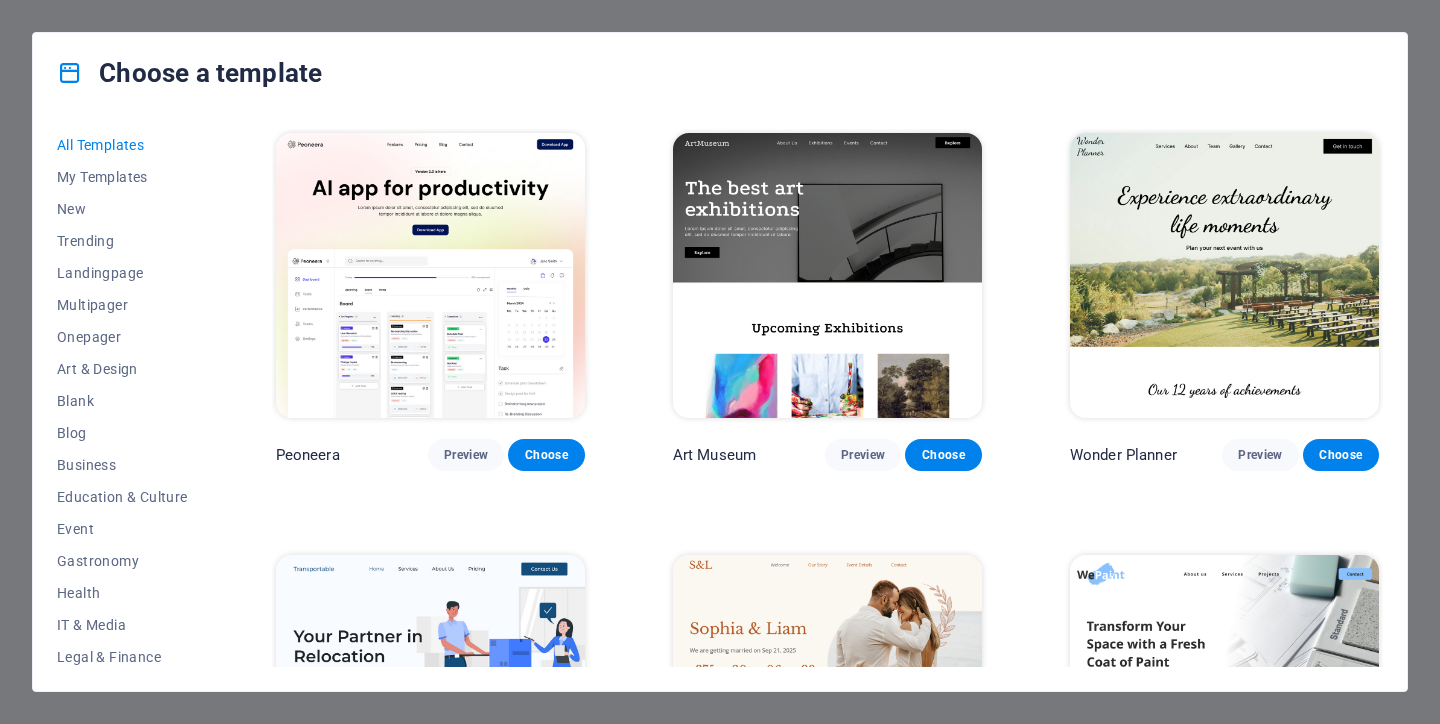 scroll, scrollTop: 0, scrollLeft: 0, axis: both 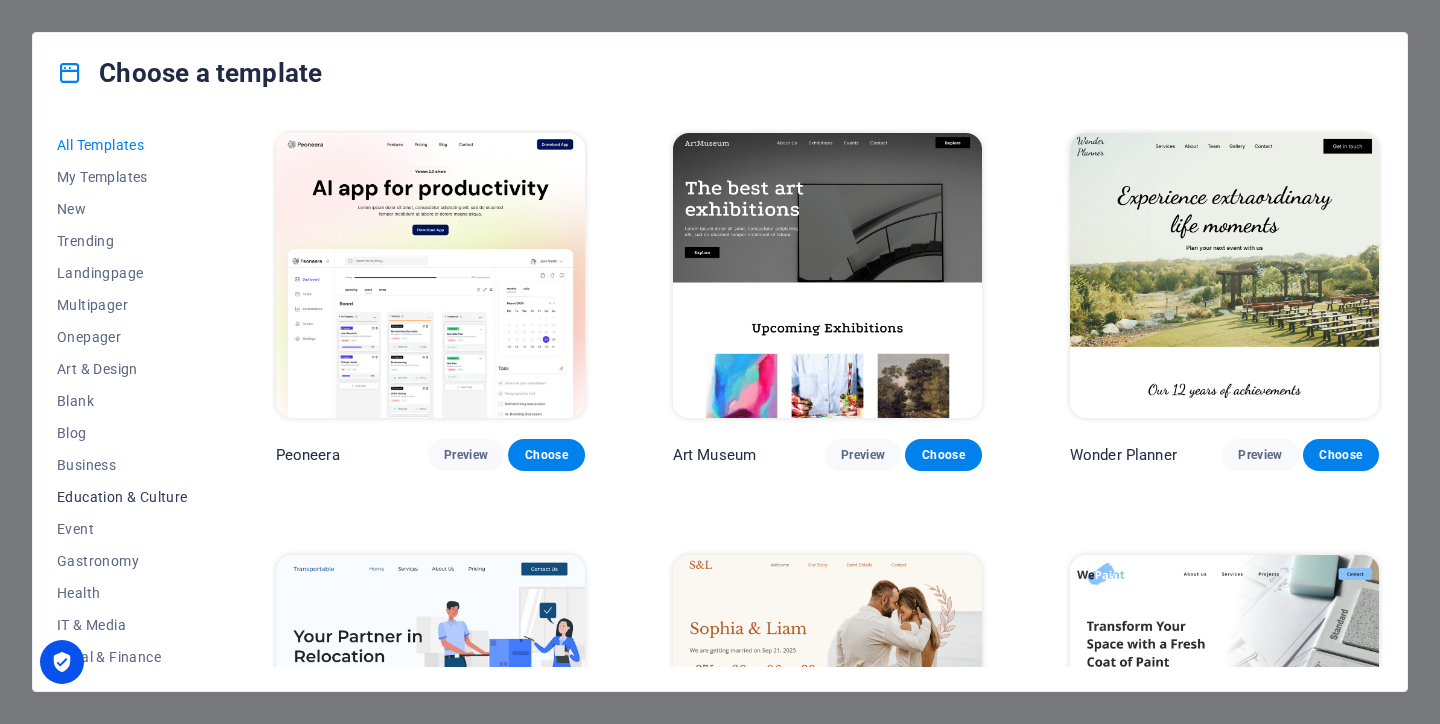 click on "Education & Culture" at bounding box center (122, 497) 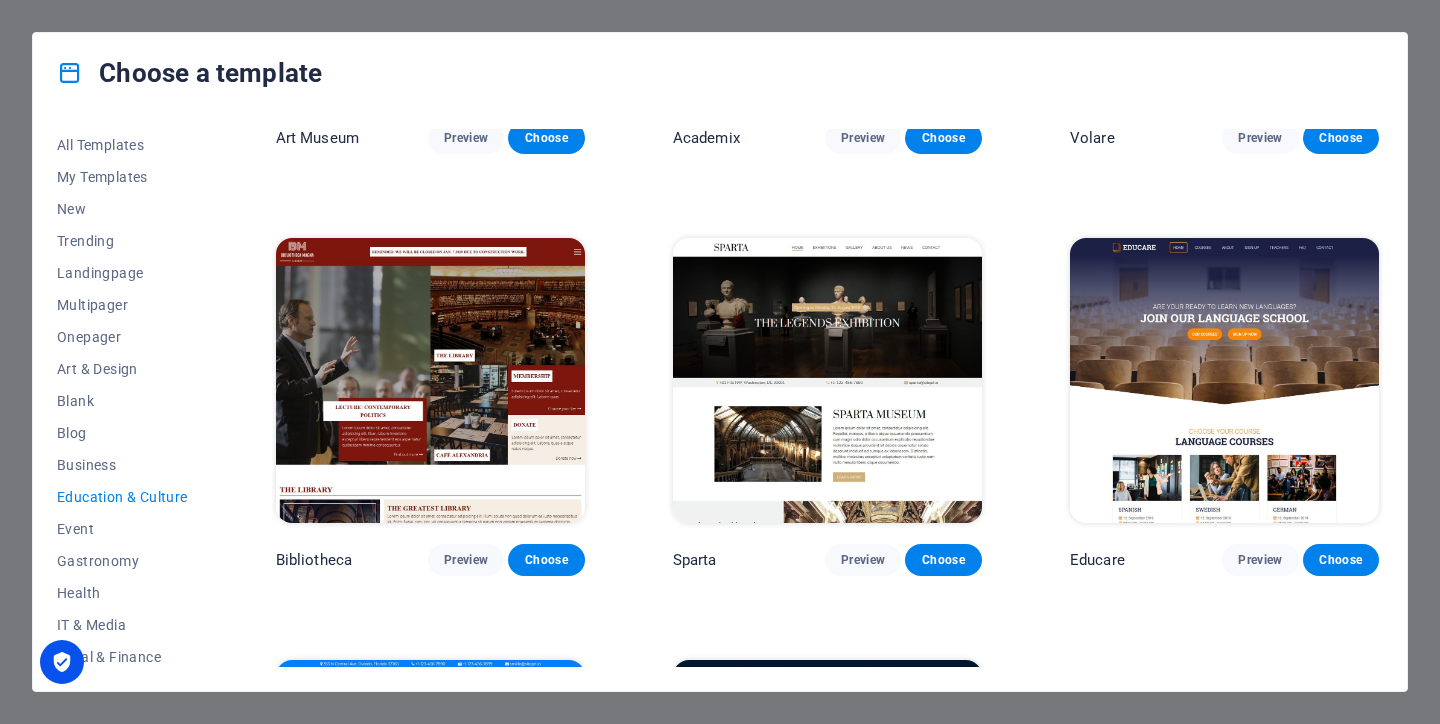 scroll, scrollTop: 321, scrollLeft: 0, axis: vertical 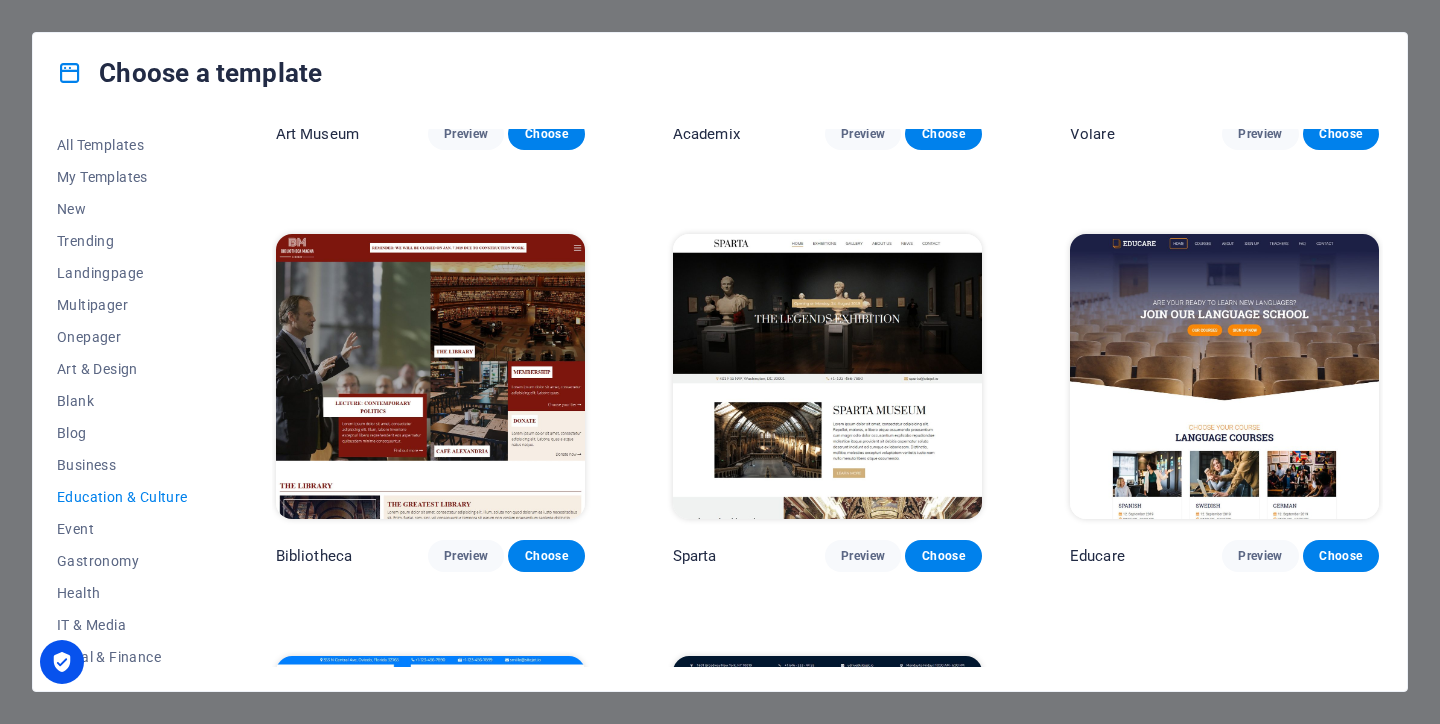 click at bounding box center (1224, 376) 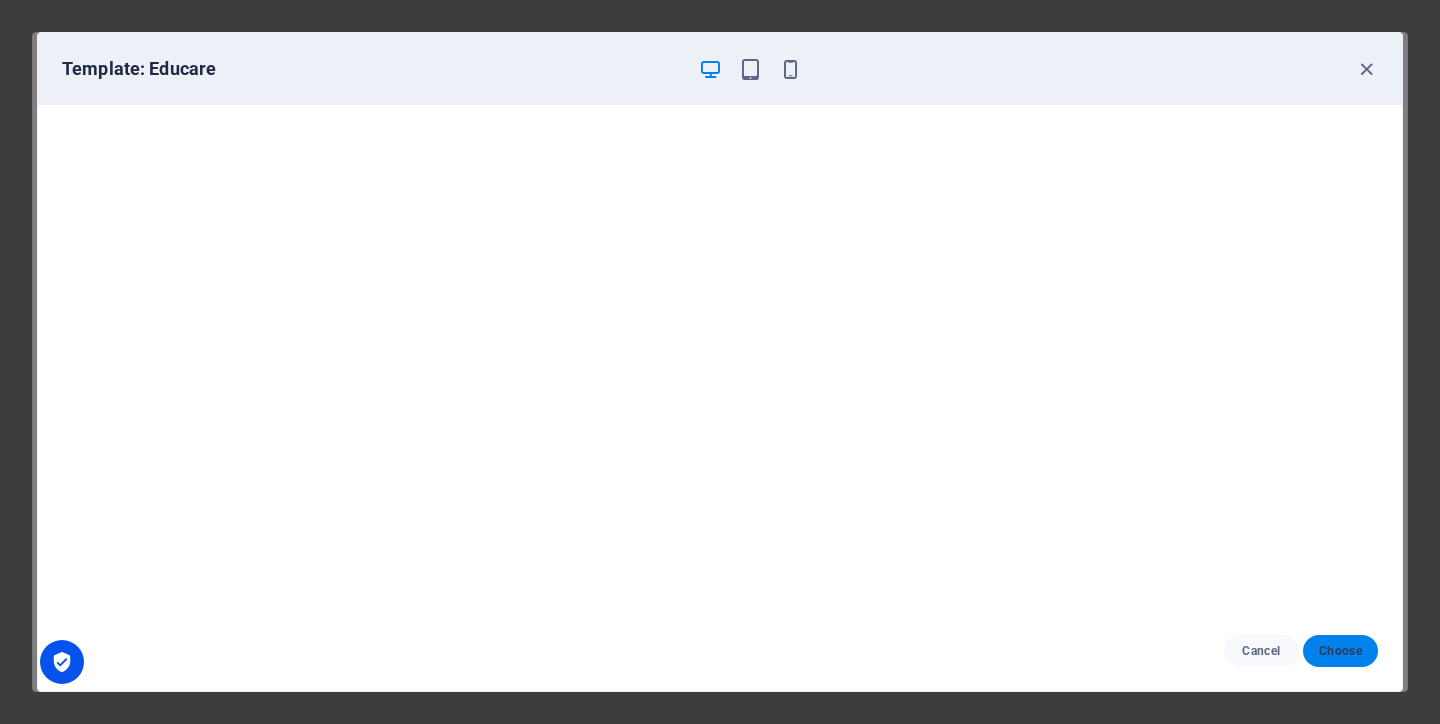click on "Choose" at bounding box center (1340, 651) 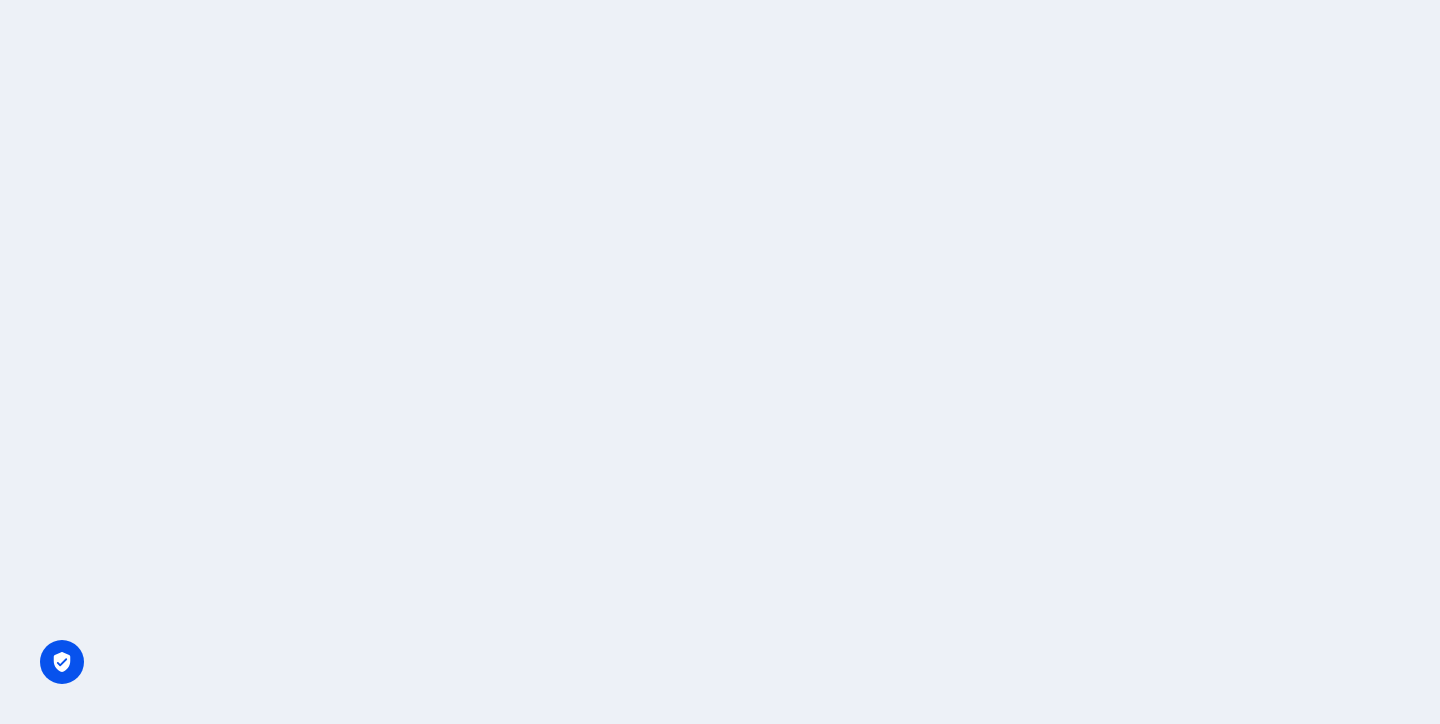 scroll, scrollTop: 0, scrollLeft: 0, axis: both 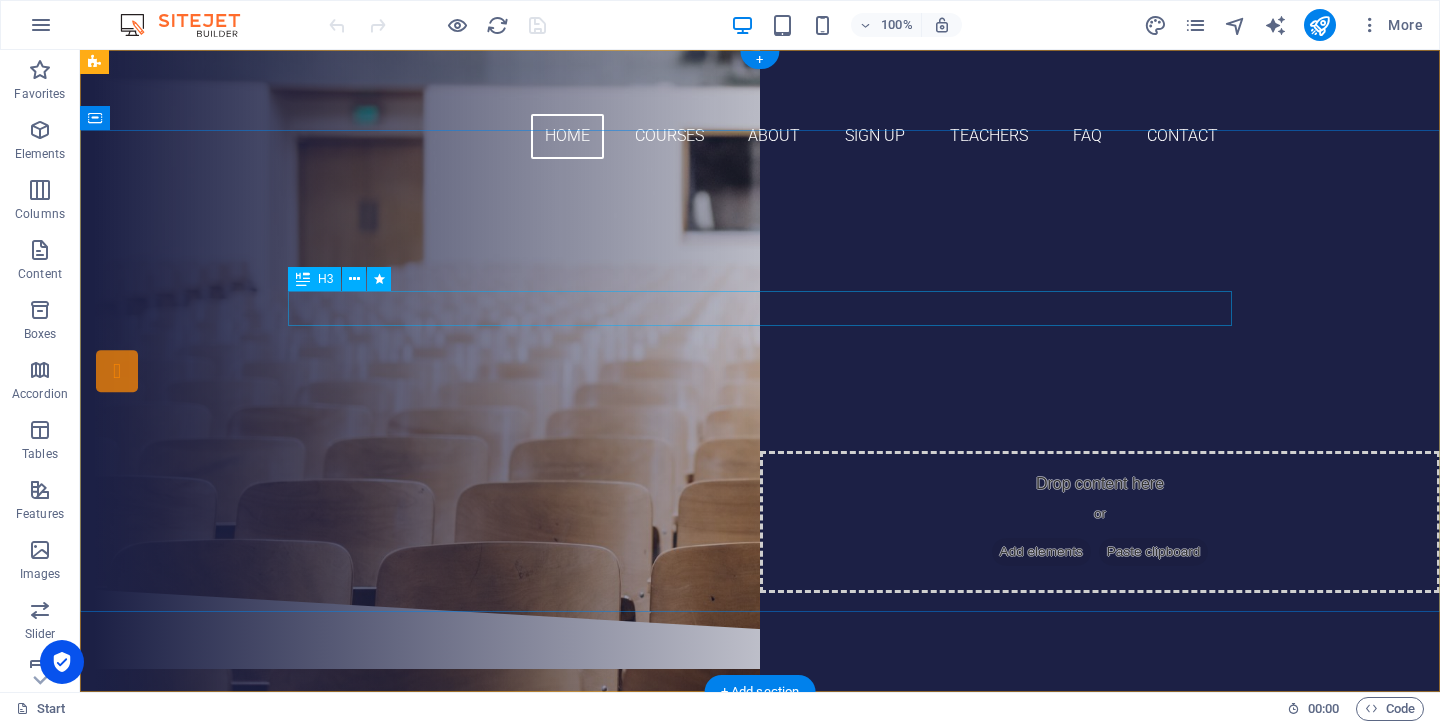 click on "Are you ready to learn new languages?" at bounding box center (760, 288) 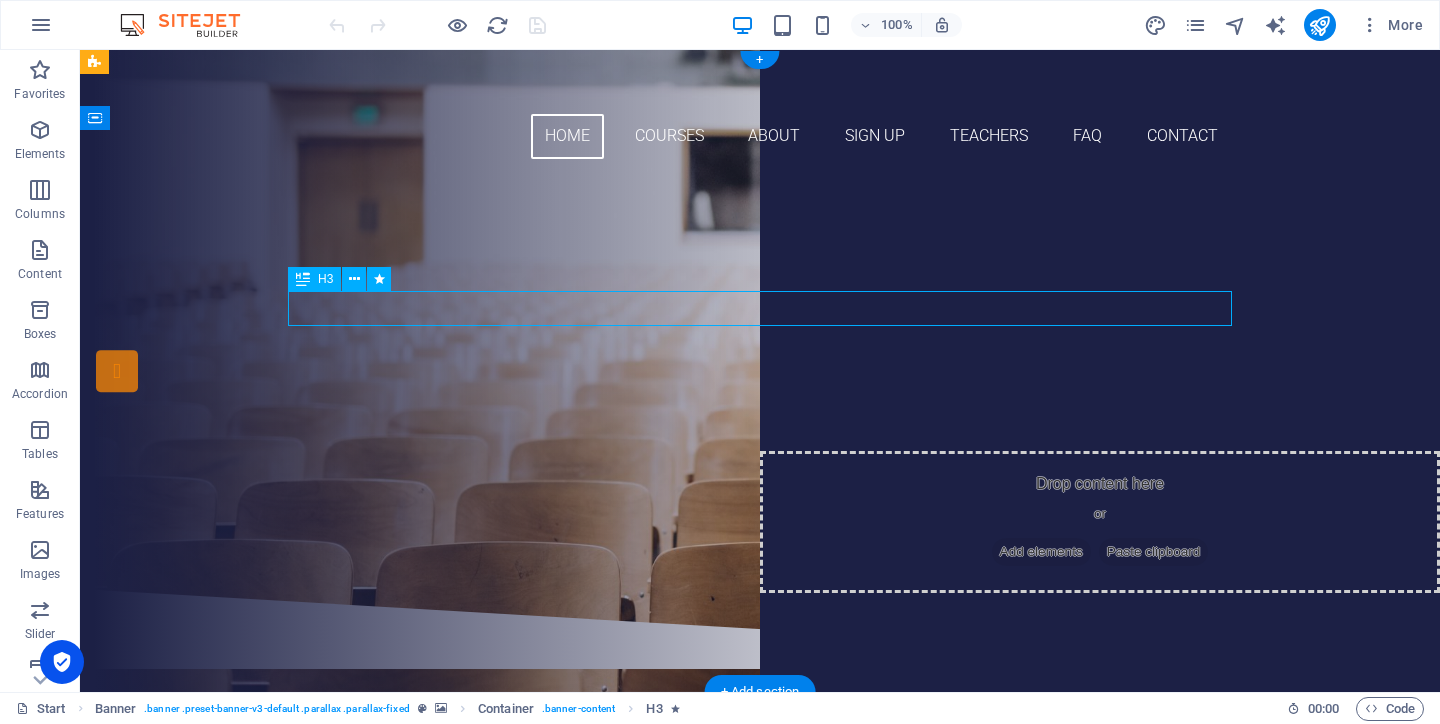 click on "Are you ready to learn new languages?" at bounding box center (760, 288) 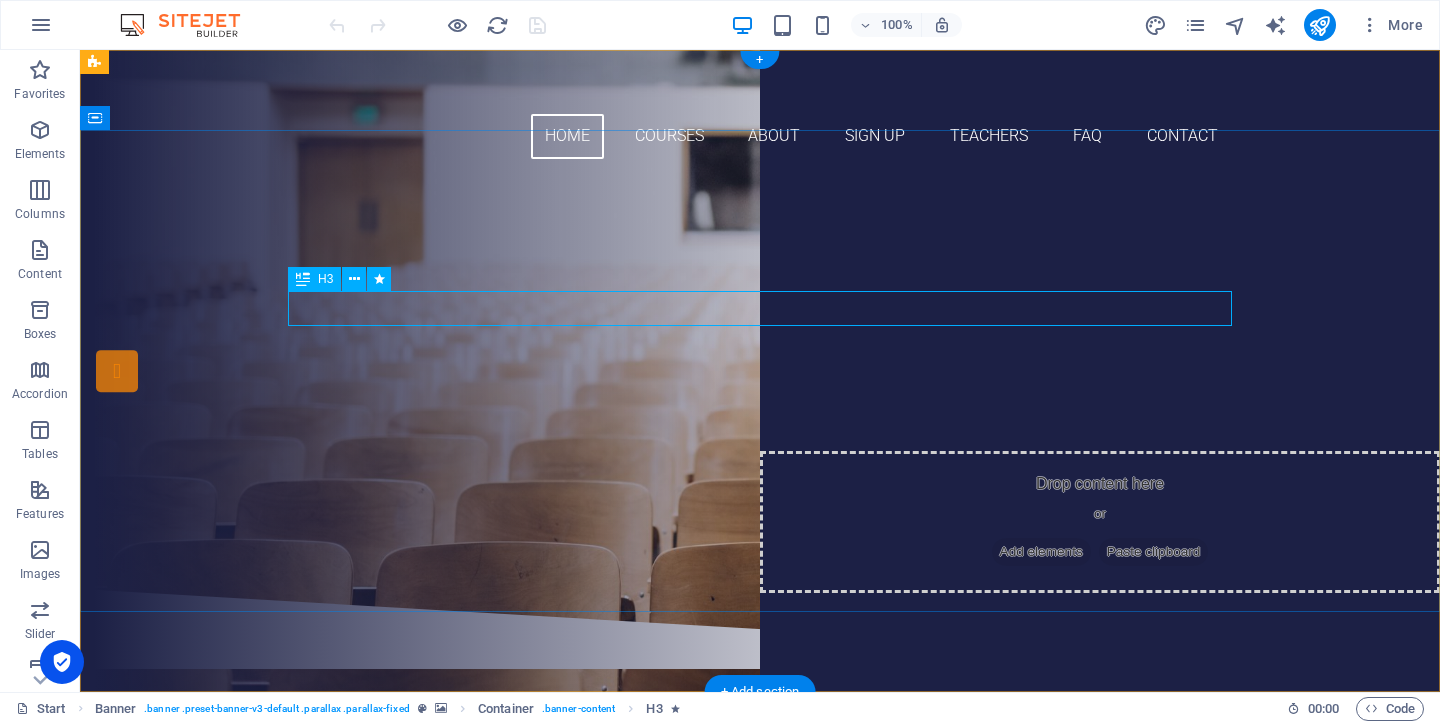 click on "Are you ready to learn new languages?" at bounding box center [760, 288] 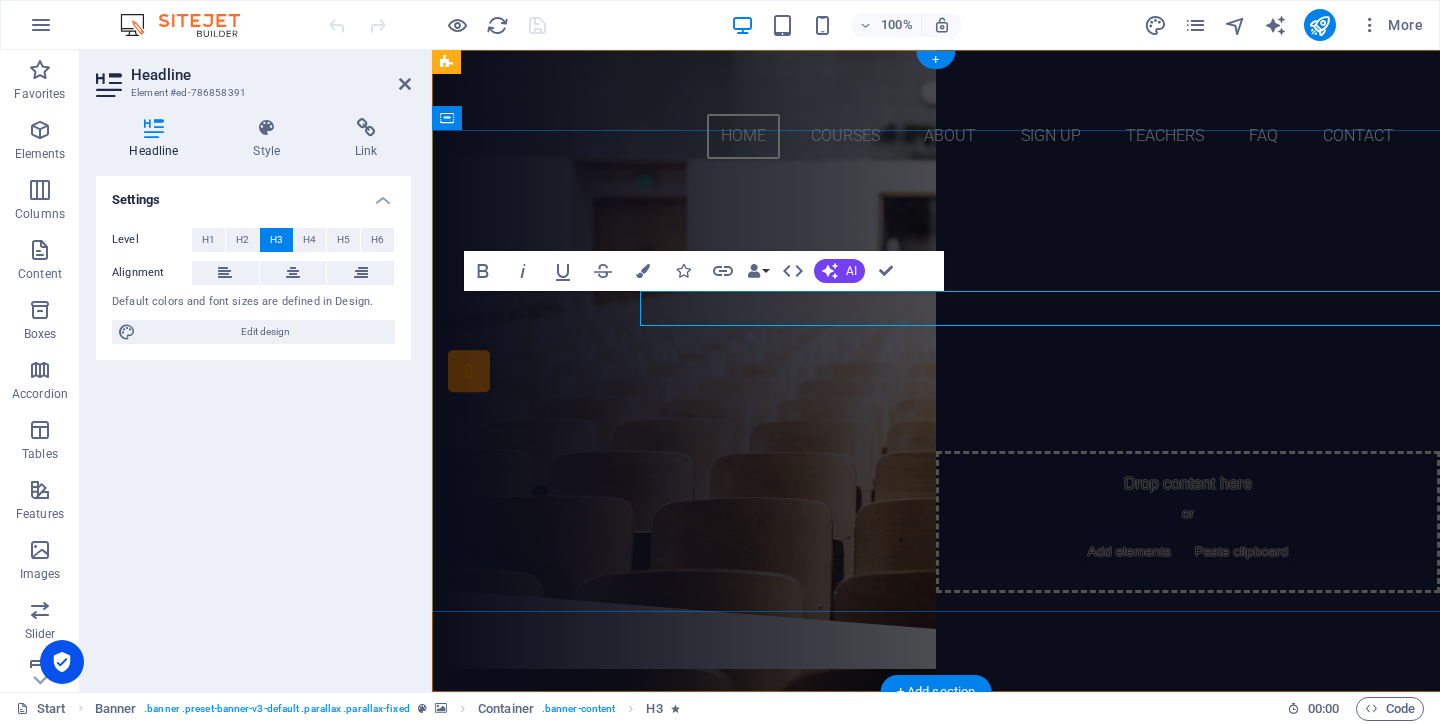 click on "Are you ready to learn new languages?" at bounding box center (936, 288) 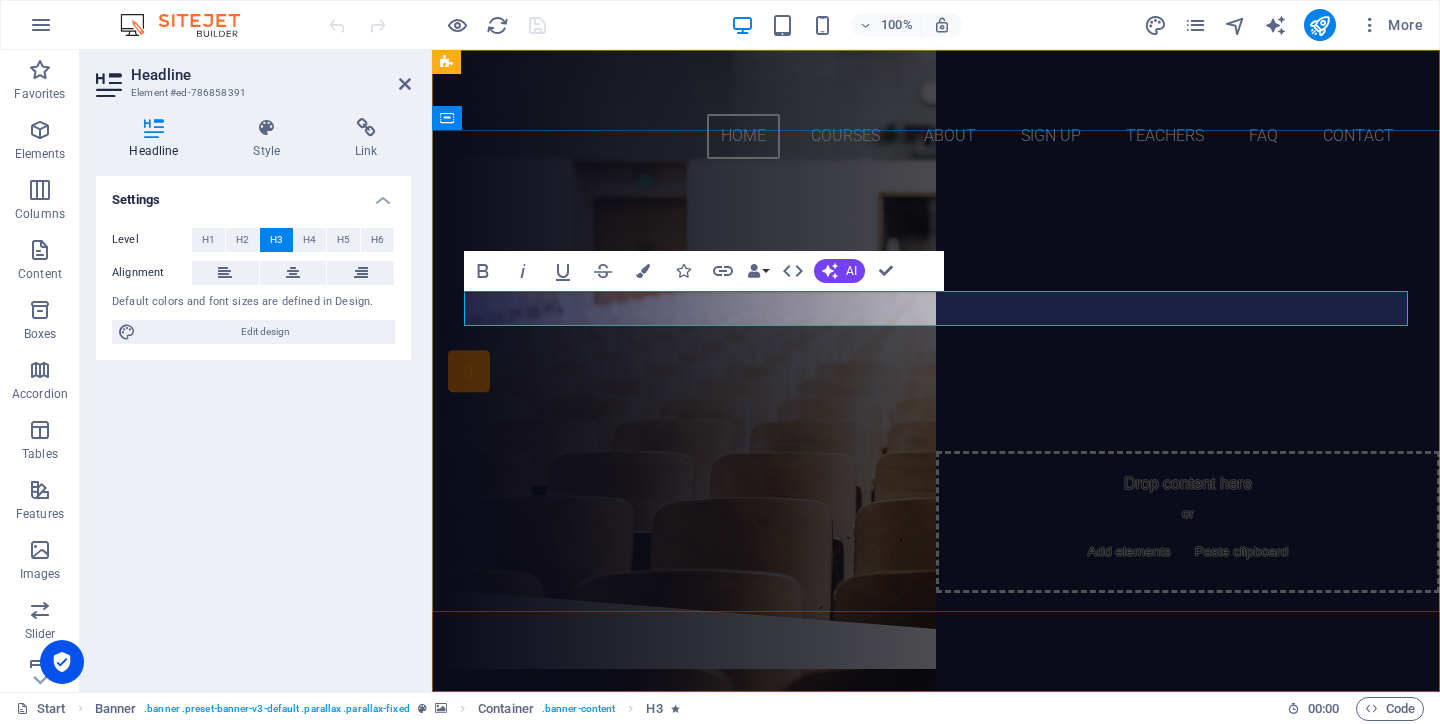 click on "Are you ready to learn new languages?" at bounding box center (936, 288) 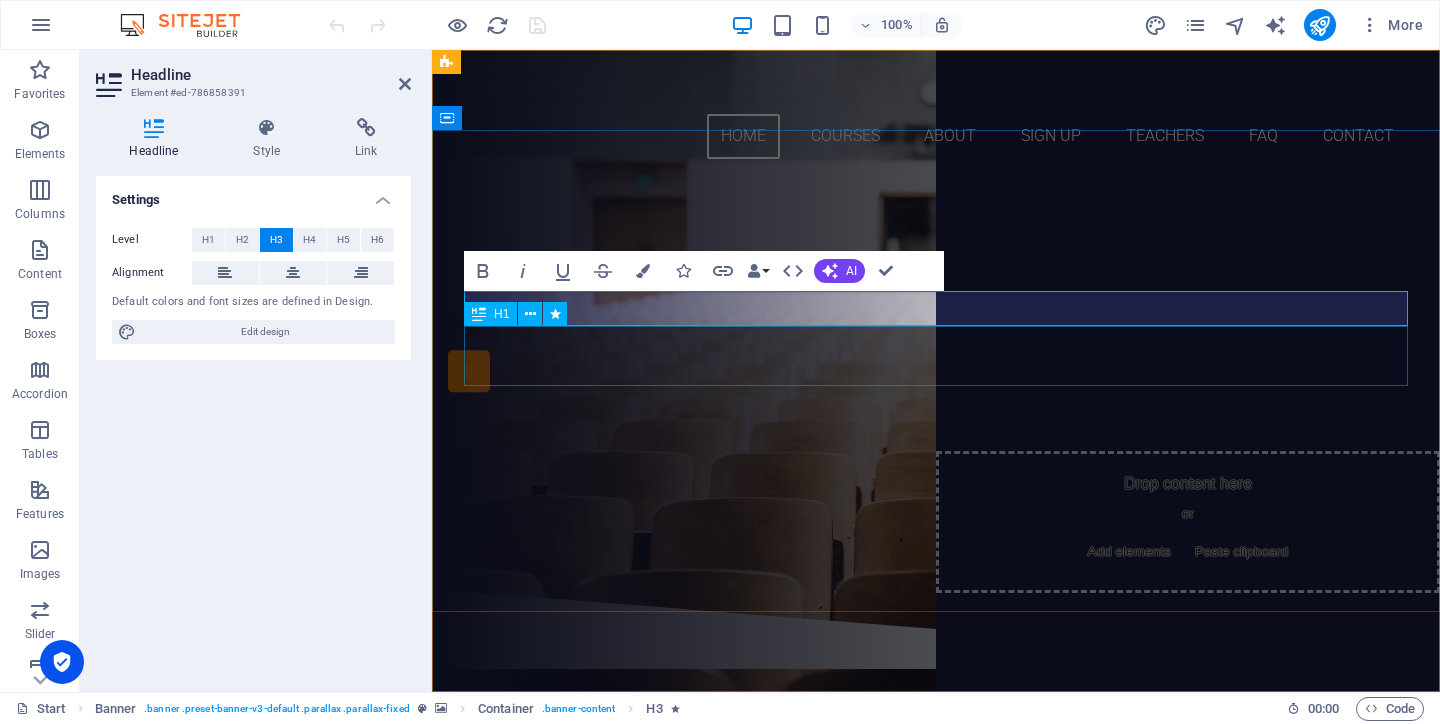 click on "Join our Language School" at bounding box center [936, 336] 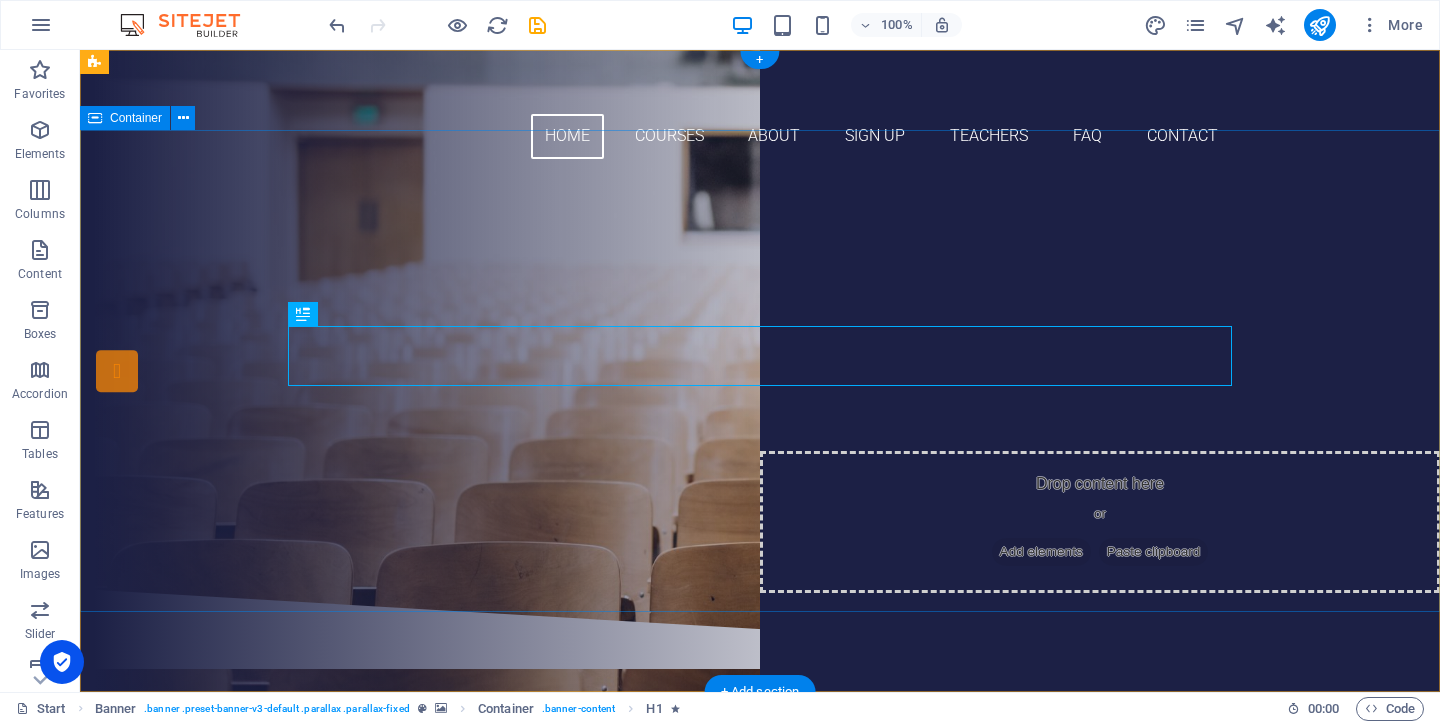 click on "Are you ready to learn ND-Model? Join our Language School Our Courses Sign up now" at bounding box center [760, 382] 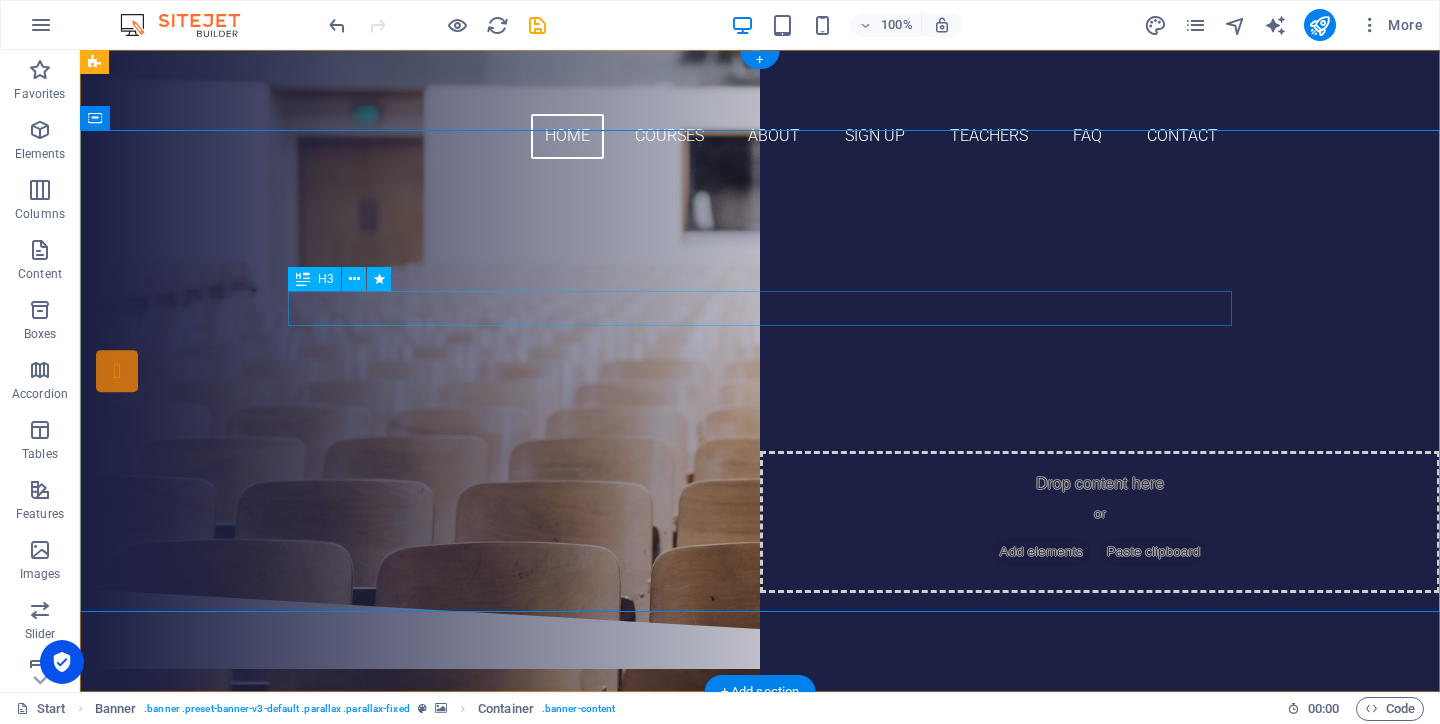 click on "Are you ready to learn ND-Model?" at bounding box center [760, 288] 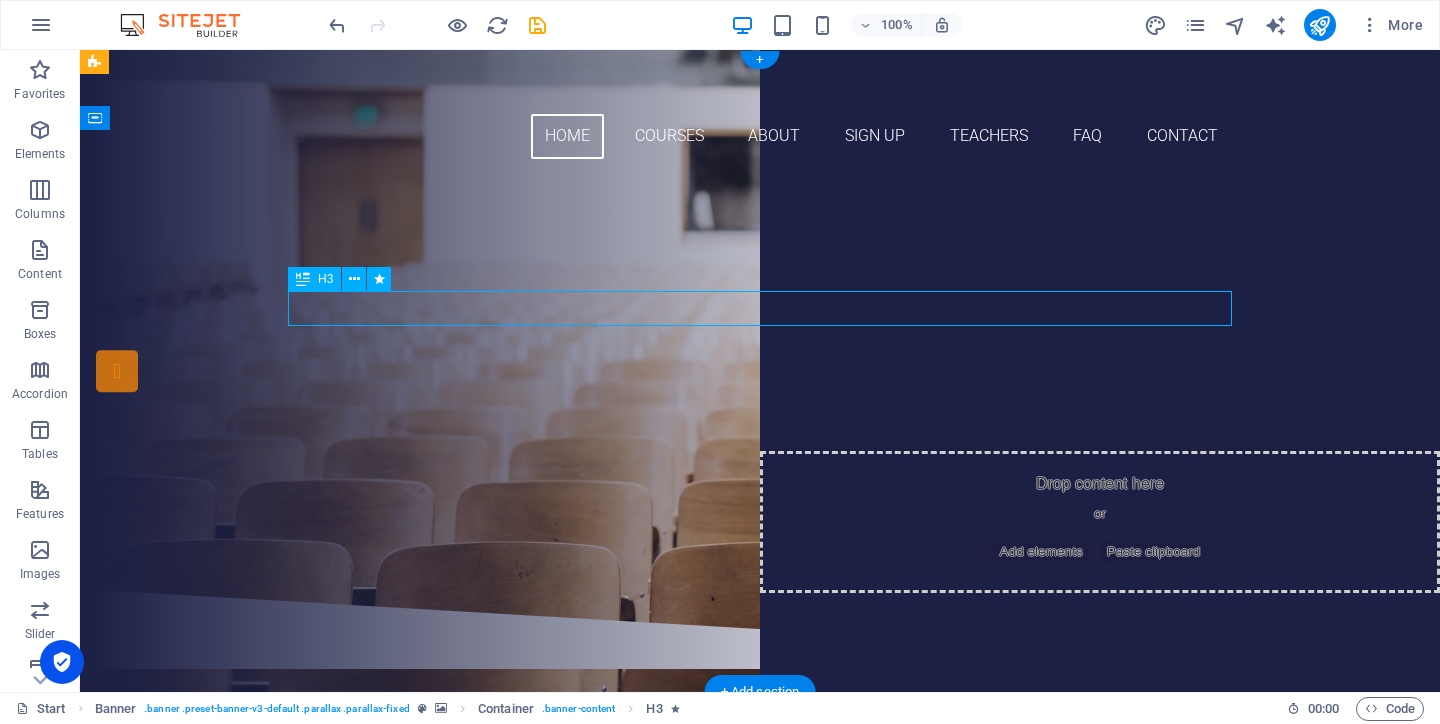 click on "Are you ready to learn ND-Model?" at bounding box center [760, 288] 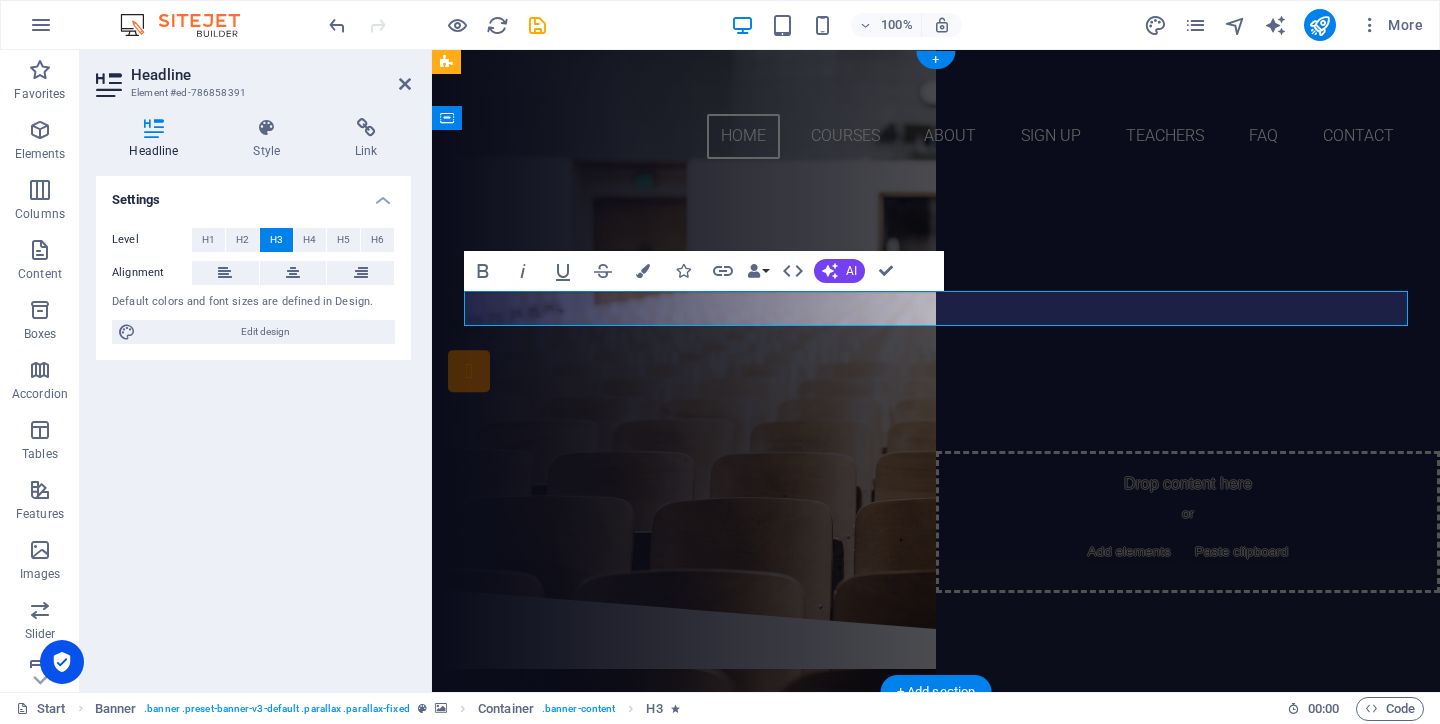 click on "Are you ready to learn ND-Model?" at bounding box center (936, 288) 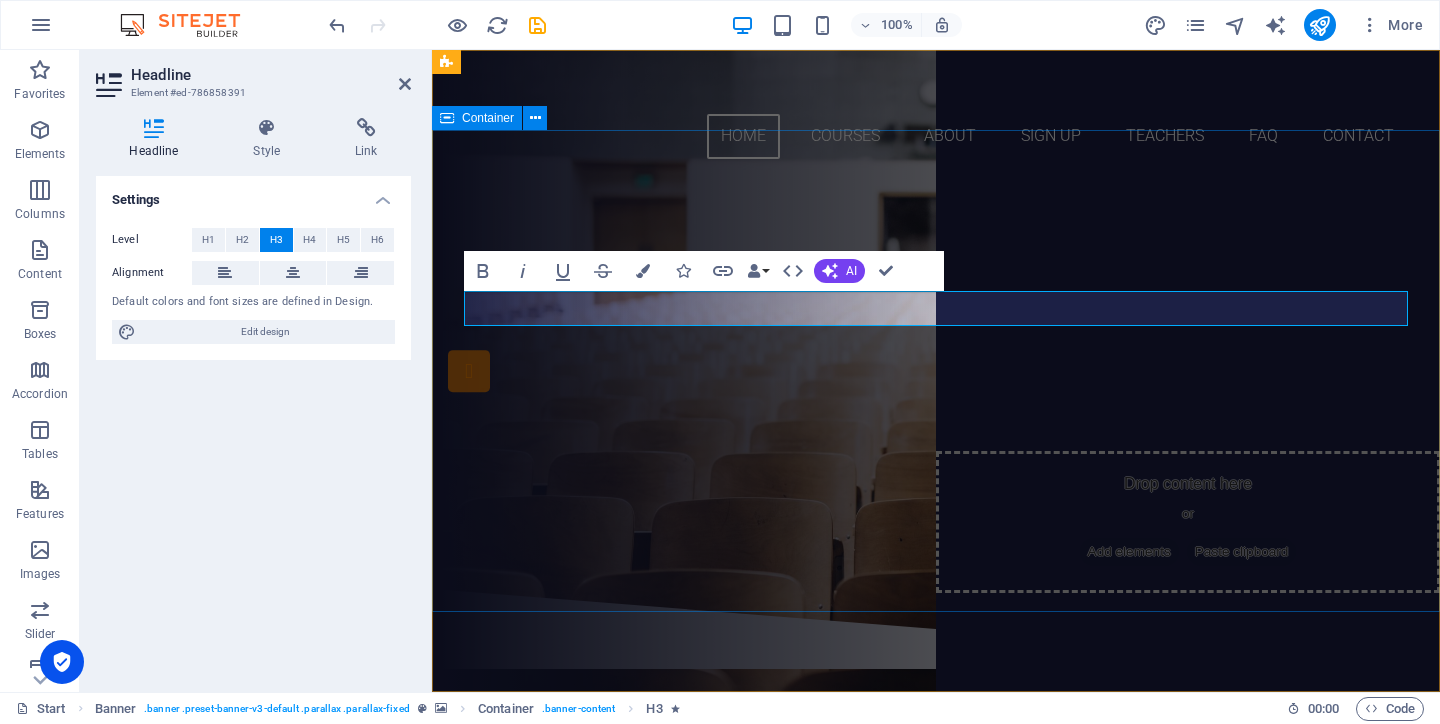 click on "Are you ready to learn YIJING? Join our Language School Our Courses Sign up now" at bounding box center (936, 382) 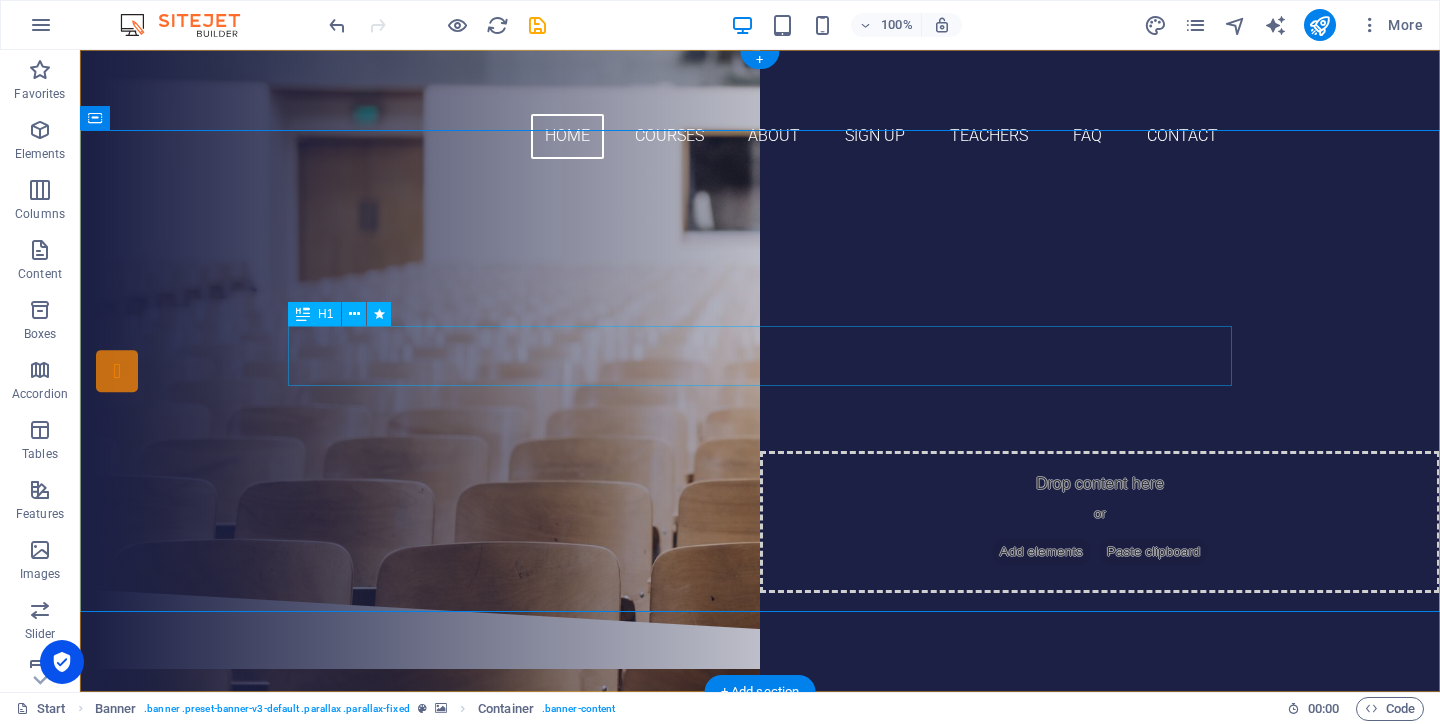 click on "Join our Language School" at bounding box center (760, 336) 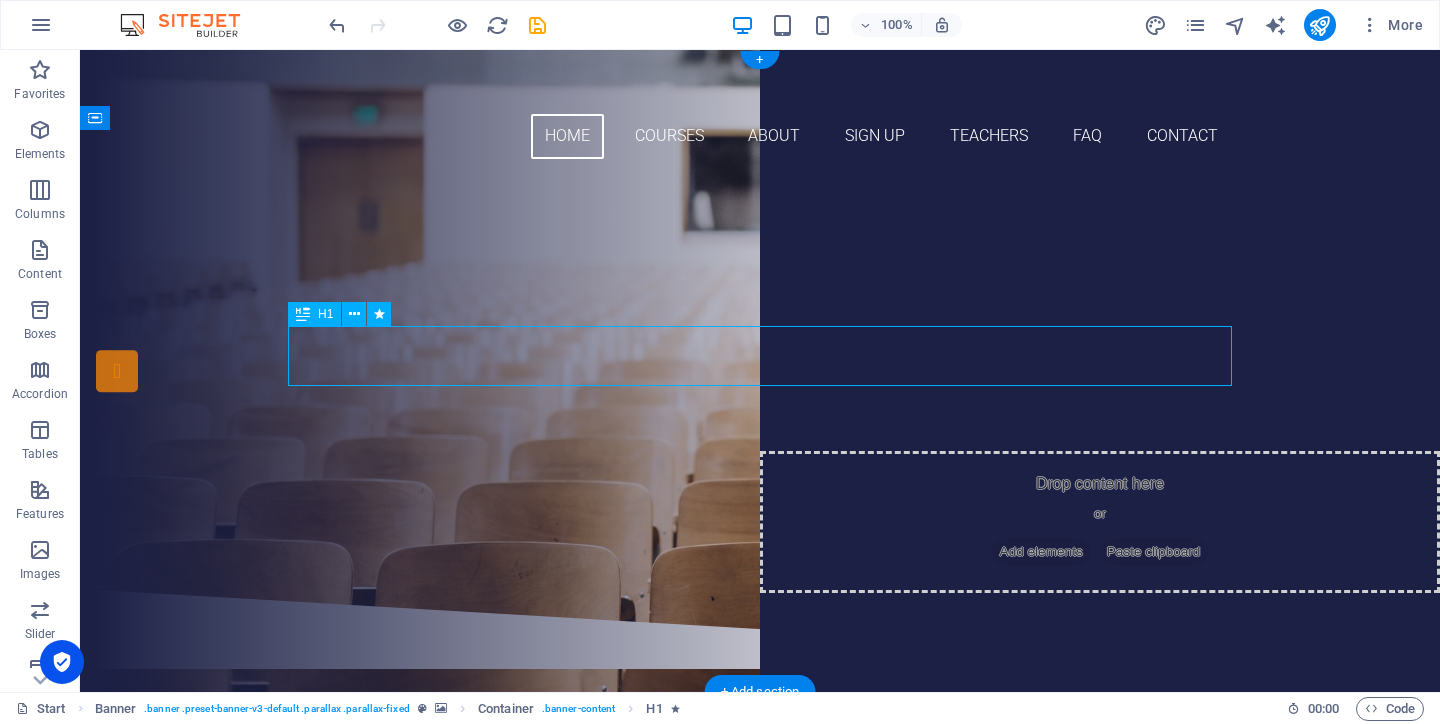 click on "Join our Language School" at bounding box center (760, 336) 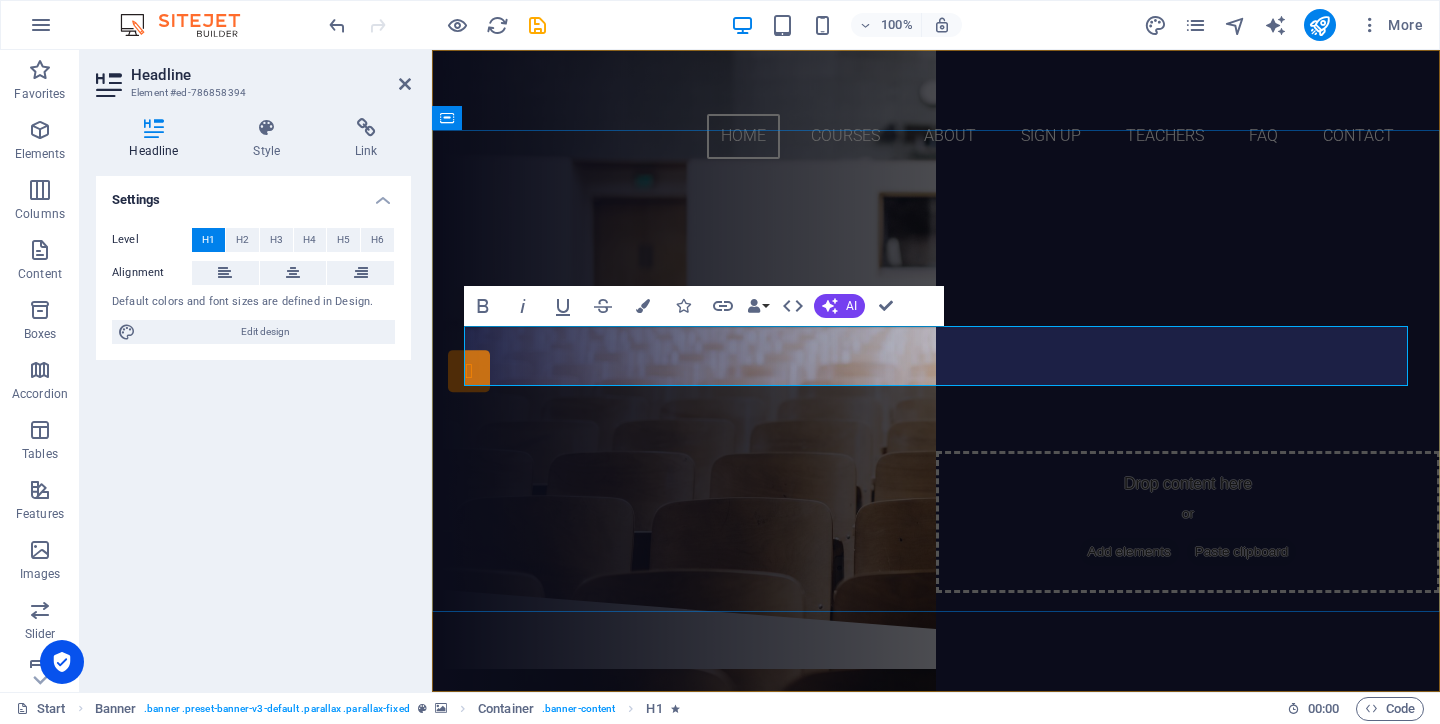 click on "Join our Language School" at bounding box center (936, 335) 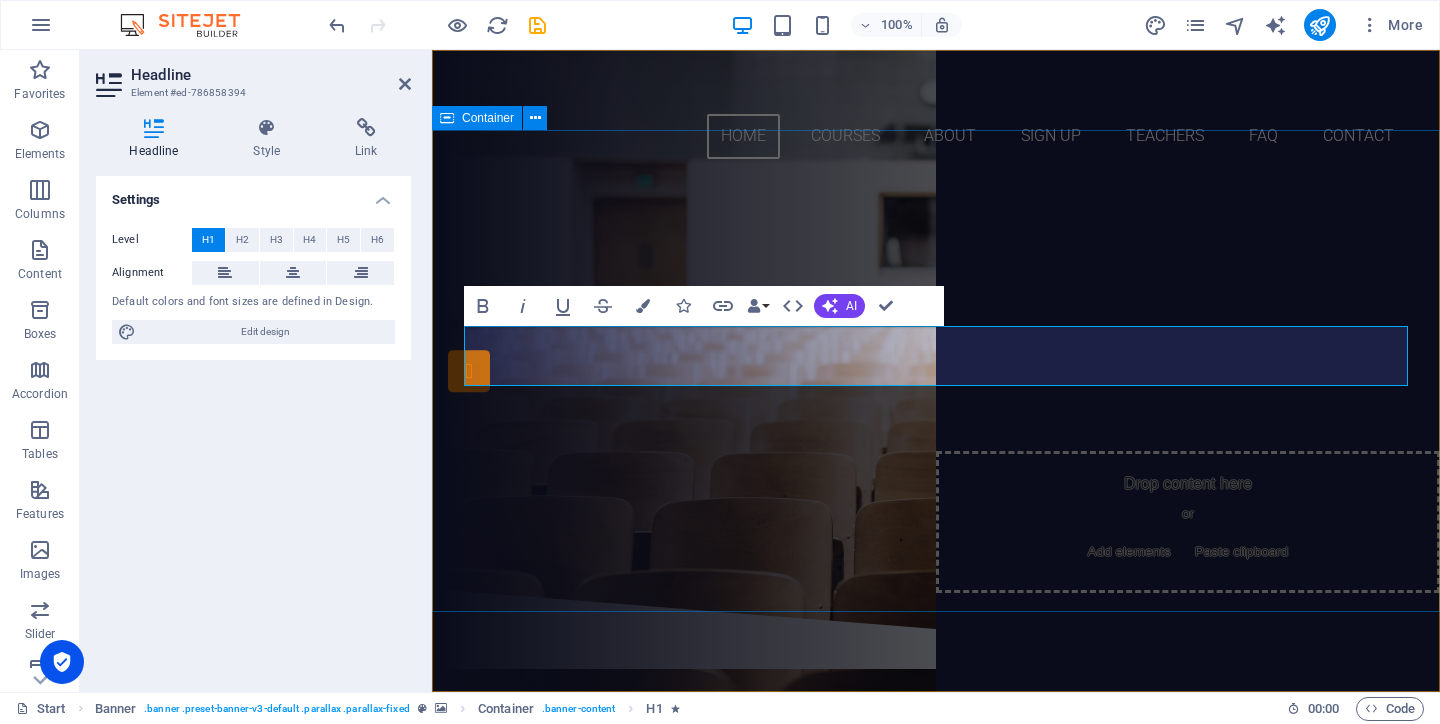click on "Are you ready to learn YIJING? Join our ACADEMY Our Courses Sign up now" at bounding box center [936, 382] 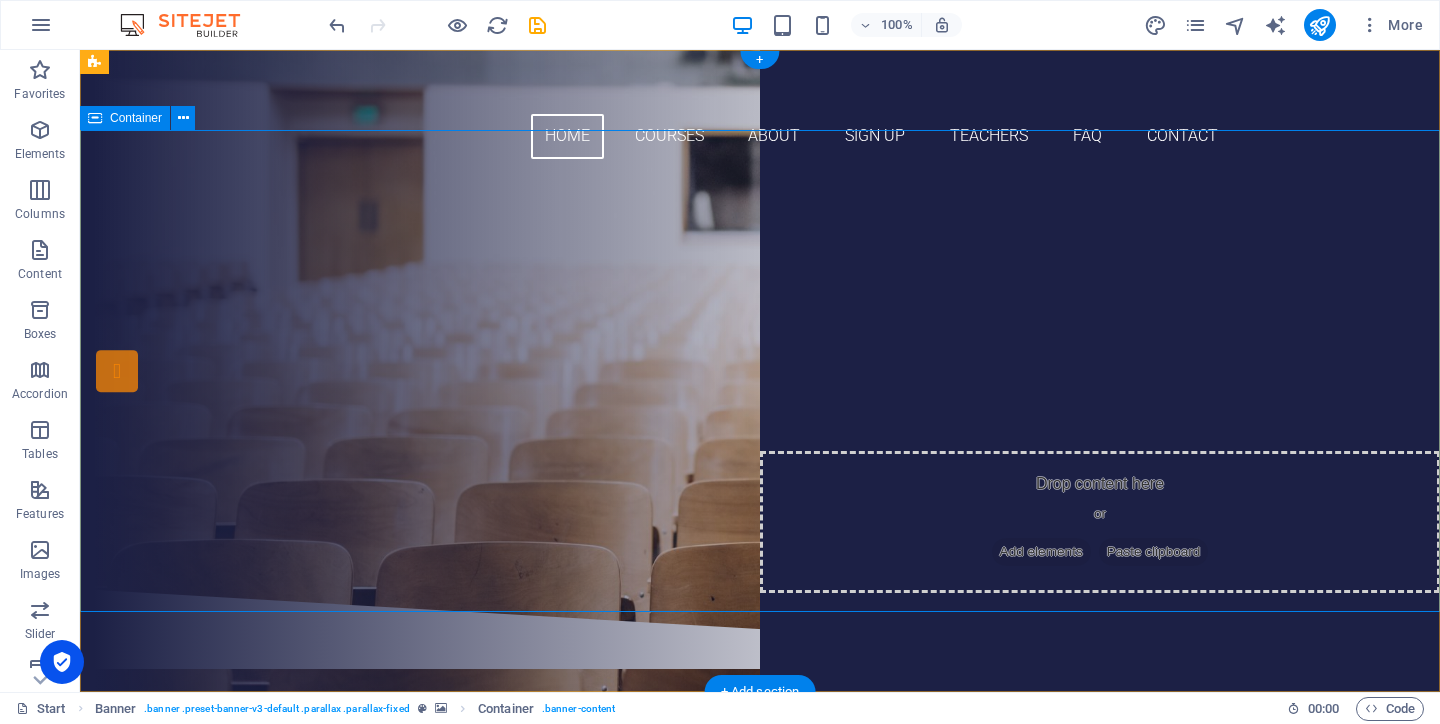 scroll, scrollTop: 0, scrollLeft: 0, axis: both 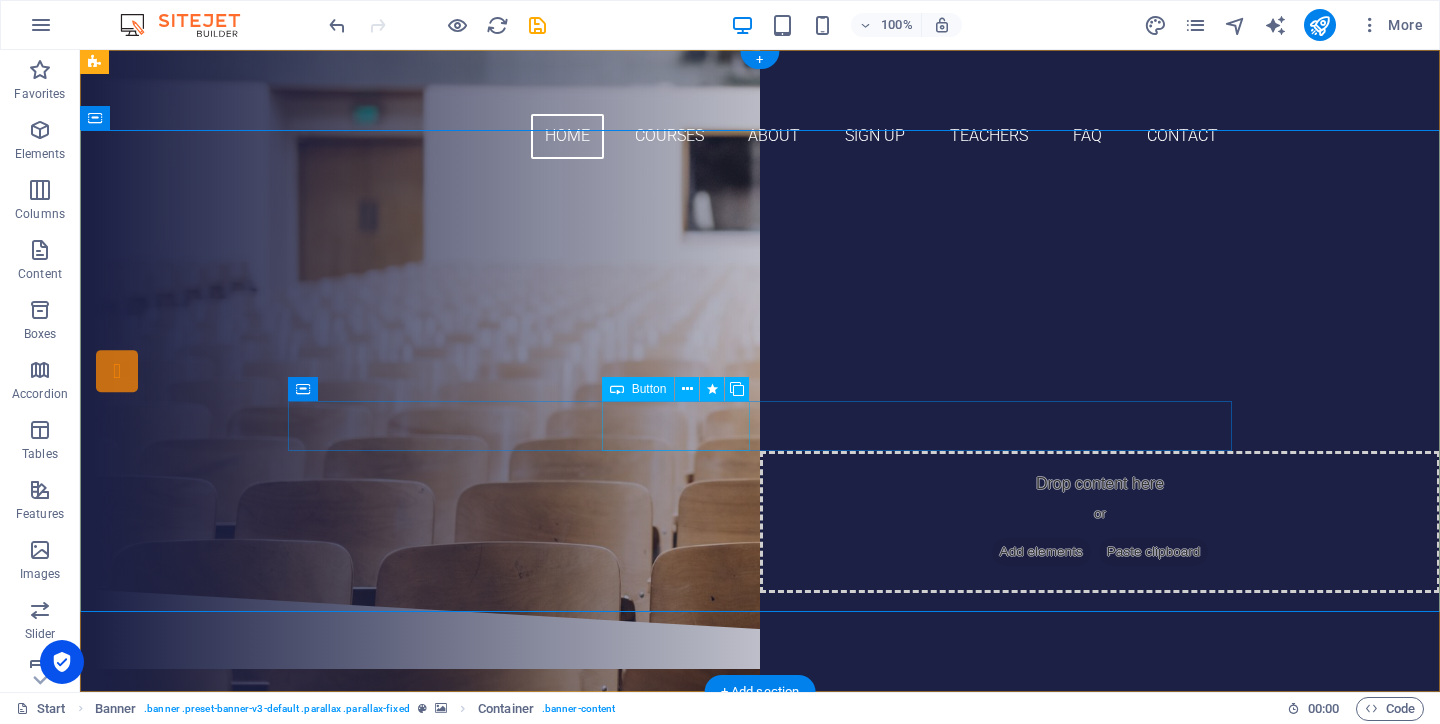 click on "Button" at bounding box center (649, 389) 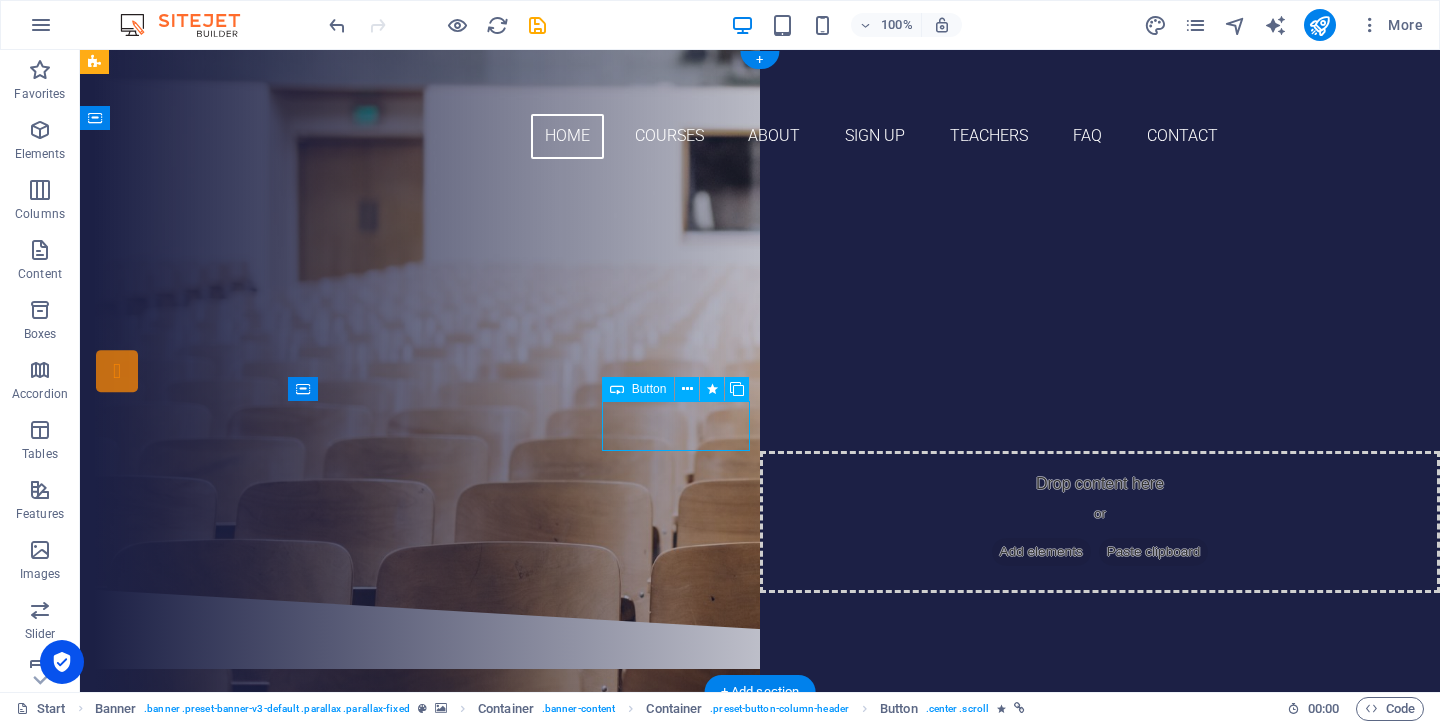 click on "Button" at bounding box center (649, 389) 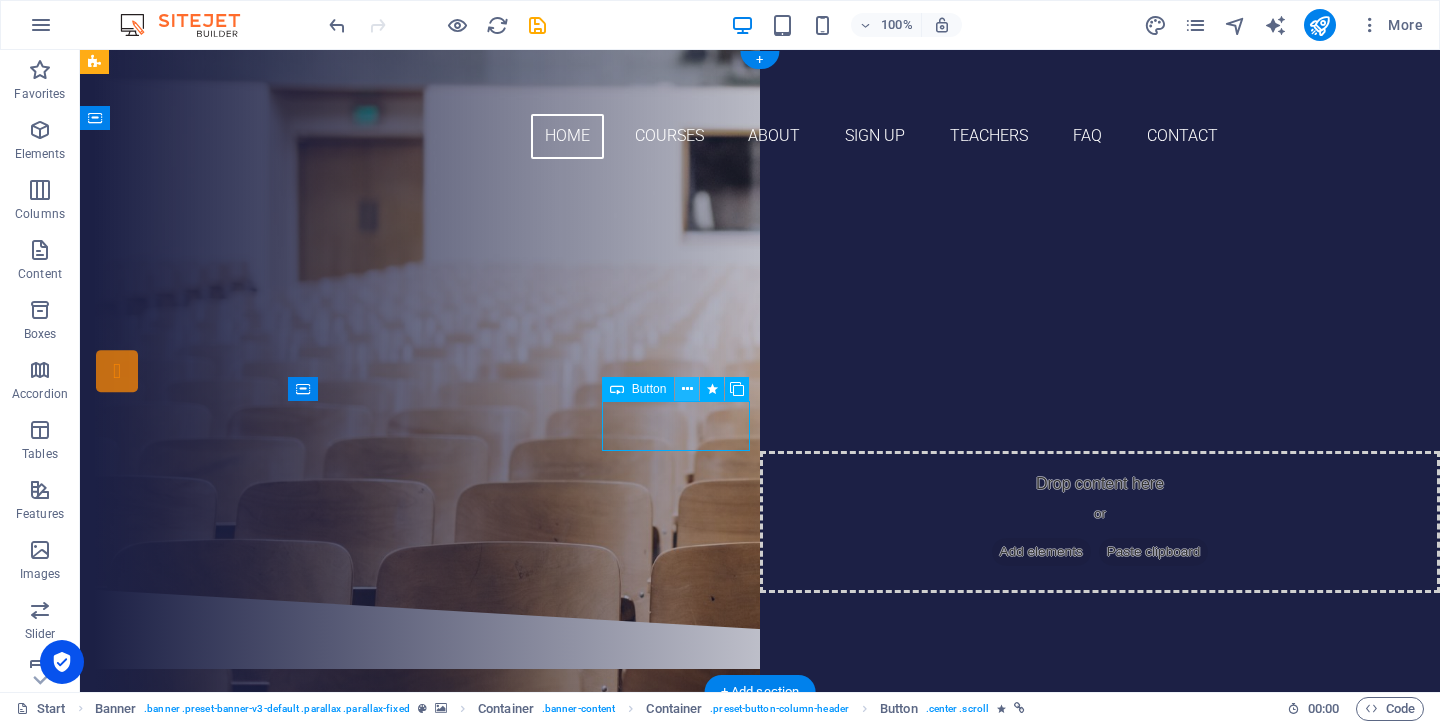 click at bounding box center (687, 389) 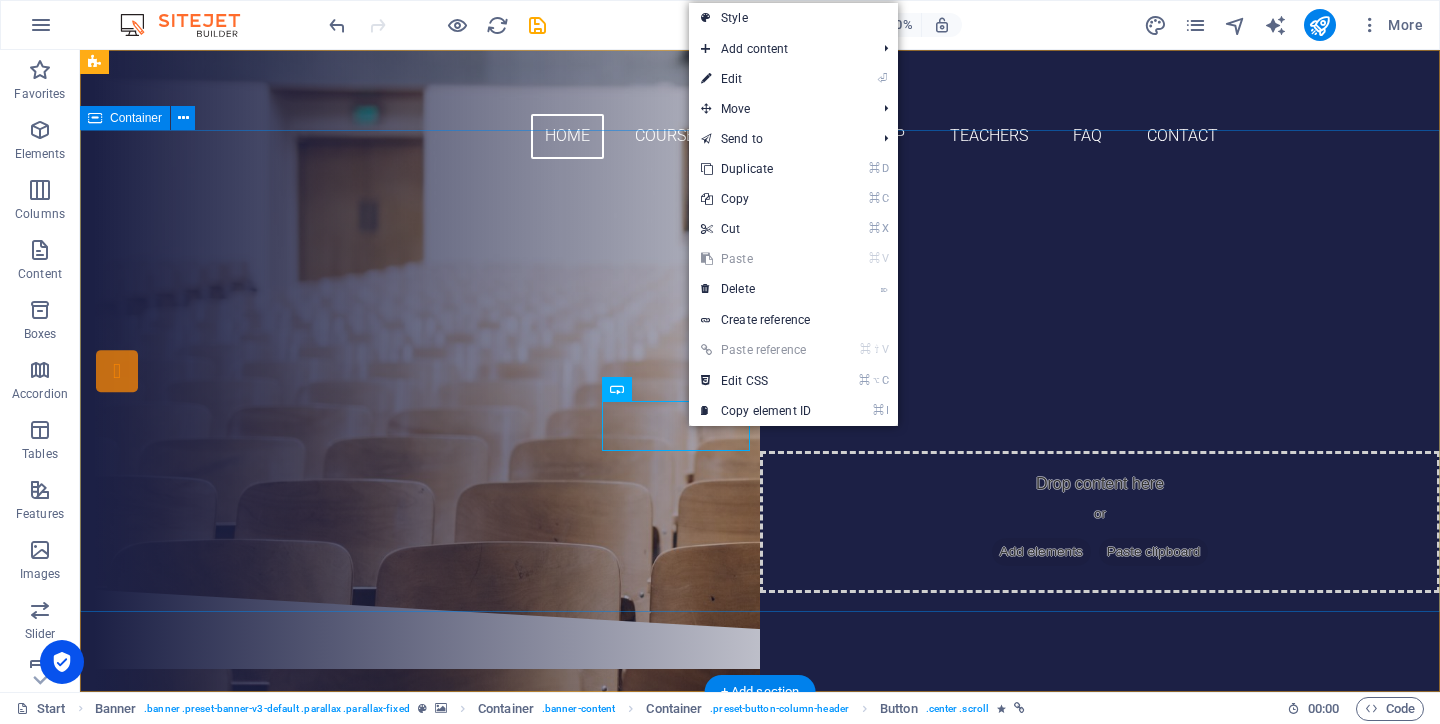 click on "Are you ready to learn YIJING? Join our ACADEMY Our Courses Sign up now" at bounding box center [760, 382] 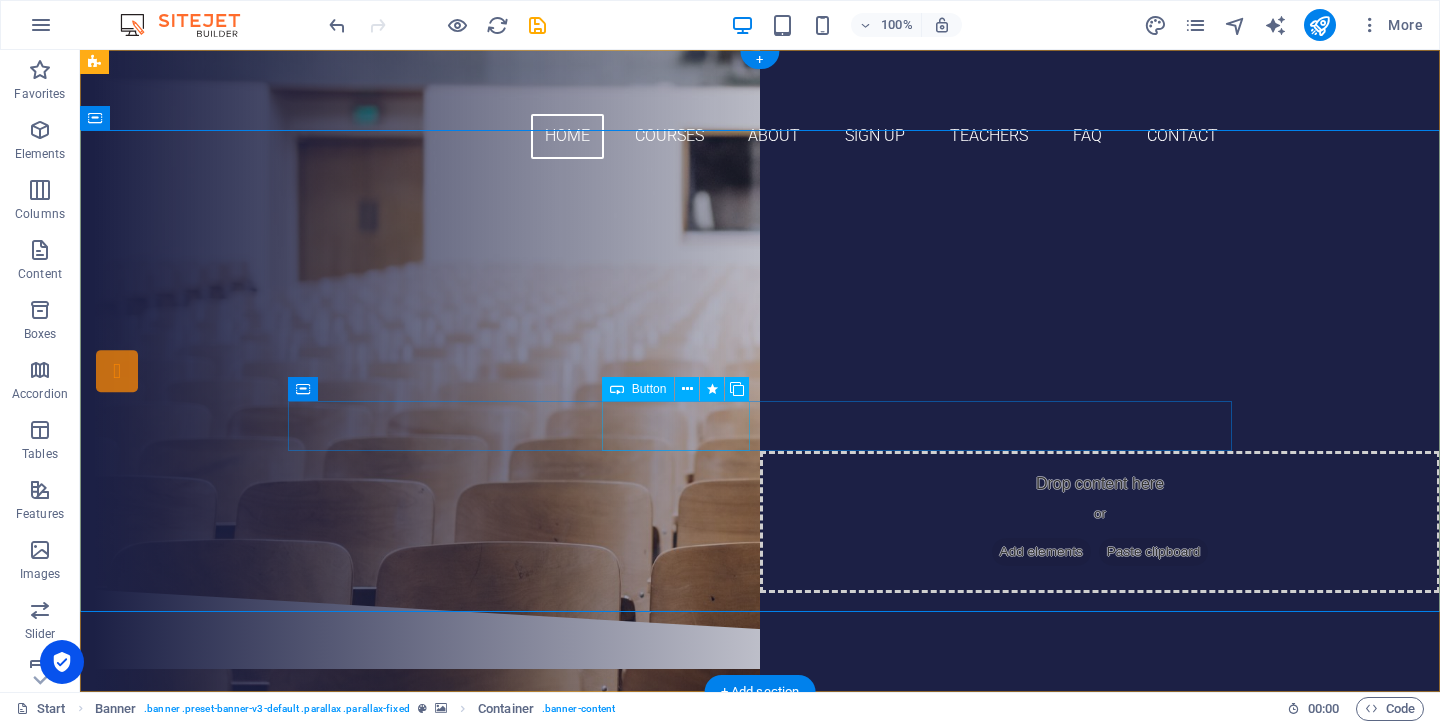 click on "Our Courses" at bounding box center [760, 406] 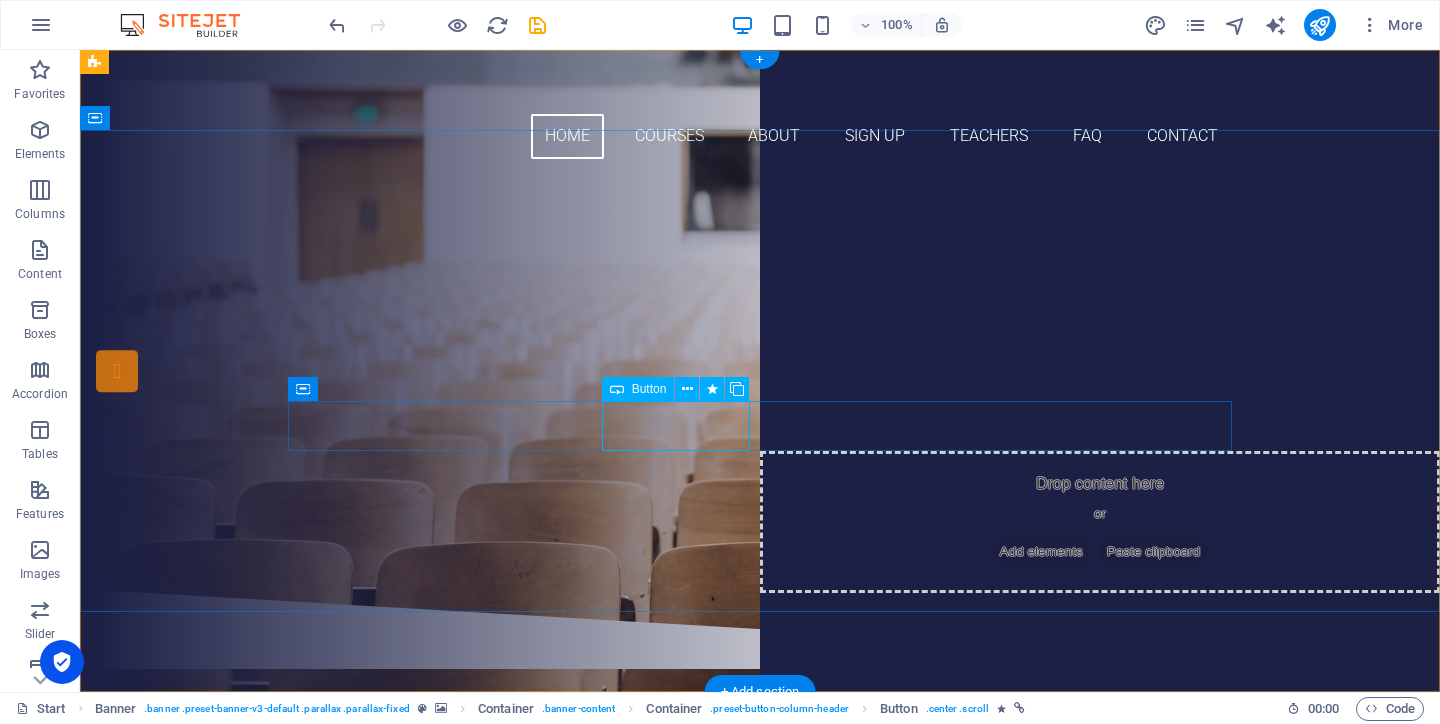 click at bounding box center (617, 389) 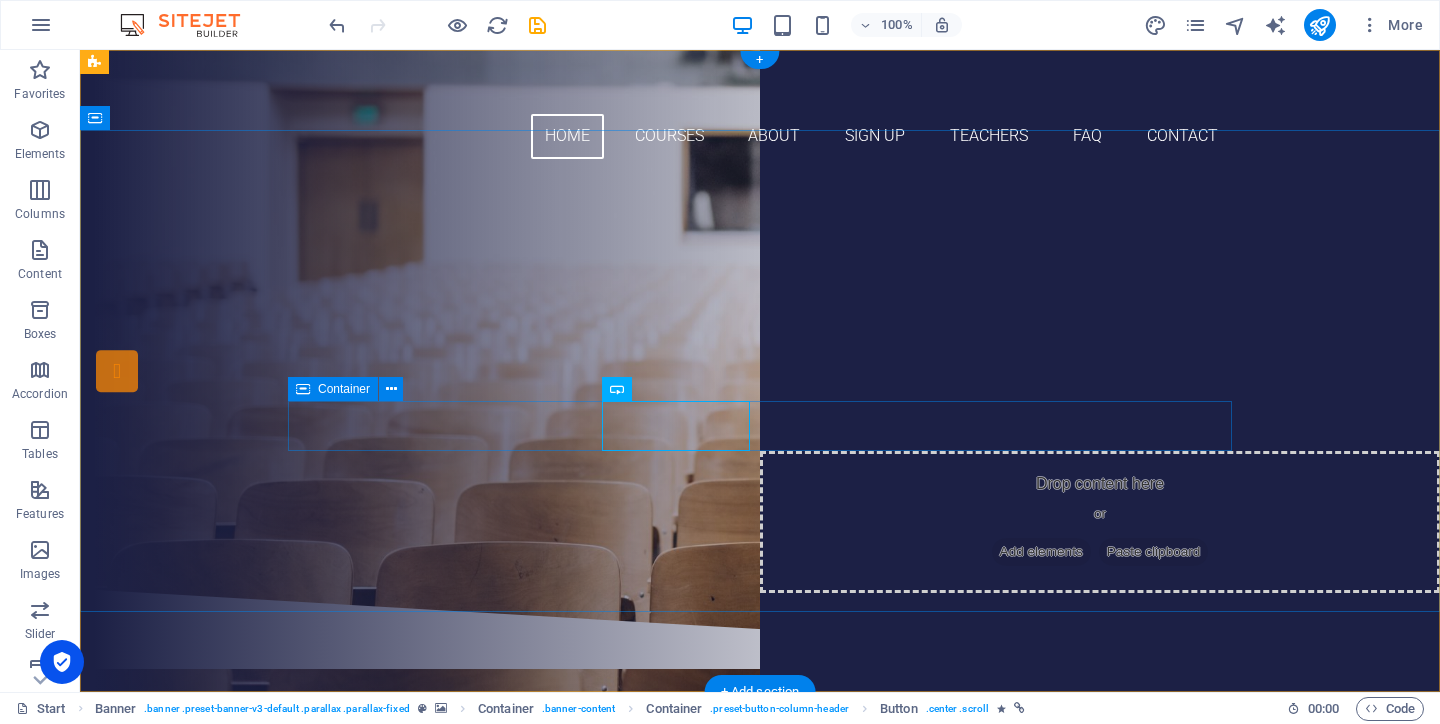 click on "Container" at bounding box center (344, 389) 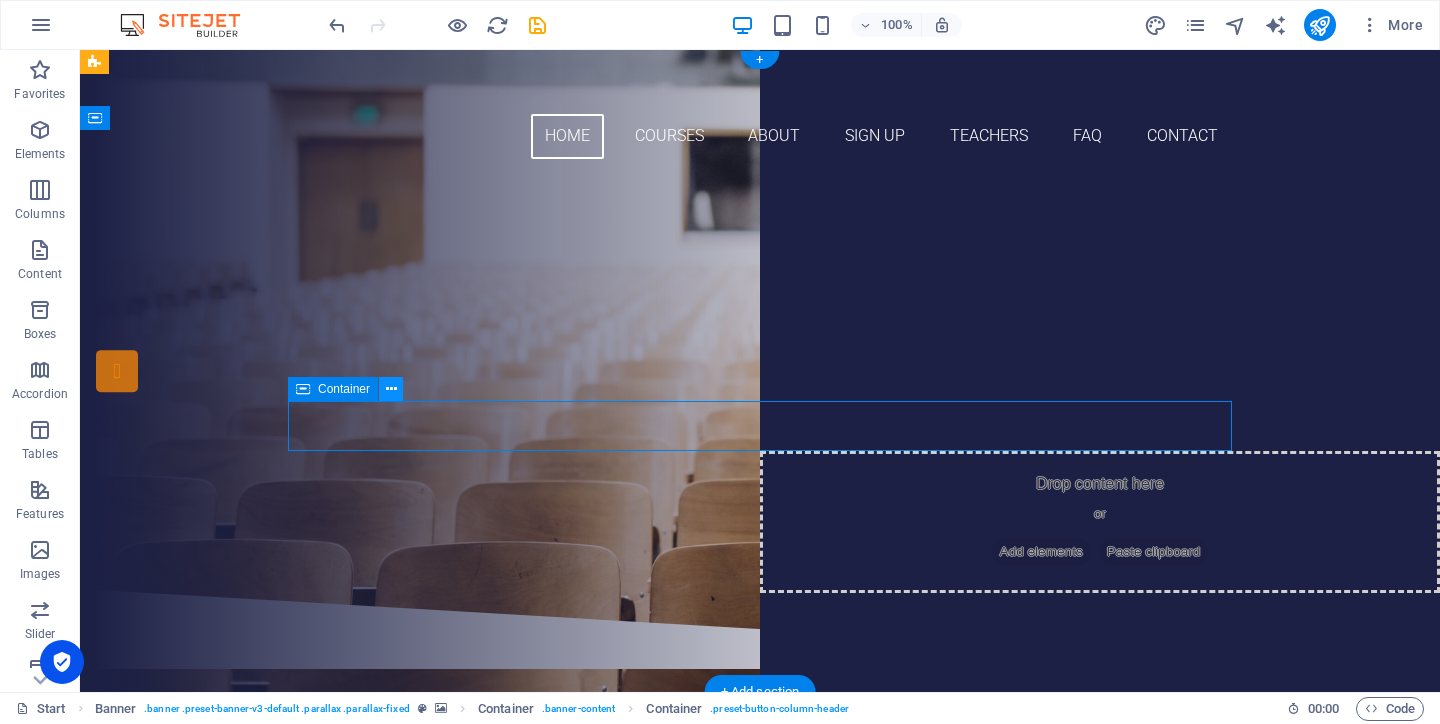 click at bounding box center (391, 389) 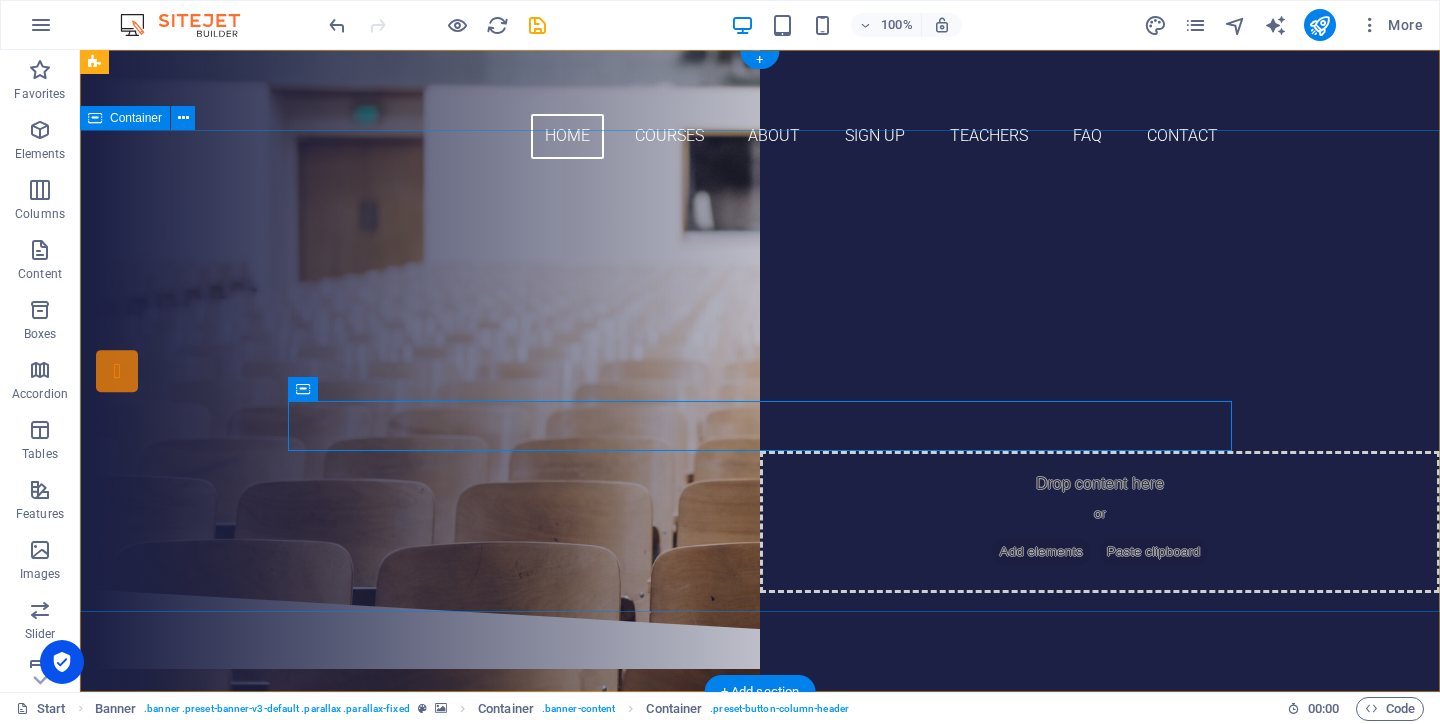 click on "Are you ready to learn YIJING? Join our ACADEMY Our Courses Sign up now" at bounding box center (760, 382) 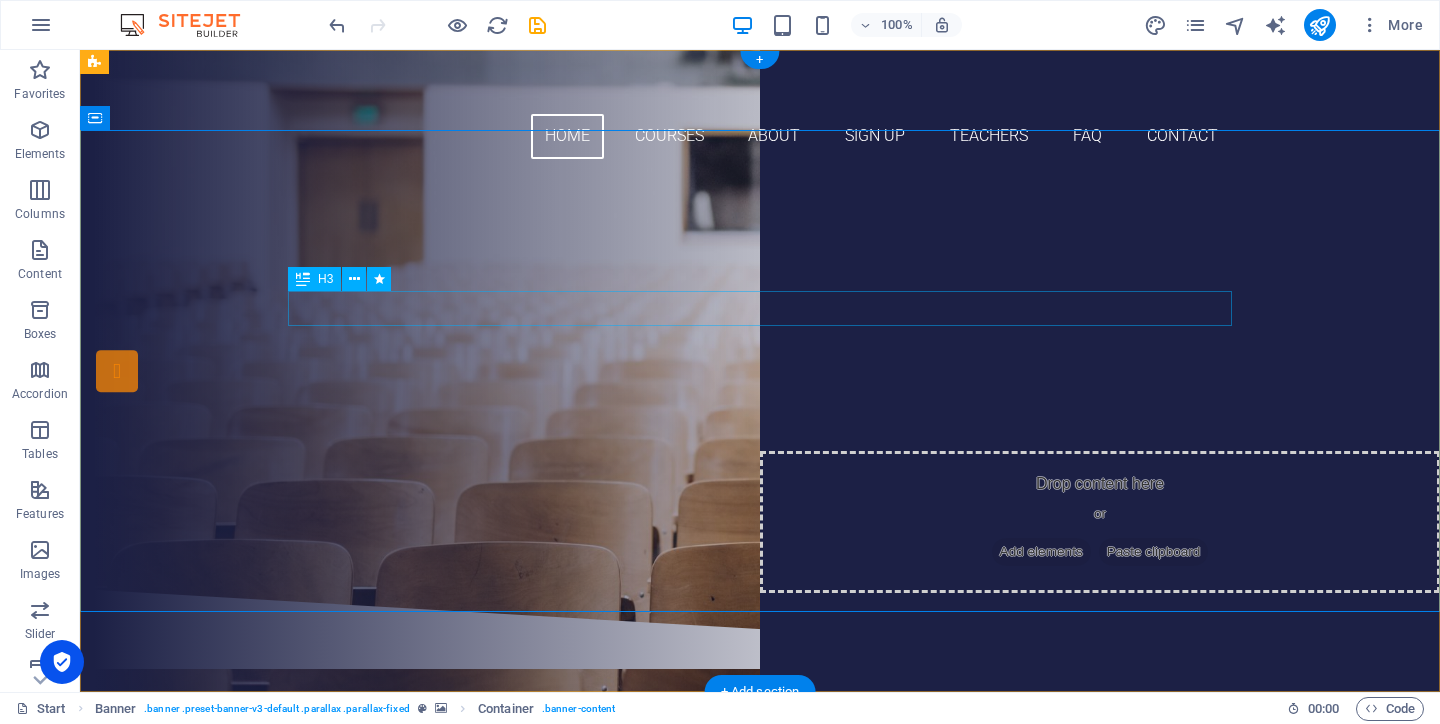 click on "Are you ready to learn YIJING?" at bounding box center (760, 288) 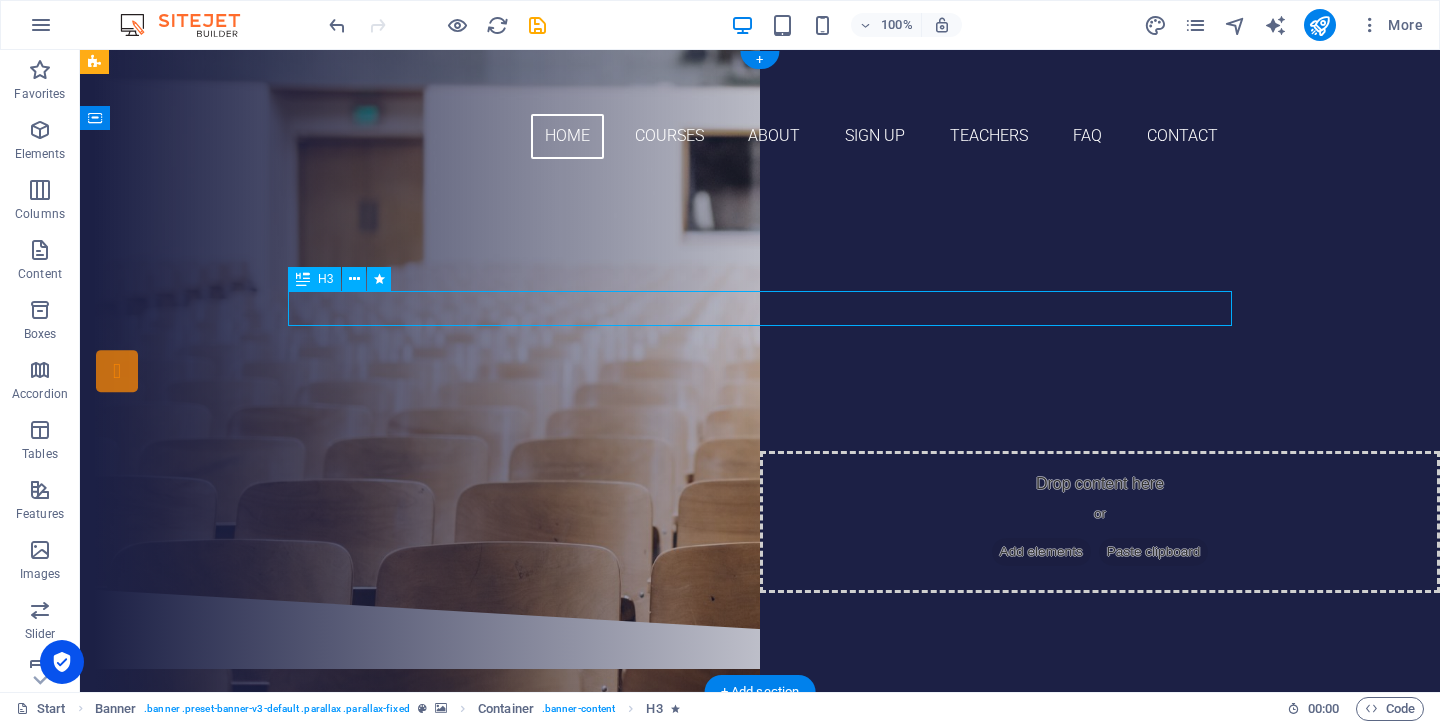 click on "Are you ready to learn YIJING?" at bounding box center (760, 288) 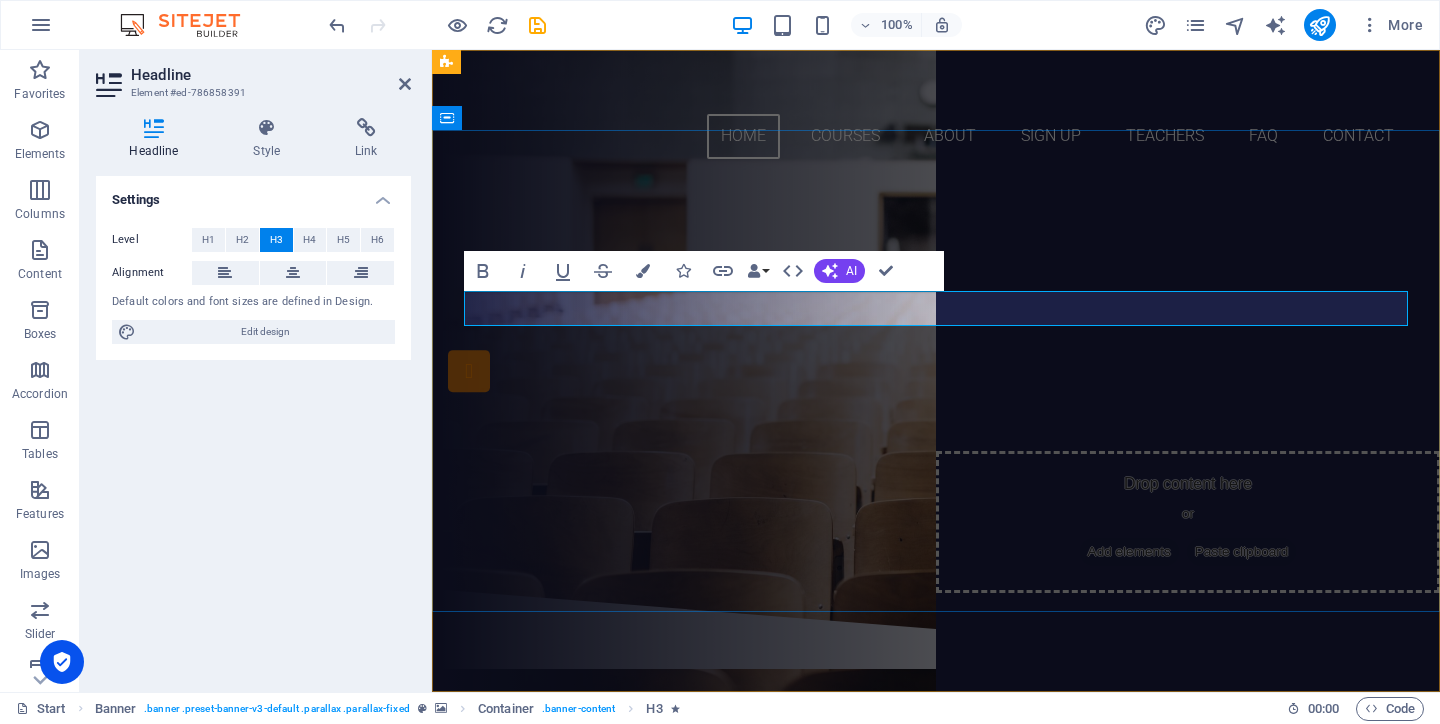 click on "Are you ready to learn YIJING?" at bounding box center [936, 288] 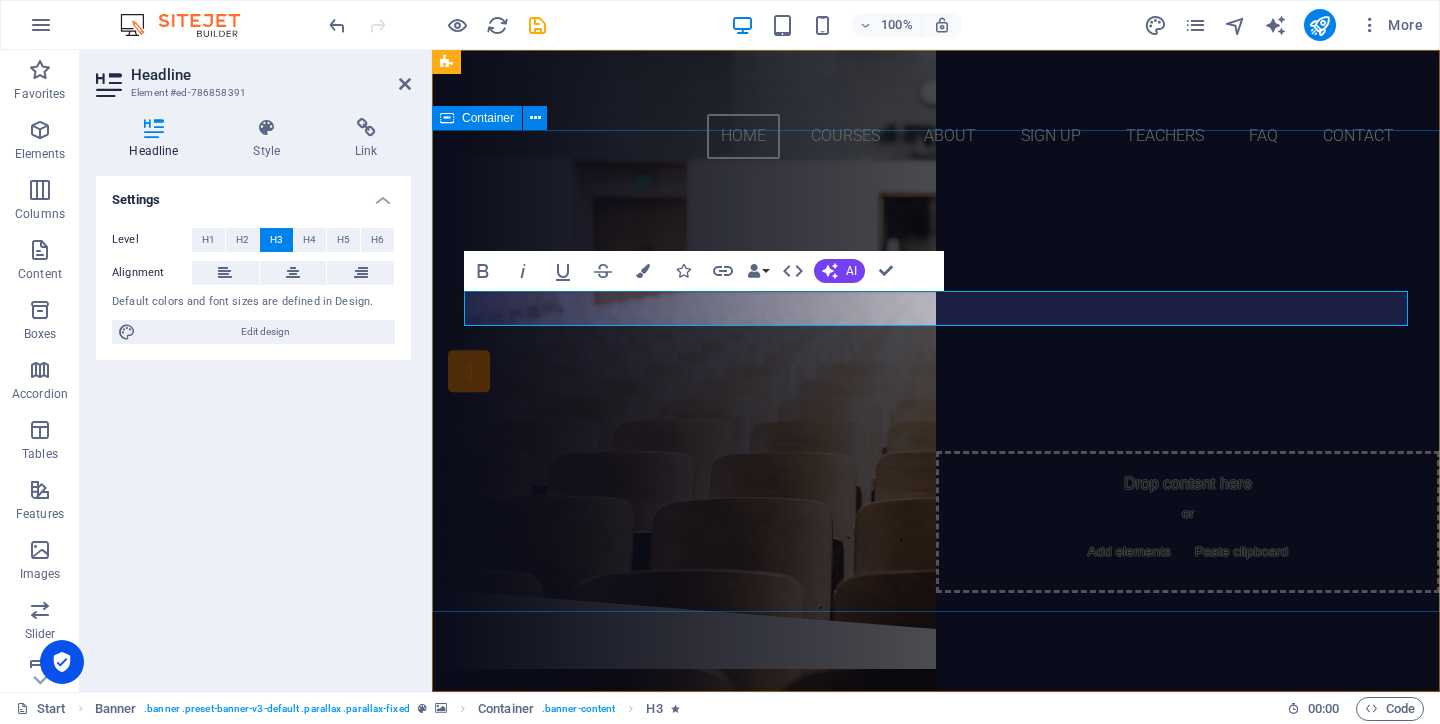 click on "Are you ready to learn ND Model? Join our ACADEMY Our Courses Sign up now" at bounding box center (936, 382) 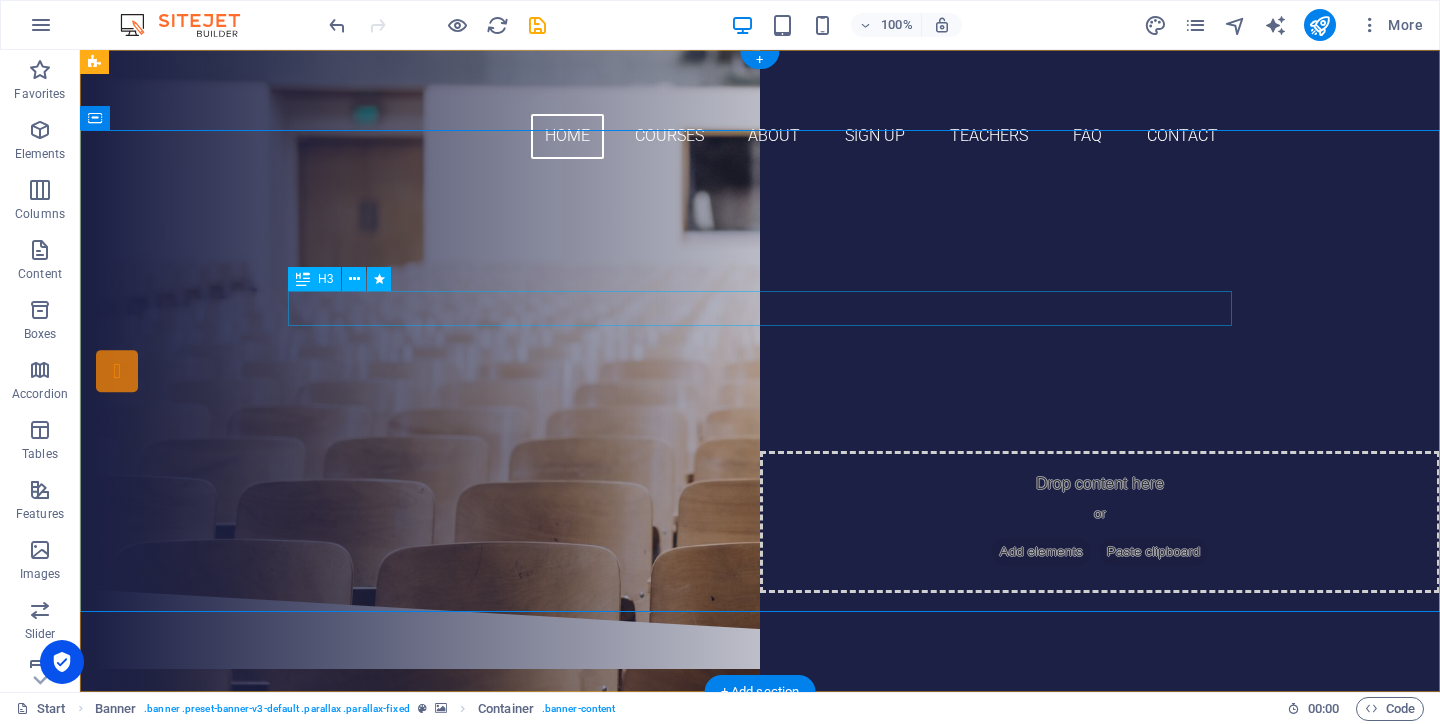 click on "Are you ready to learn ND Model?" at bounding box center [760, 288] 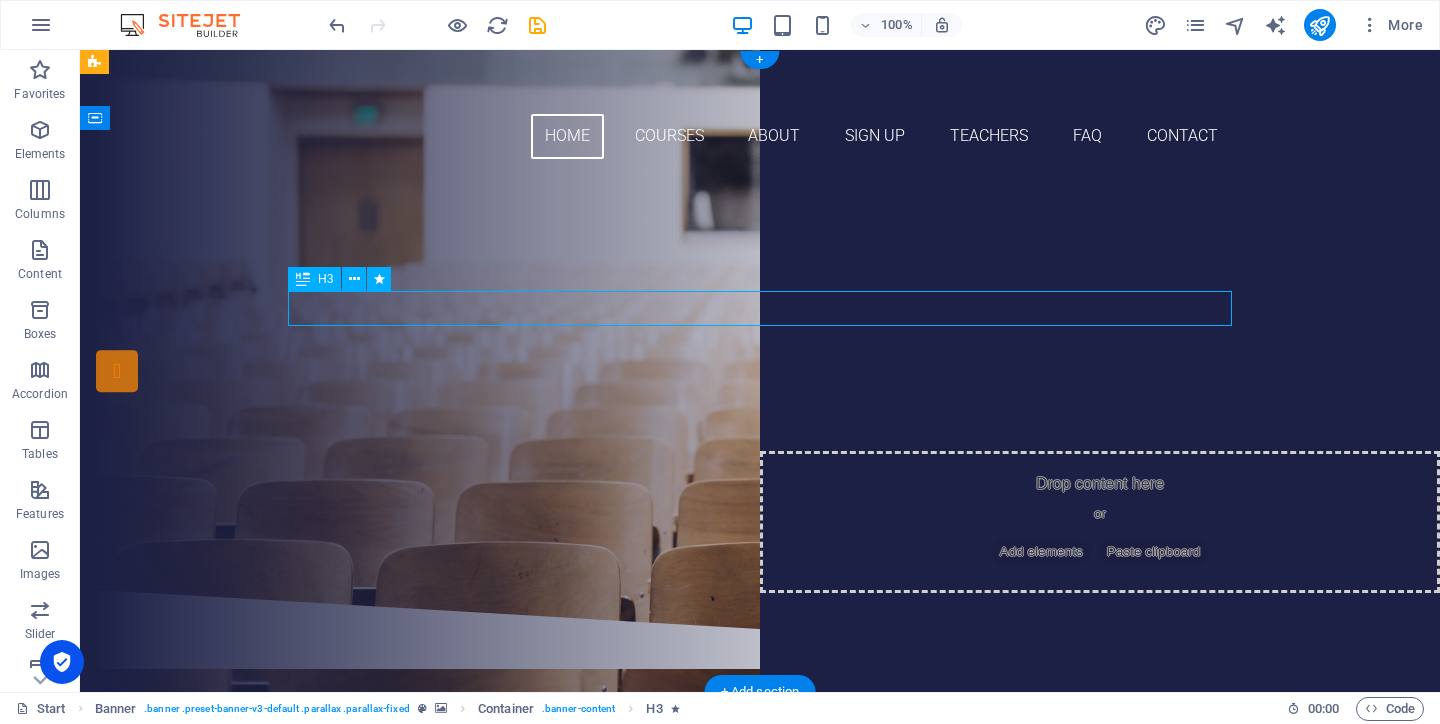 click on "Are you ready to learn ND Model?" at bounding box center (760, 288) 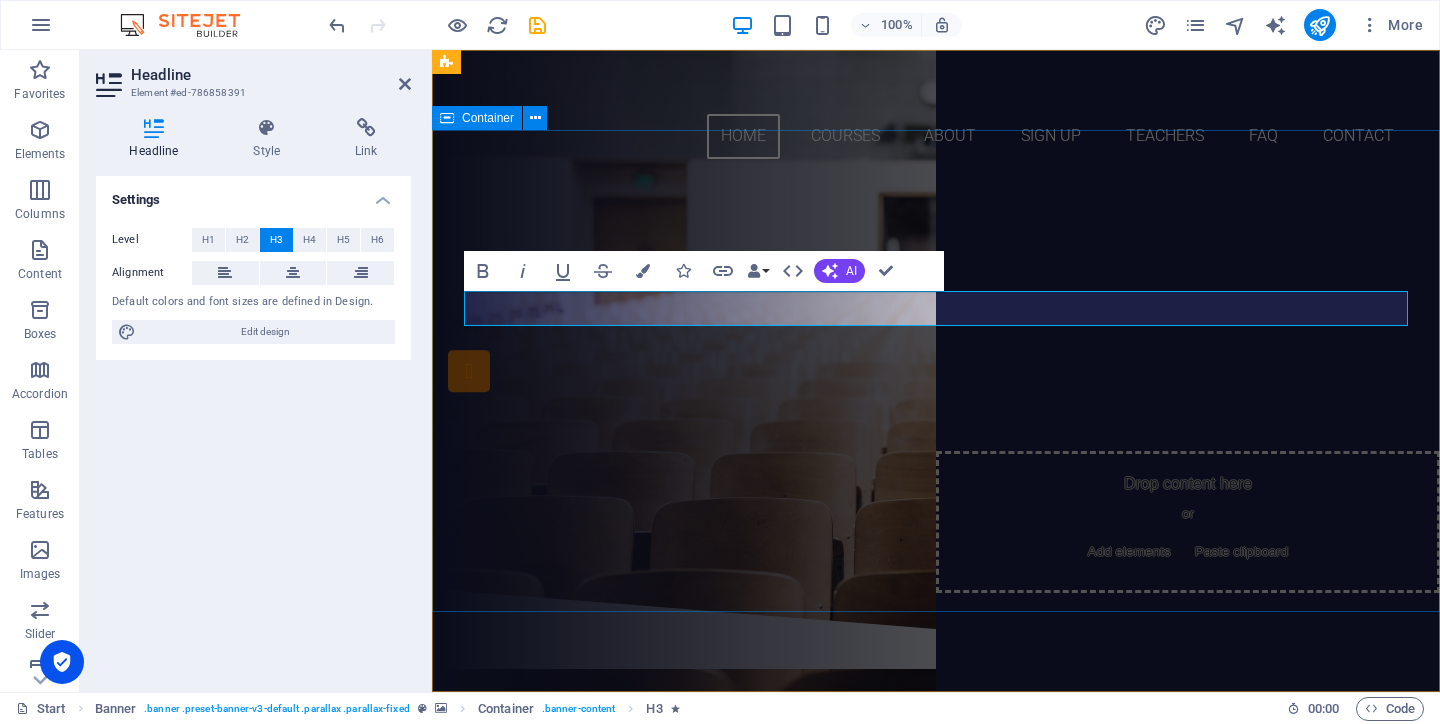 click on "Are you ready to learn ND Model? Join our ACADEMY Our Courses Sign up now" at bounding box center [936, 382] 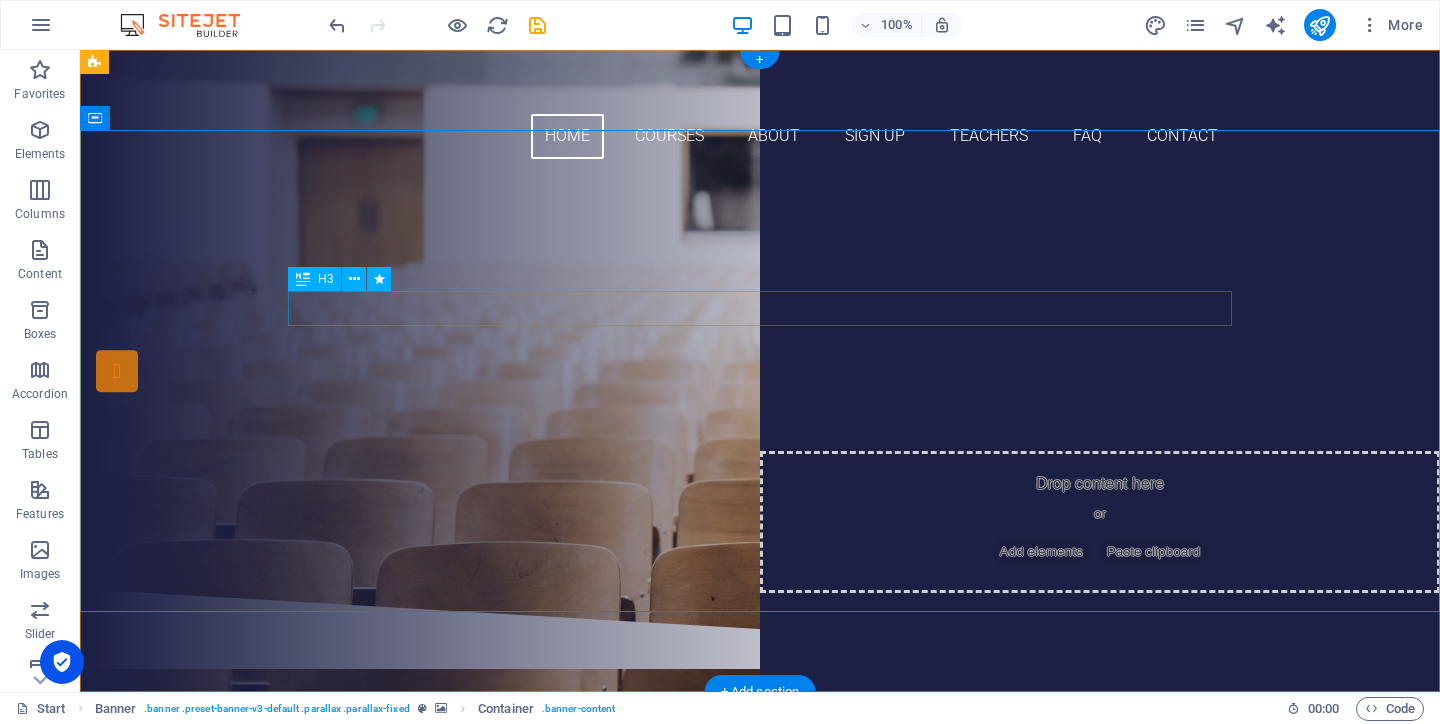 click on "Are you ready to learn ND Model?" at bounding box center (760, 288) 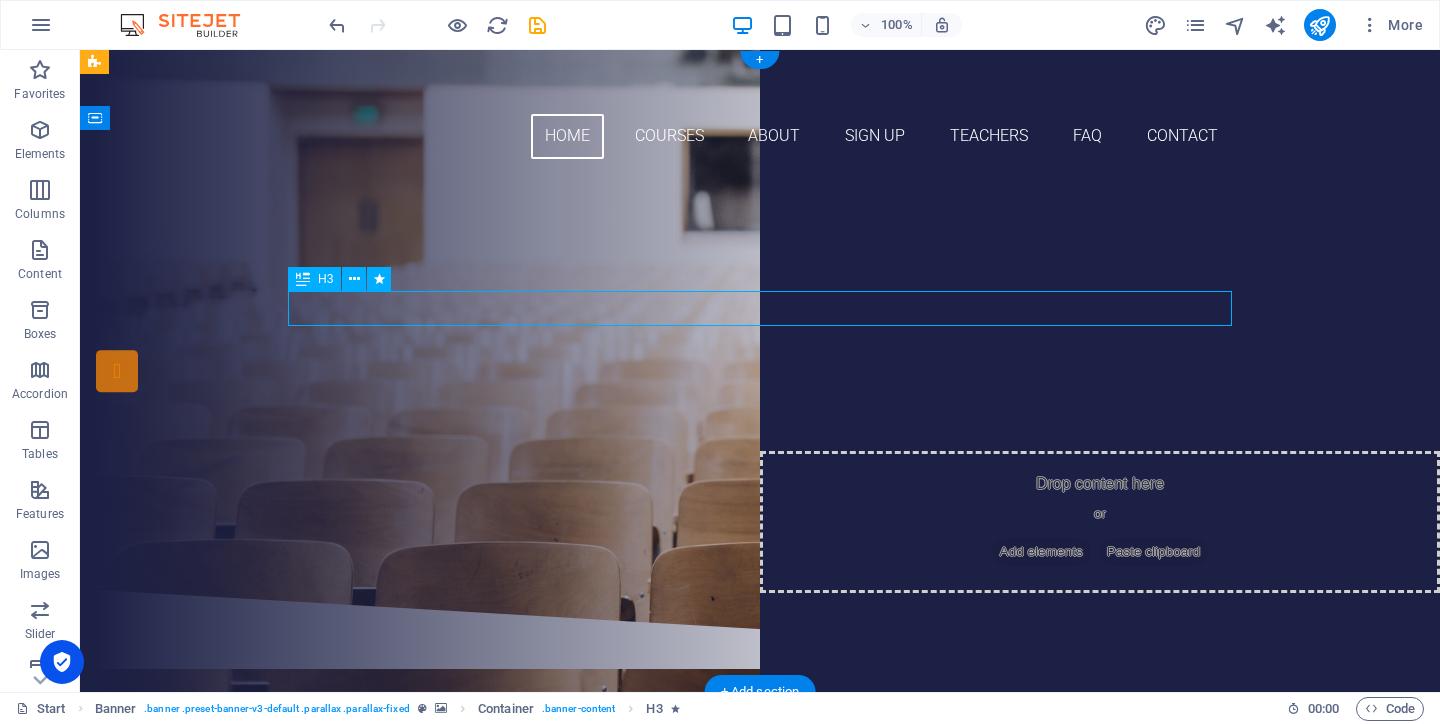 click on "Are you ready to learn ND Model?" at bounding box center (760, 288) 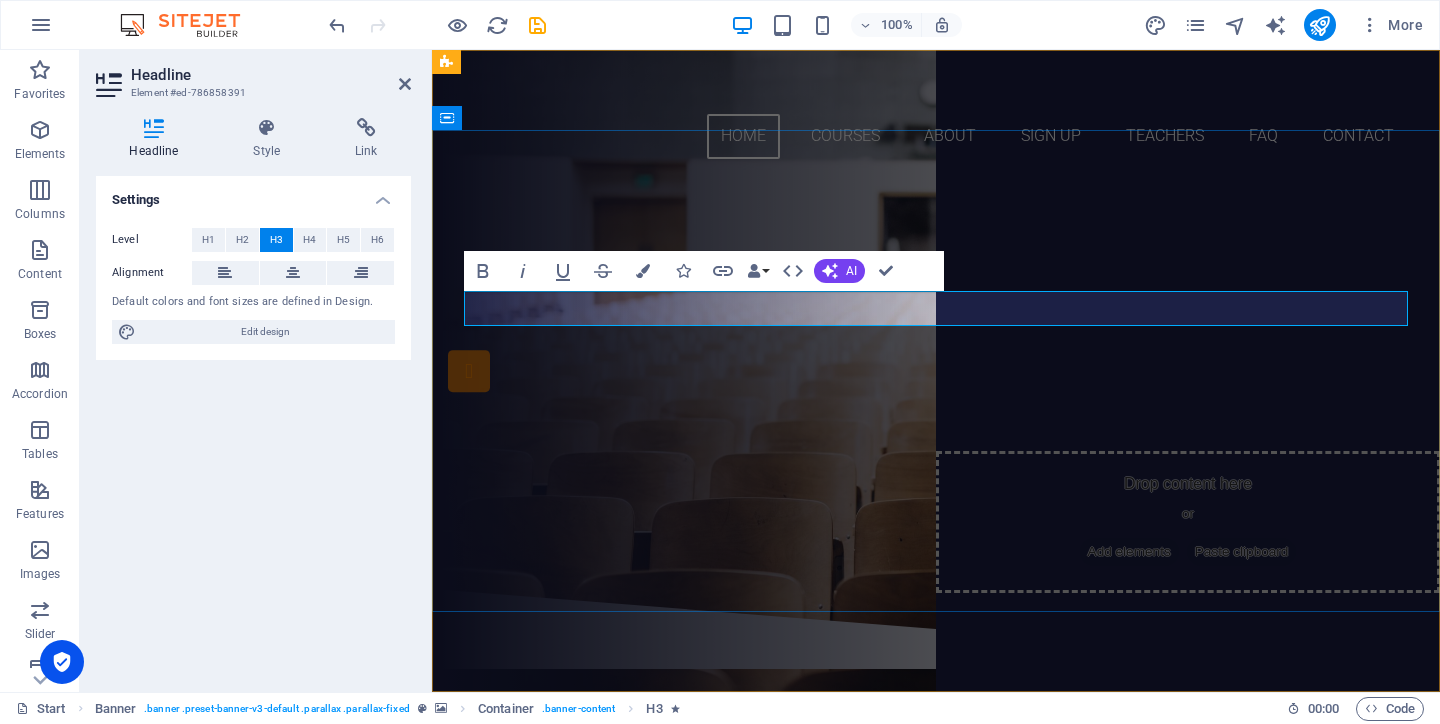 click on "Are you ready to learn ND Model?" at bounding box center [936, 288] 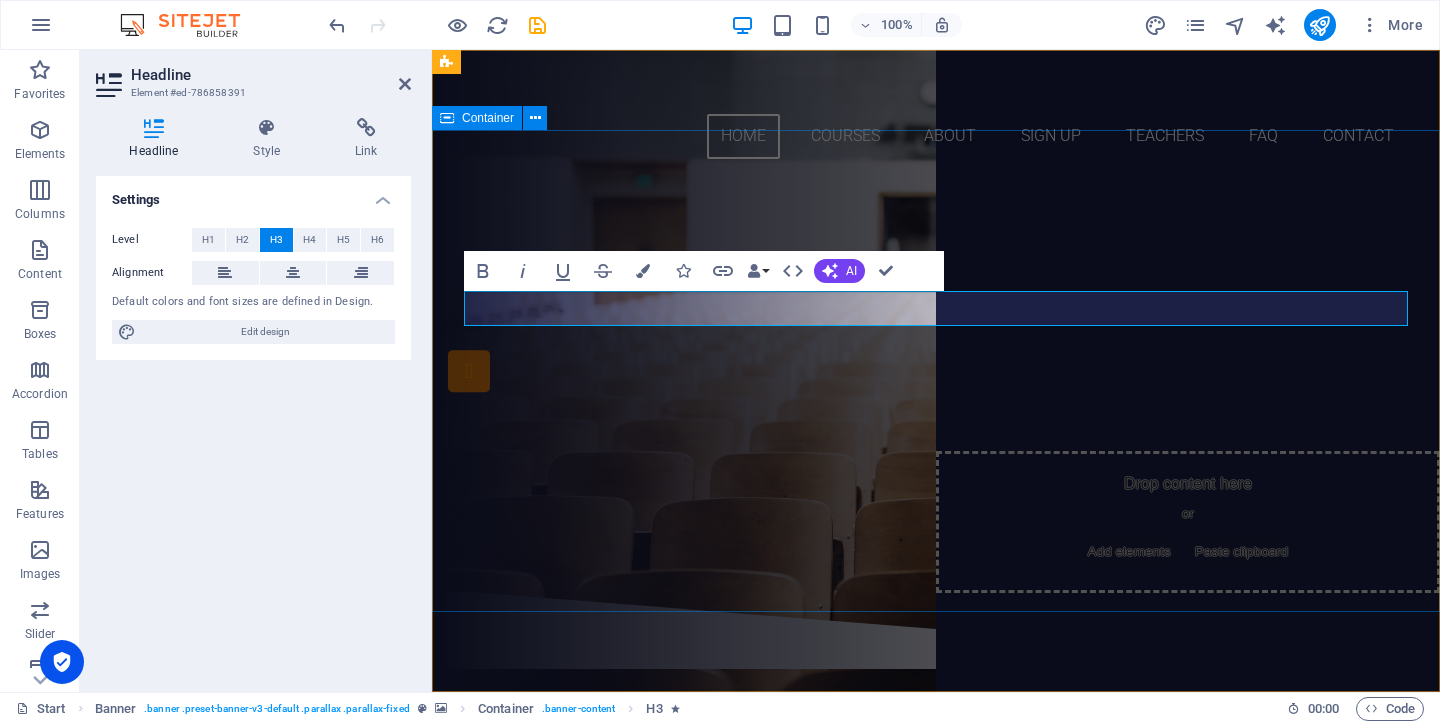 click on "Are you ready to learn YIJING? Join our ACADEMY Our Courses Sign up now" at bounding box center [936, 382] 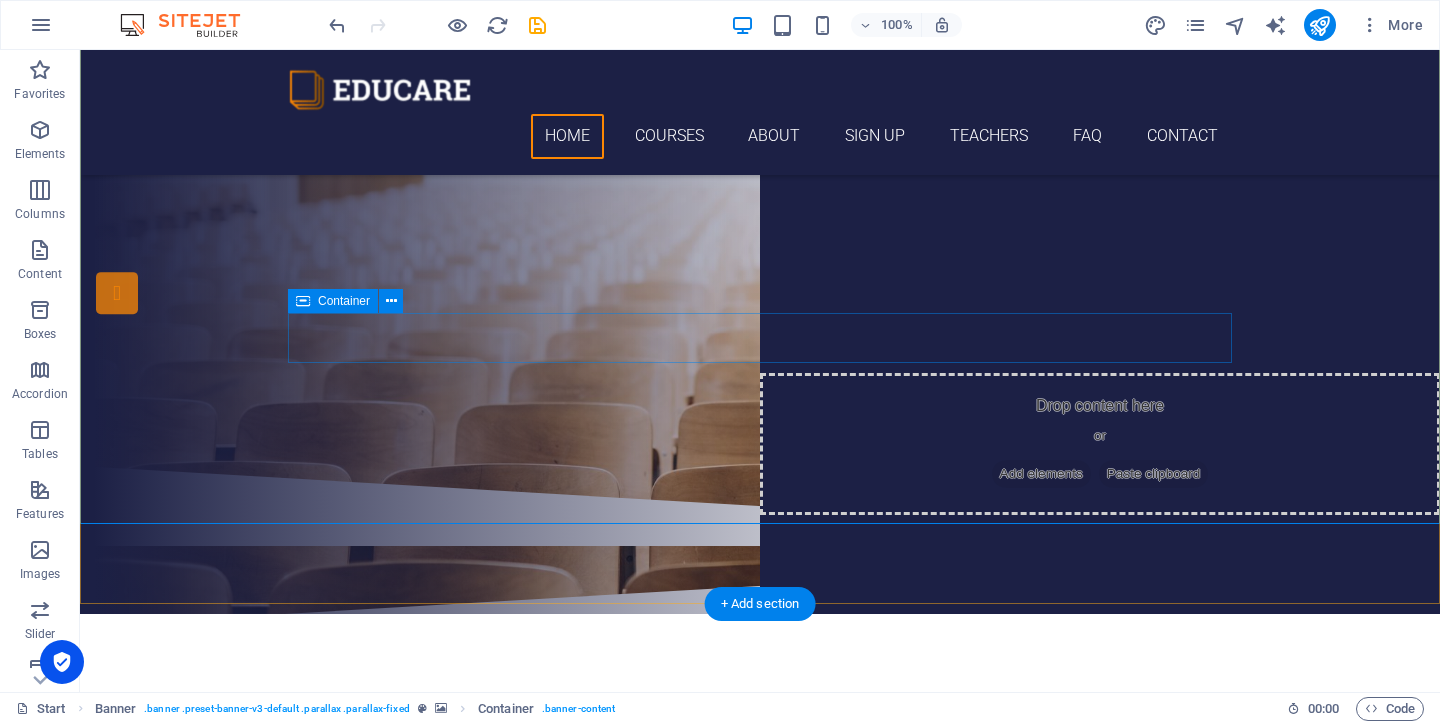 scroll, scrollTop: 88, scrollLeft: 0, axis: vertical 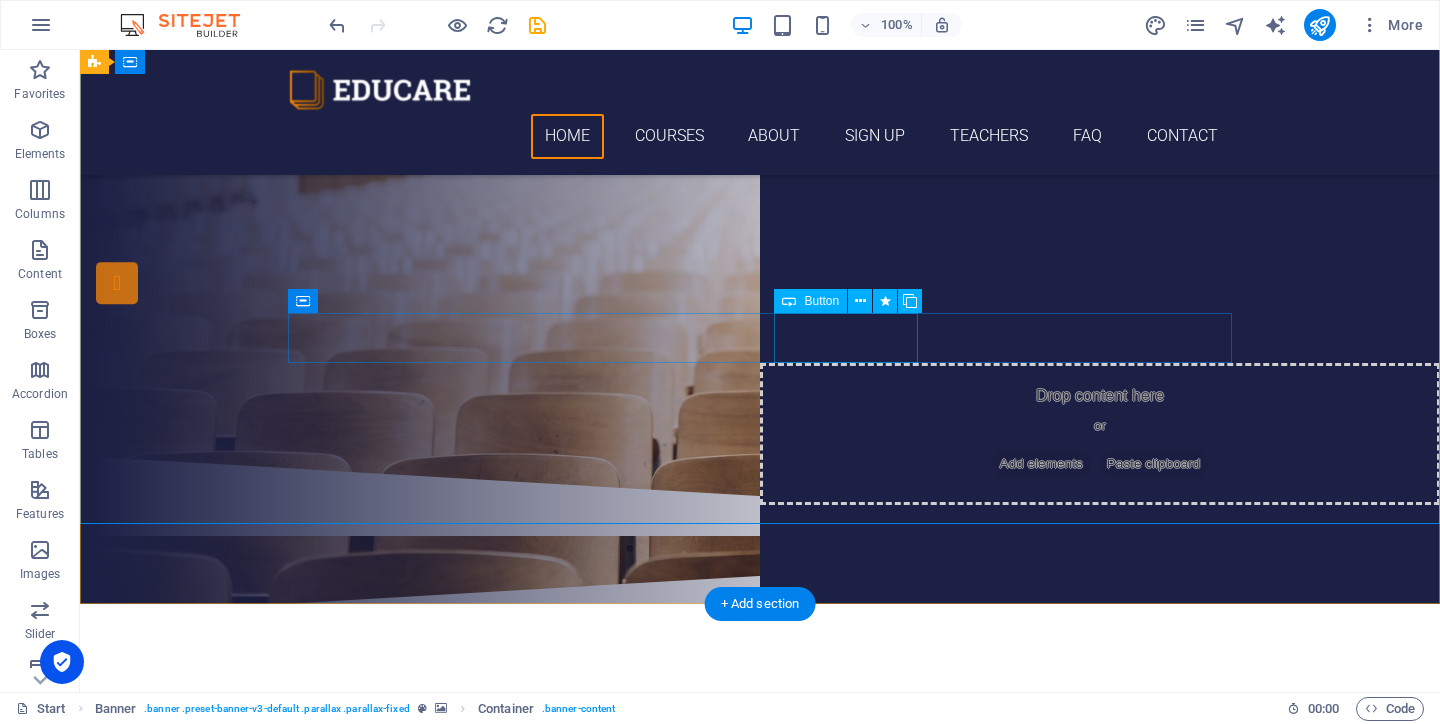 click on "Button" at bounding box center [821, 301] 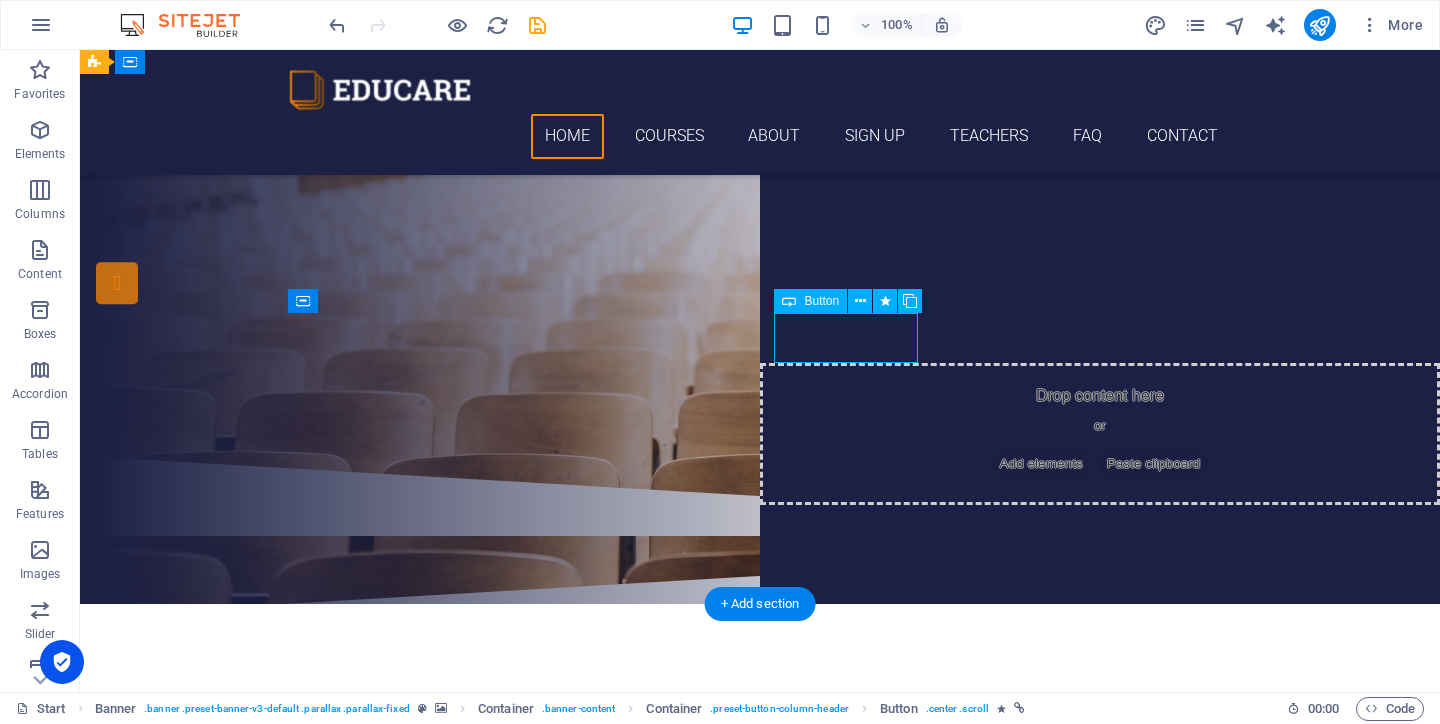 click on "Button" at bounding box center (821, 301) 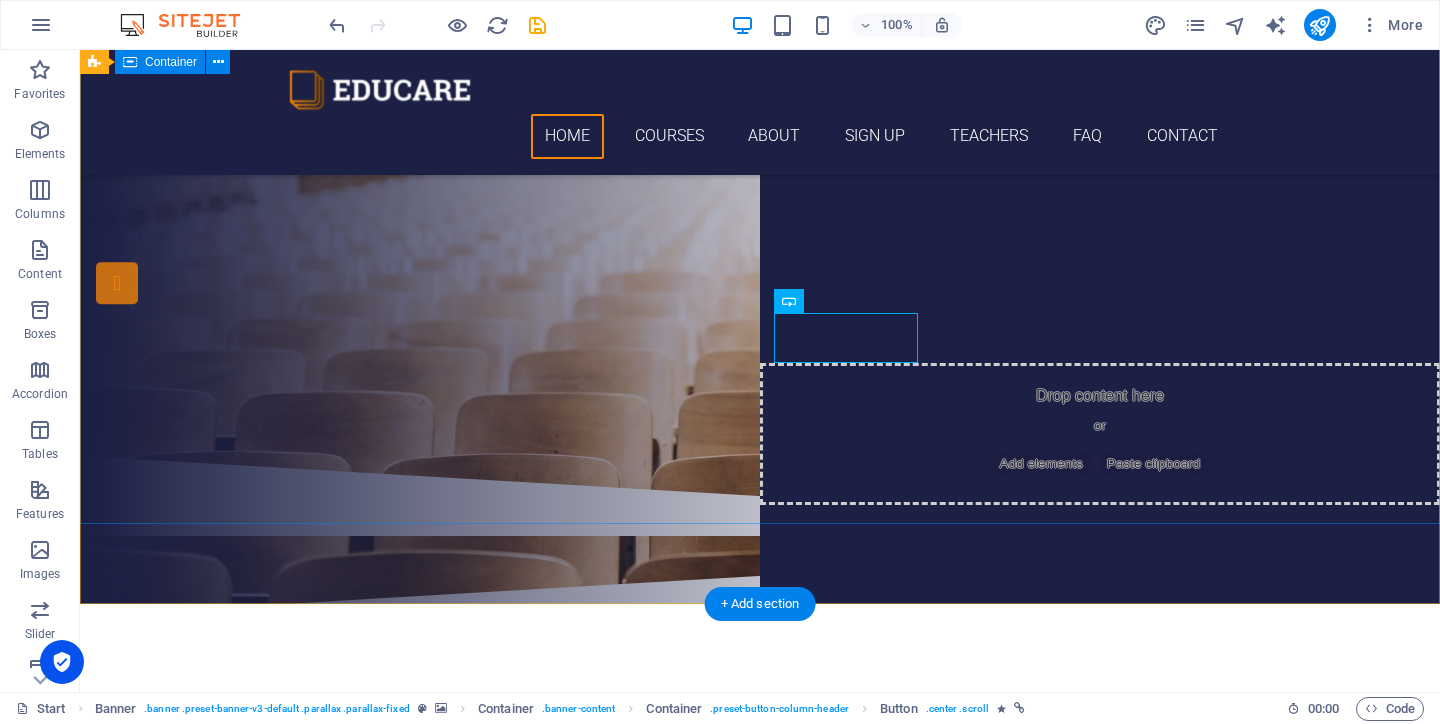 click on "Are you ready to learn YIJING? Join our ACADEMY Our Courses Sign up now" at bounding box center [760, 209] 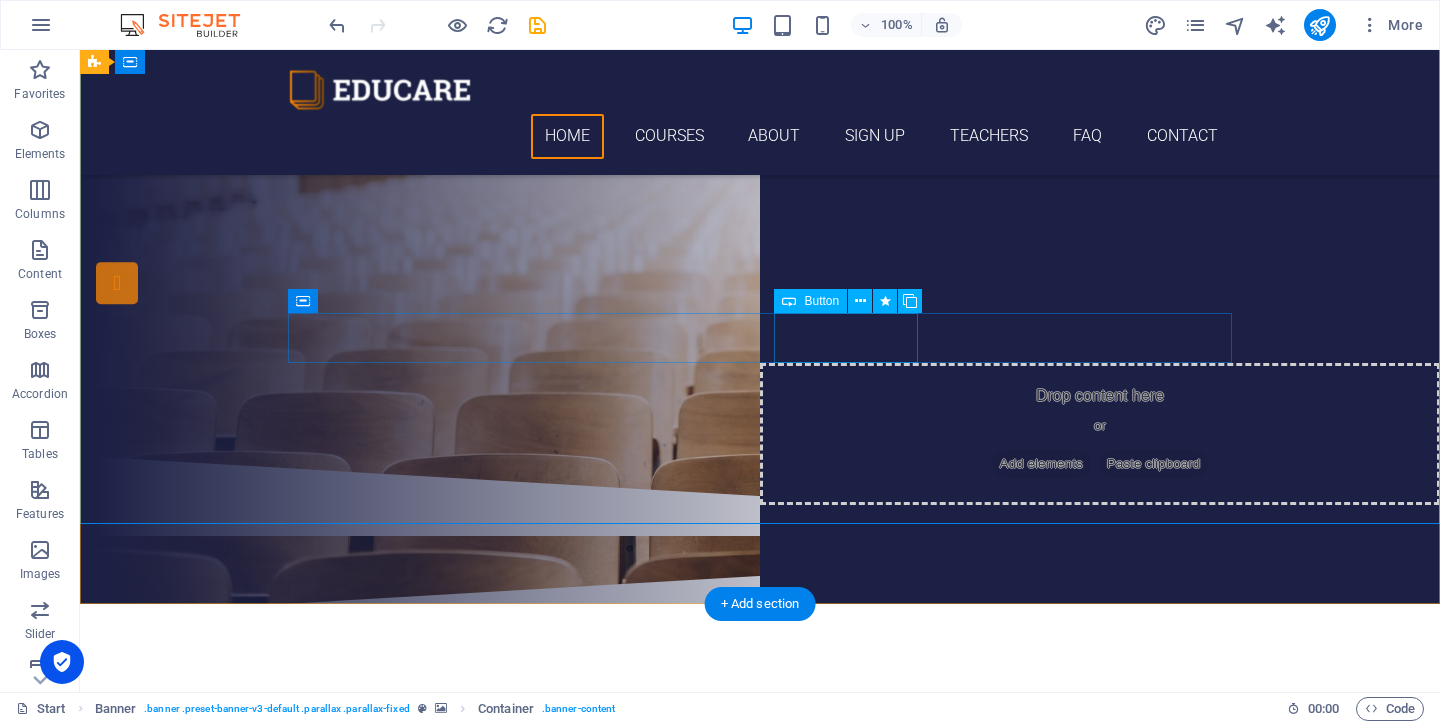 click on "Sign up now" at bounding box center [760, 335] 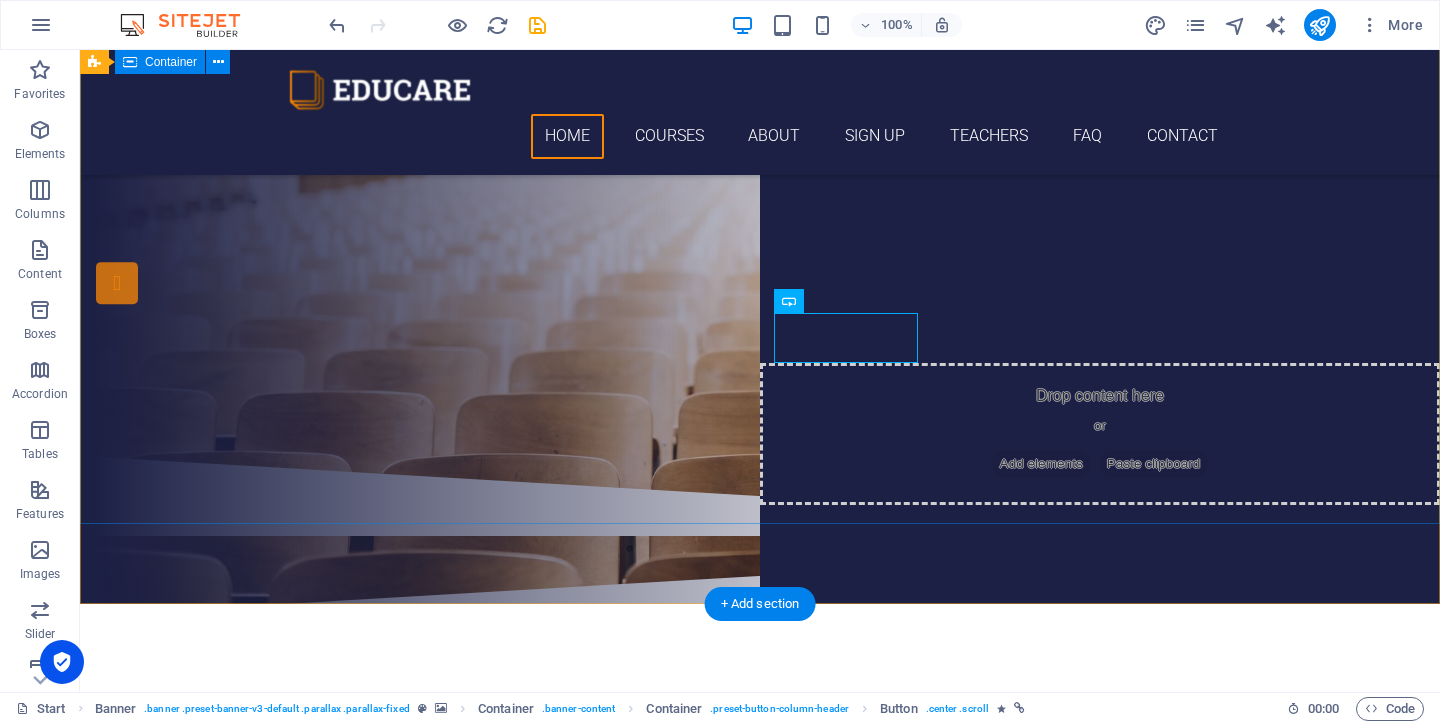 click on "Are you ready to learn YIJING? Join our ACADEMY Our Courses Sign up now" at bounding box center (760, 209) 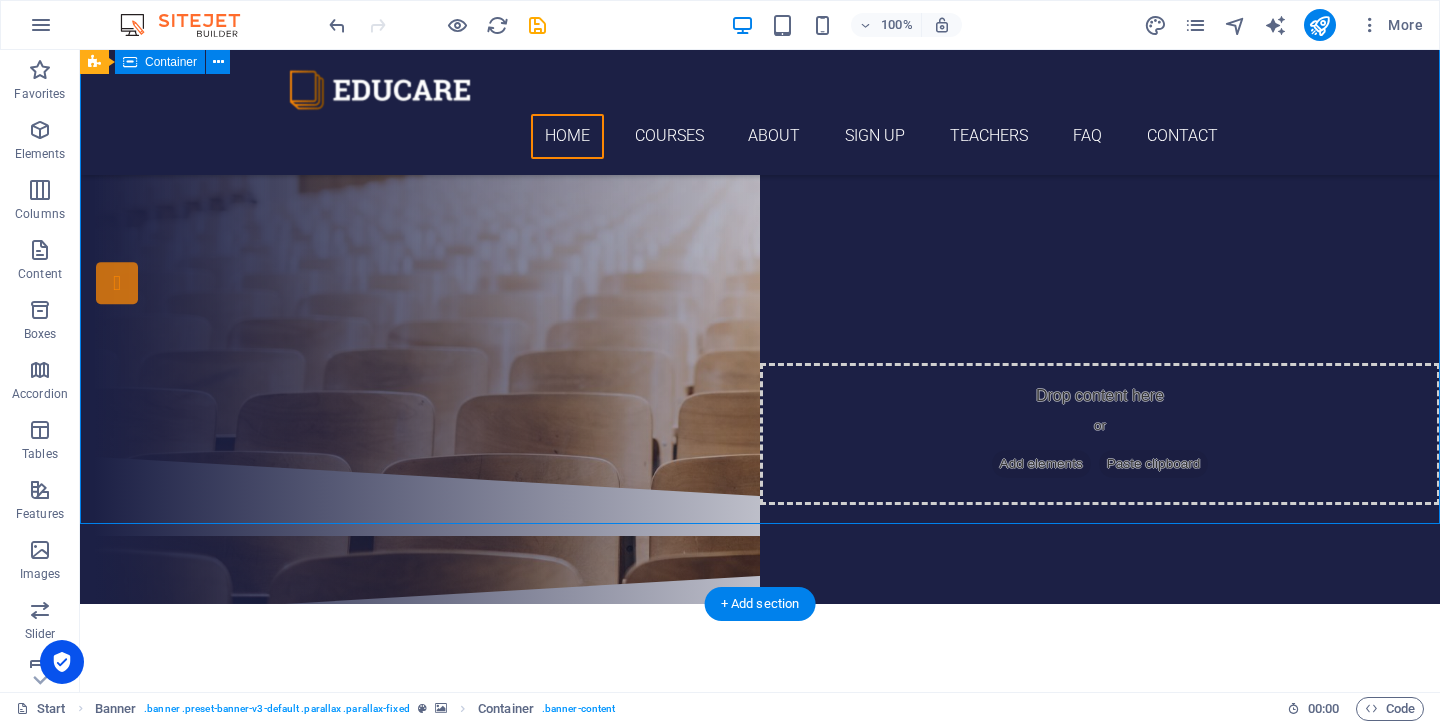 drag, startPoint x: 1219, startPoint y: 430, endPoint x: 1213, endPoint y: 357, distance: 73.24616 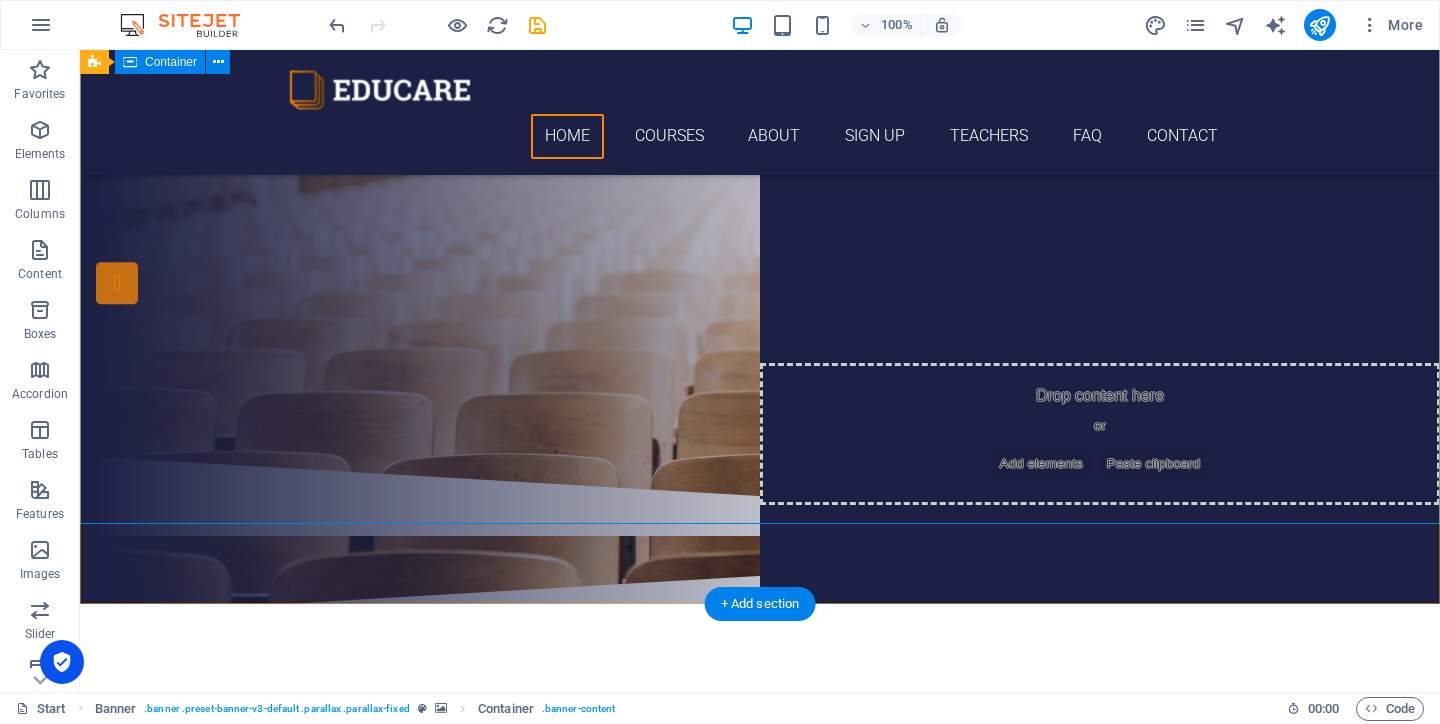 click on "Are you ready to learn YIJING? Join our ACADEMY Our Courses Sign up now" at bounding box center (760, 209) 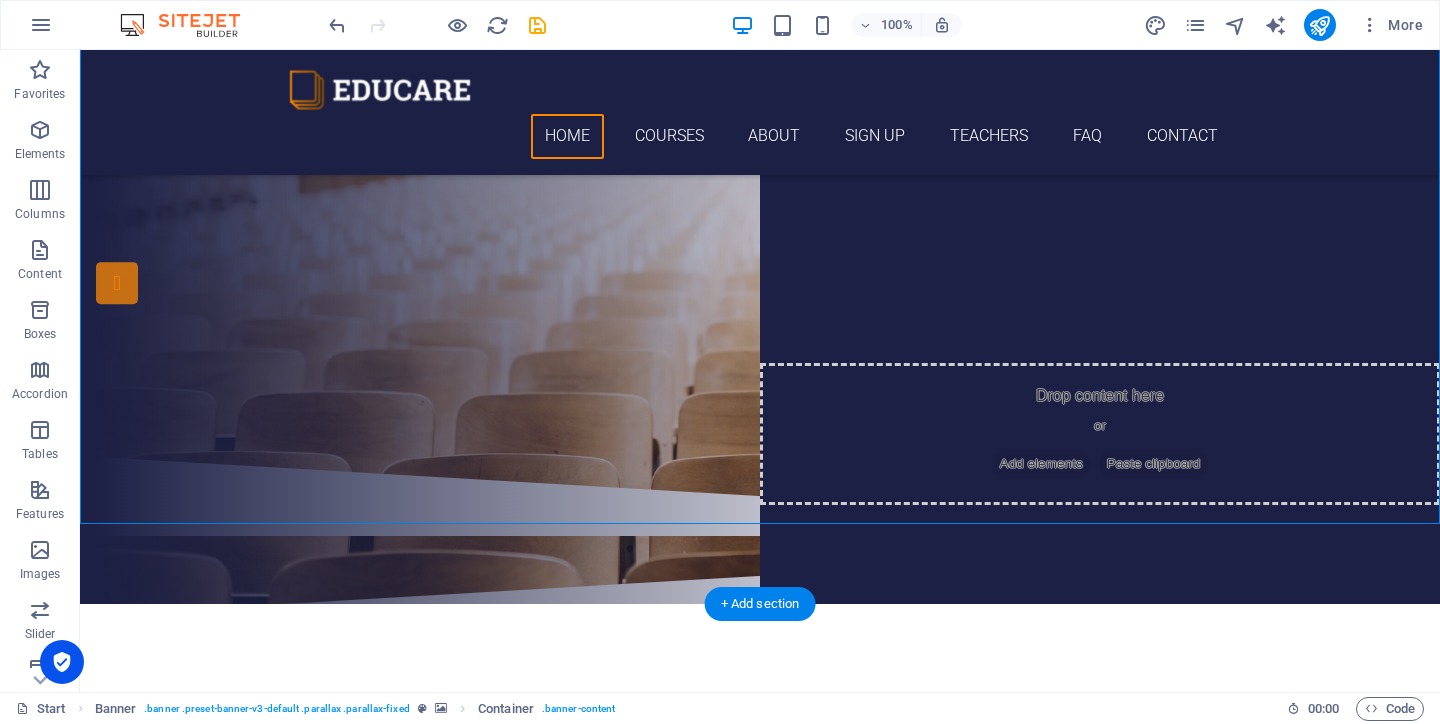 click on "Our Courses" at bounding box center [760, 273] 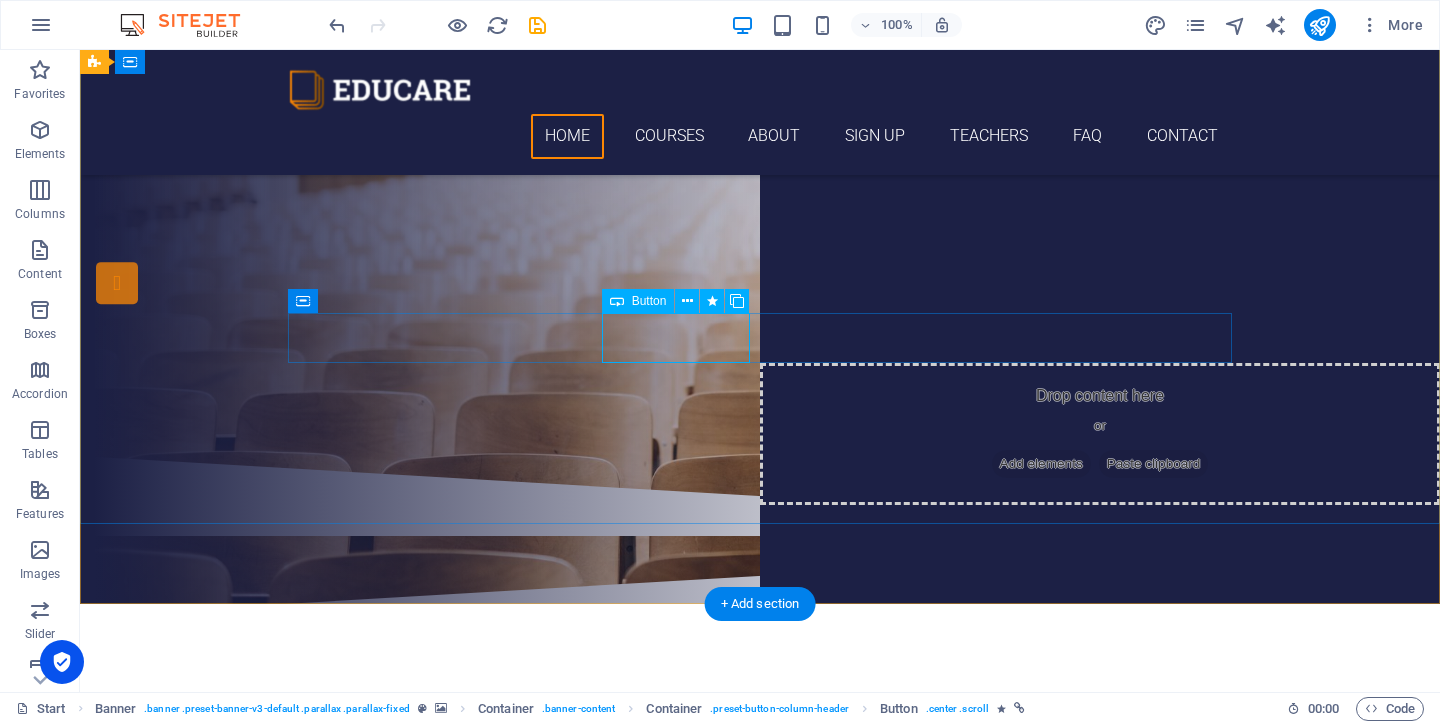 click at bounding box center (617, 301) 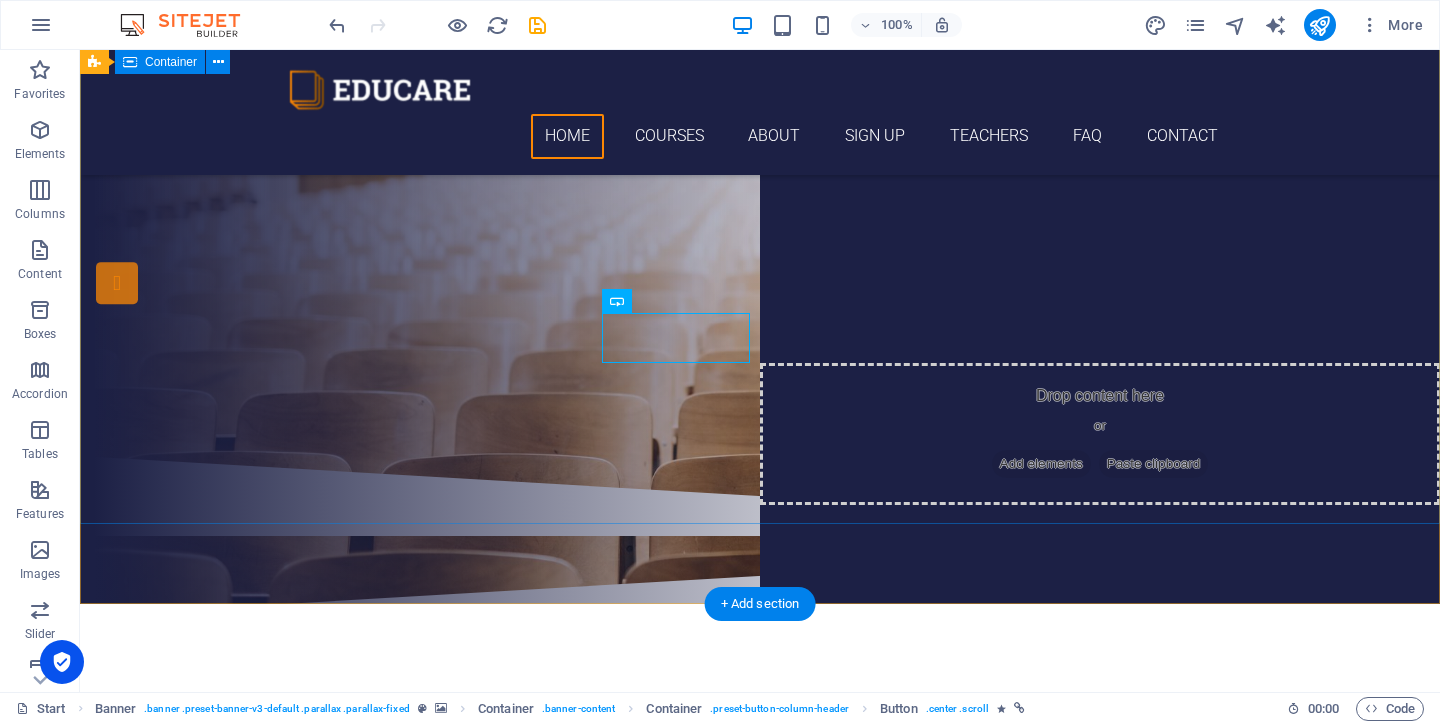 click on "Are you ready to learn YIJING? Join our ACADEMY Our Courses Sign up now" at bounding box center [760, 209] 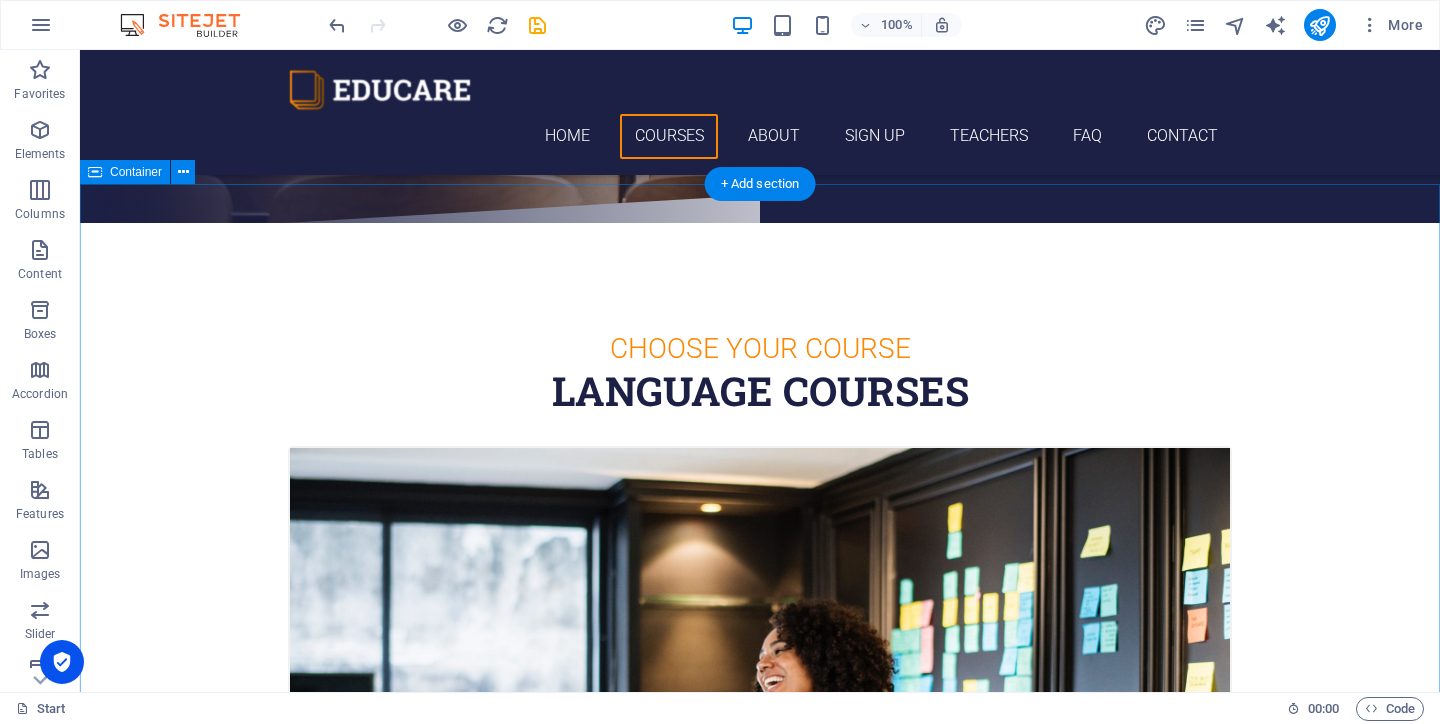 scroll, scrollTop: 513, scrollLeft: 0, axis: vertical 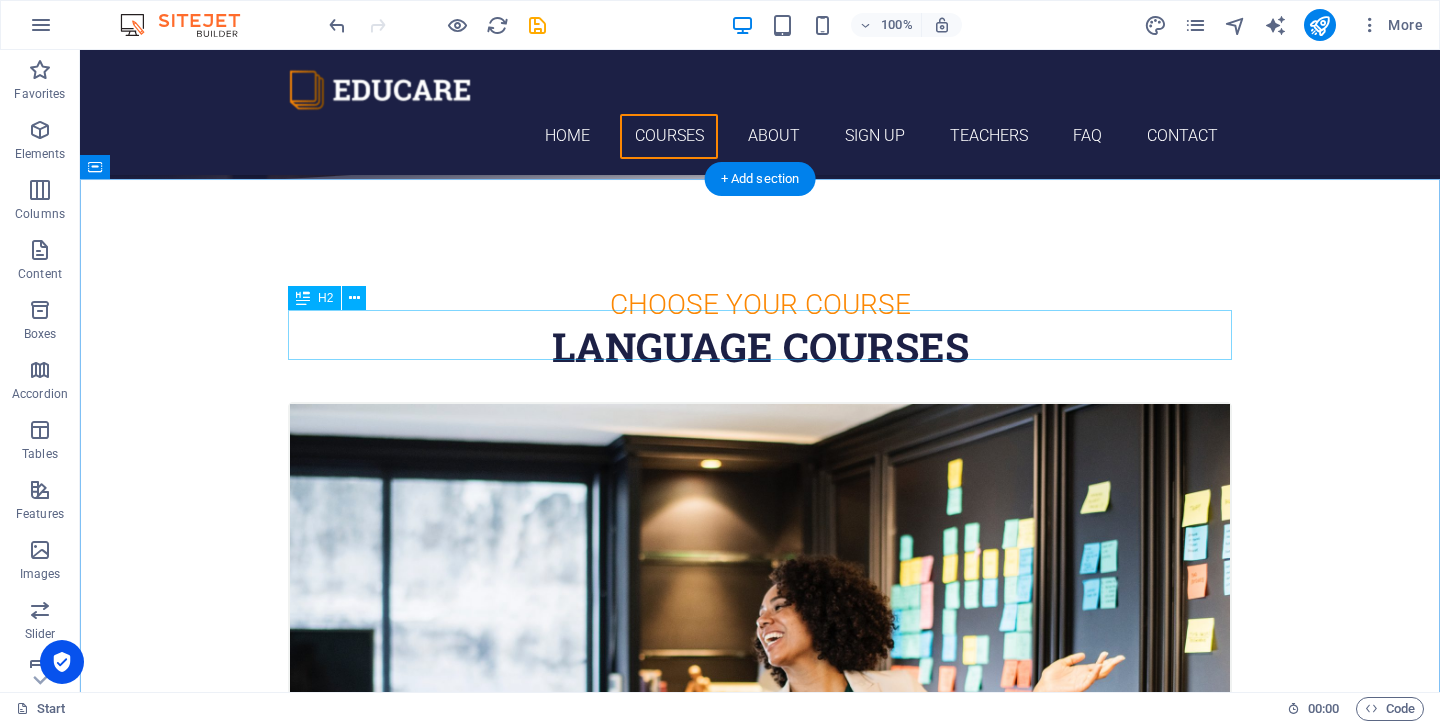 click on "Language Courses" at bounding box center [760, 347] 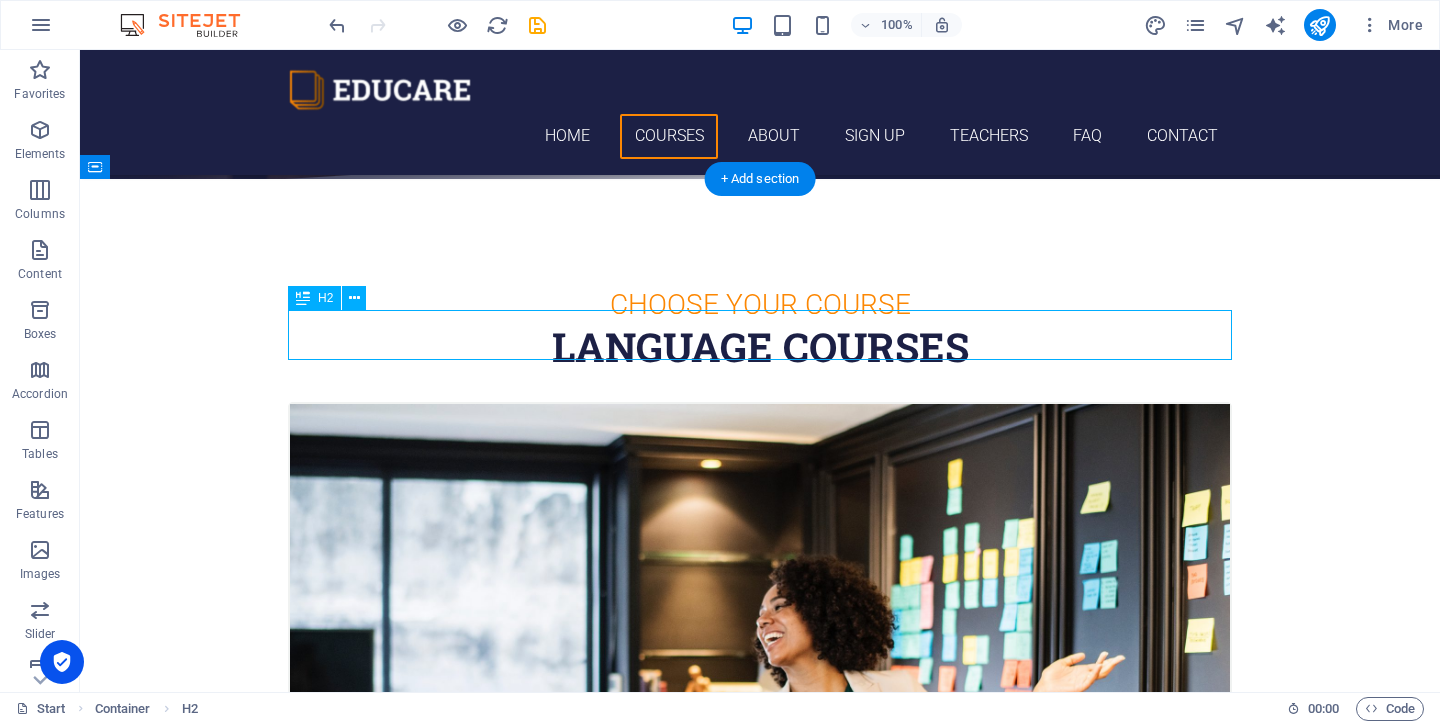 click on "Language Courses" at bounding box center [760, 347] 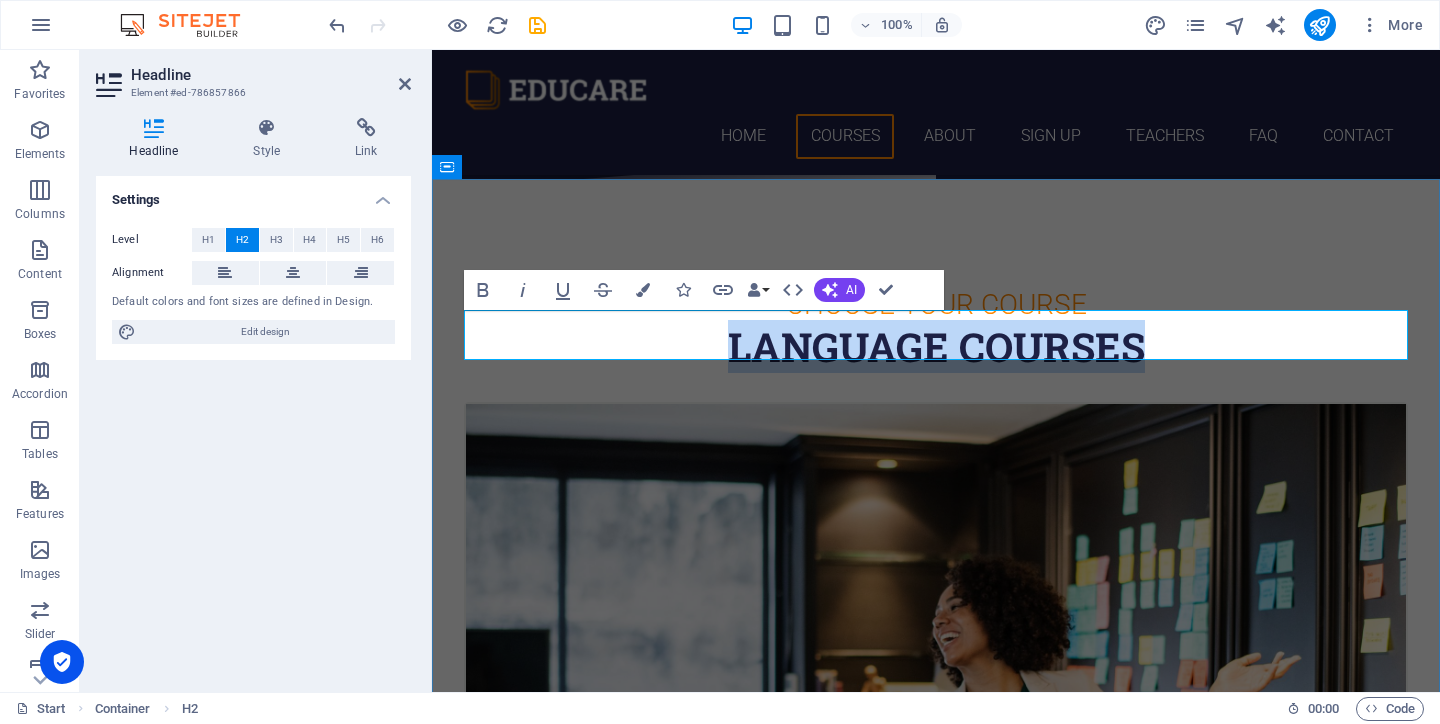 click on "Language Courses" at bounding box center [936, 347] 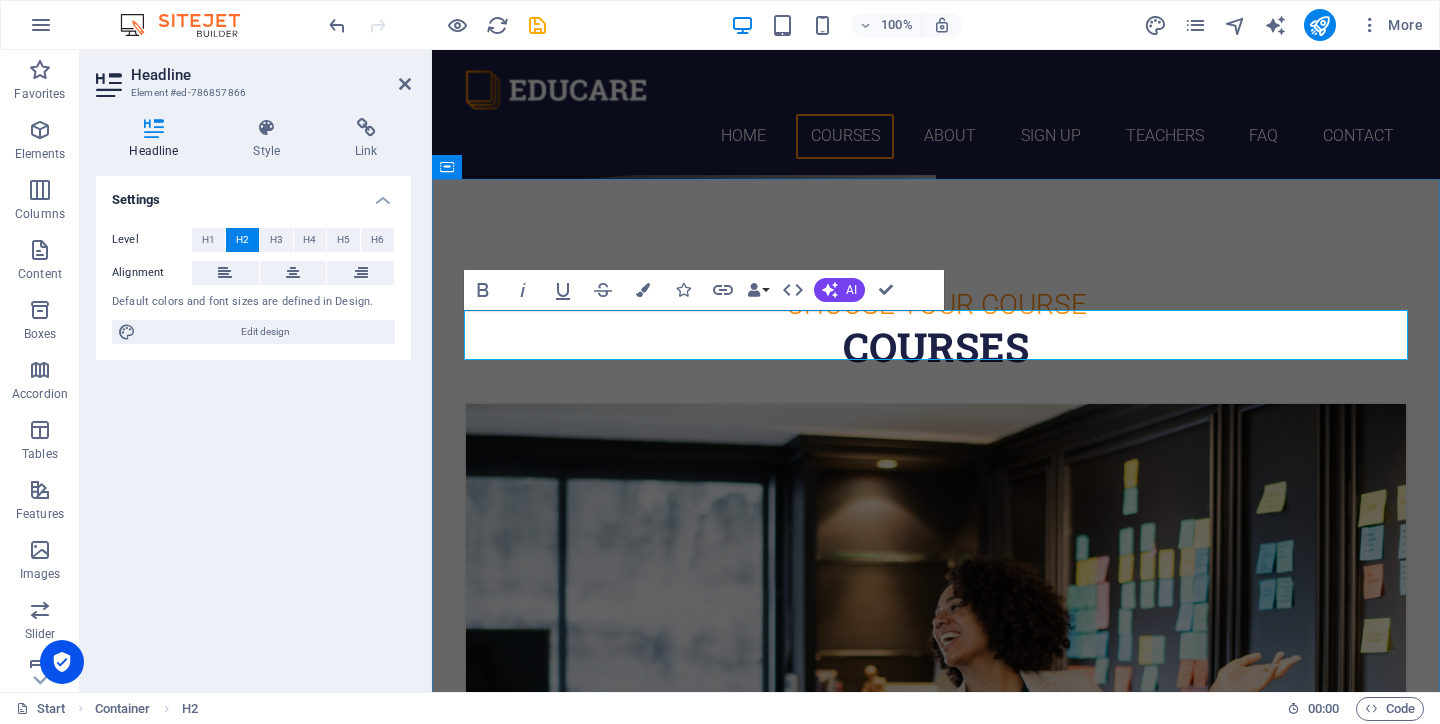 type 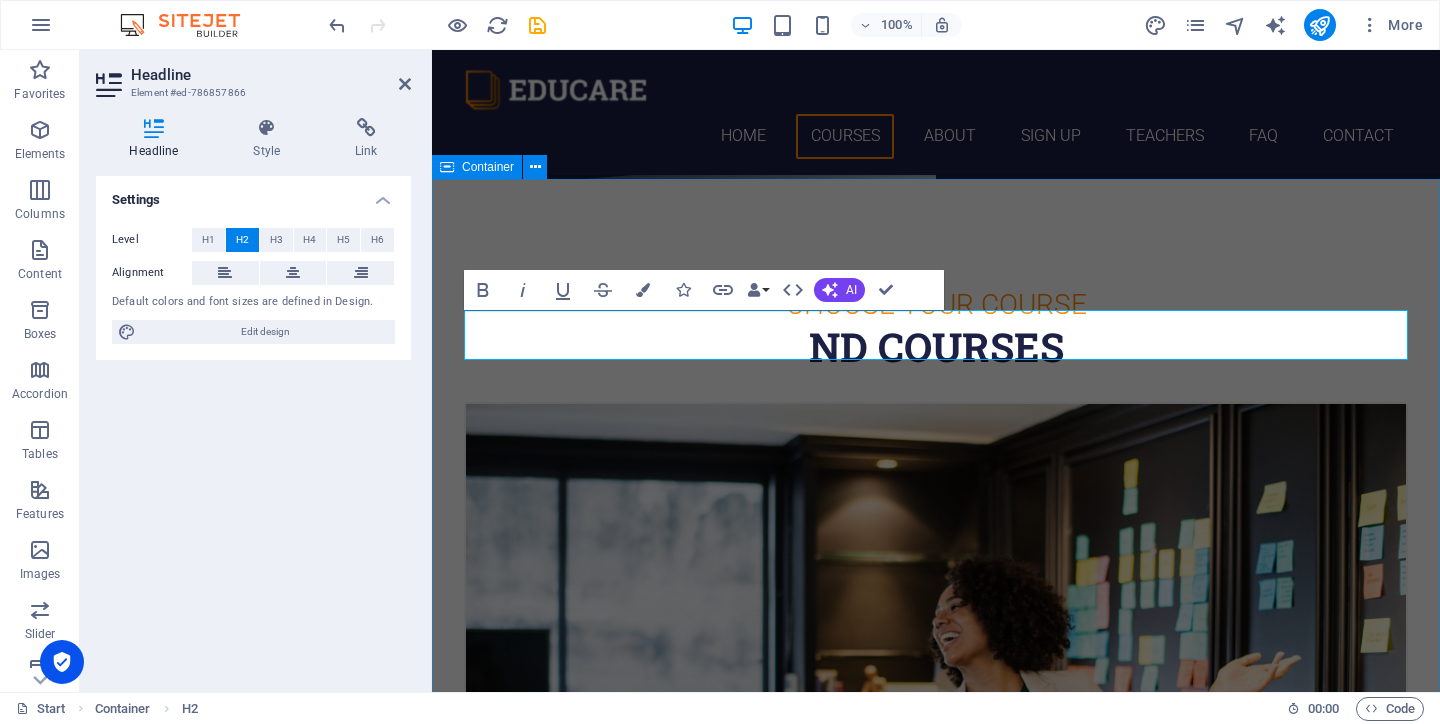 click on "Choose Your Course ND Courses Spanish  12. September 2019  08:00 am - 04:00 pm Lorem ipsum dolor sit amet, consectetur adipisicing elit. Veritatis, dolorem! Swedish  12. September 2019  08:00 am - 04:00 pm Lorem ipsum dolor sit amet, consectetur adipisicing elit. Veritatis, dolorem! German  12. September 2019  08:00 am - 04:00 pm Lorem ipsum dolor sit amet, consectetur adipisicing elit. Veritatis, dolorem! Italian  12. September 2019  08:00 am - 04:00 pm Lorem ipsum dolor sit amet, consectetur adipisicing elit. Veritatis, dolorem! French  12. September 2019  08:00 am - 04:00 pm Lorem ipsum dolor sit amet, consectetur adipisicing elit. Veritatis, dolorem! Danish  12. September 2019  08:00 am - 04:00 pm Lorem ipsum dolor sit amet, consectetur adipisicing elit. Veritatis, dolorem!" at bounding box center [936, 2793] 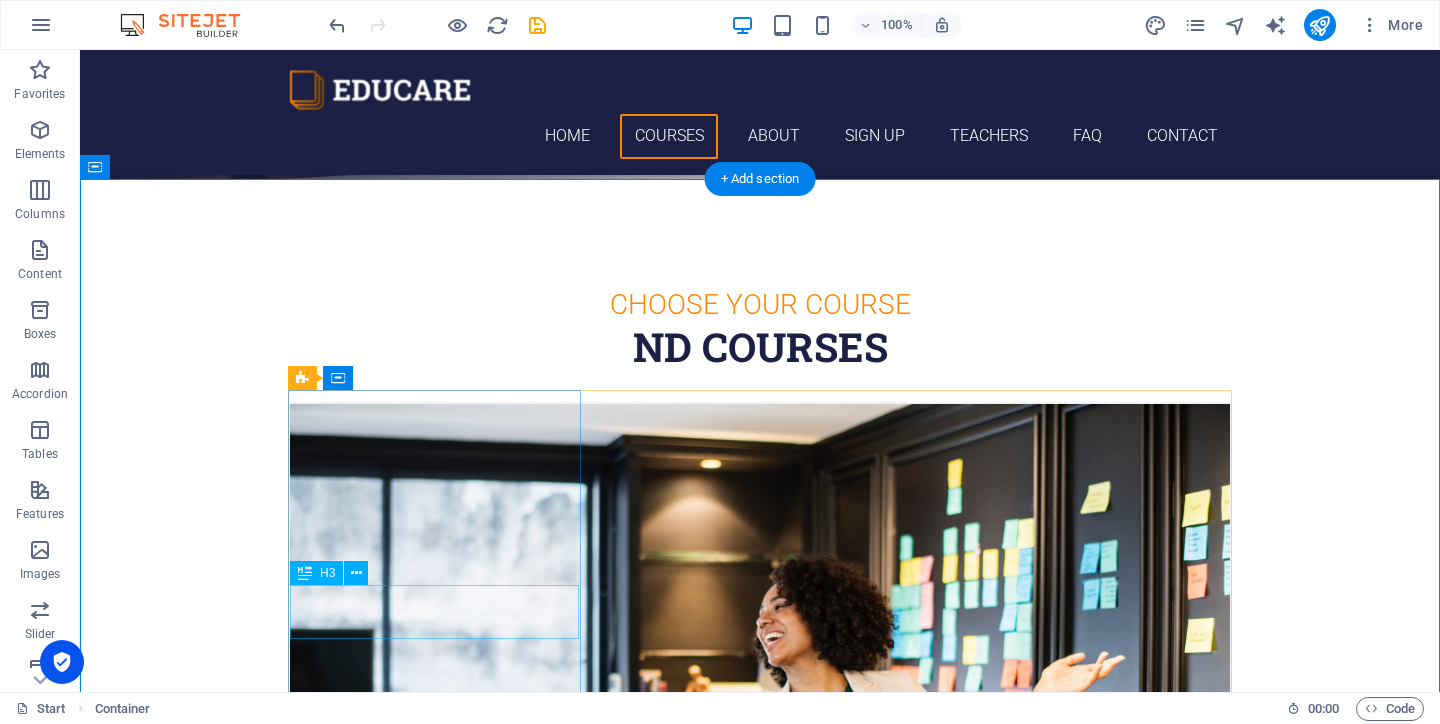 click on "Spanish" at bounding box center [760, 1058] 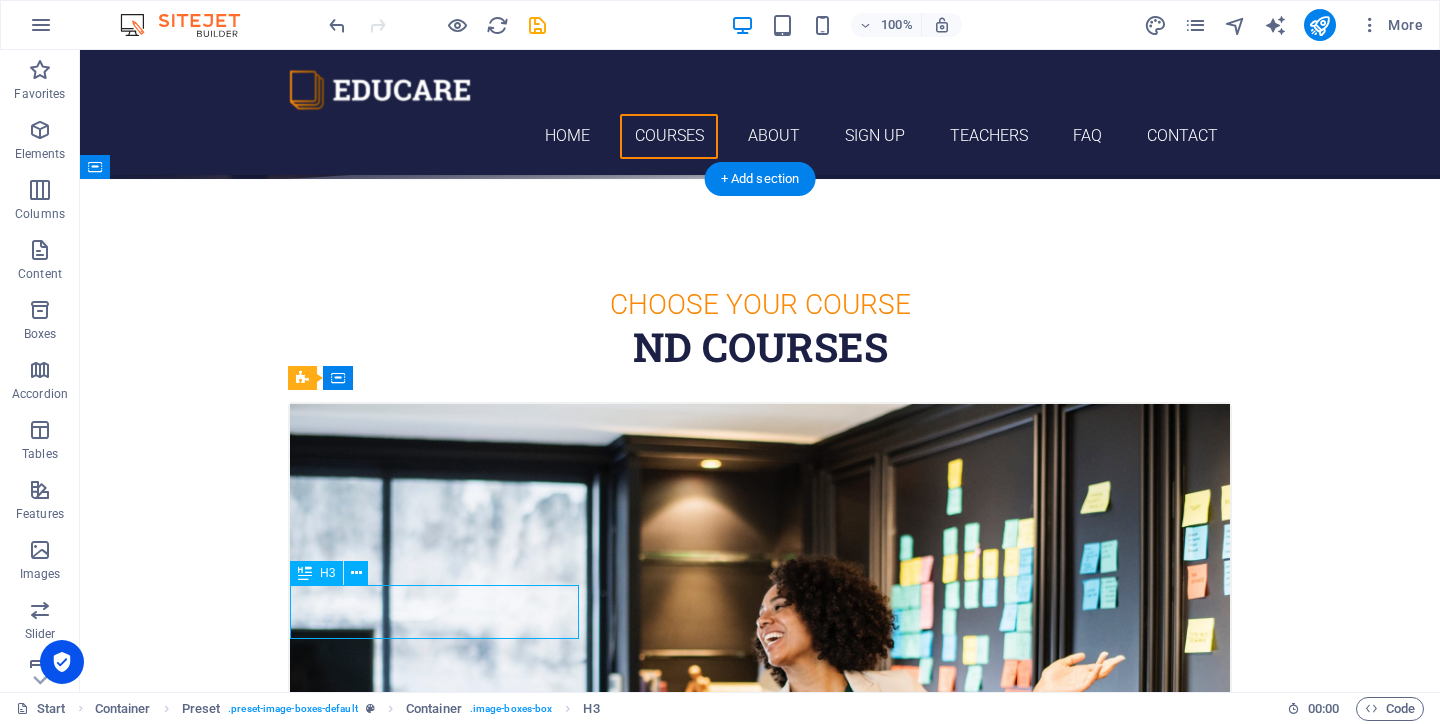 click on "Spanish" at bounding box center (760, 1058) 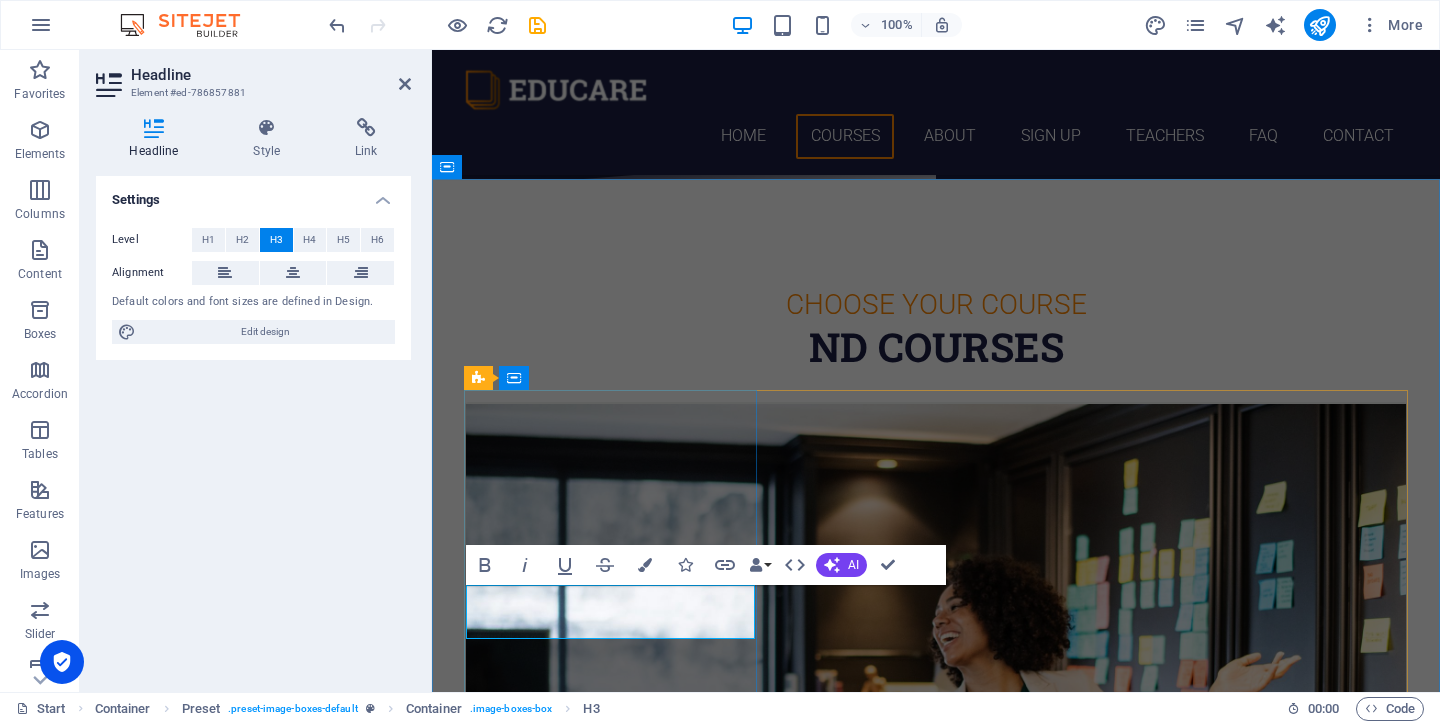 type 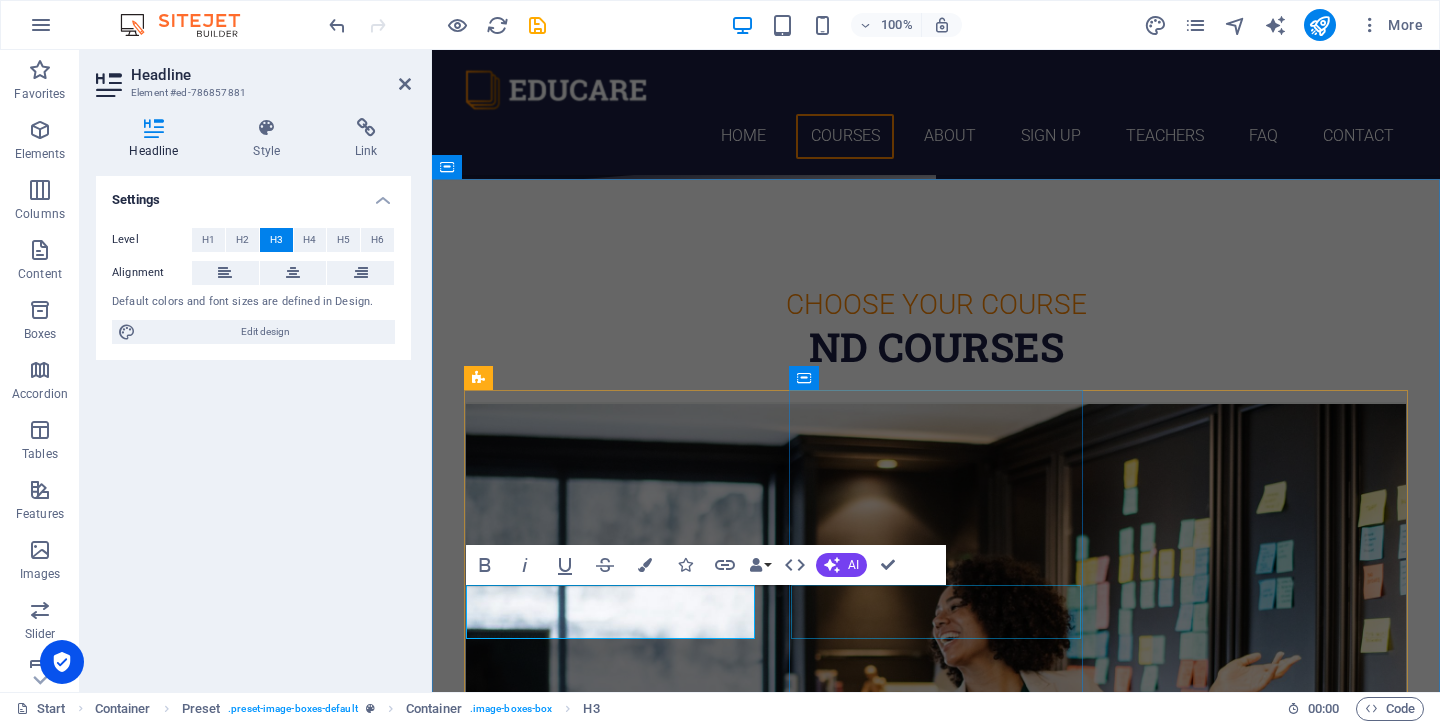 click on "Swedish" at bounding box center (936, 1868) 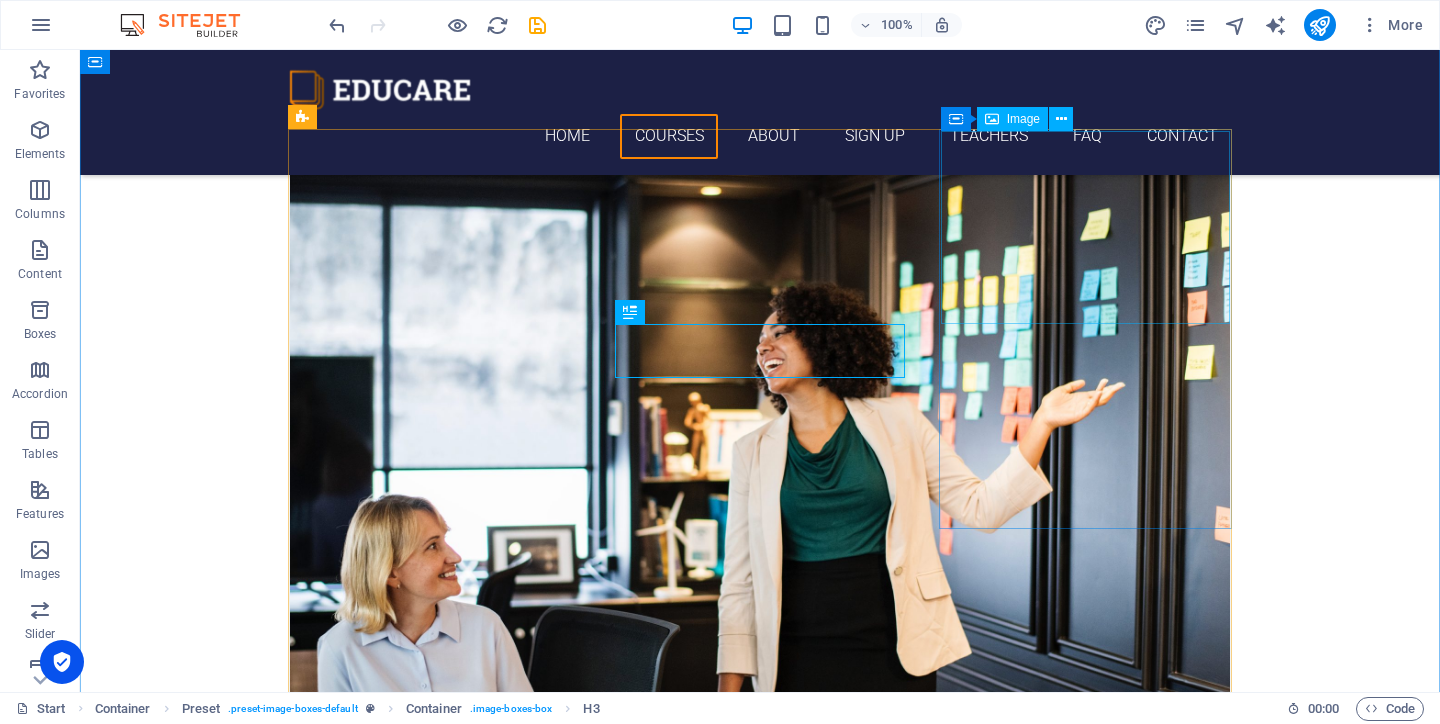 scroll, scrollTop: 773, scrollLeft: 0, axis: vertical 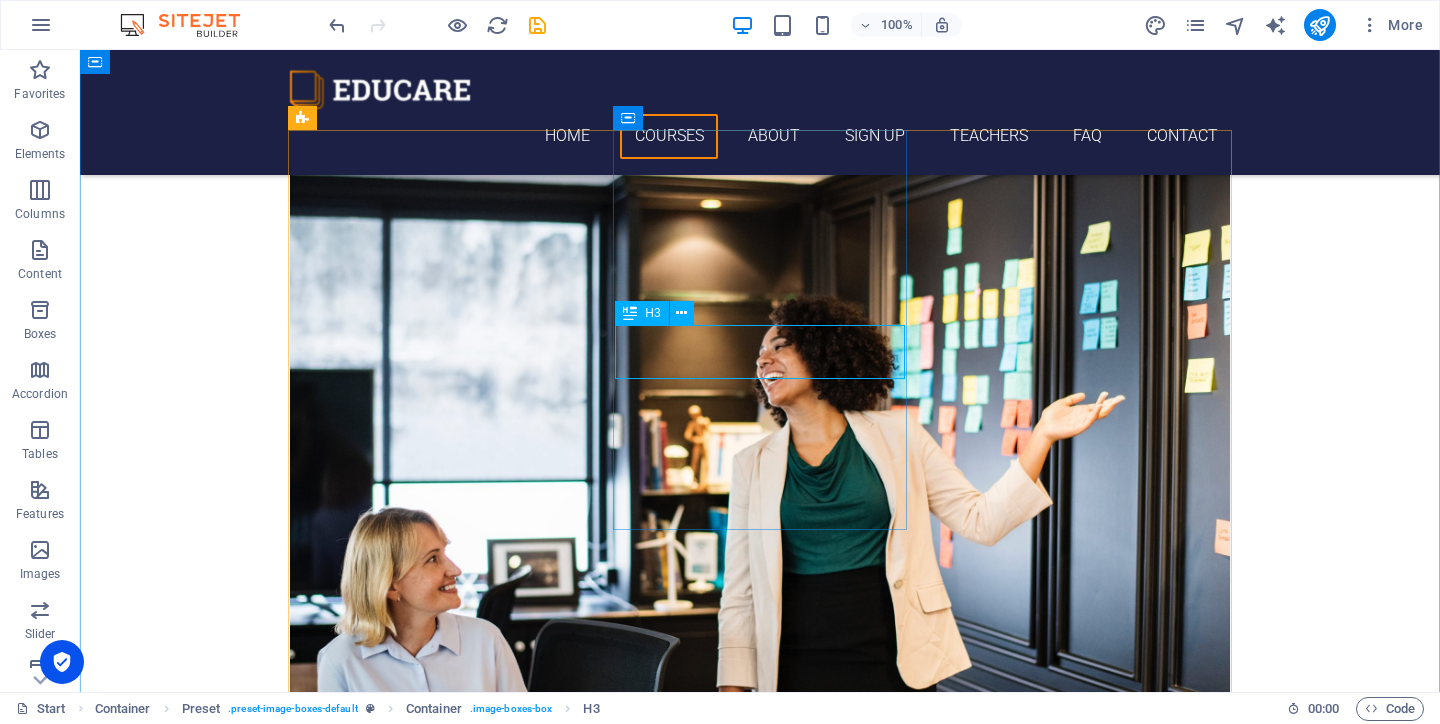 click on "Swedish" at bounding box center (760, 1608) 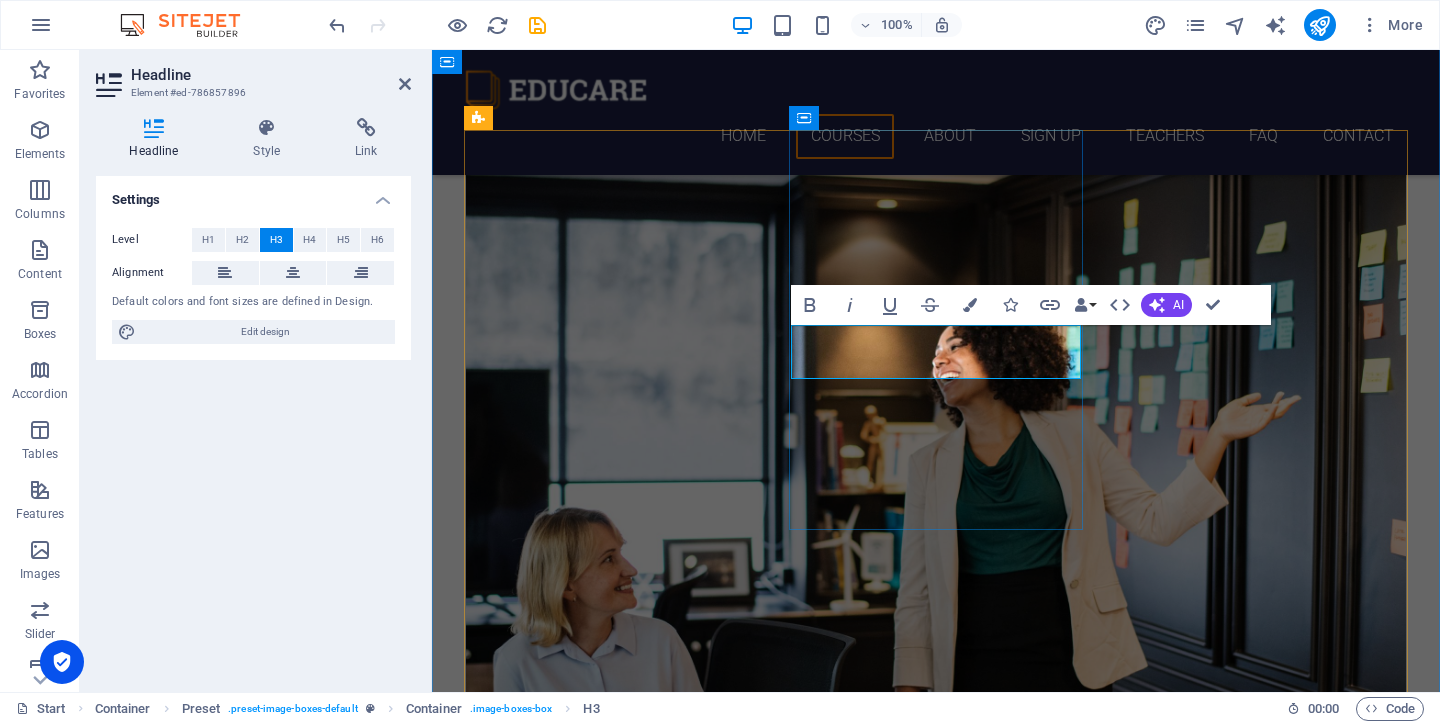 type 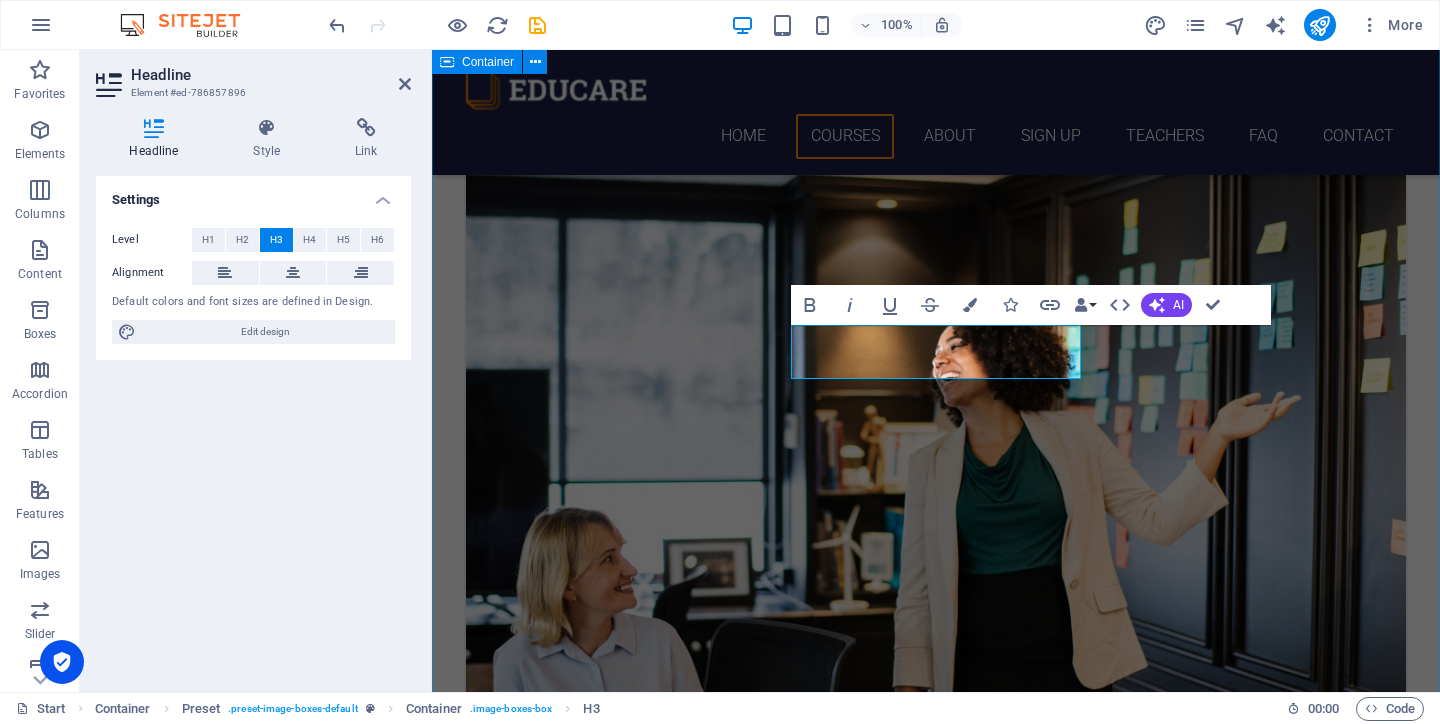 click on "Choose Your Course ND Courses BASIC NINE STAR KI  12. September 2019  08:00 am - 04:00 pm Lorem ipsum dolor sit amet, consectetur adipisicing elit. Veritatis, dolorem! BASIC YIJING  12. September 2019  08:00 am - 04:00 pm Lorem ipsum dolor sit amet, consectetur adipisicing elit. Veritatis, dolorem! German  12. September 2019  08:00 am - 04:00 pm Lorem ipsum dolor sit amet, consectetur adipisicing elit. Veritatis, dolorem! Italian  12. September 2019  08:00 am - 04:00 pm Lorem ipsum dolor sit amet, consectetur adipisicing elit. Veritatis, dolorem! French  12. September 2019  08:00 am - 04:00 pm Lorem ipsum dolor sit amet, consectetur adipisicing elit. Veritatis, dolorem! Danish  12. September 2019  08:00 am - 04:00 pm Lorem ipsum dolor sit amet, consectetur adipisicing elit. Veritatis, dolorem!" at bounding box center [936, 2533] 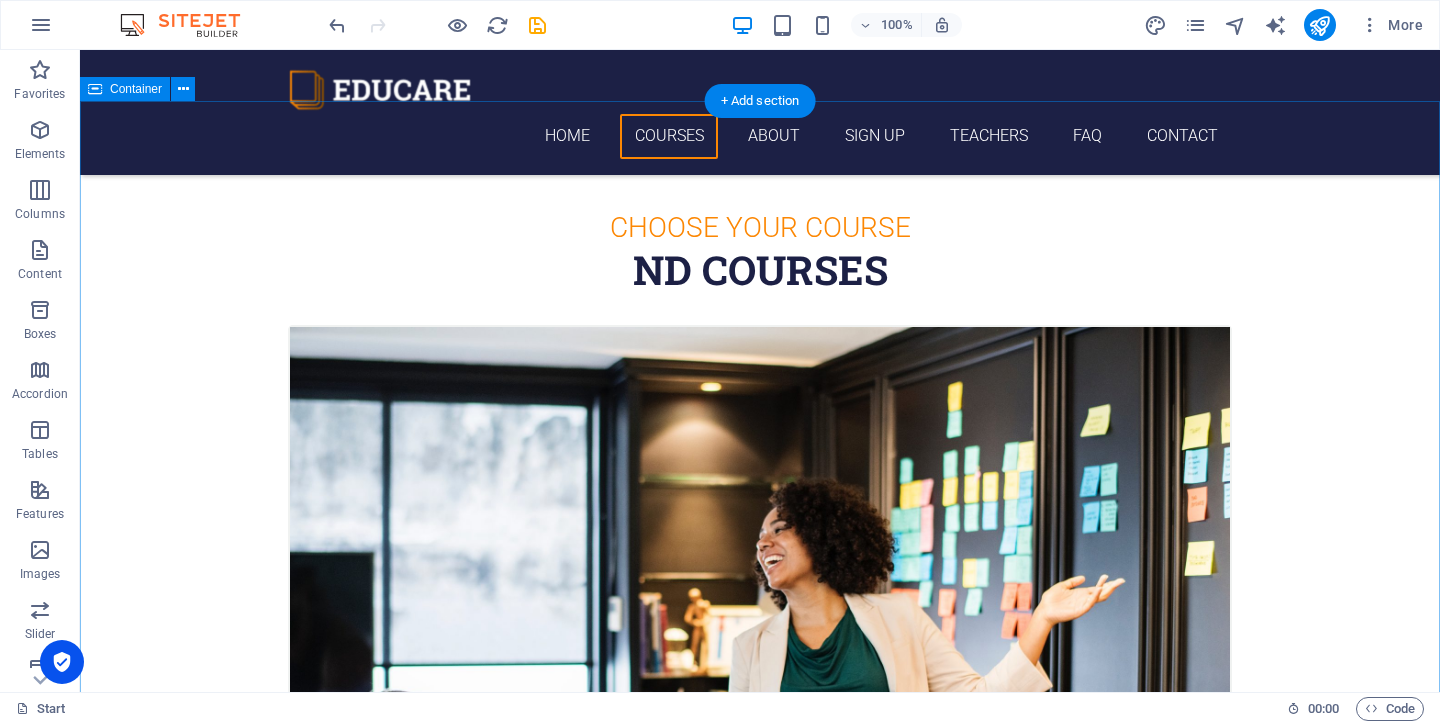 scroll, scrollTop: 591, scrollLeft: 0, axis: vertical 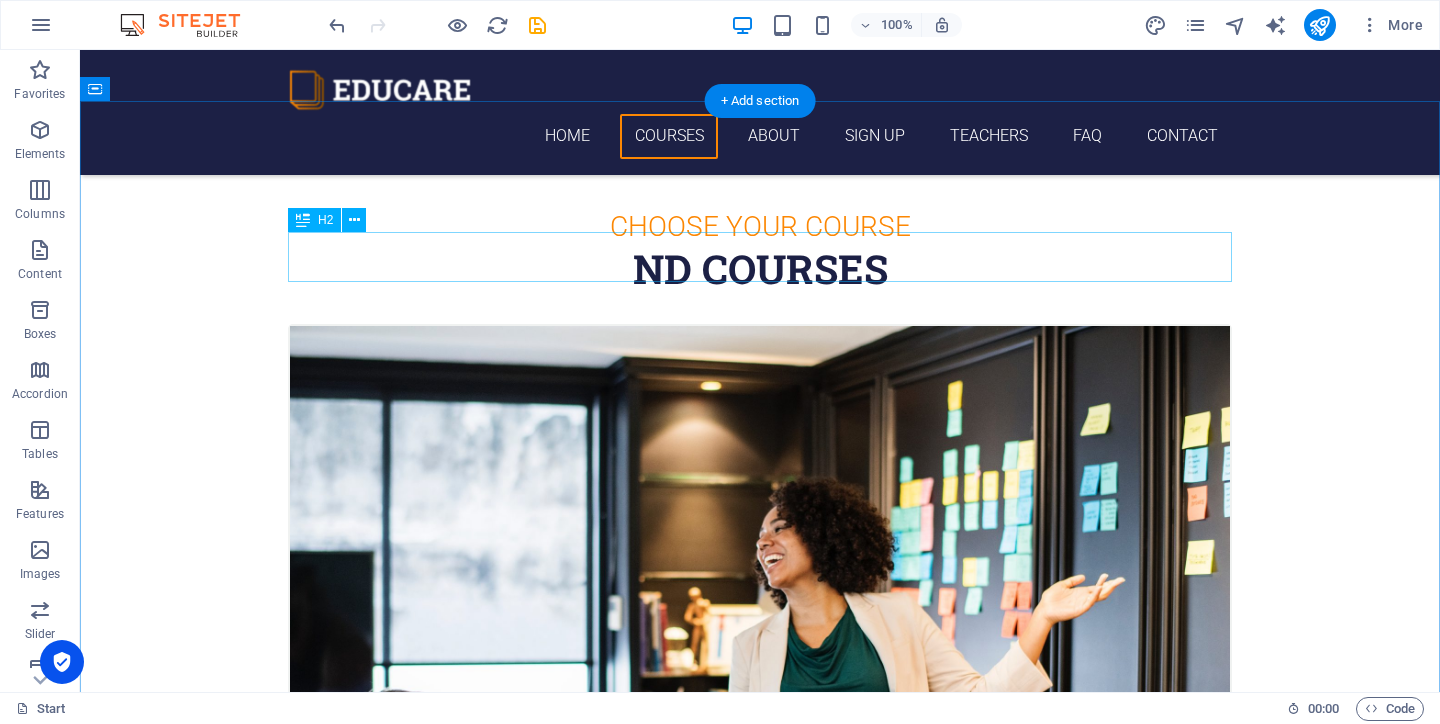 click on "ND Courses" at bounding box center (760, 269) 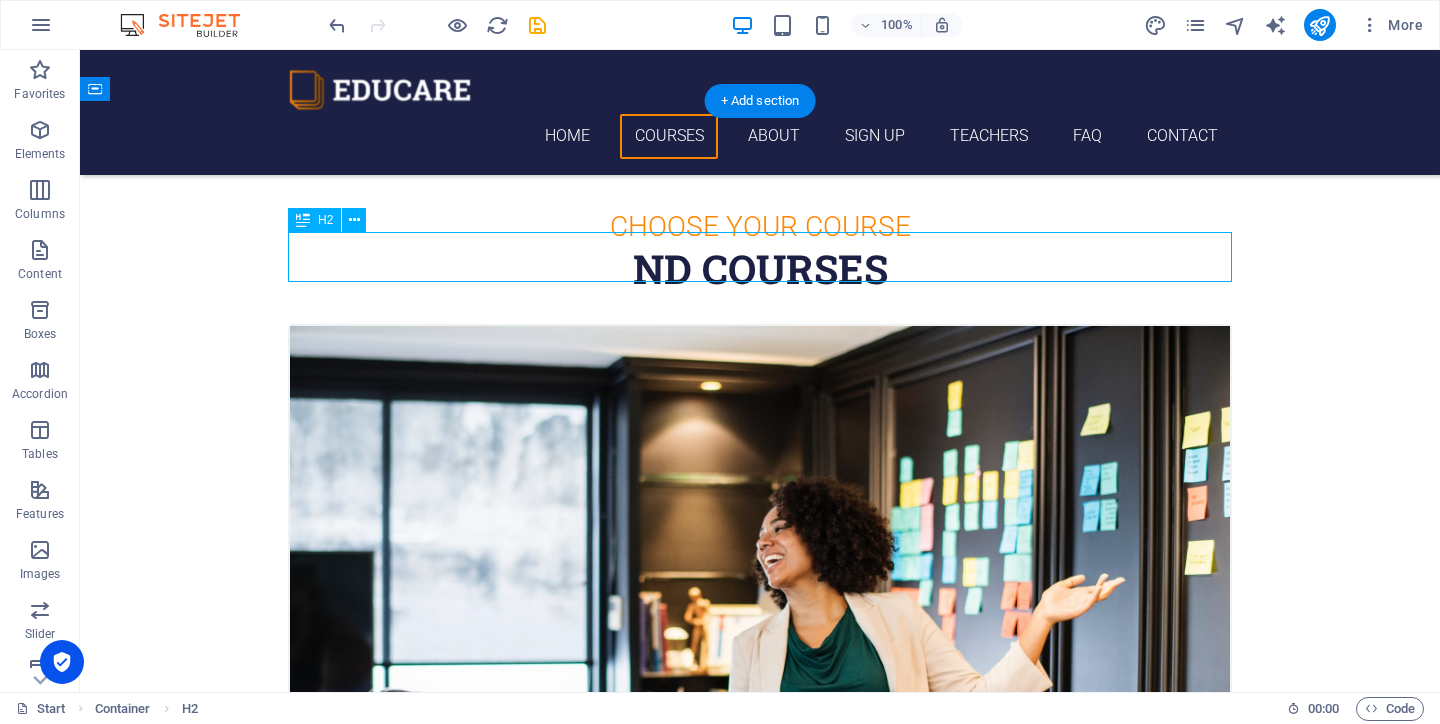 click on "ND Courses" at bounding box center [760, 269] 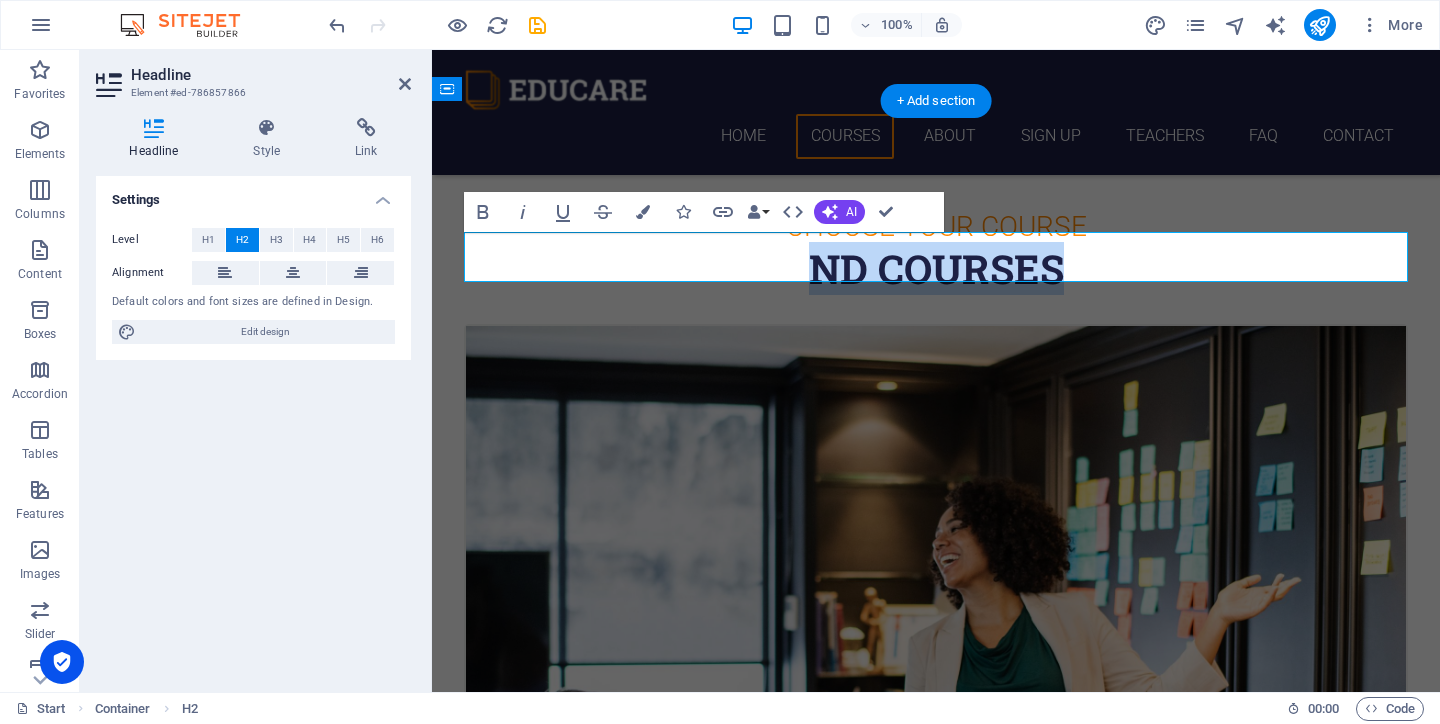 click on "ND Courses" at bounding box center [936, 269] 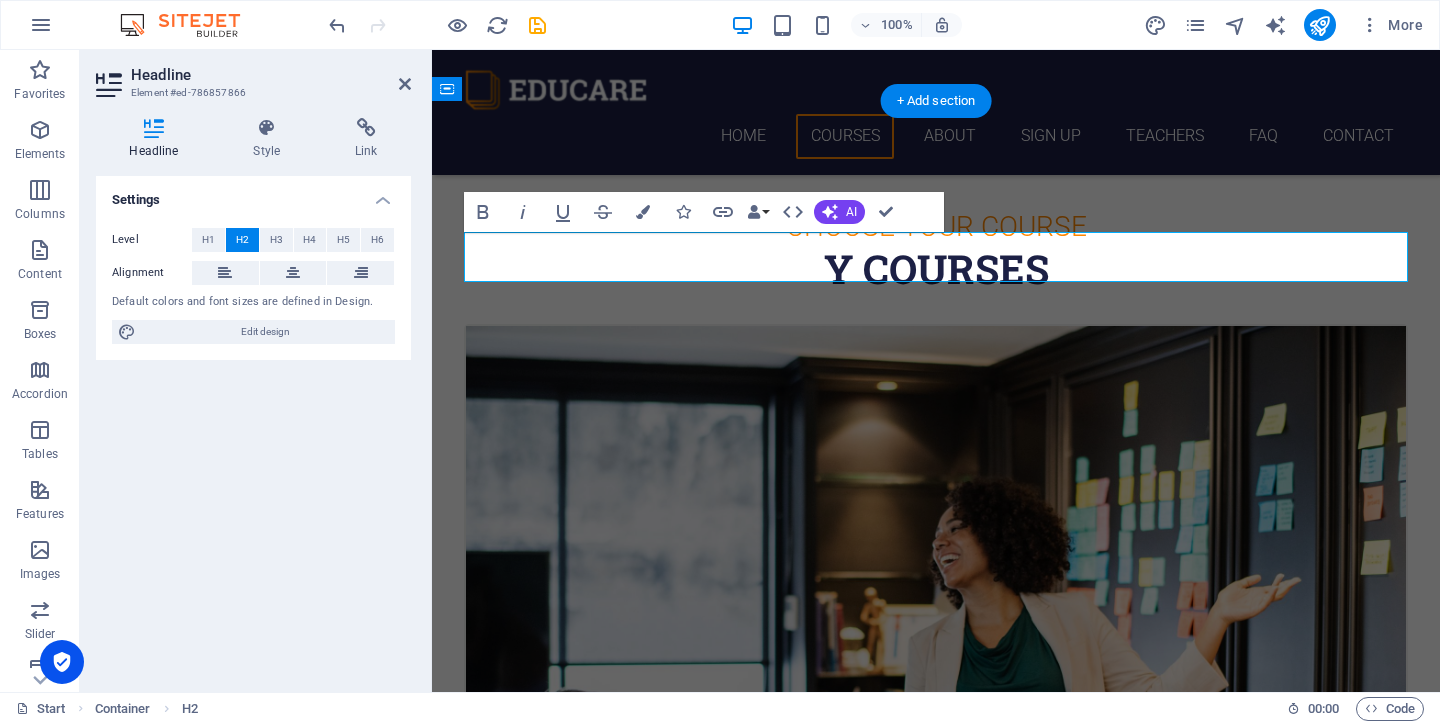 type 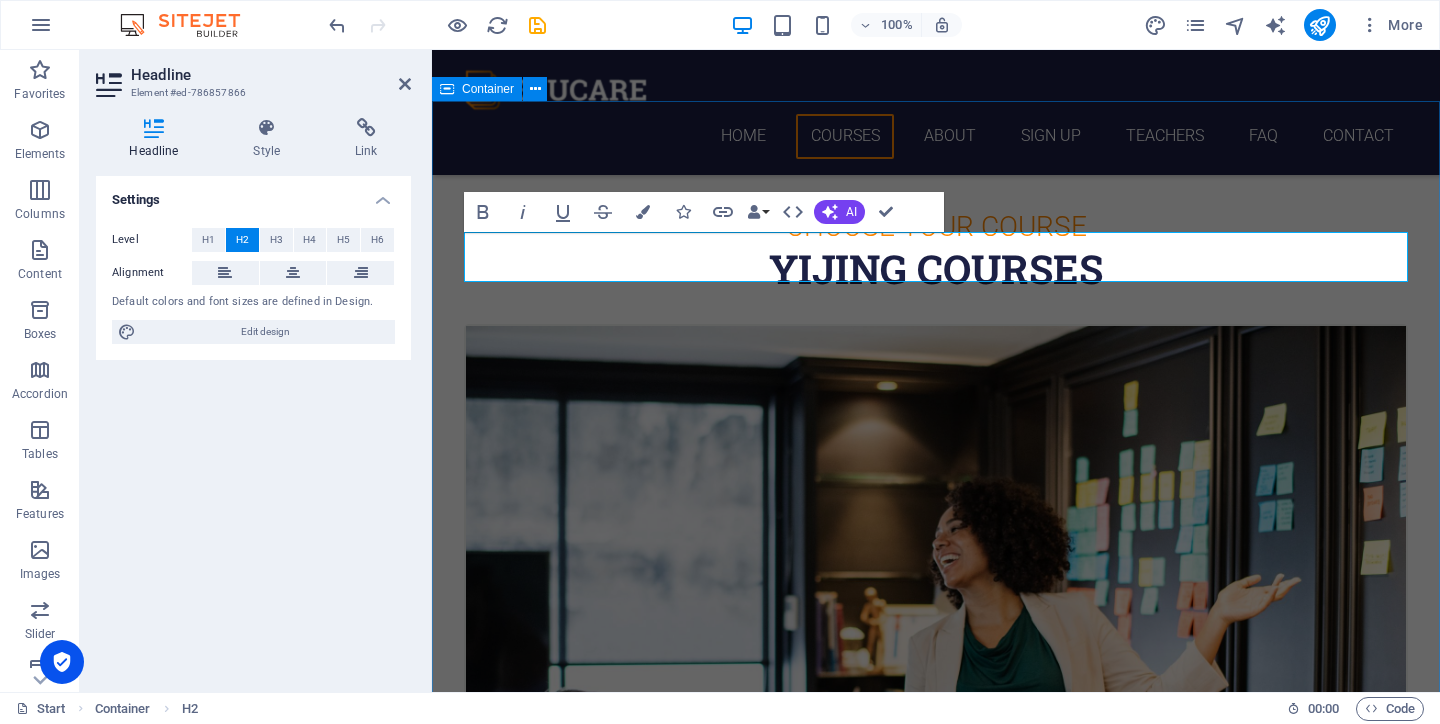 click on "Choose Your Course YIJING Courses BASIC NINE STAR KI  12. September 2019  08:00 am - 04:00 pm Lorem ipsum dolor sit amet, consectetur adipisicing elit. Veritatis, dolorem! BASIC YIJING  12. September 2019  08:00 am - 04:00 pm Lorem ipsum dolor sit amet, consectetur adipisicing elit. Veritatis, dolorem! German  12. September 2019  08:00 am - 04:00 pm Lorem ipsum dolor sit amet, consectetur adipisicing elit. Veritatis, dolorem! Italian  12. September 2019  08:00 am - 04:00 pm Lorem ipsum dolor sit amet, consectetur adipisicing elit. Veritatis, dolorem! French  12. September 2019  08:00 am - 04:00 pm Lorem ipsum dolor sit amet, consectetur adipisicing elit. Veritatis, dolorem! Danish  12. September 2019  08:00 am - 04:00 pm Lorem ipsum dolor sit amet, consectetur adipisicing elit. Veritatis, dolorem!" at bounding box center [936, 2715] 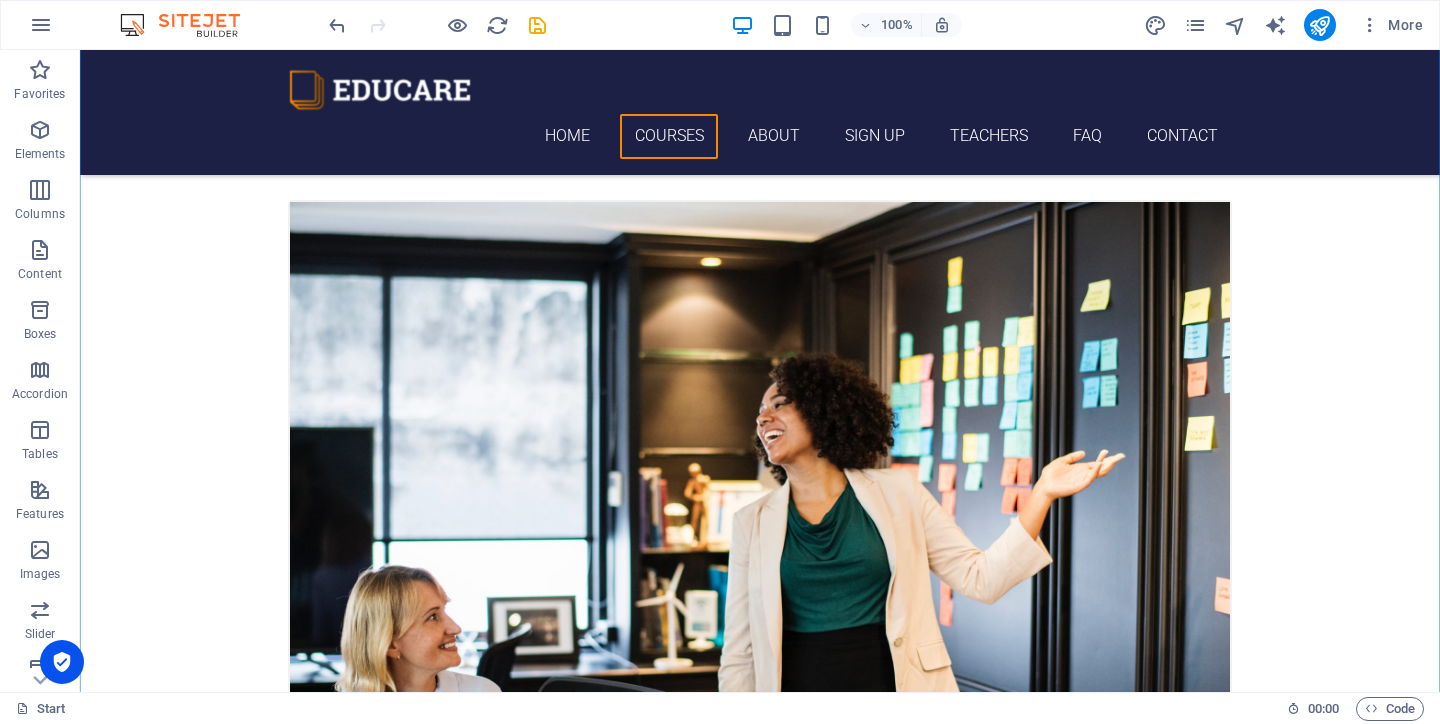scroll, scrollTop: 758, scrollLeft: 0, axis: vertical 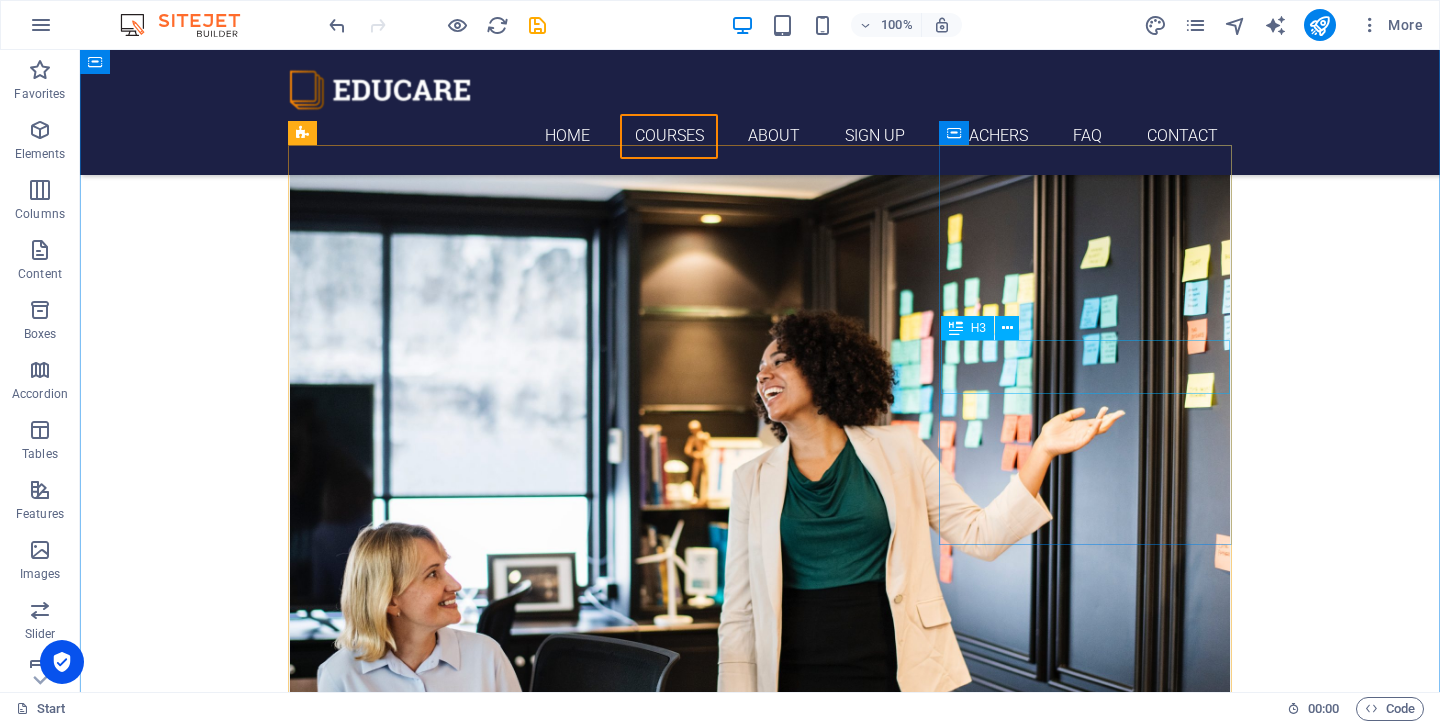 click on "German" at bounding box center (760, 2432) 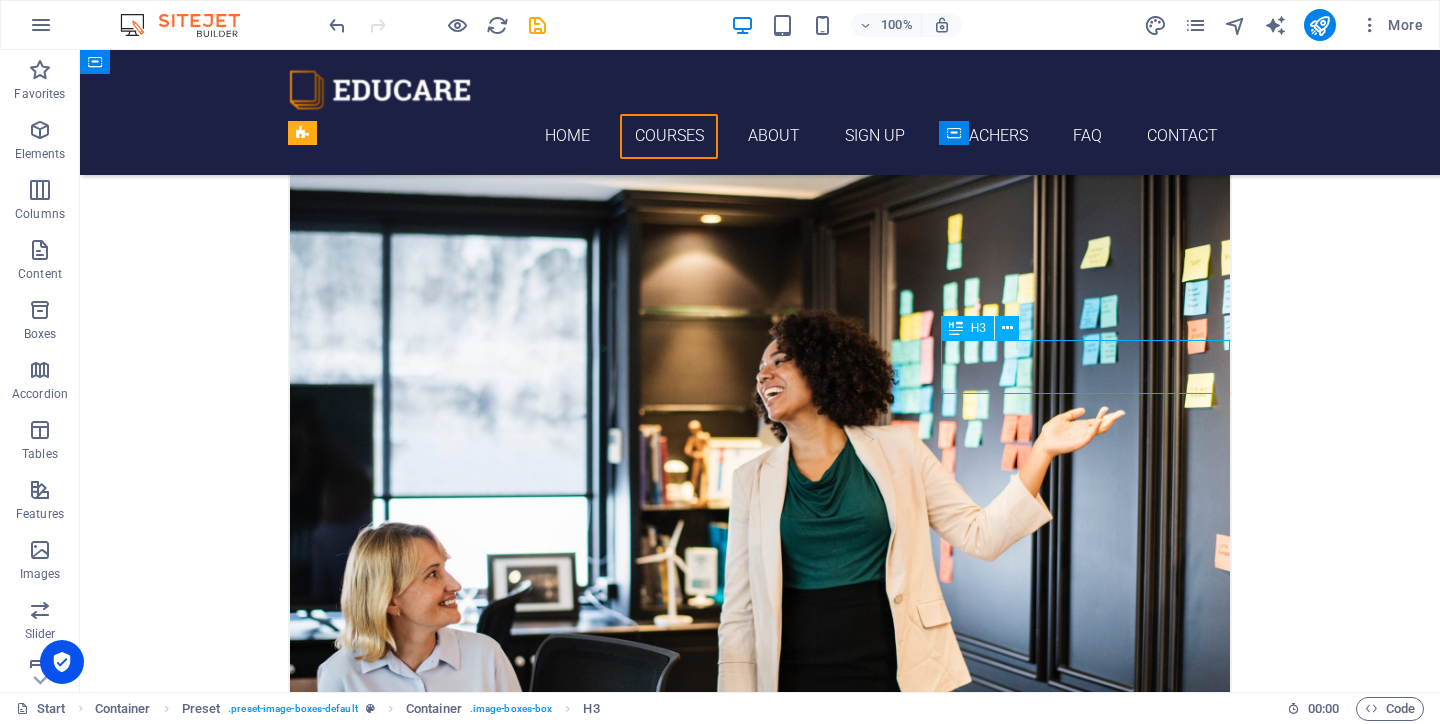 click on "German" at bounding box center [760, 2432] 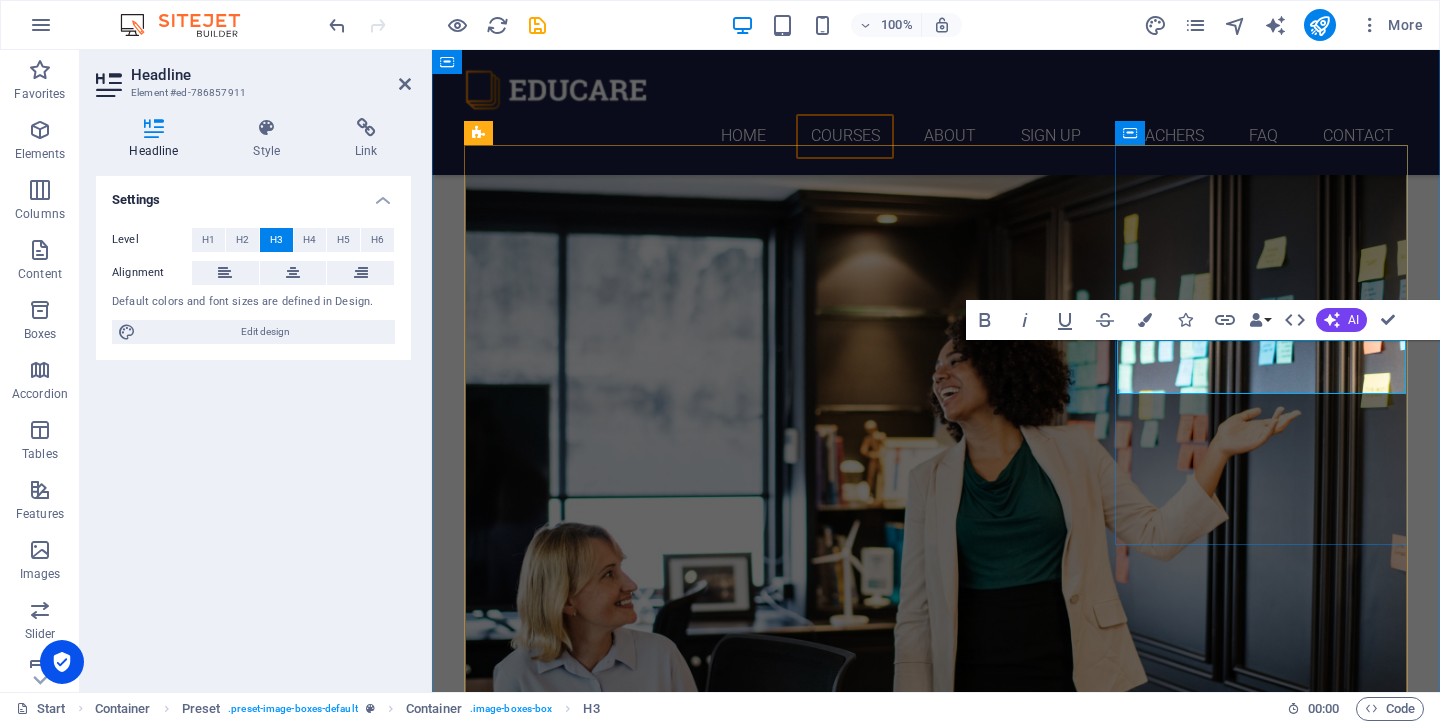 type 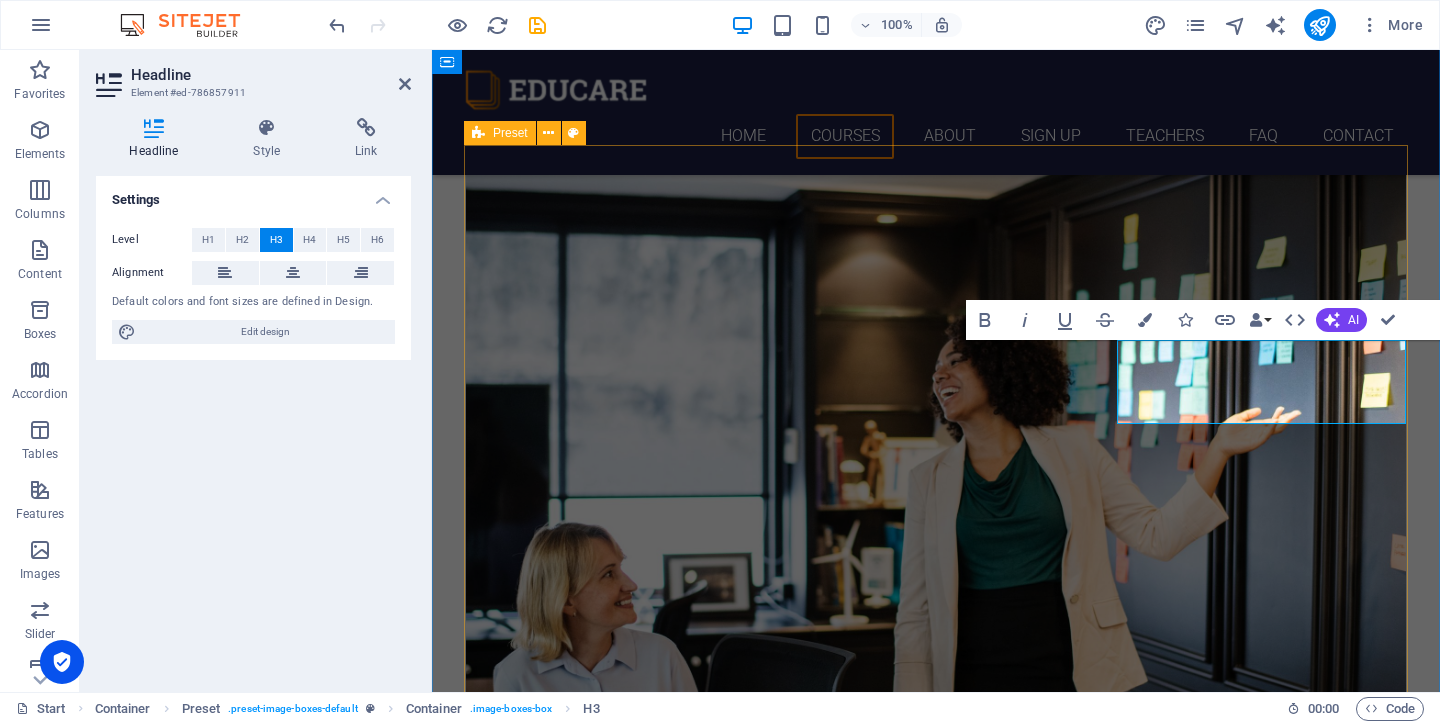click on "BASIC NINE STAR KI  12. September 2019  08:00 am - 04:00 pm Lorem ipsum dolor sit amet, consectetur adipisicing elit. Veritatis, dolorem! BASIC YIJING  12. September 2019  08:00 am - 04:00 pm Lorem ipsum dolor sit amet, consectetur adipisicing elit. Veritatis, dolorem! BASIC WENWANG GUA  12. September 2019  08:00 am - 04:00 pm Lorem ipsum dolor sit amet, consectetur adipisicing elit. Veritatis, dolorem! Italian  12. September 2019  08:00 am - 04:00 pm Lorem ipsum dolor sit amet, consectetur adipisicing elit. Veritatis, dolorem! French  12. September 2019  08:00 am - 04:00 pm Lorem ipsum dolor sit amet, consectetur adipisicing elit. Veritatis, dolorem! Danish  12. September 2019  08:00 am - 04:00 pm Lorem ipsum dolor sit amet, consectetur adipisicing elit. Veritatis, dolorem!" at bounding box center [936, 2606] 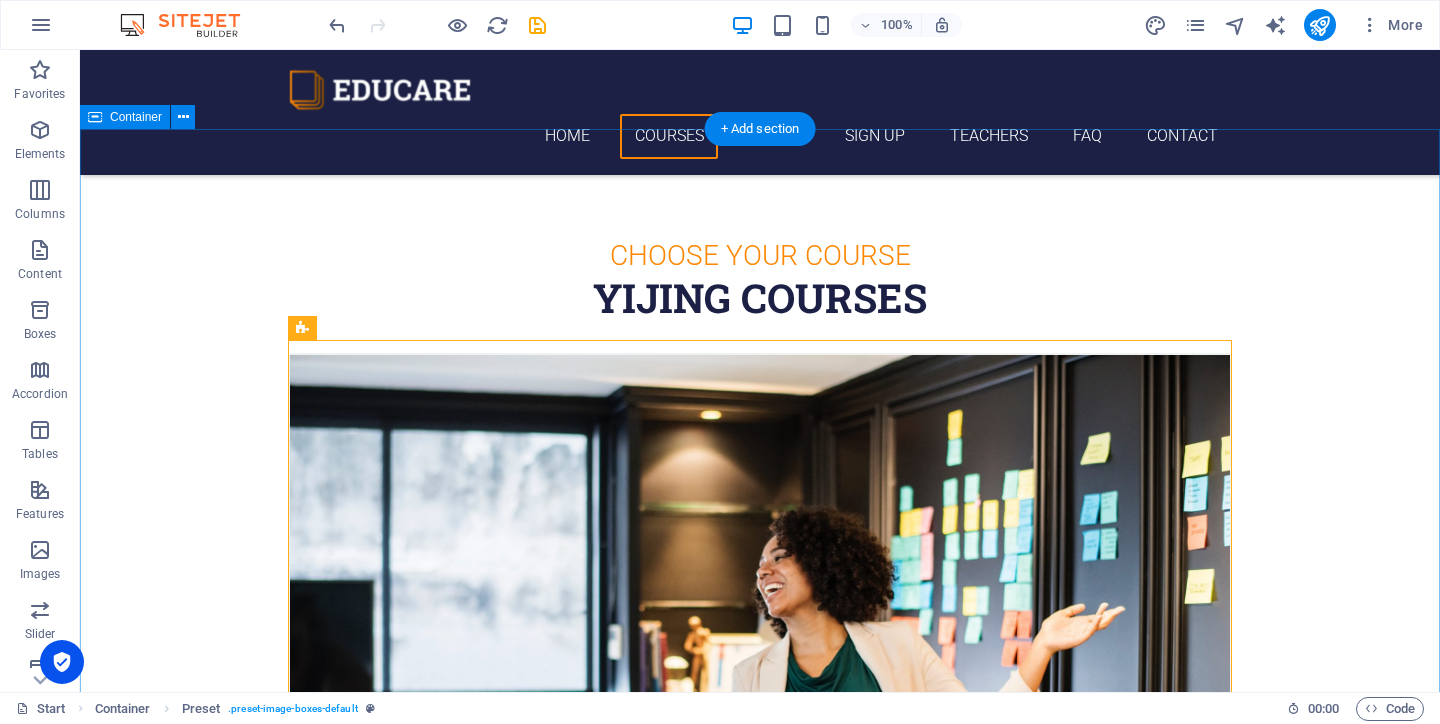 scroll, scrollTop: 563, scrollLeft: 0, axis: vertical 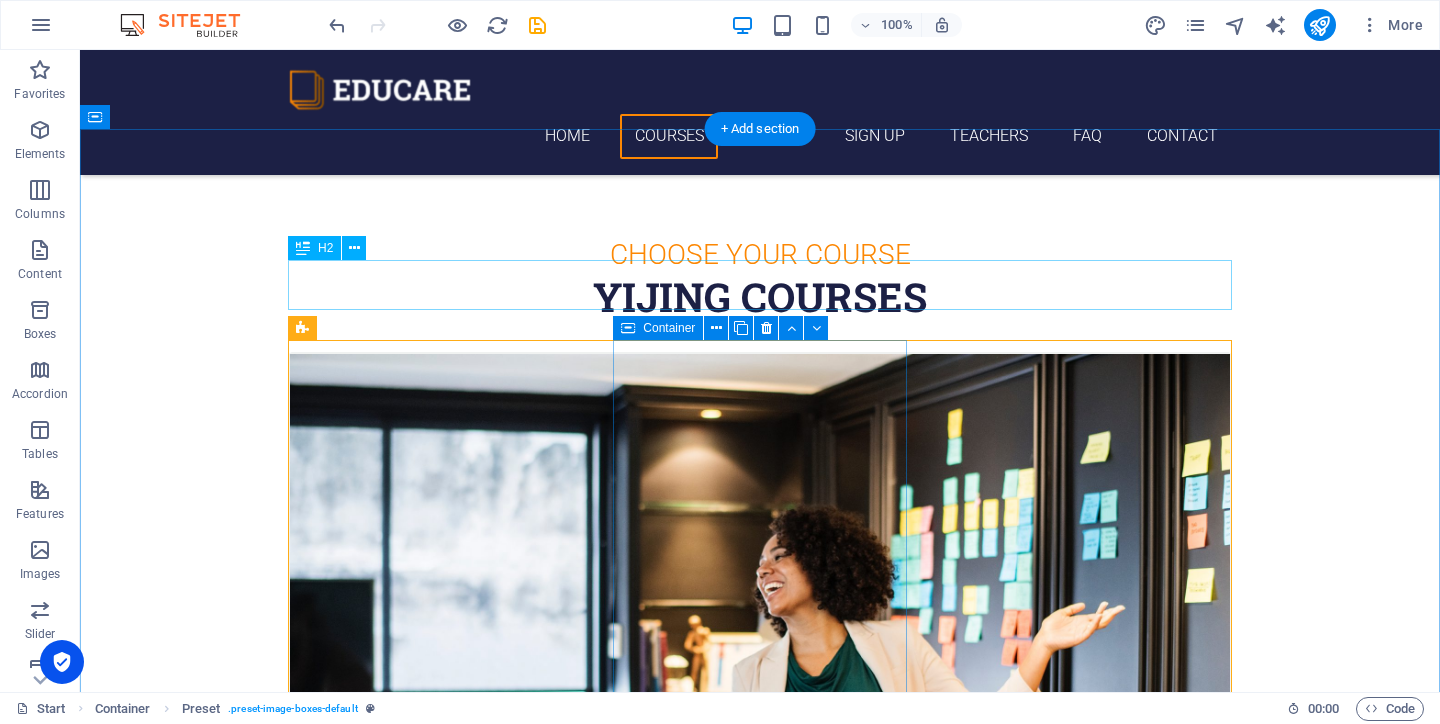 click on "YIJING Courses" at bounding box center [760, 297] 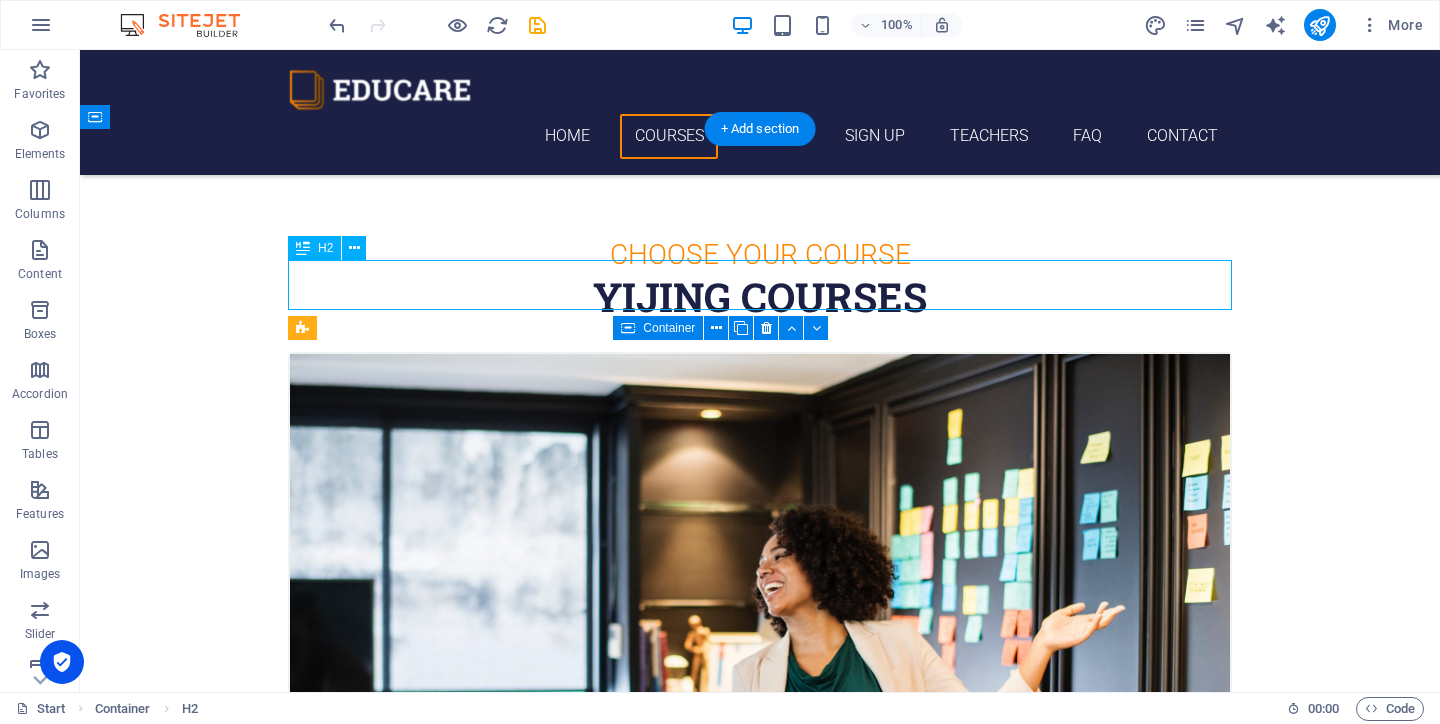 click on "YIJING Courses" at bounding box center (760, 297) 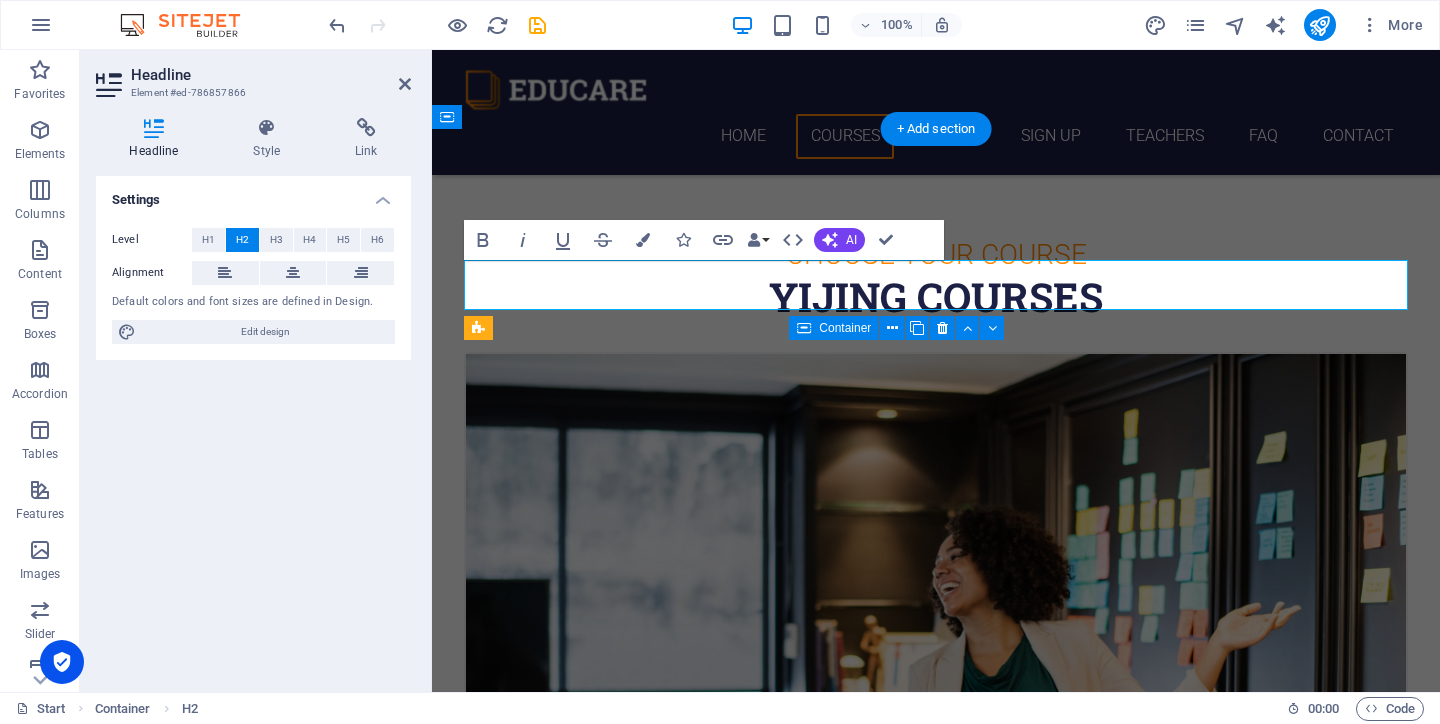 click on "YIJING Courses" at bounding box center [936, 297] 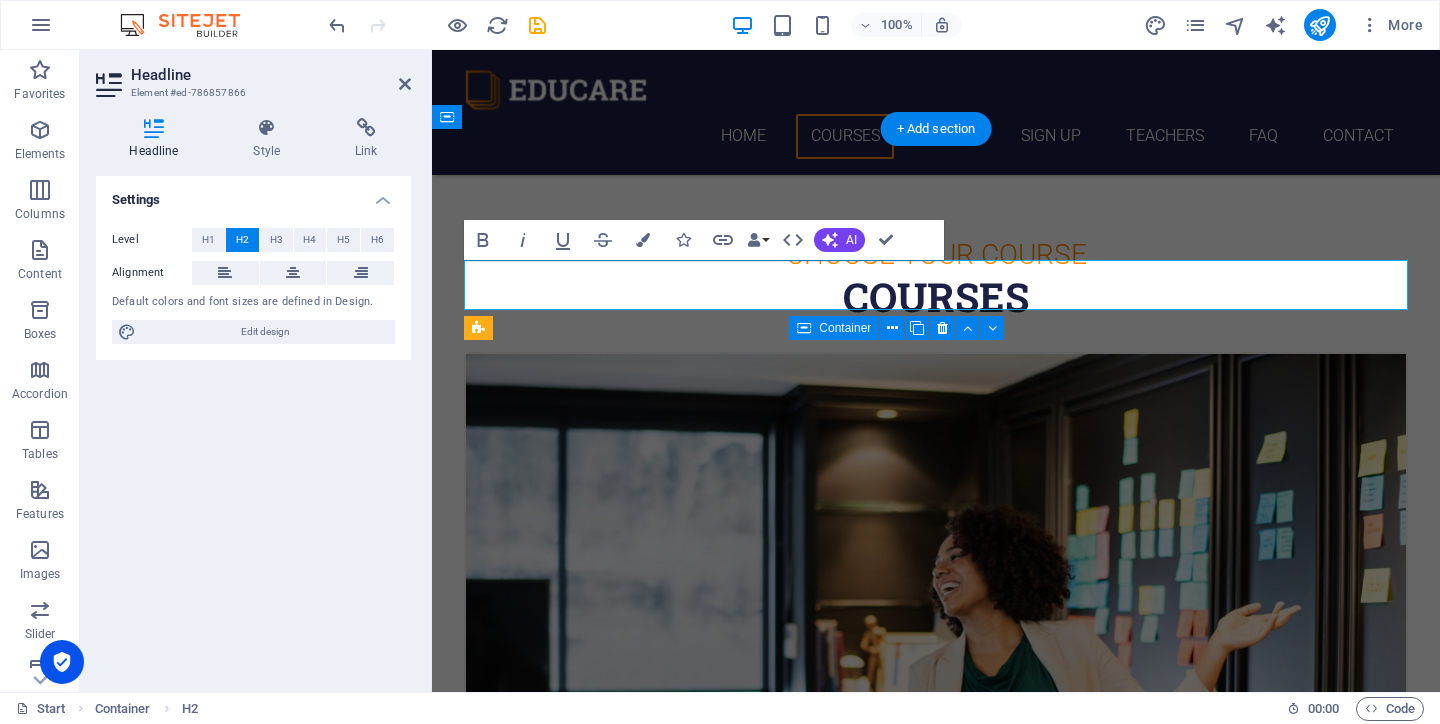 type 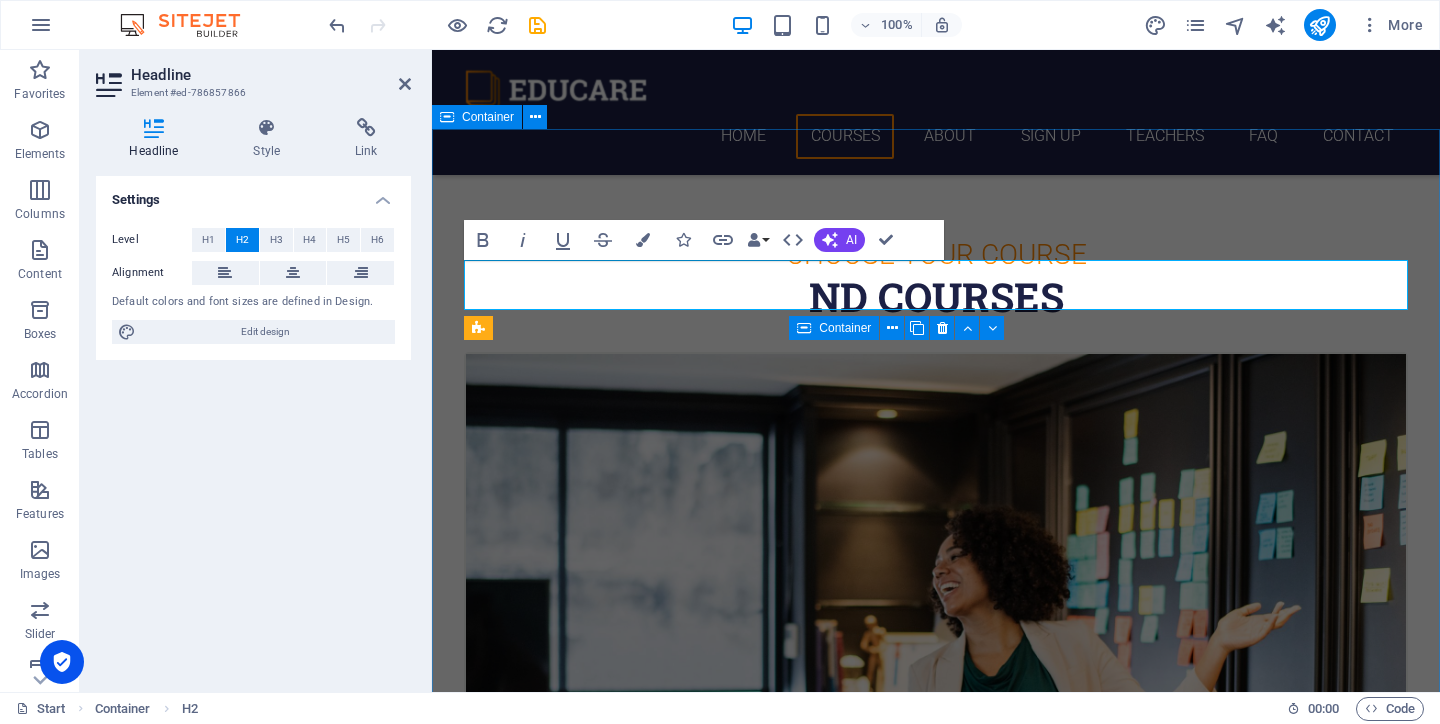 click on "Choose Your Course ND Courses BASIC NINE STAR KI  12. September 2019  08:00 am - 04:00 pm Lorem ipsum dolor sit amet, consectetur adipisicing elit. Veritatis, dolorem! BASIC YIJING  12. September 2019  08:00 am - 04:00 pm Lorem ipsum dolor sit amet, consectetur adipisicing elit. Veritatis, dolorem! BASIC WENWANG GUA  12. September 2019  08:00 am - 04:00 pm Lorem ipsum dolor sit amet, consectetur adipisicing elit. Veritatis, dolorem! Italian  12. September 2019  08:00 am - 04:00 pm Lorem ipsum dolor sit amet, consectetur adipisicing elit. Veritatis, dolorem! French  12. September 2019  08:00 am - 04:00 pm Lorem ipsum dolor sit amet, consectetur adipisicing elit. Veritatis, dolorem! Danish  12. September 2019  08:00 am - 04:00 pm Lorem ipsum dolor sit amet, consectetur adipisicing elit. Veritatis, dolorem!" at bounding box center [936, 2743] 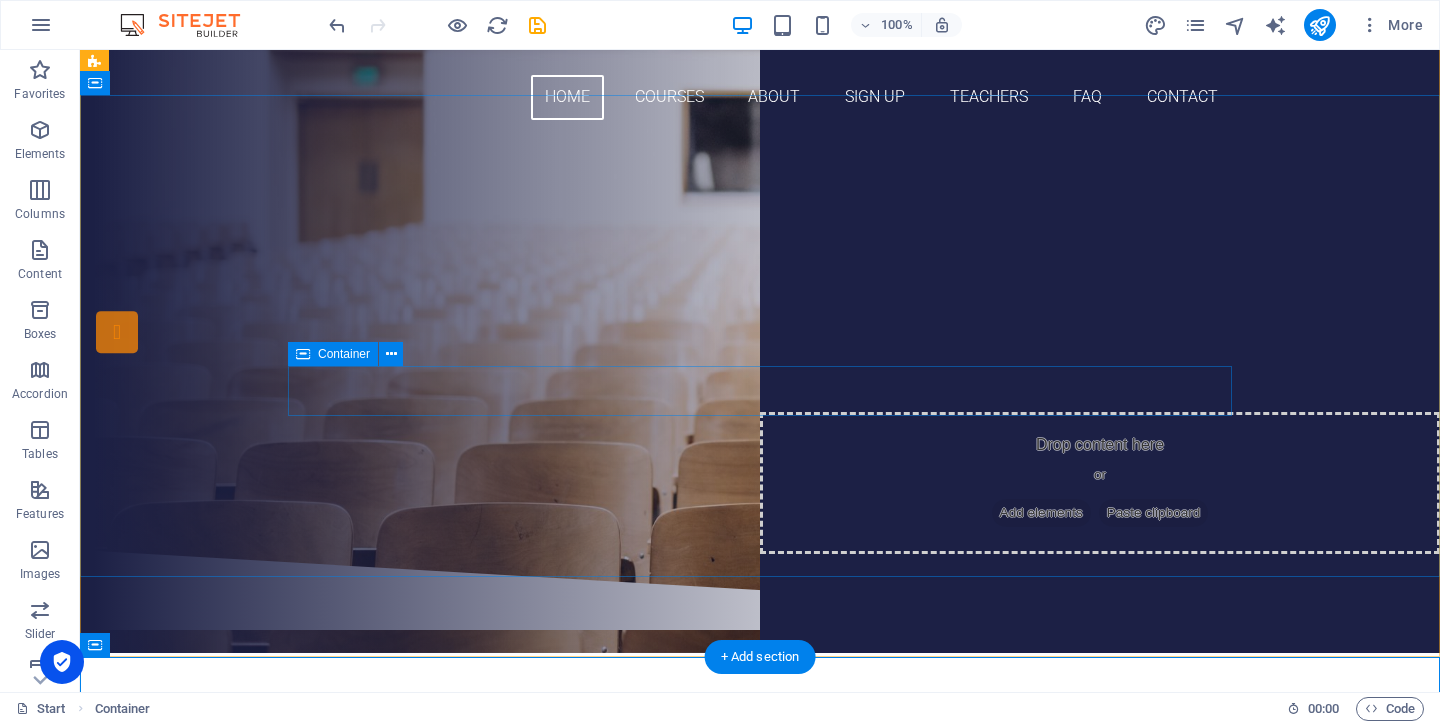 scroll, scrollTop: 35, scrollLeft: 0, axis: vertical 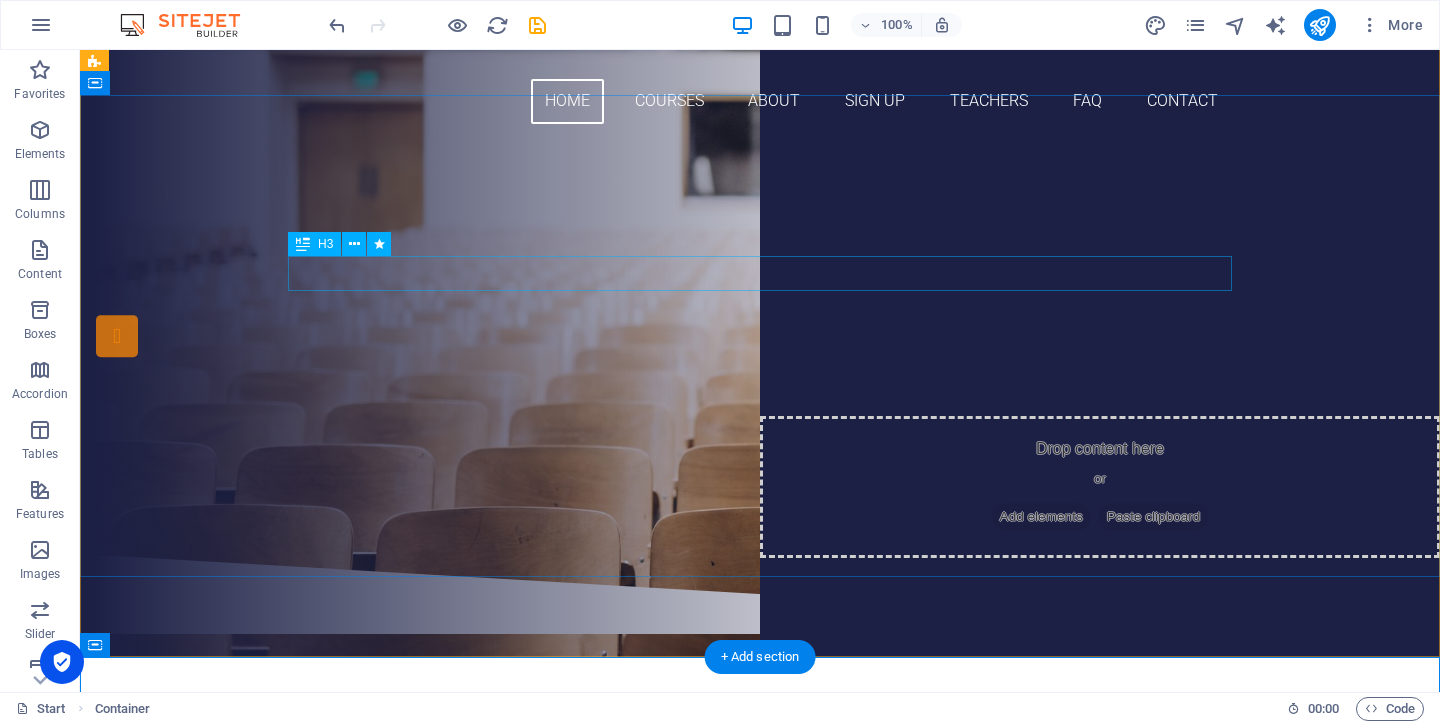 click on "Are you ready to learn YIJING?" at bounding box center [760, 253] 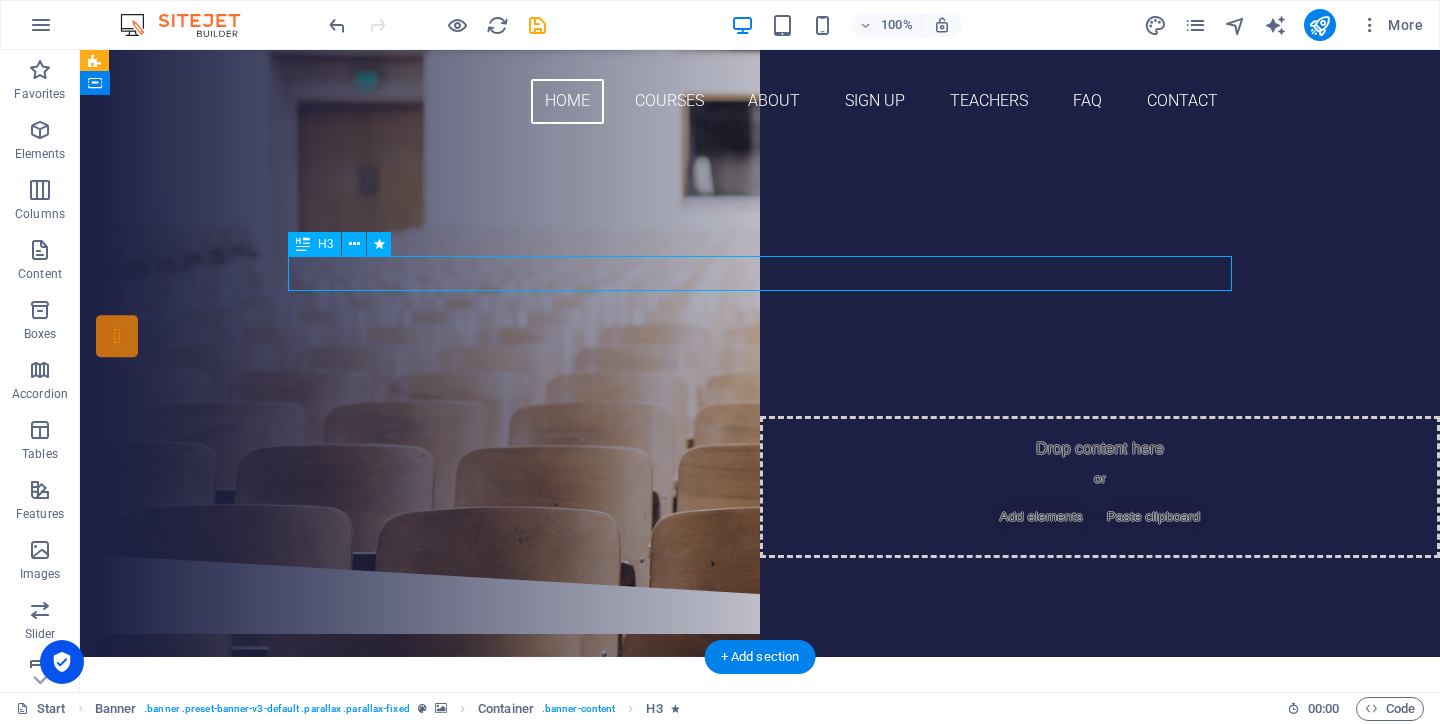 click on "Are you ready to learn YIJING?" at bounding box center (760, 253) 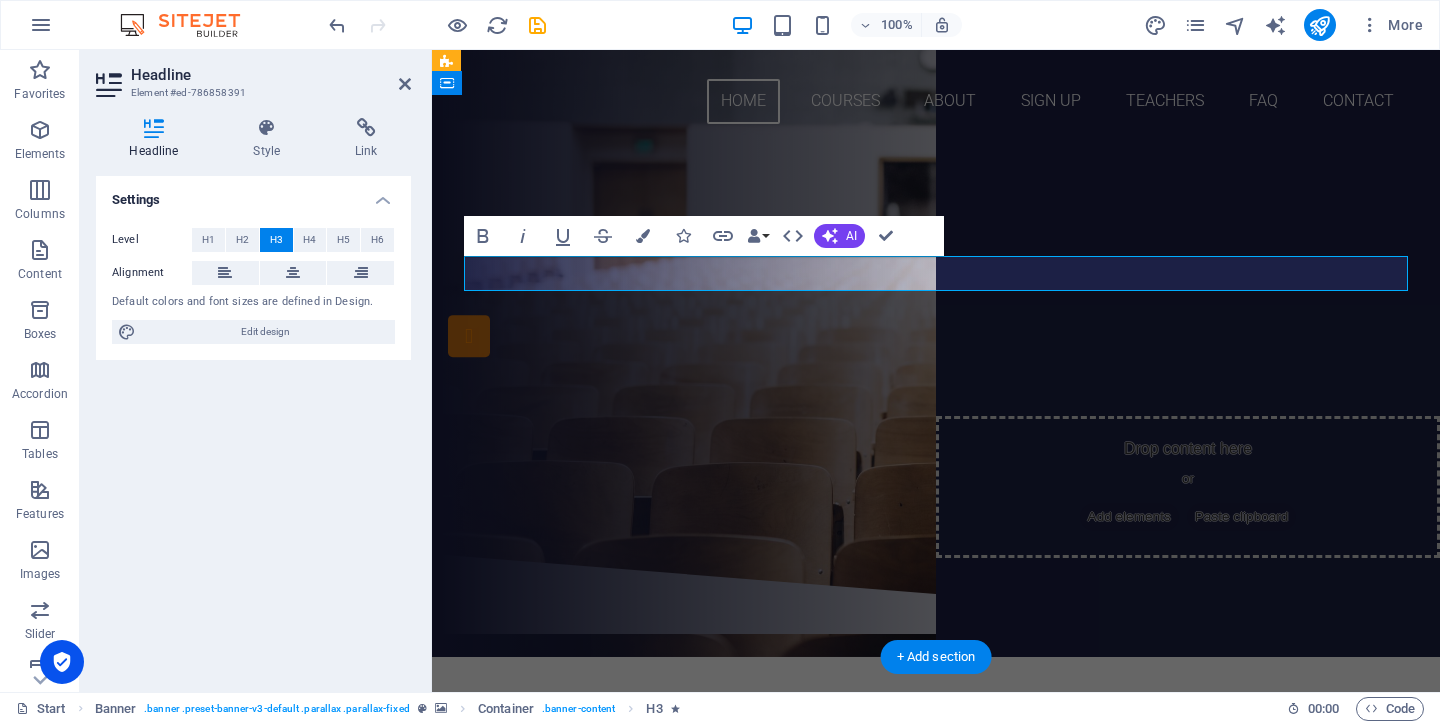 click on "Are you ready to learn YIJING?" at bounding box center [936, 253] 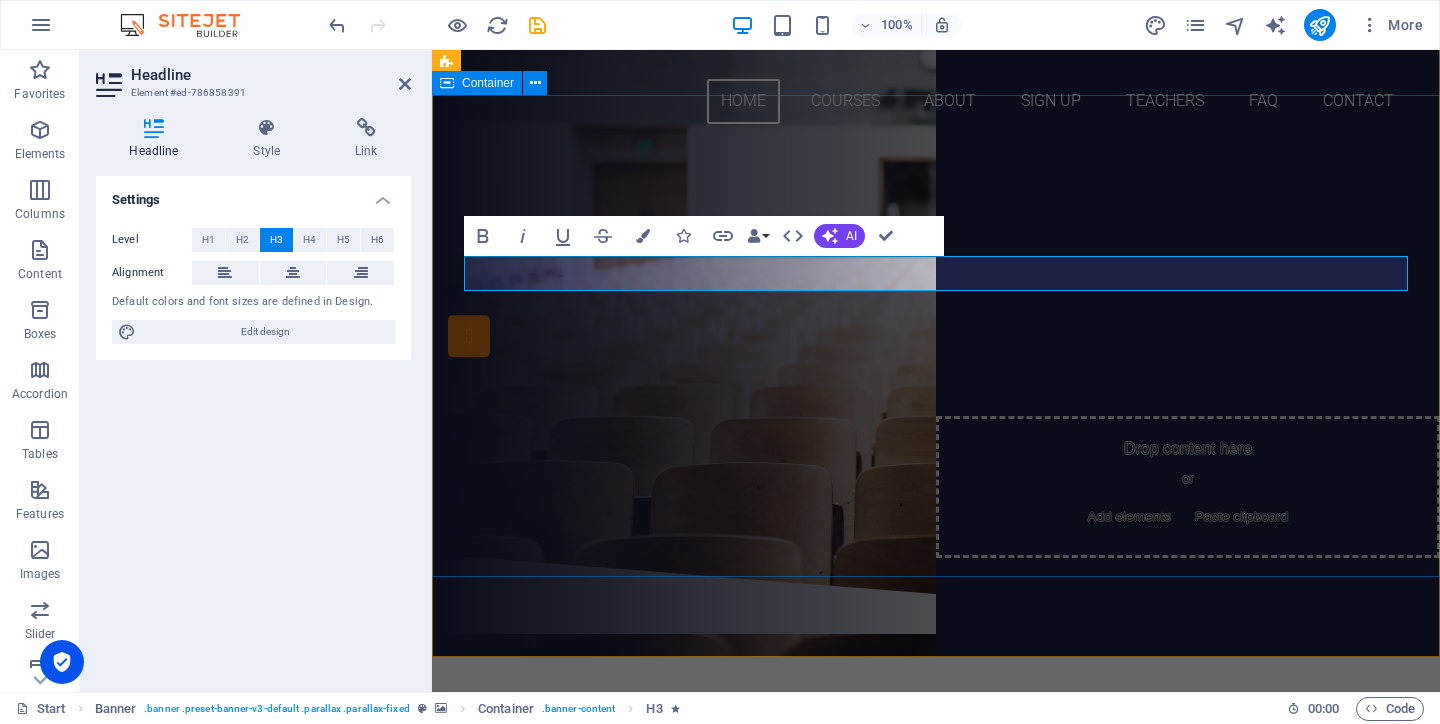 click on "Are you ready to learn ND-MODEL? Join our ACADEMY Our Courses Sign up now" at bounding box center (936, 347) 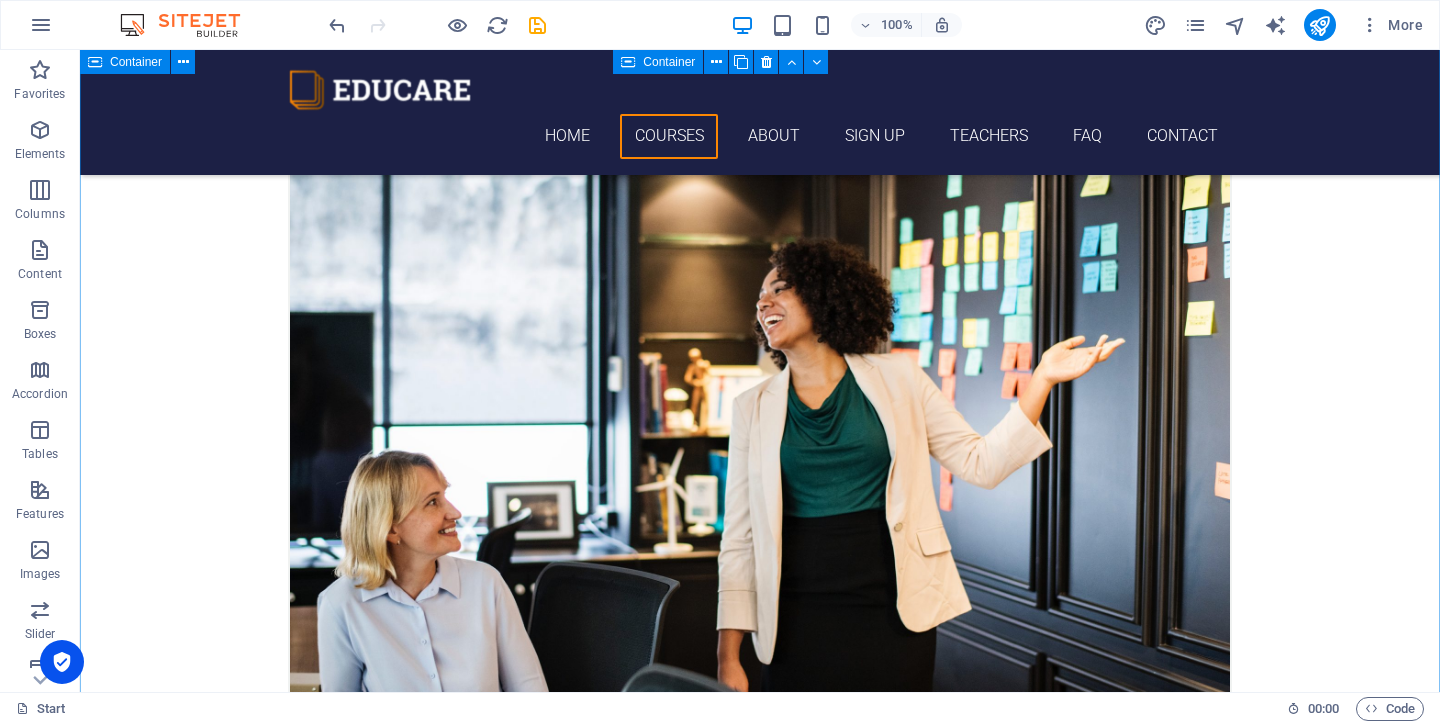 scroll, scrollTop: 829, scrollLeft: 0, axis: vertical 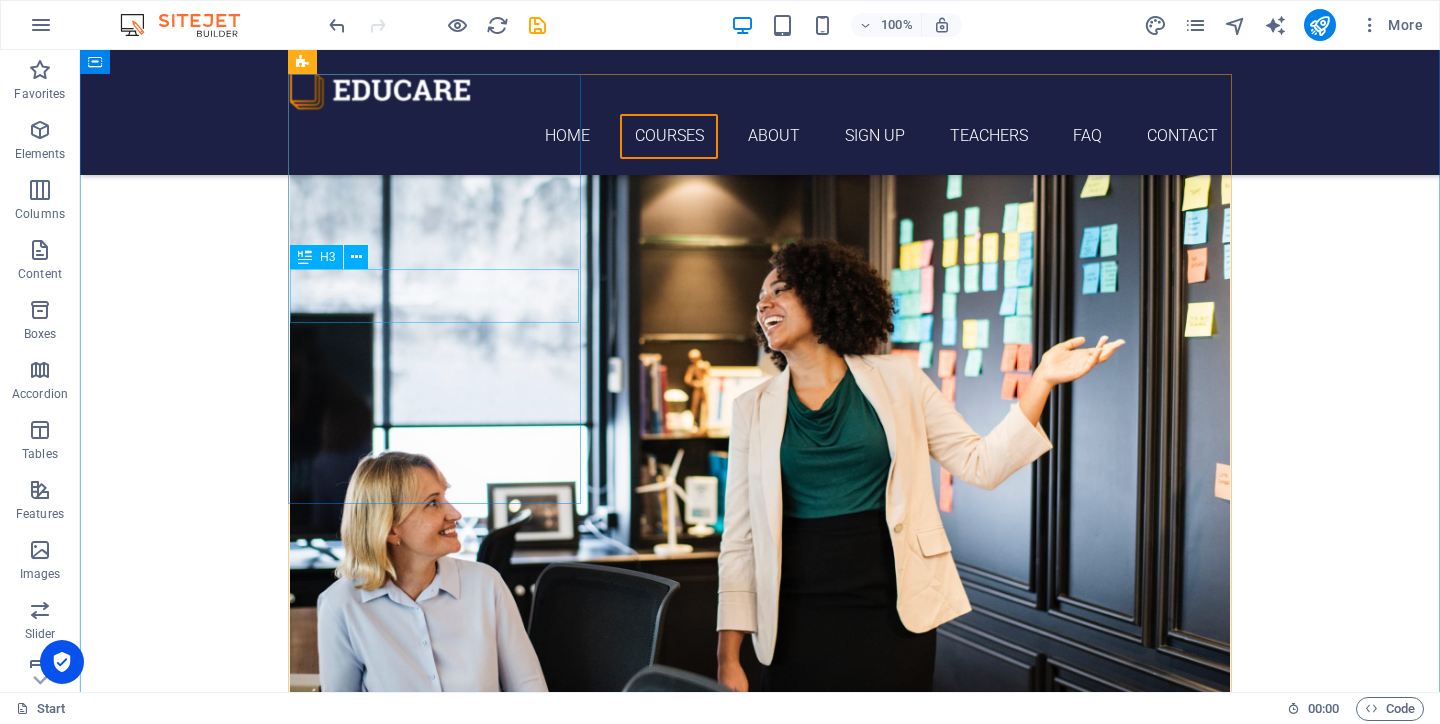 click on "BASIC NINE STAR KI" at bounding box center (760, 742) 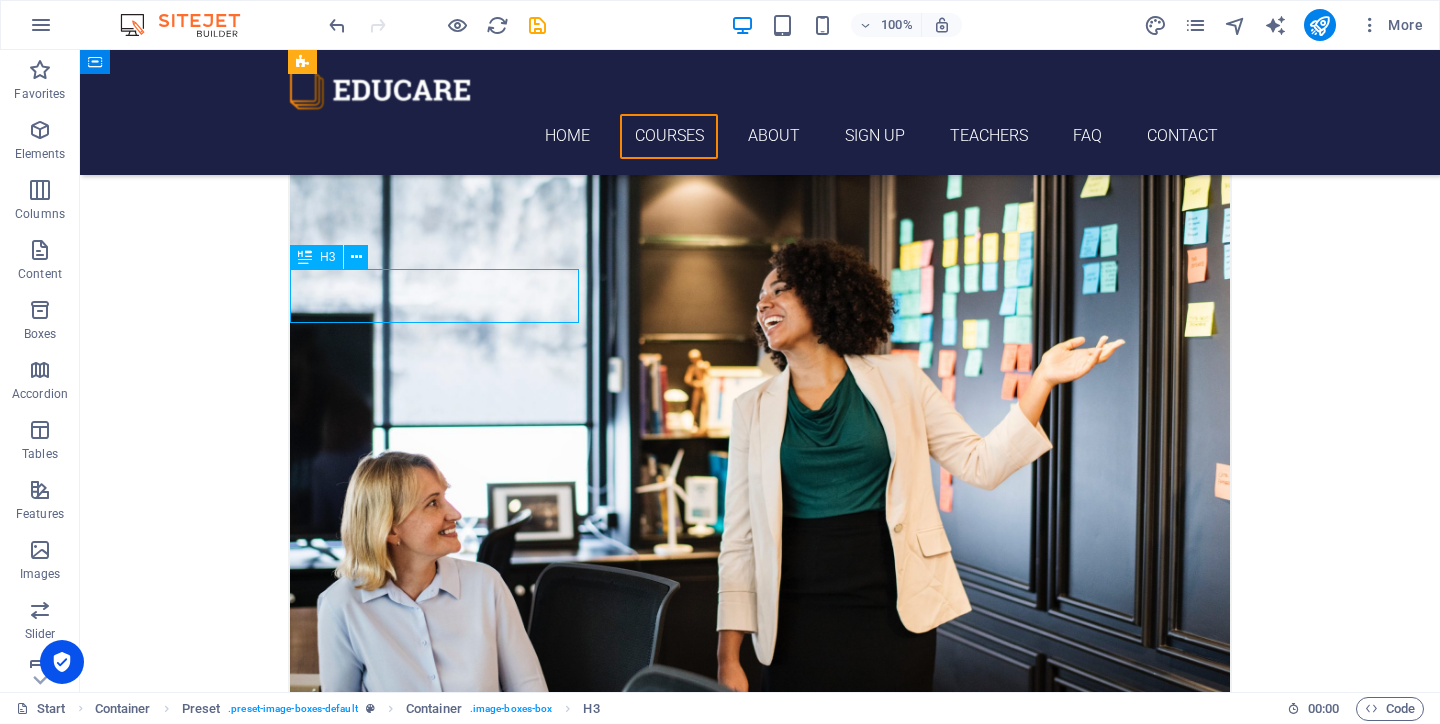 click on "BASIC NINE STAR KI" at bounding box center [760, 742] 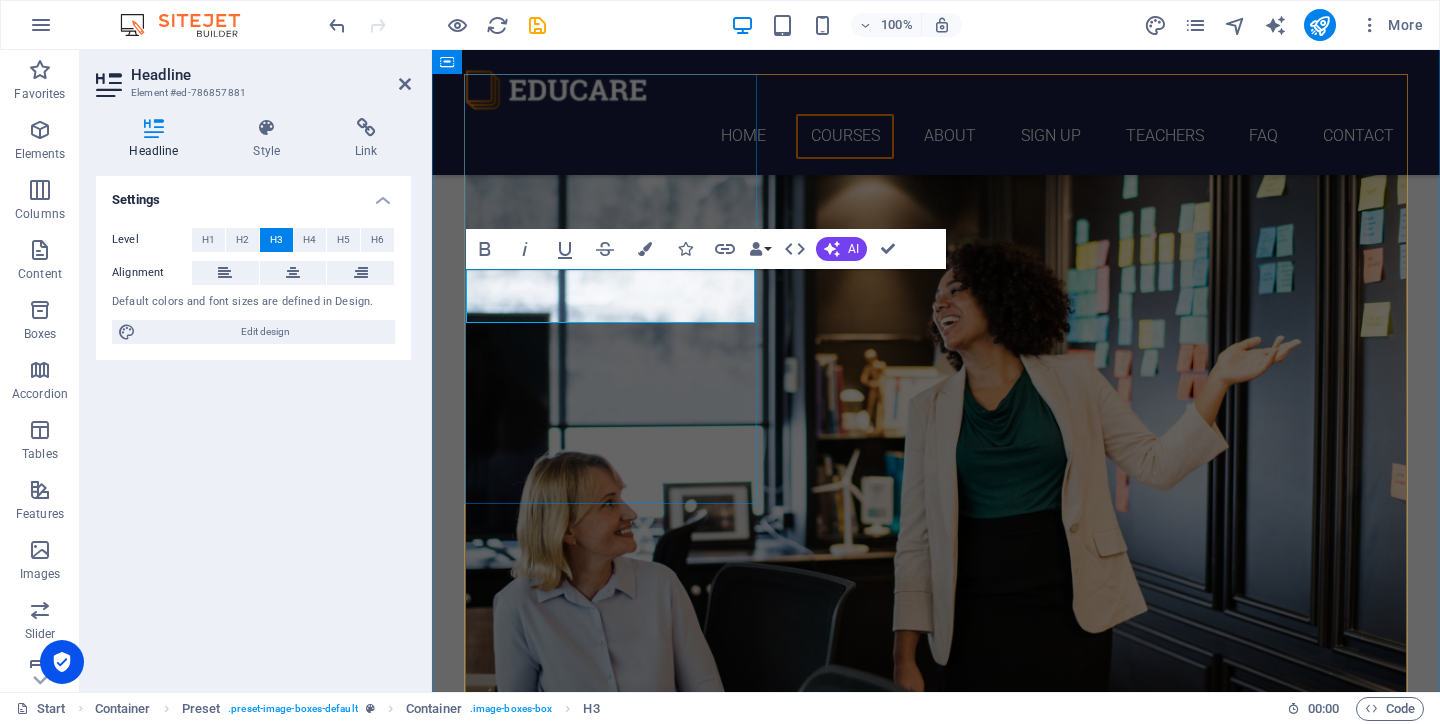 click on "BASIC NINE STAR KI" at bounding box center (936, 754) 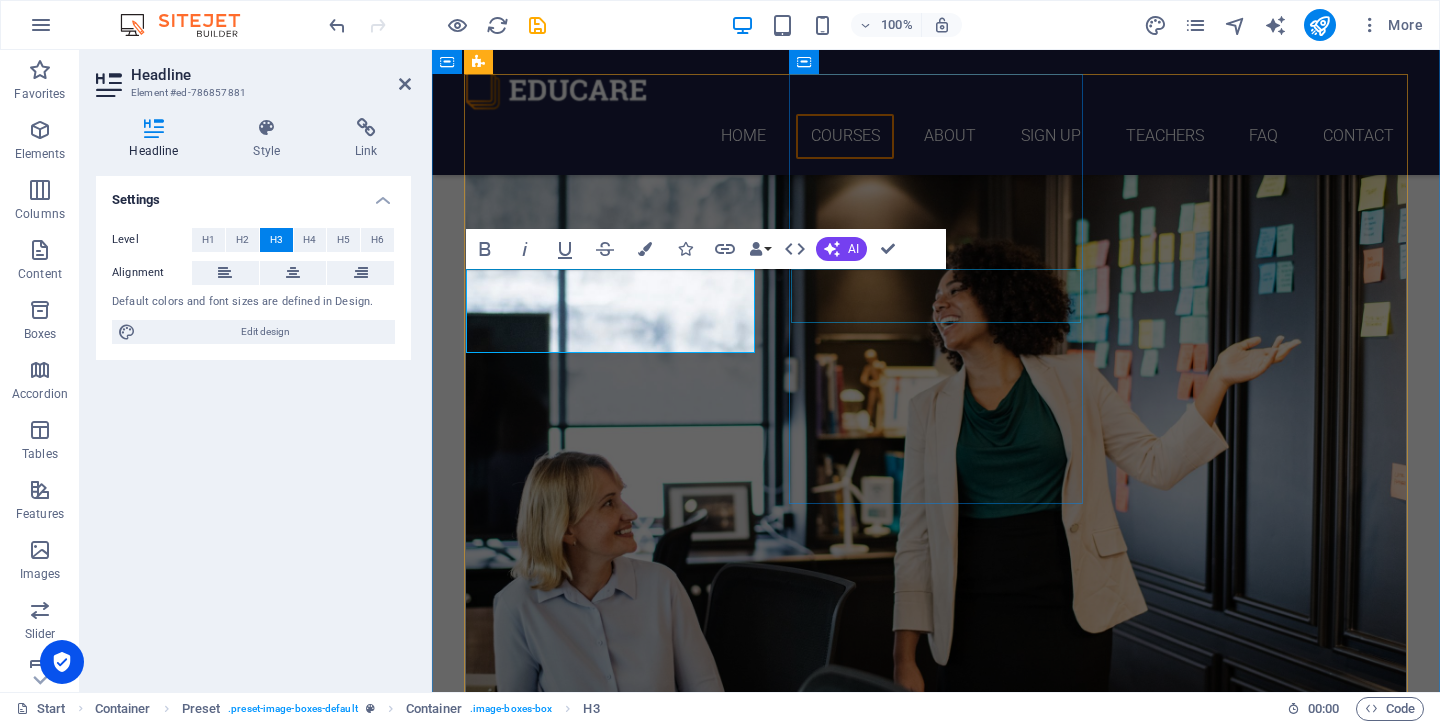 click on "BASIC YIJING" at bounding box center (936, 1582) 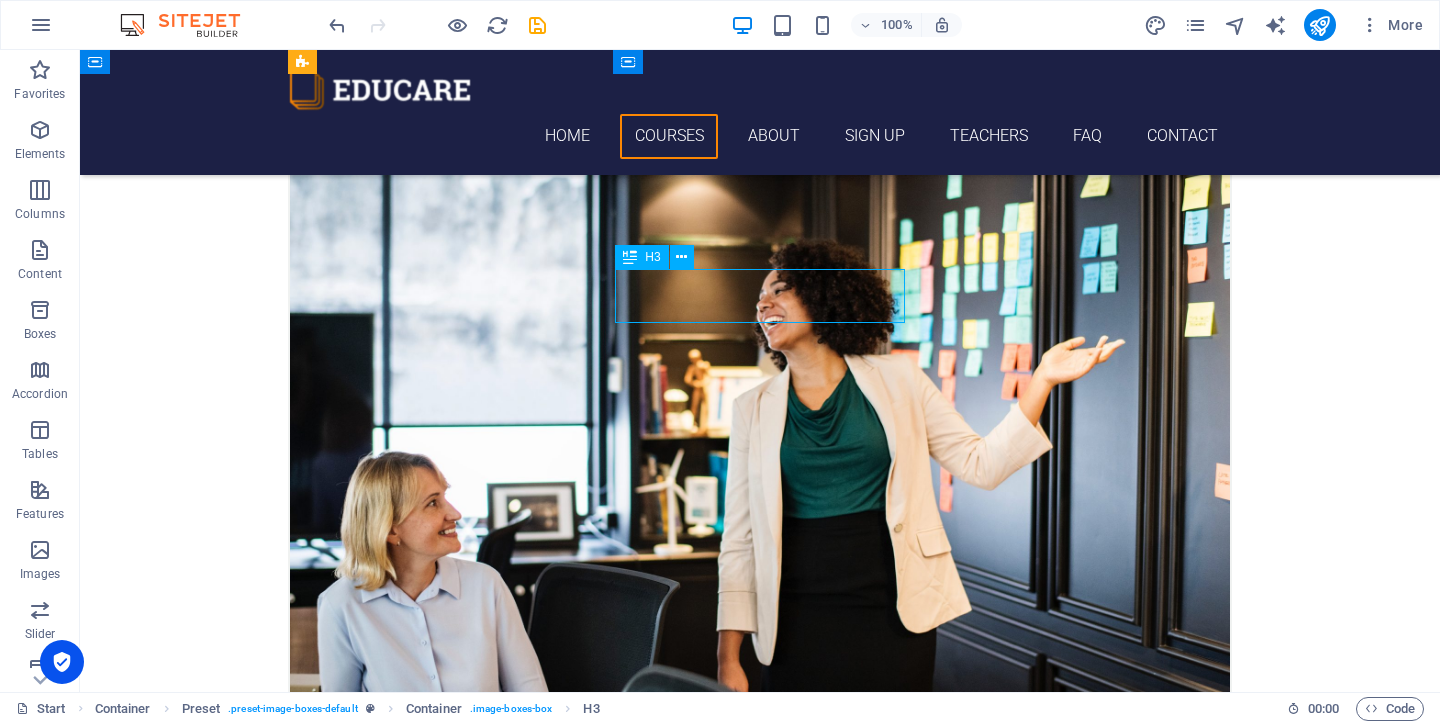 click on "BASIC YIJING" at bounding box center (760, 1582) 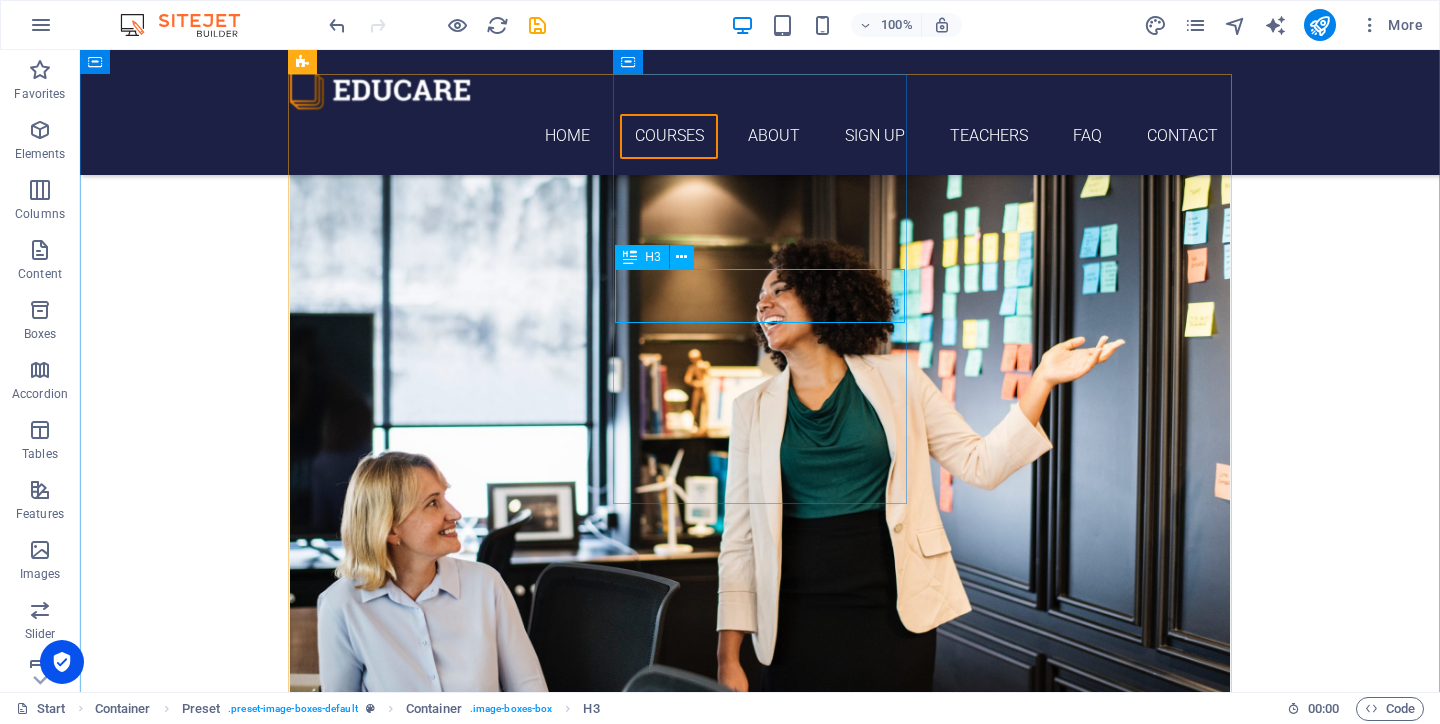 click on "BASIC YIJING" at bounding box center [760, 1582] 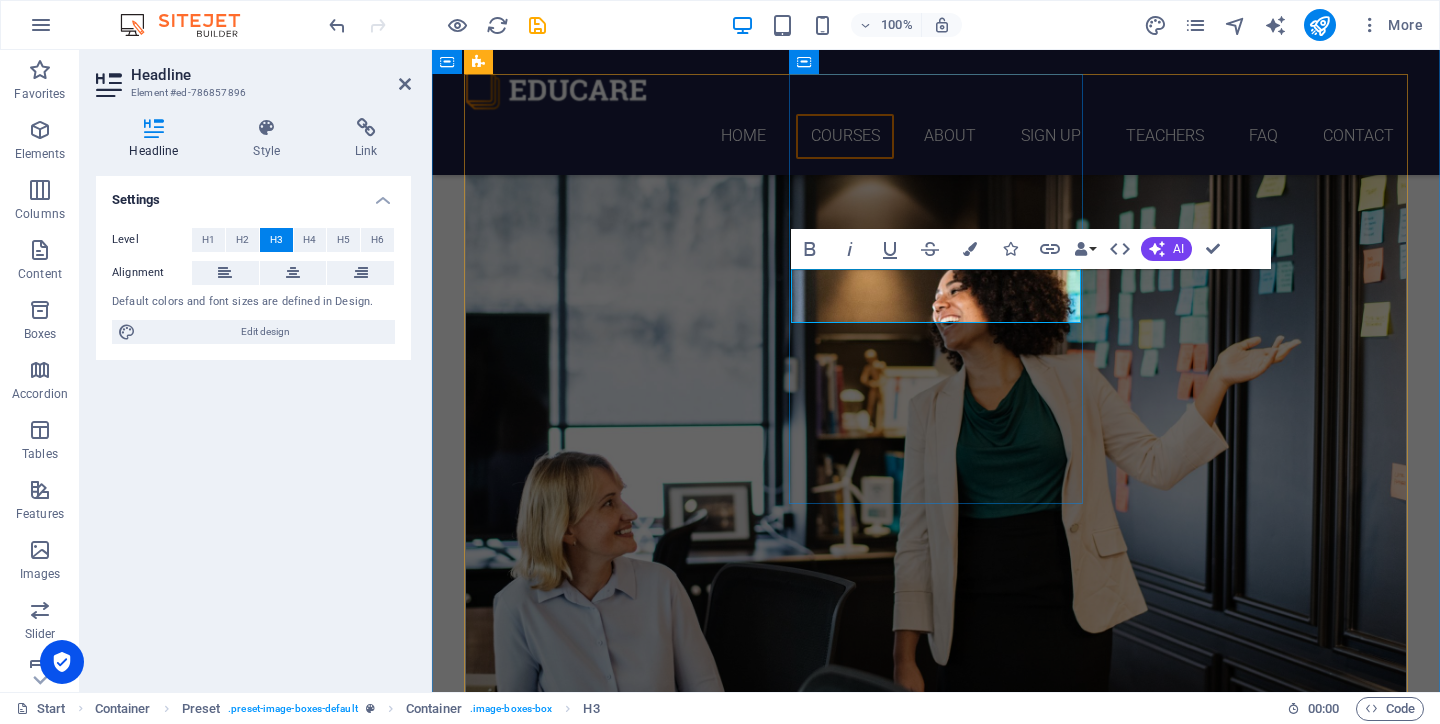 click on "BASIC YIJING" at bounding box center (936, 1594) 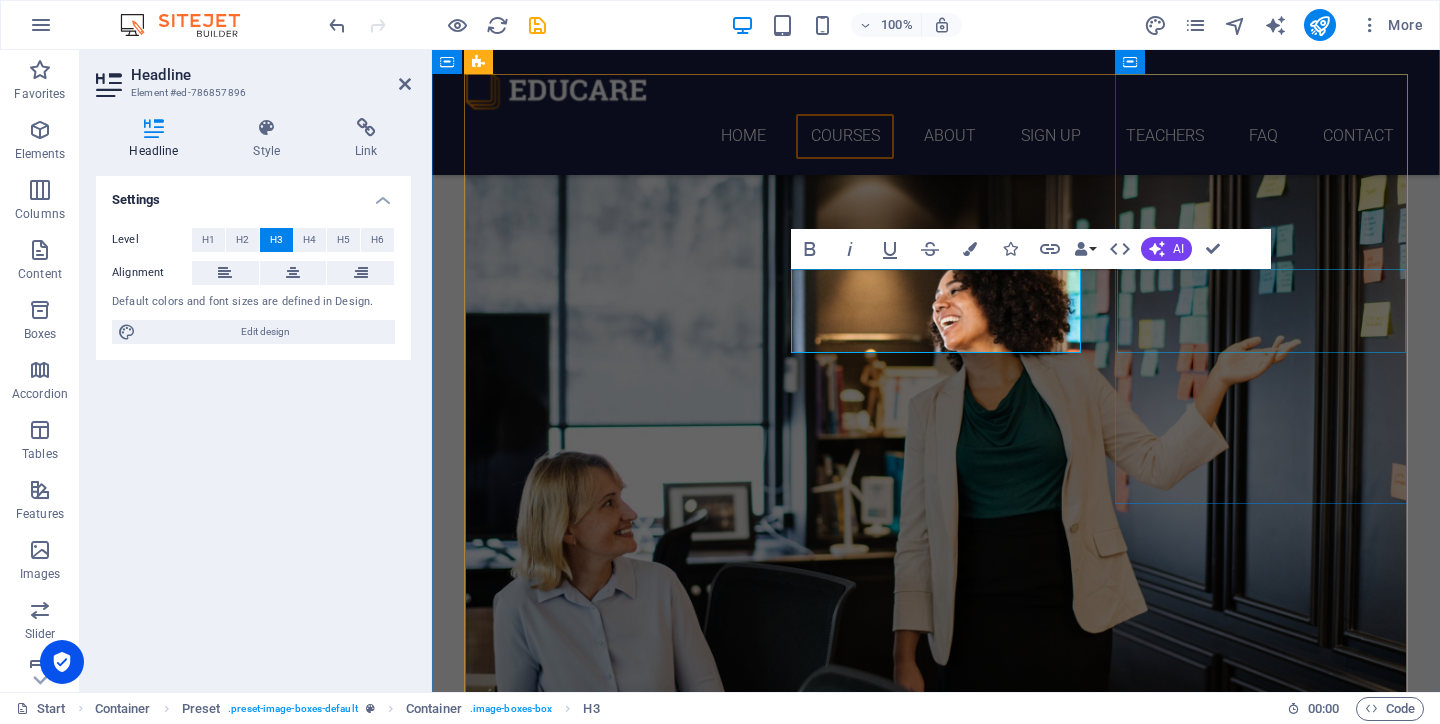 click on "BASIC WENWANG GUA" at bounding box center (936, 2421) 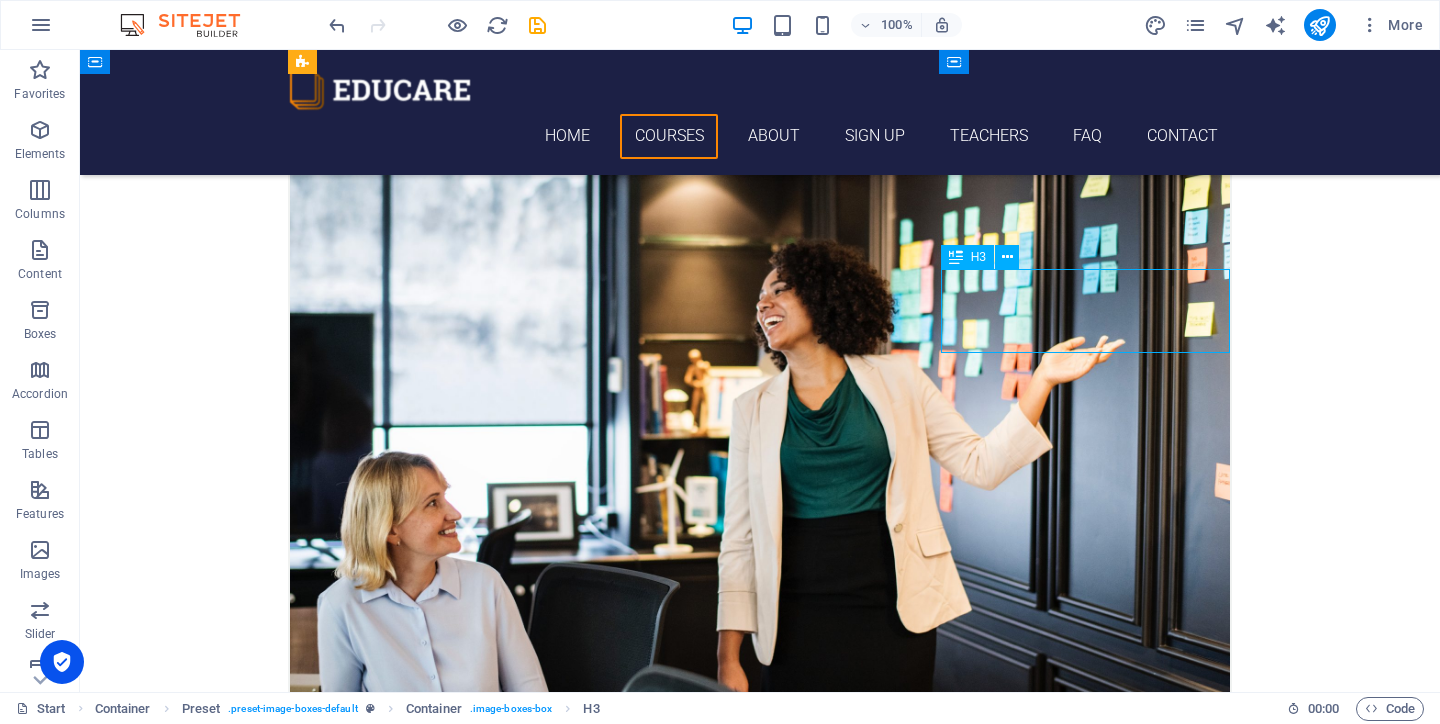 click on "BASIC WENWANG GUA" at bounding box center [760, 2421] 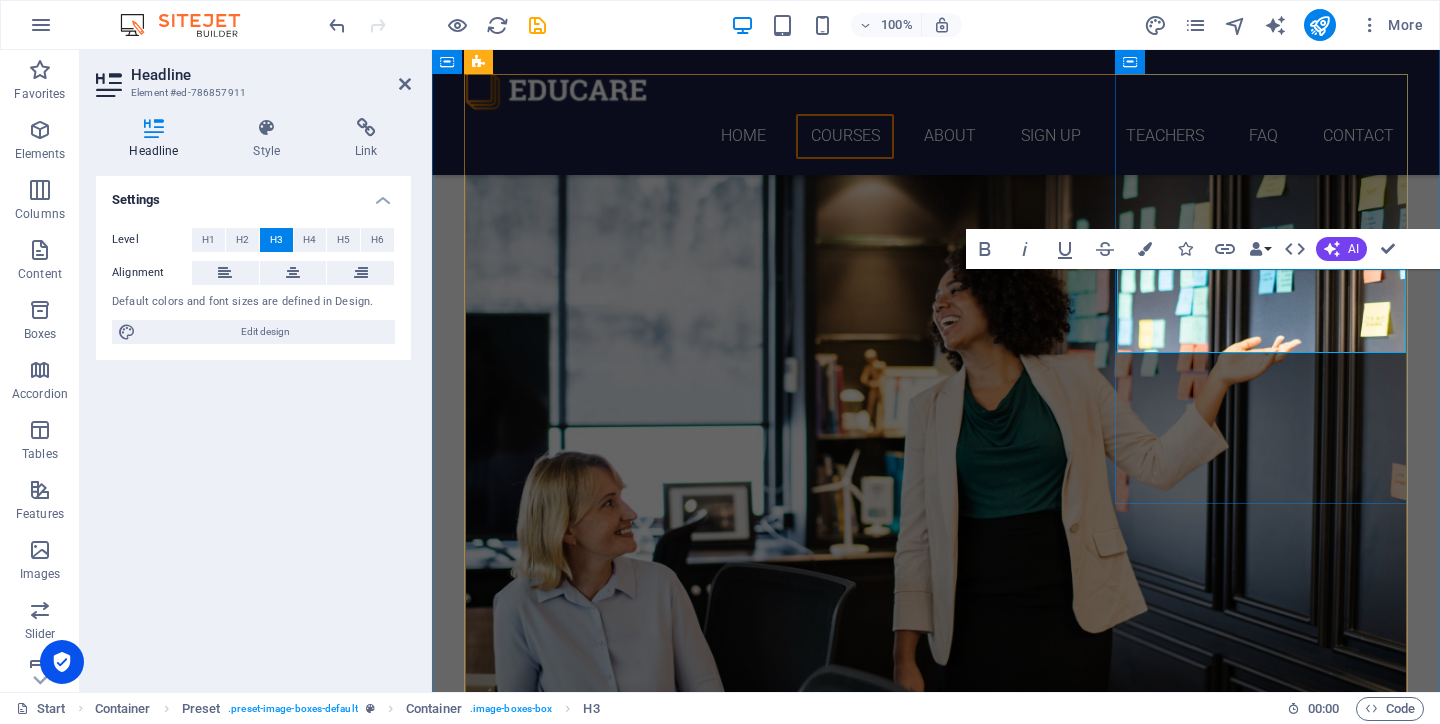 click on "BASIC WENWANG GUA" at bounding box center [936, 2433] 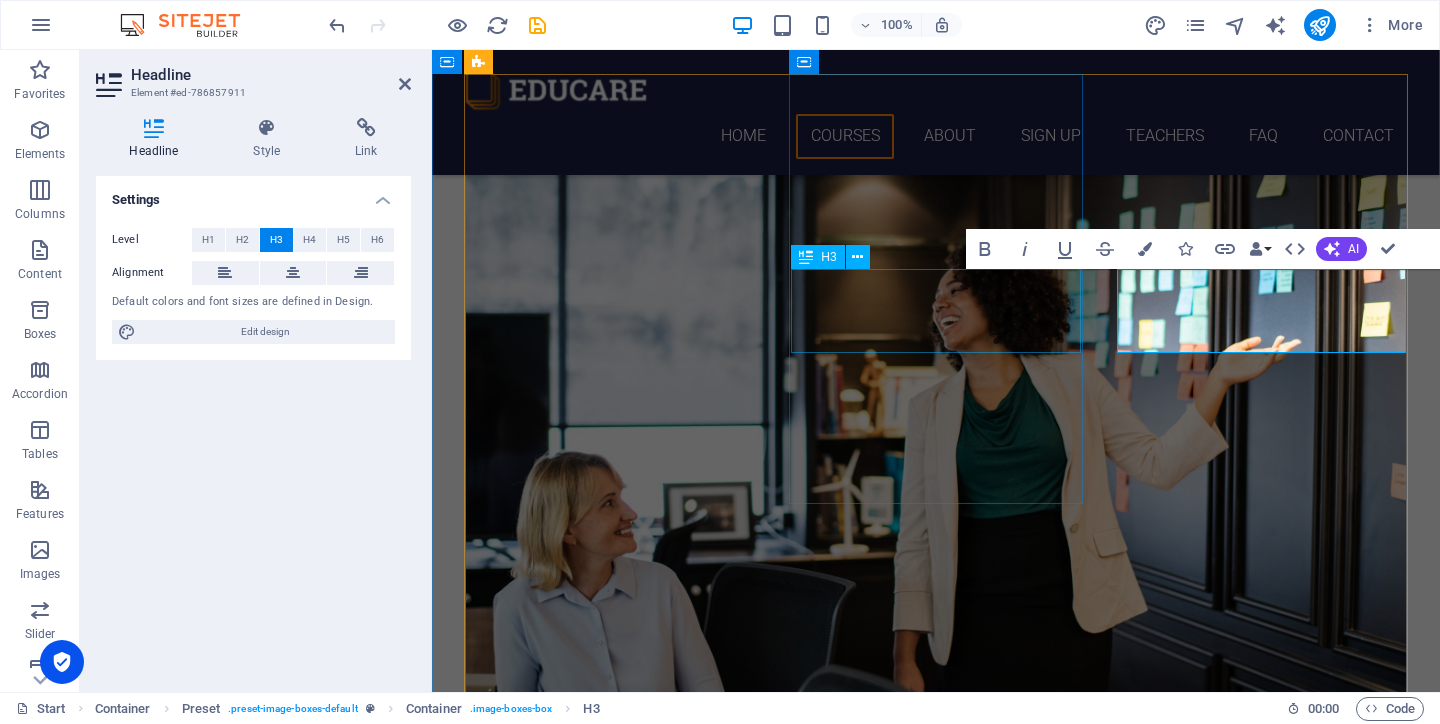 click on "BASIC  YIJING" at bounding box center (936, 1597) 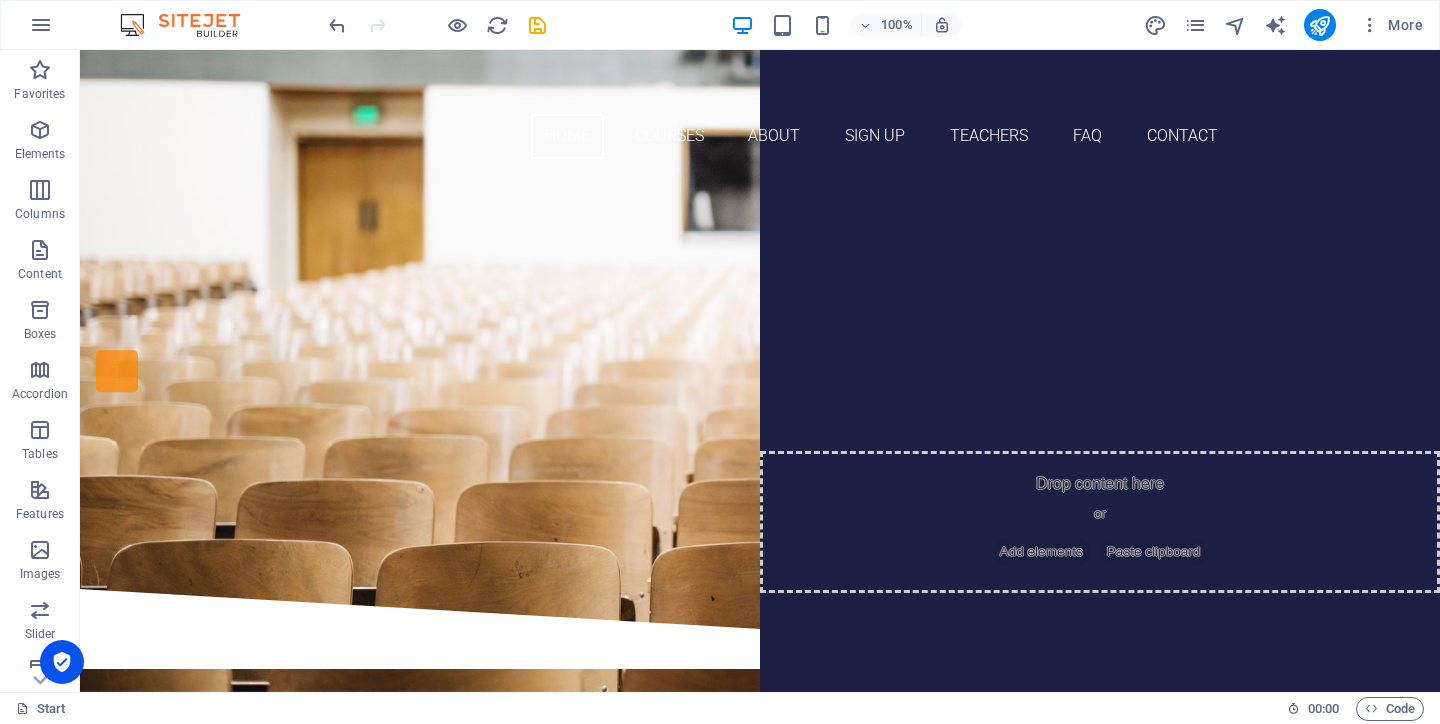 scroll, scrollTop: 0, scrollLeft: 0, axis: both 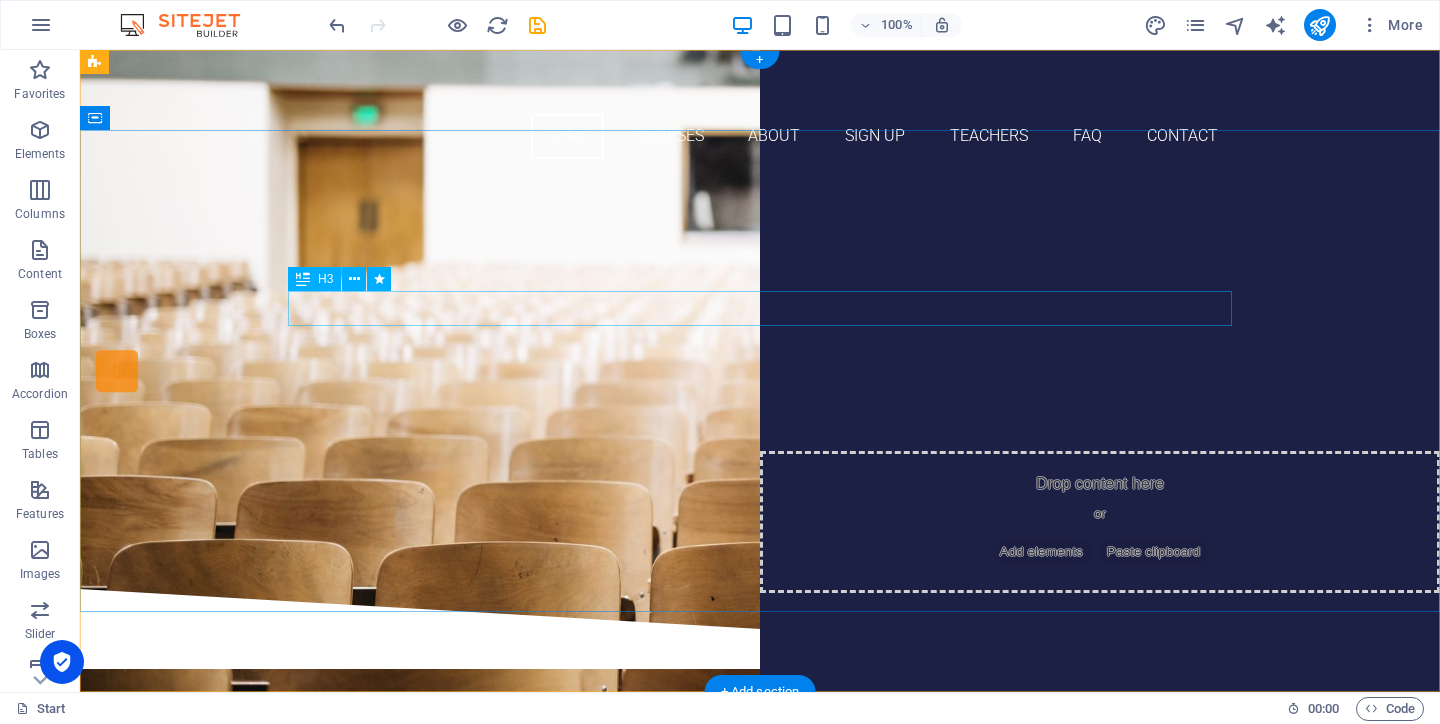 click on "Are you ready to learn ND-MODEL?" at bounding box center [760, 288] 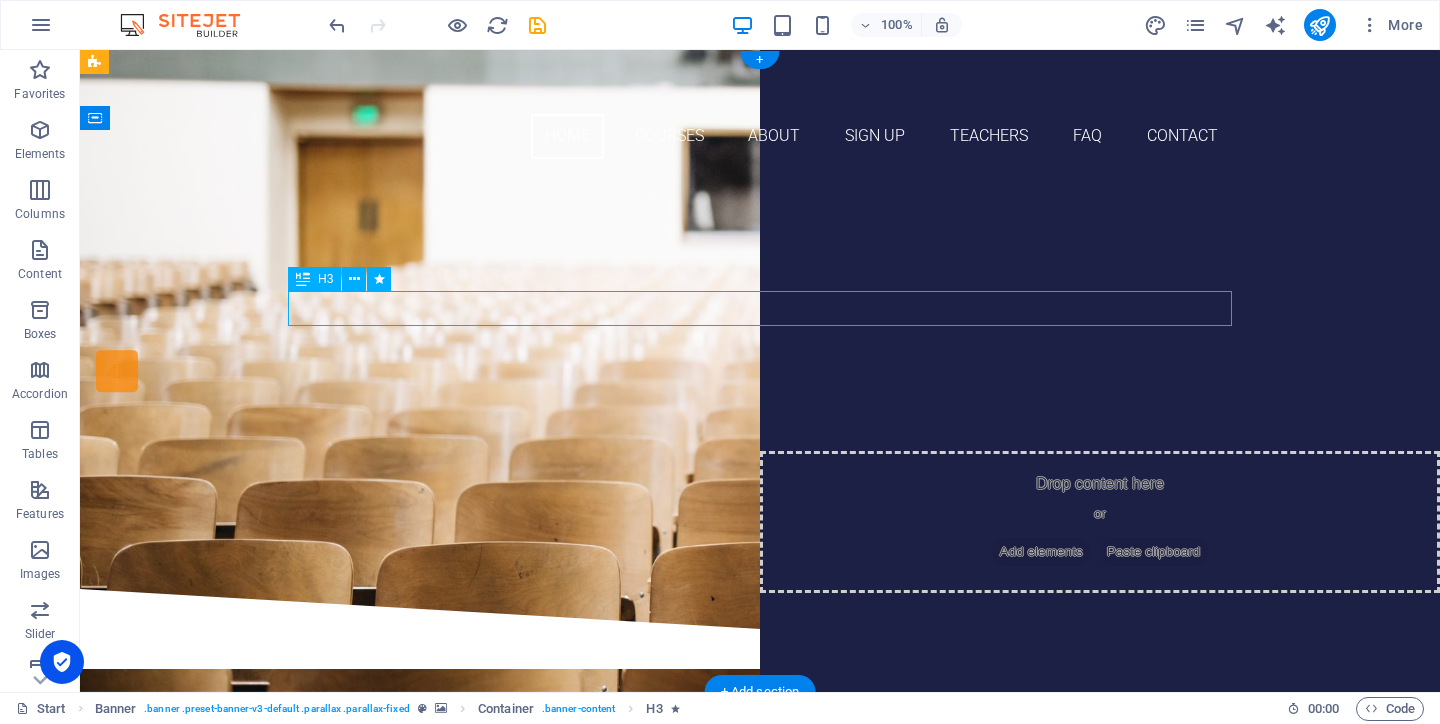 click on "Are you ready to learn ND-MODEL?" at bounding box center [760, 288] 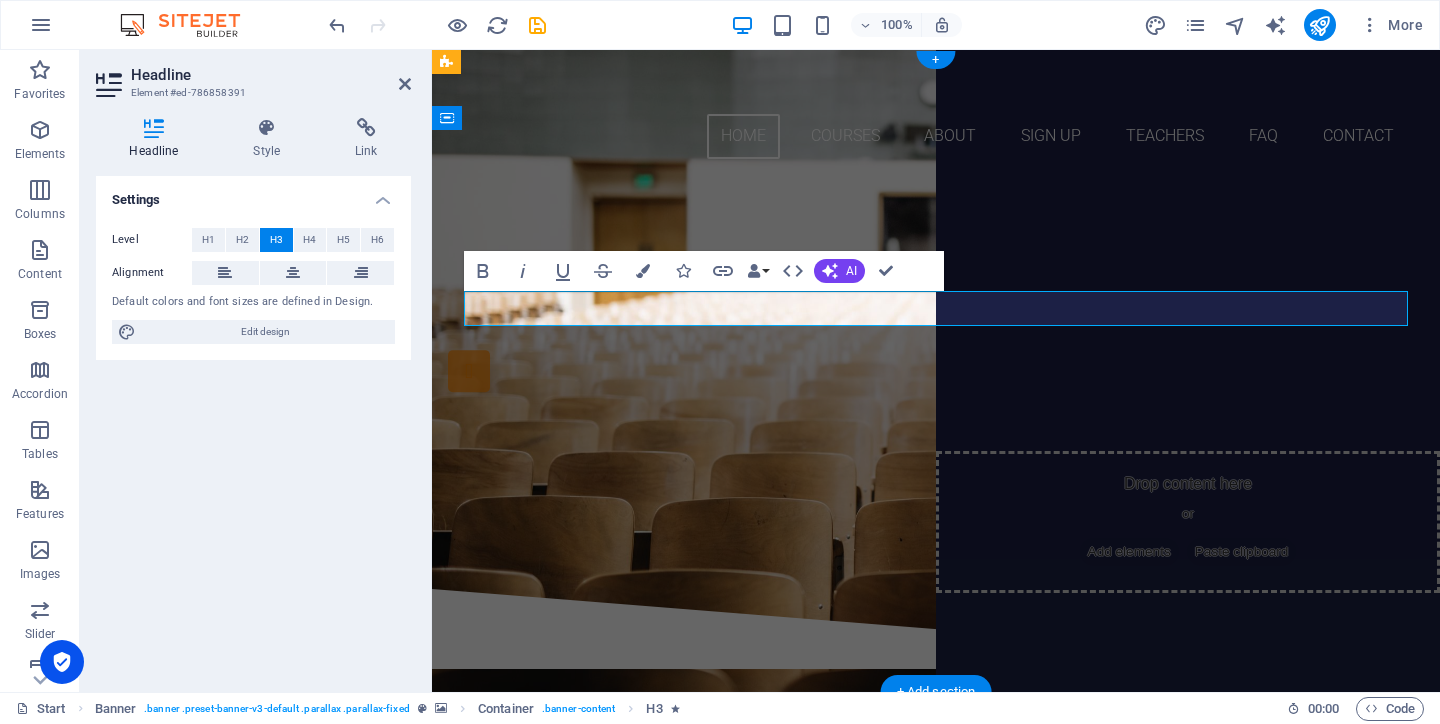 click on "Are you ready to learn ND-MODEL?" at bounding box center (936, 288) 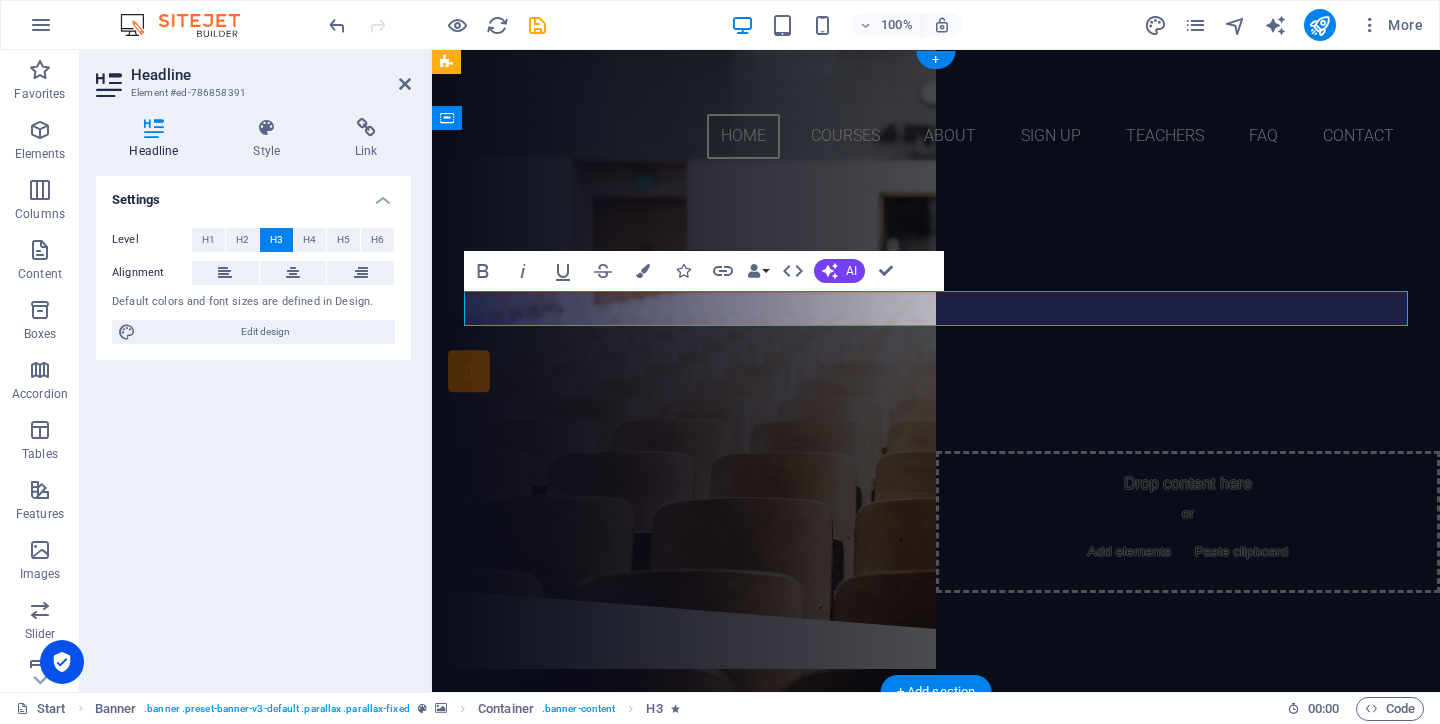type 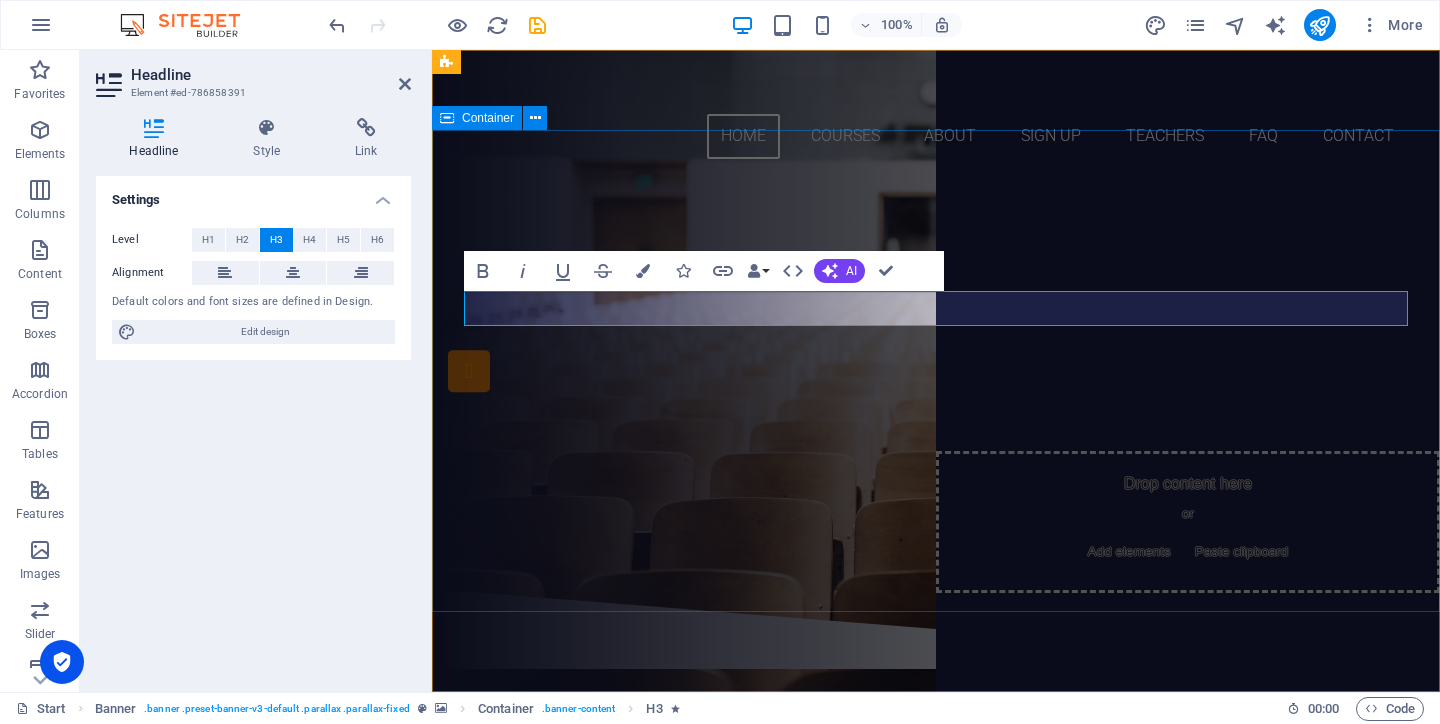 click on "Are you ready to learn YIJING? Join our ACADEMY Our Courses Sign up now" at bounding box center (936, 382) 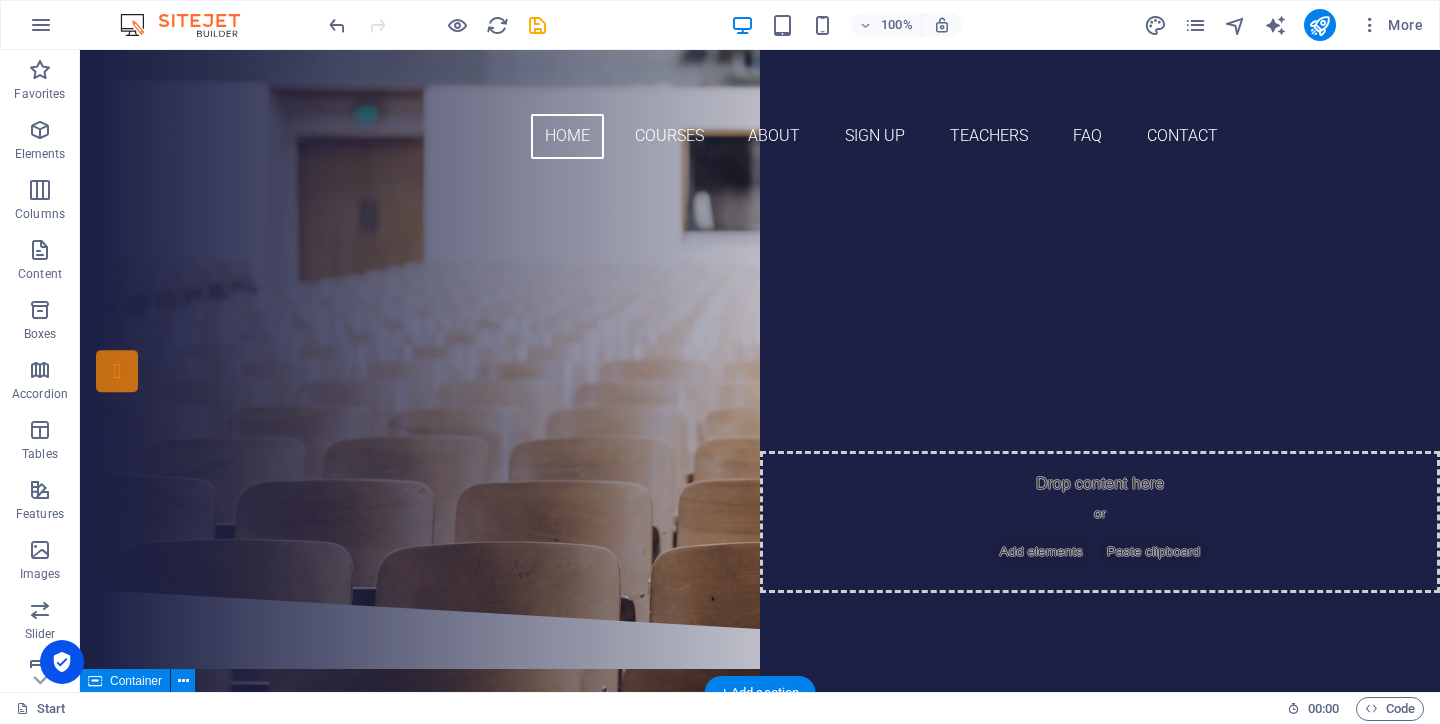 scroll, scrollTop: 0, scrollLeft: 0, axis: both 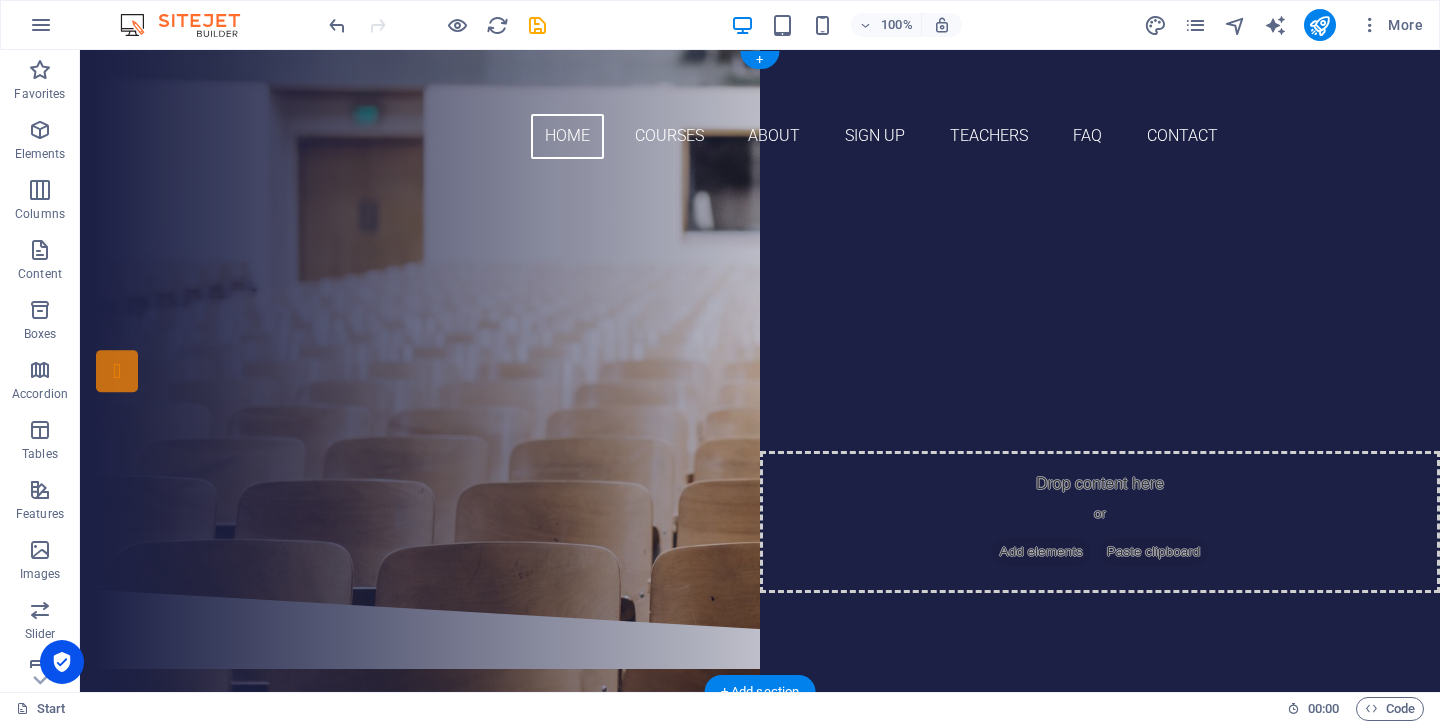 click on "Our Courses" at bounding box center [760, 406] 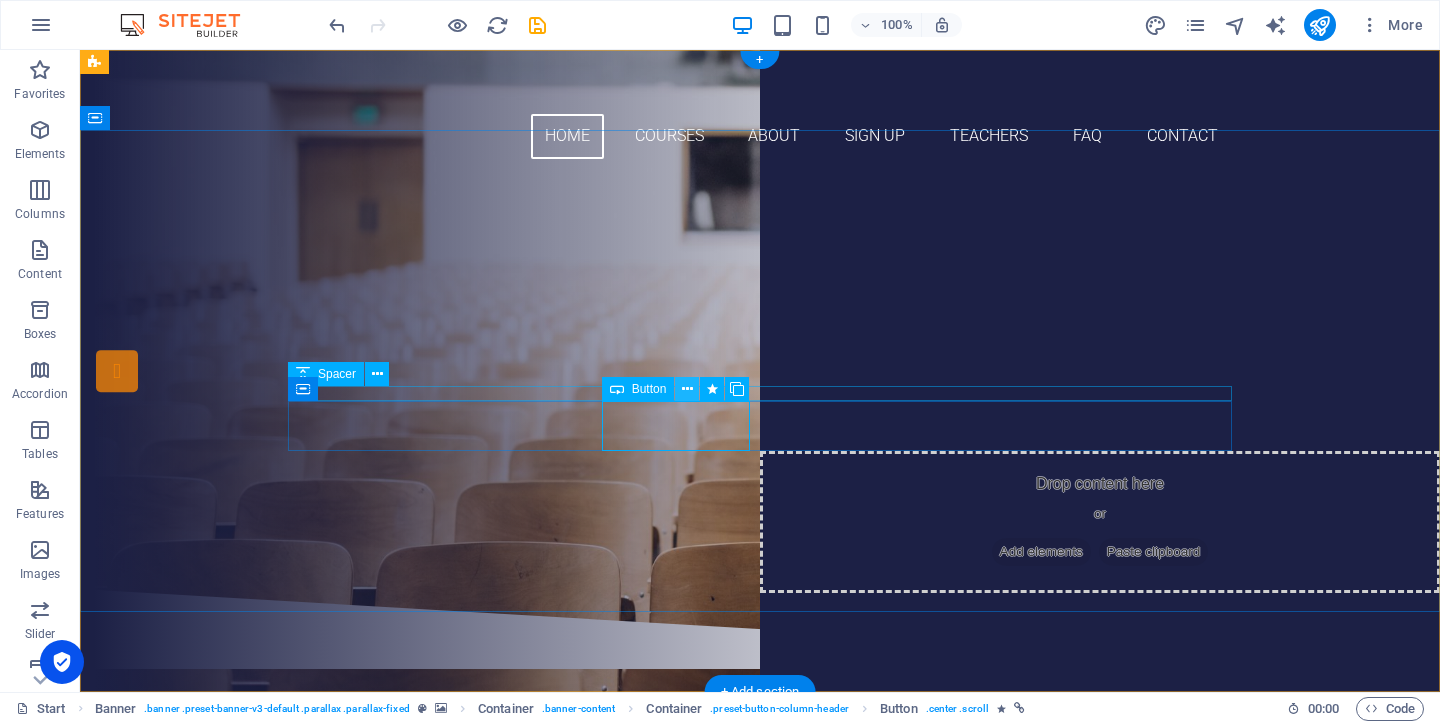 click at bounding box center [687, 389] 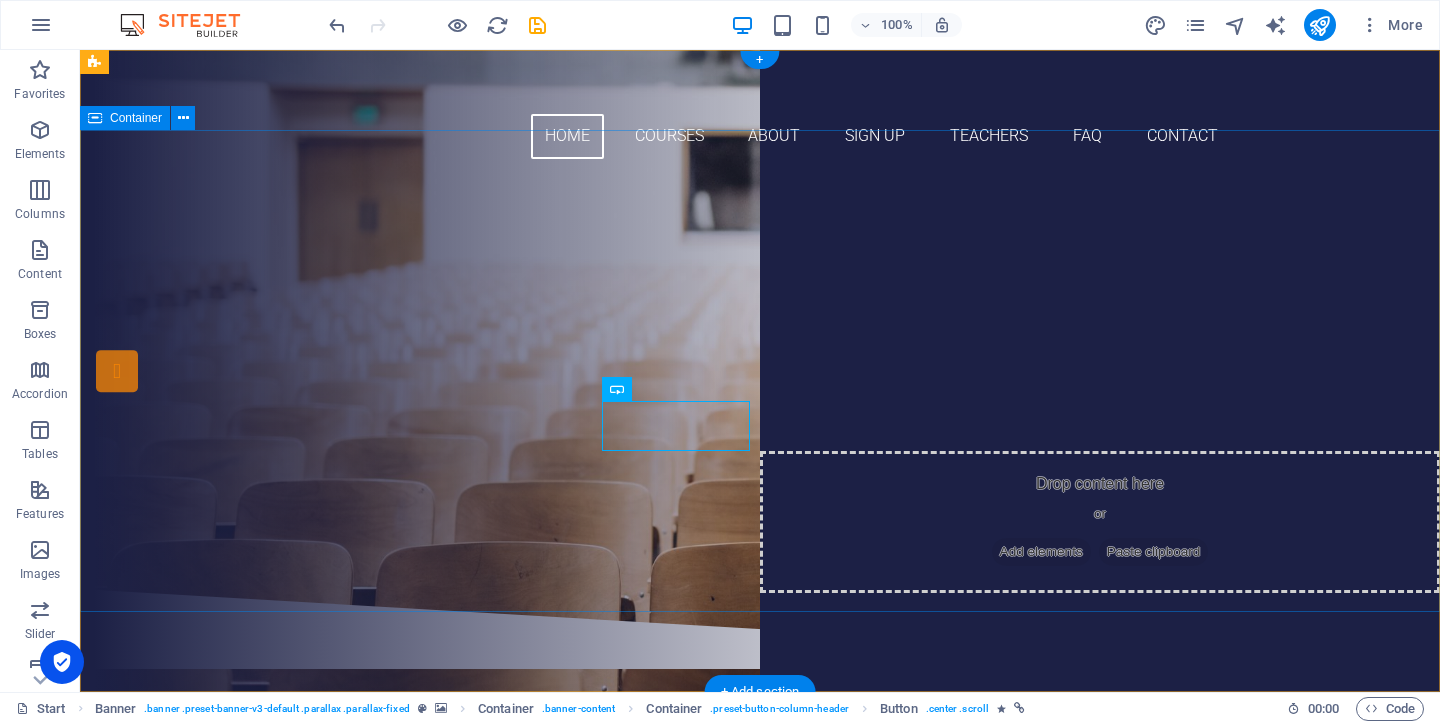 click on "Are you ready to learn YIJING? Join our ACADEMY Our Courses Sign up now" at bounding box center (760, 382) 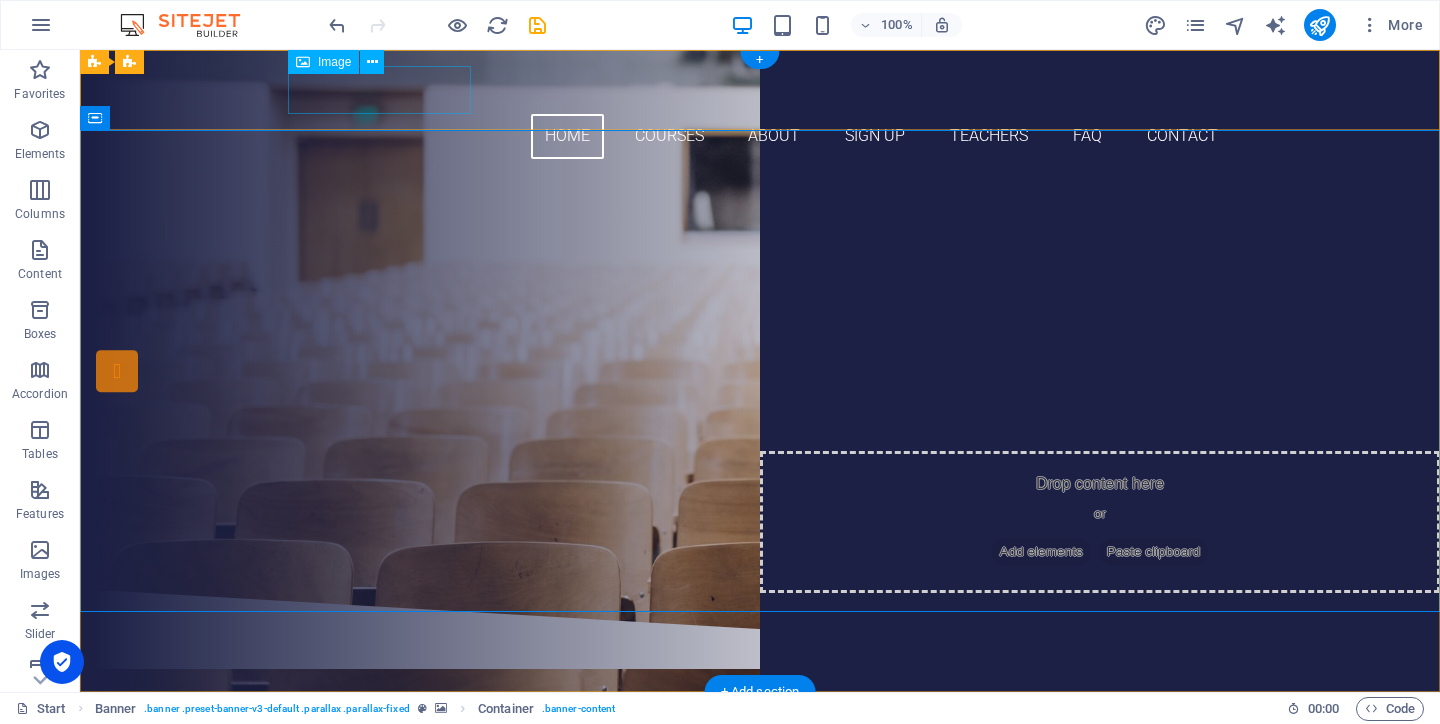 click on "Image" at bounding box center (334, 62) 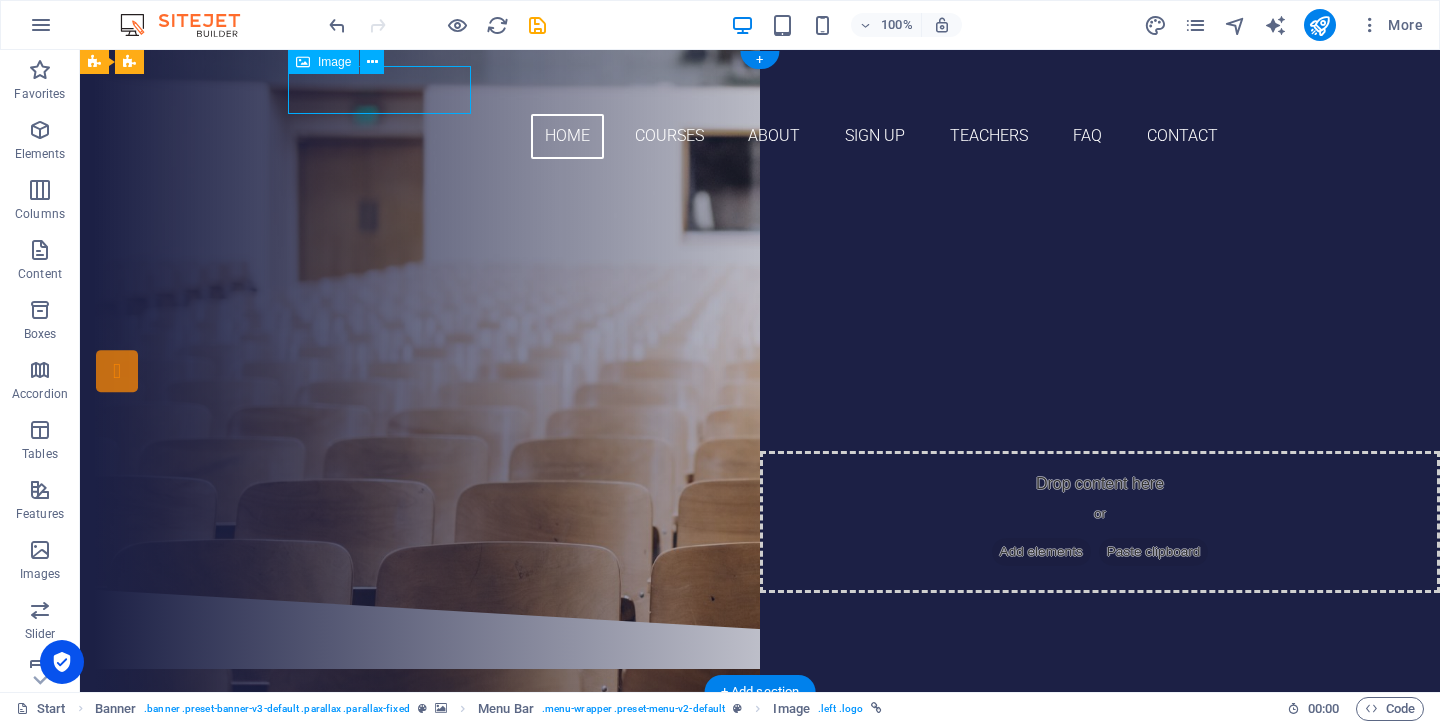 click at bounding box center [303, 62] 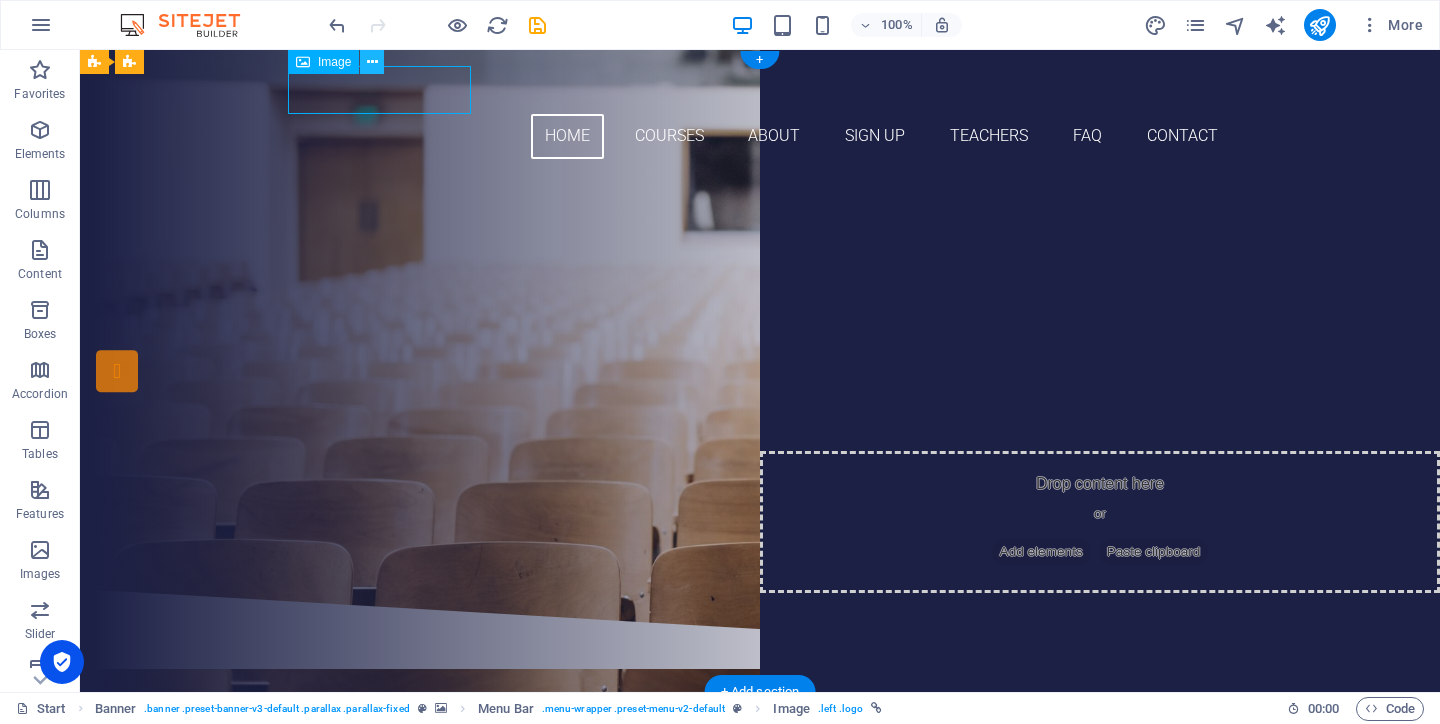 click at bounding box center [372, 62] 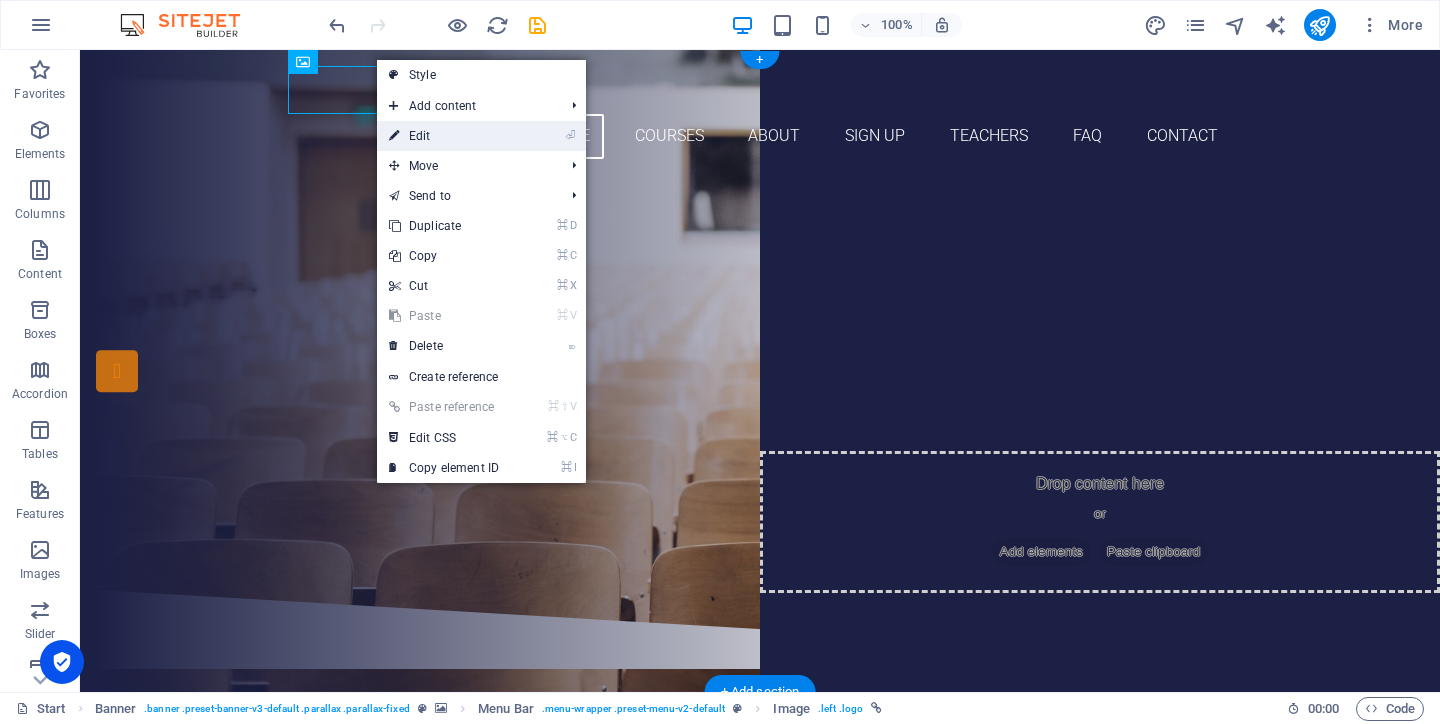 click on "⏎  Edit" at bounding box center (444, 136) 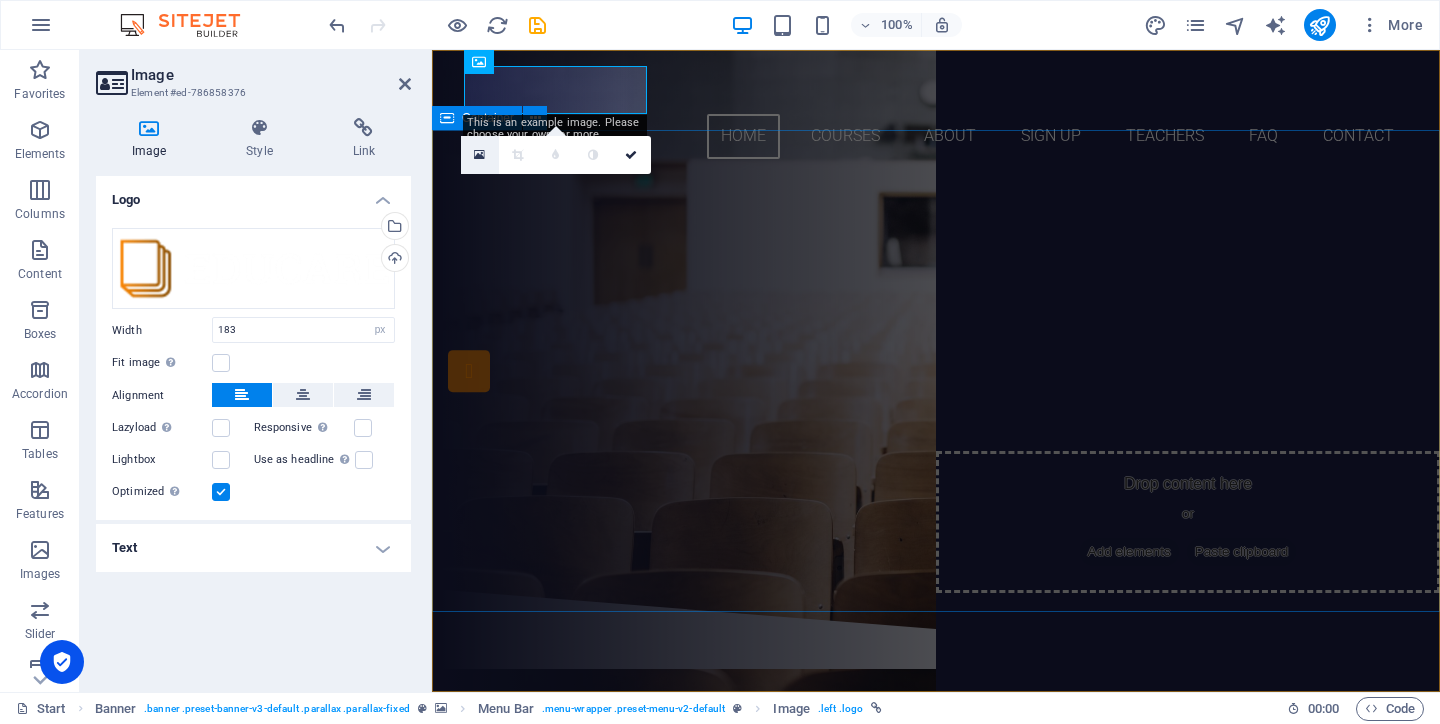 click at bounding box center (479, 155) 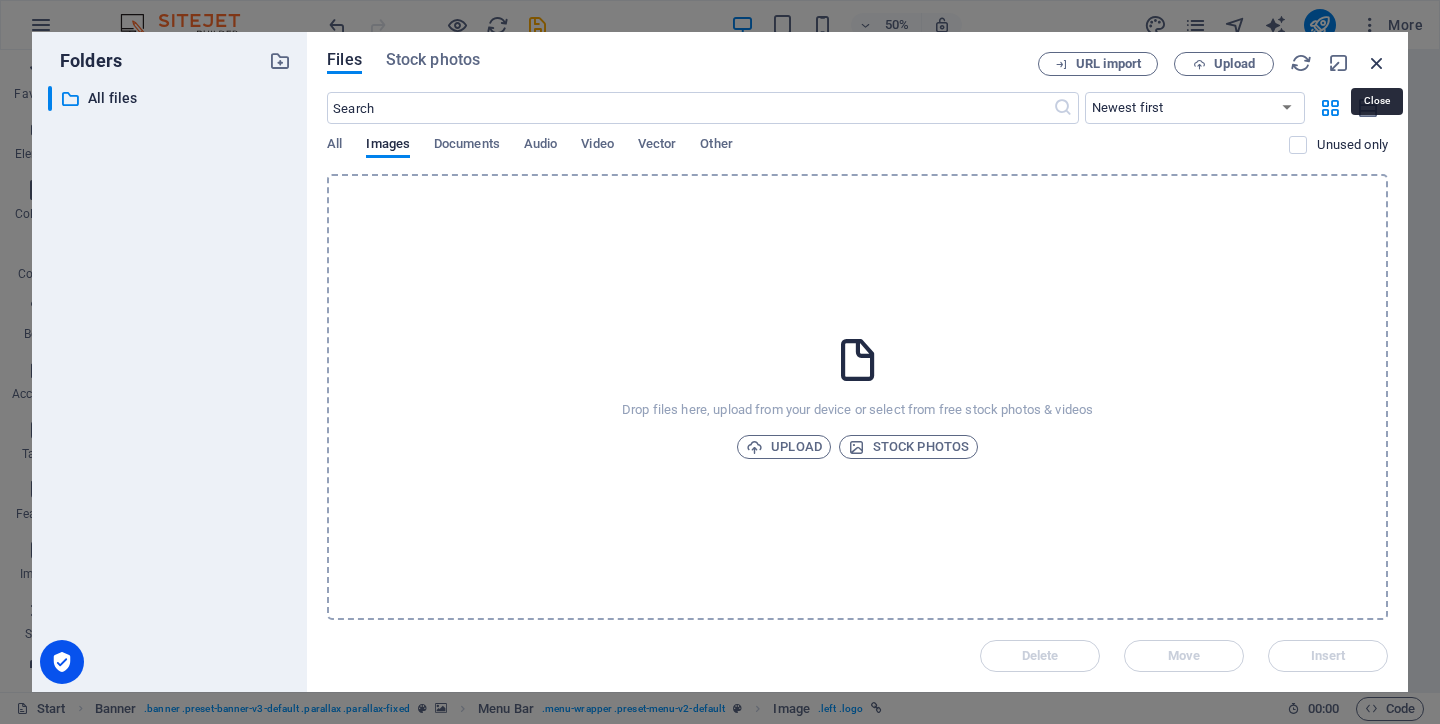 click at bounding box center (1377, 63) 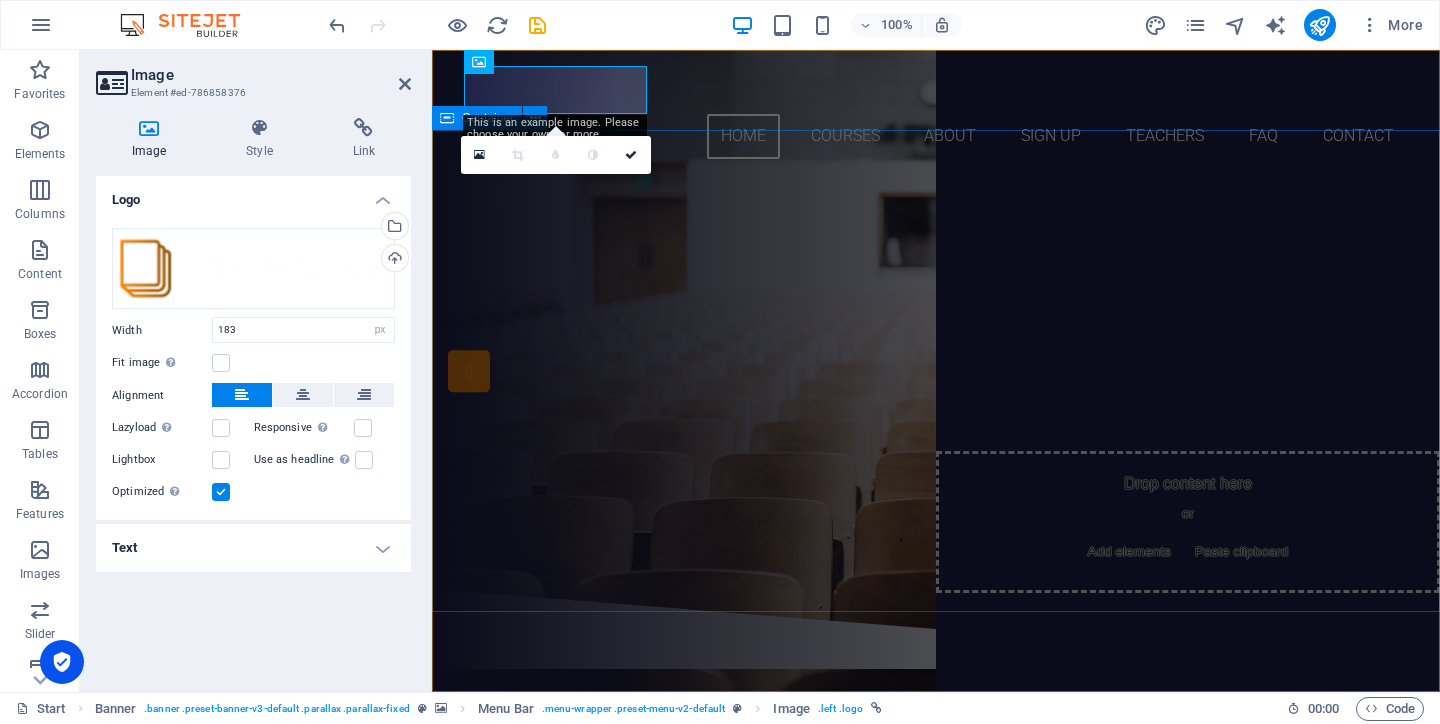 click on "Are you ready to learn YIJING? Join our ACADEMY Our Courses Sign up now" at bounding box center (936, 382) 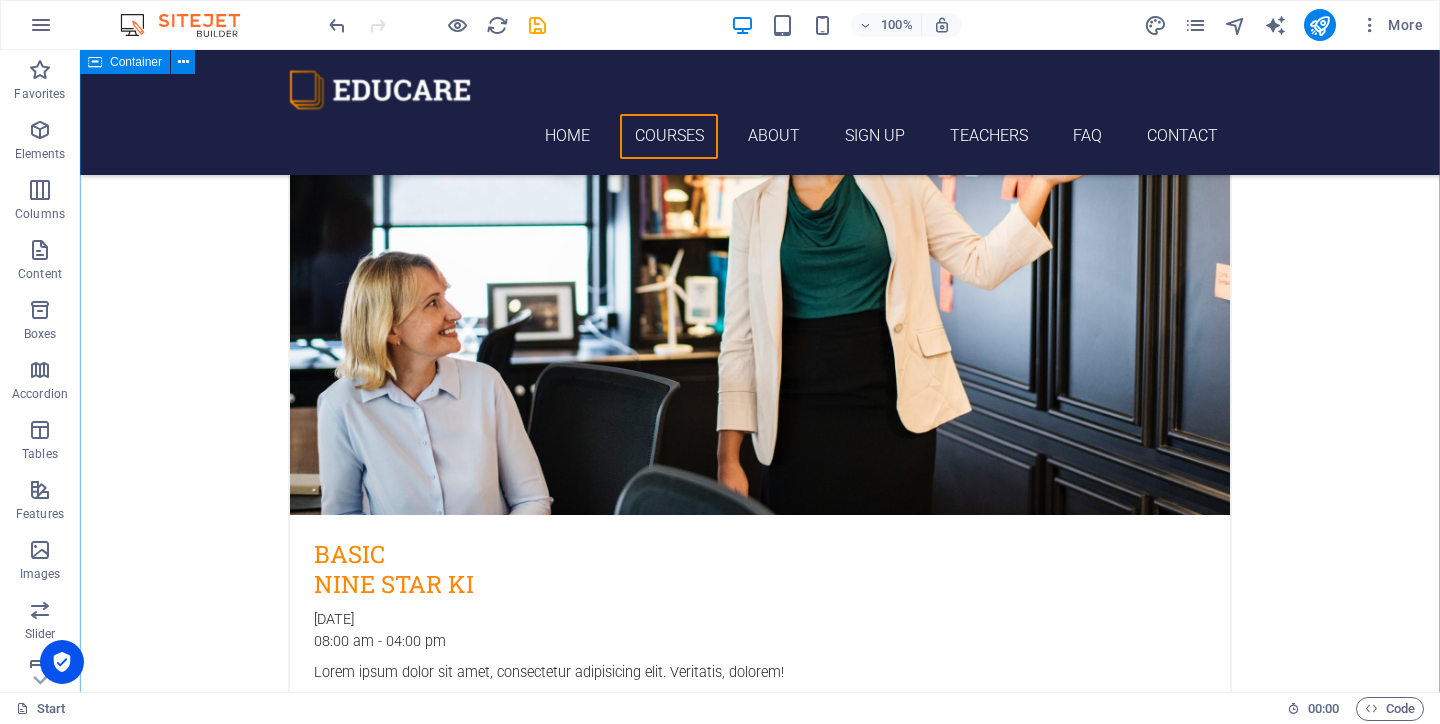 scroll, scrollTop: 1030, scrollLeft: 0, axis: vertical 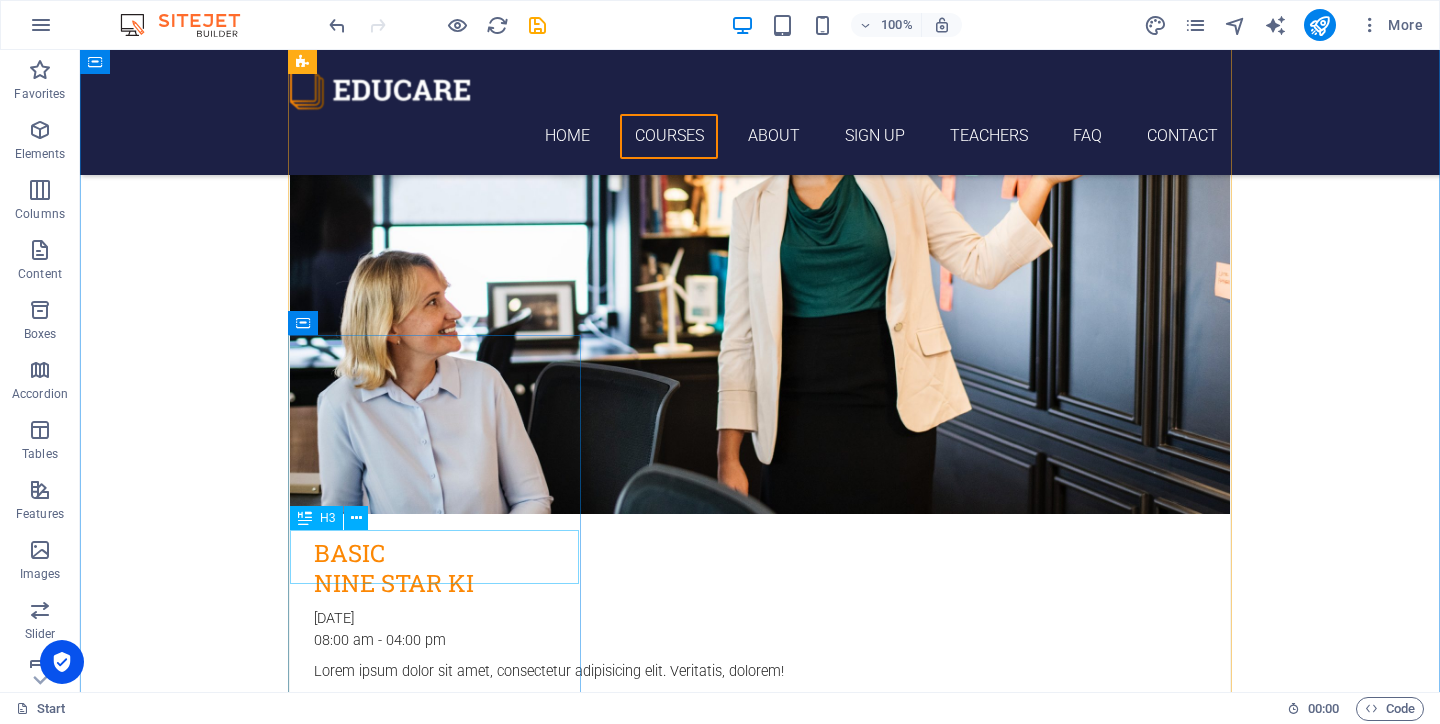 click on "Italian" at bounding box center [760, 3059] 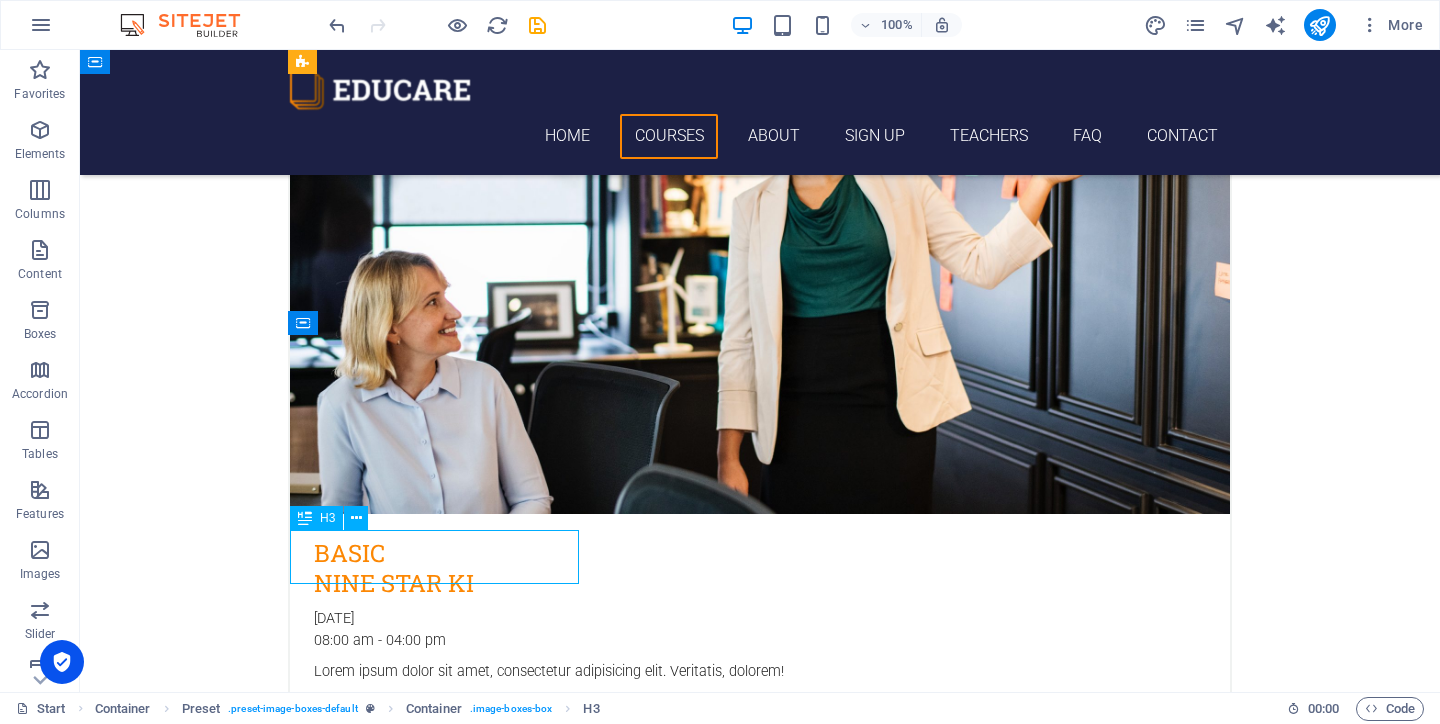 click on "Italian" at bounding box center [760, 3059] 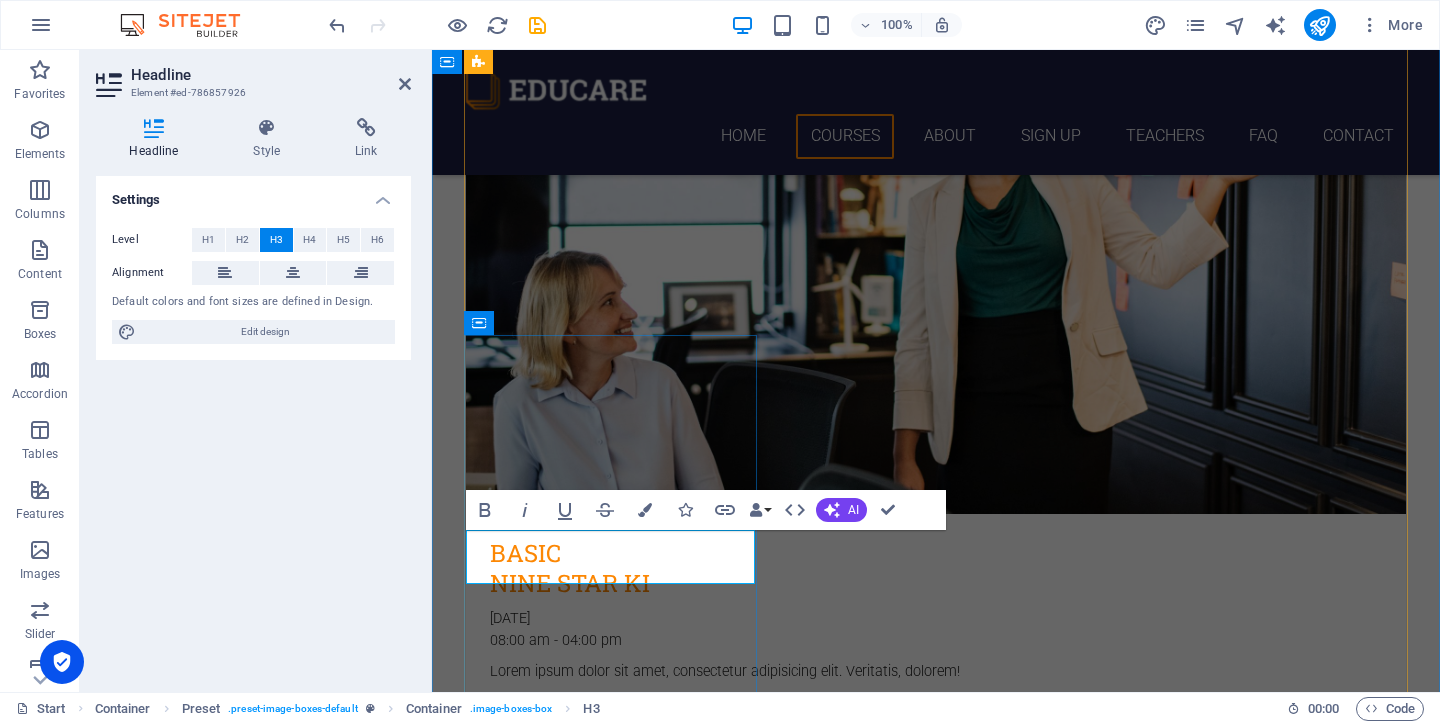 type 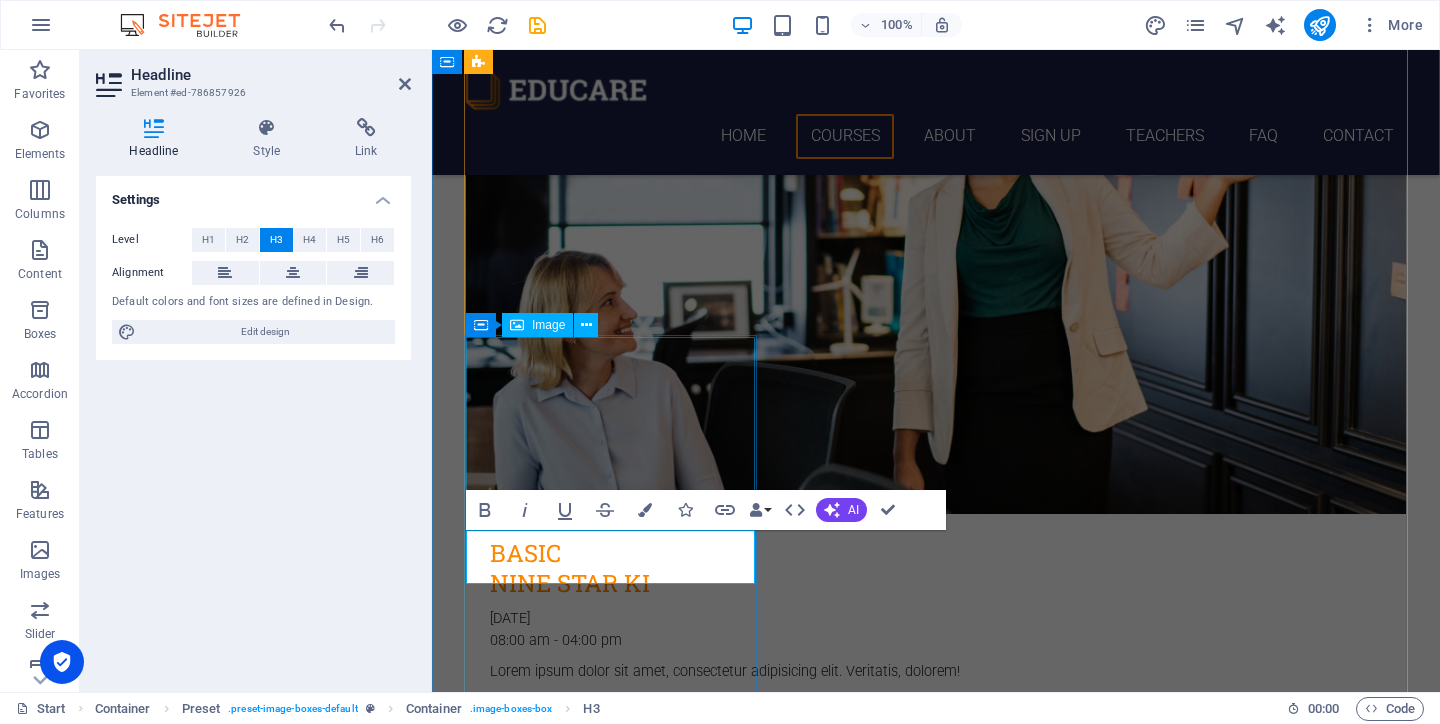 click at bounding box center (936, 2719) 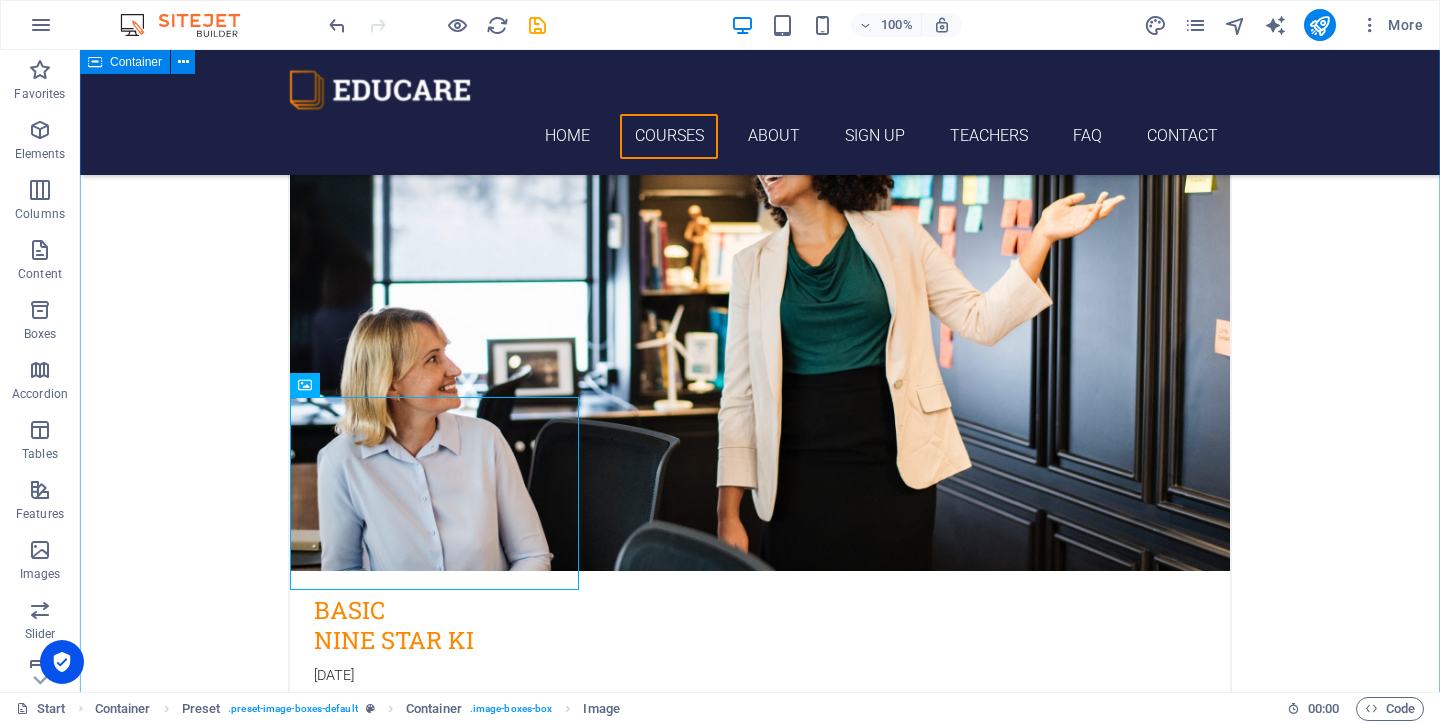 scroll, scrollTop: 967, scrollLeft: 0, axis: vertical 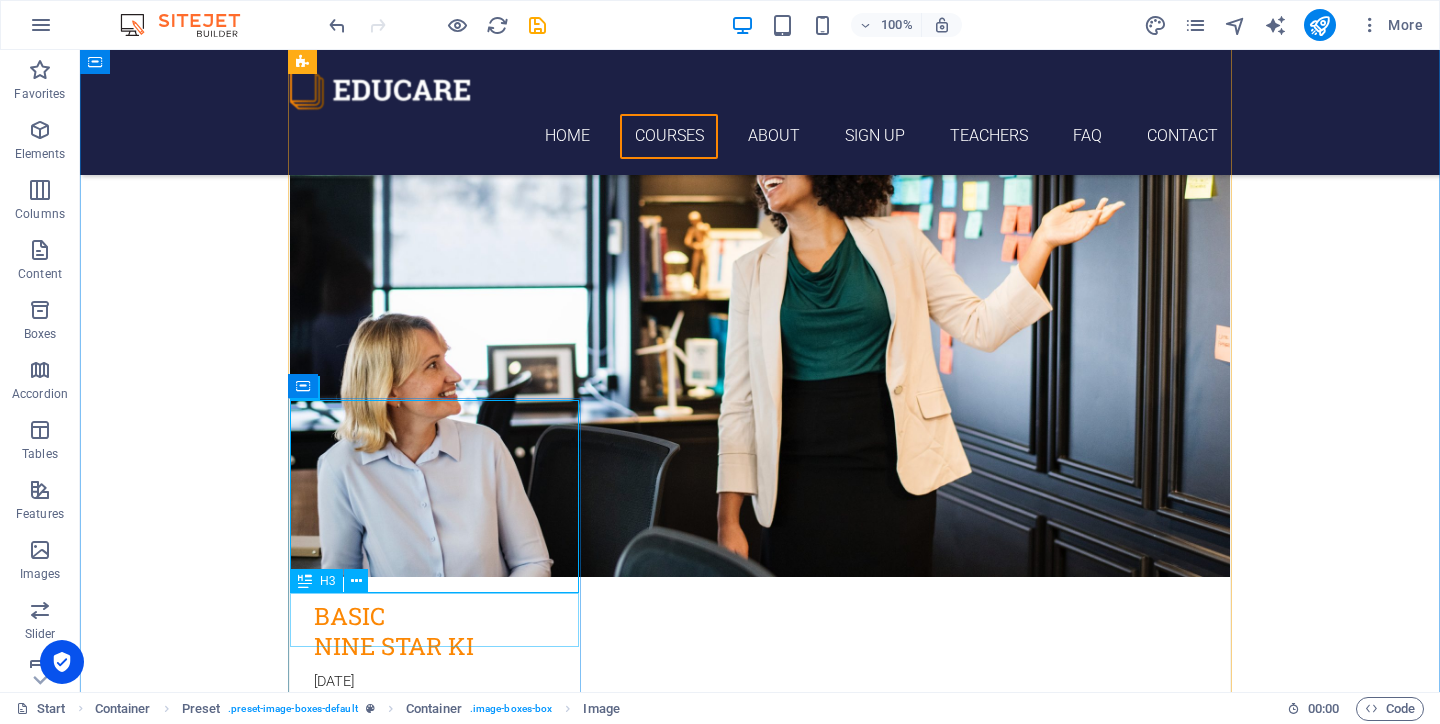 click on "ND TRAINING" at bounding box center [760, 3122] 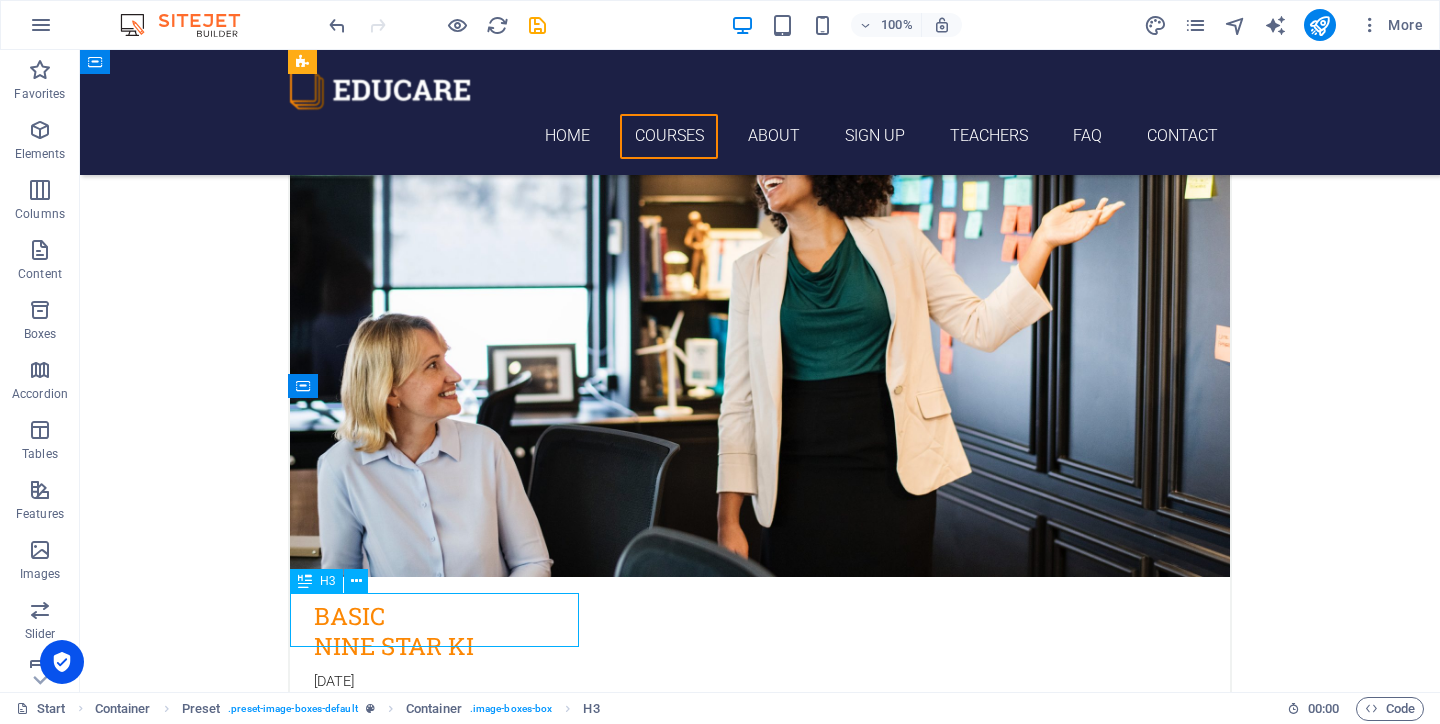 click on "ND TRAINING" at bounding box center [760, 3122] 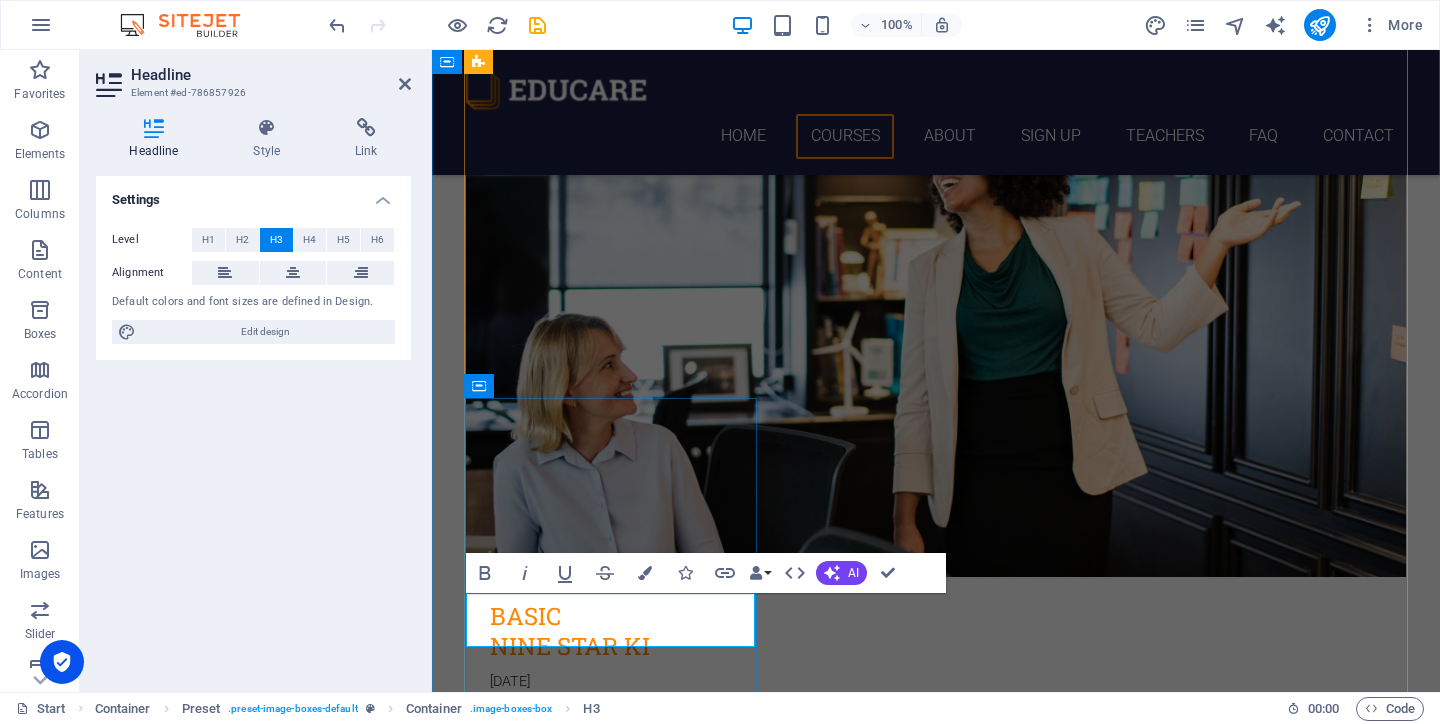 type 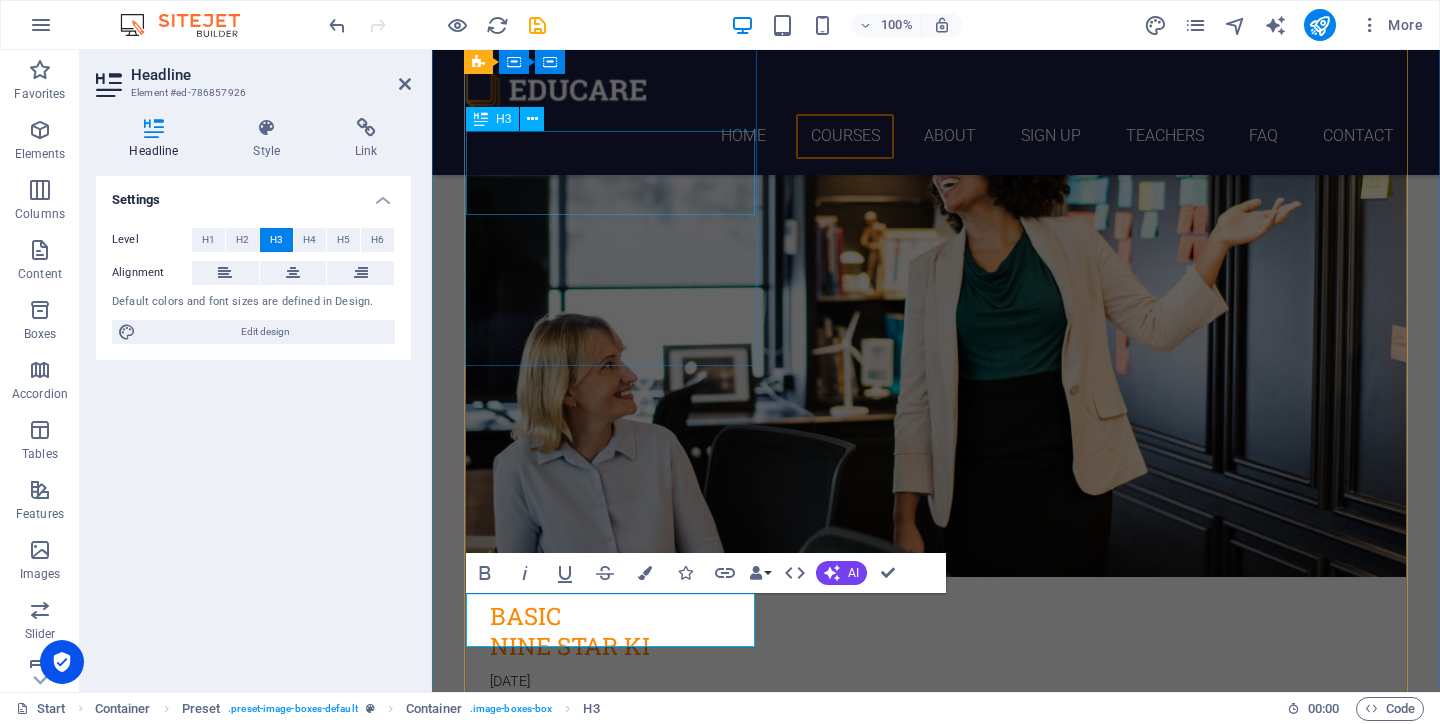 click on "BASIC  NINE STAR KI" at bounding box center [936, 619] 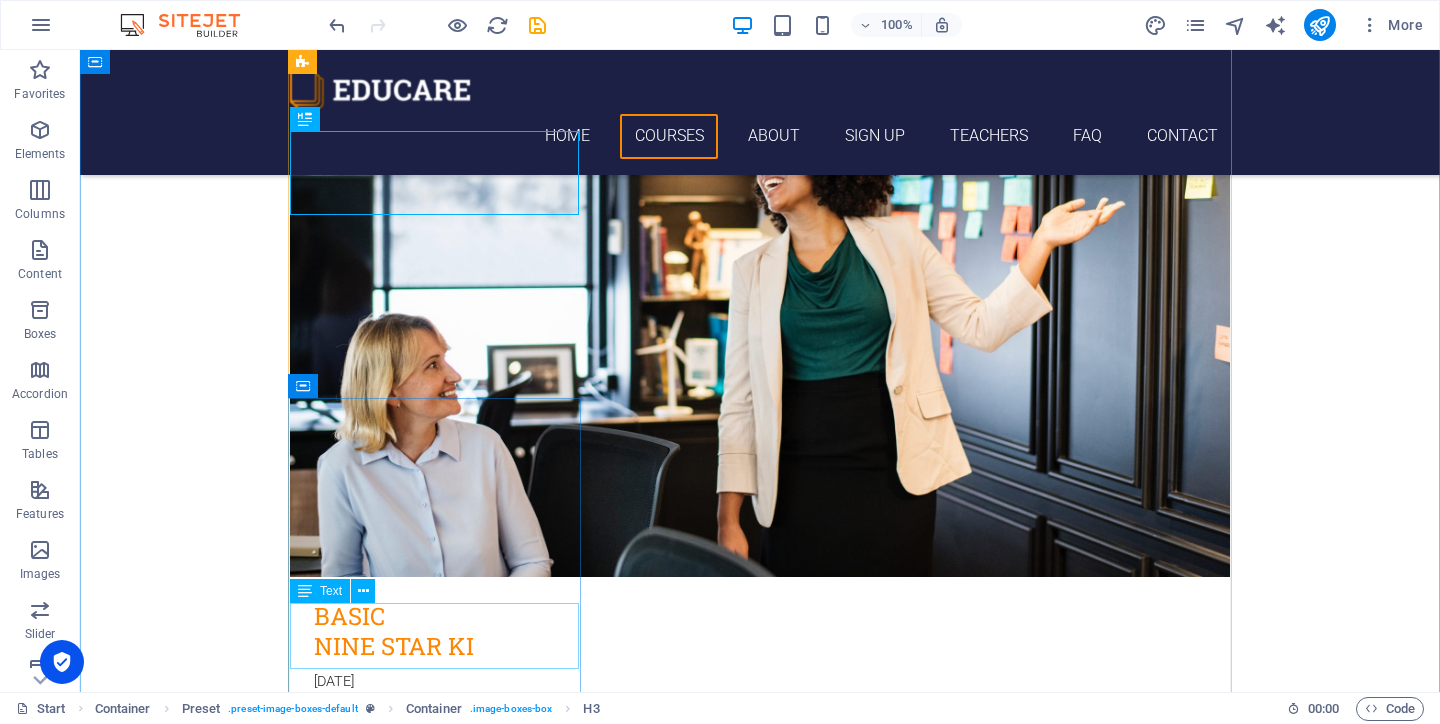 click on "12. September 2019  08:00 am - 04:00 pm" at bounding box center [760, 3138] 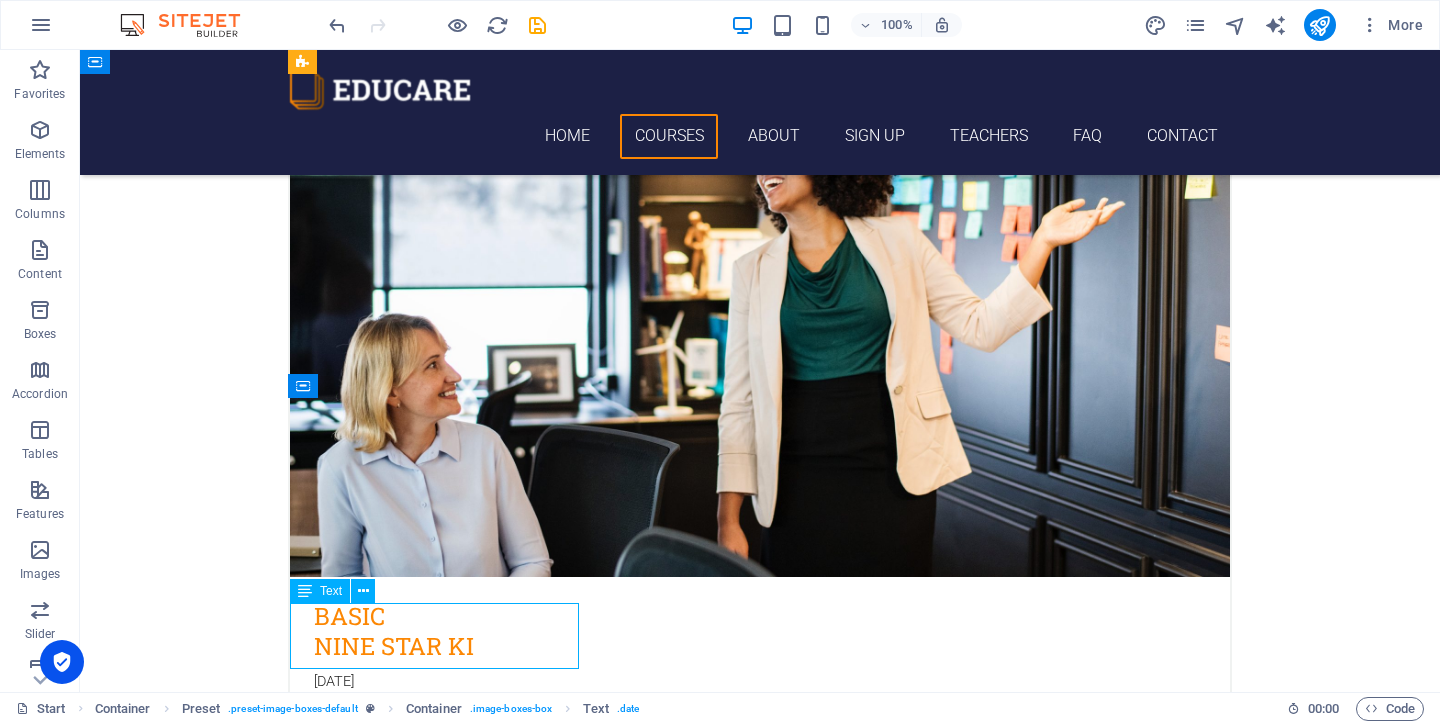 click on "12. September 2019  08:00 am - 04:00 pm" at bounding box center [760, 3138] 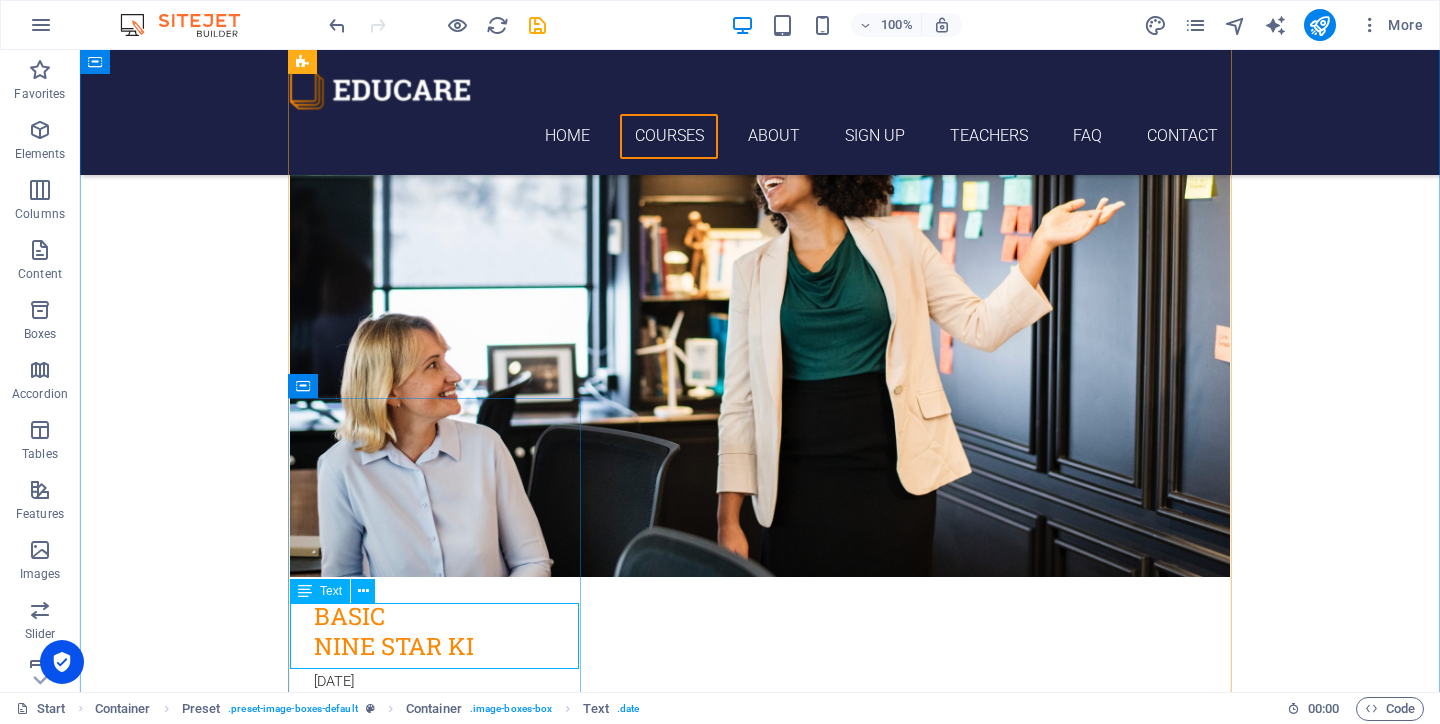 click on "Text" at bounding box center [331, 591] 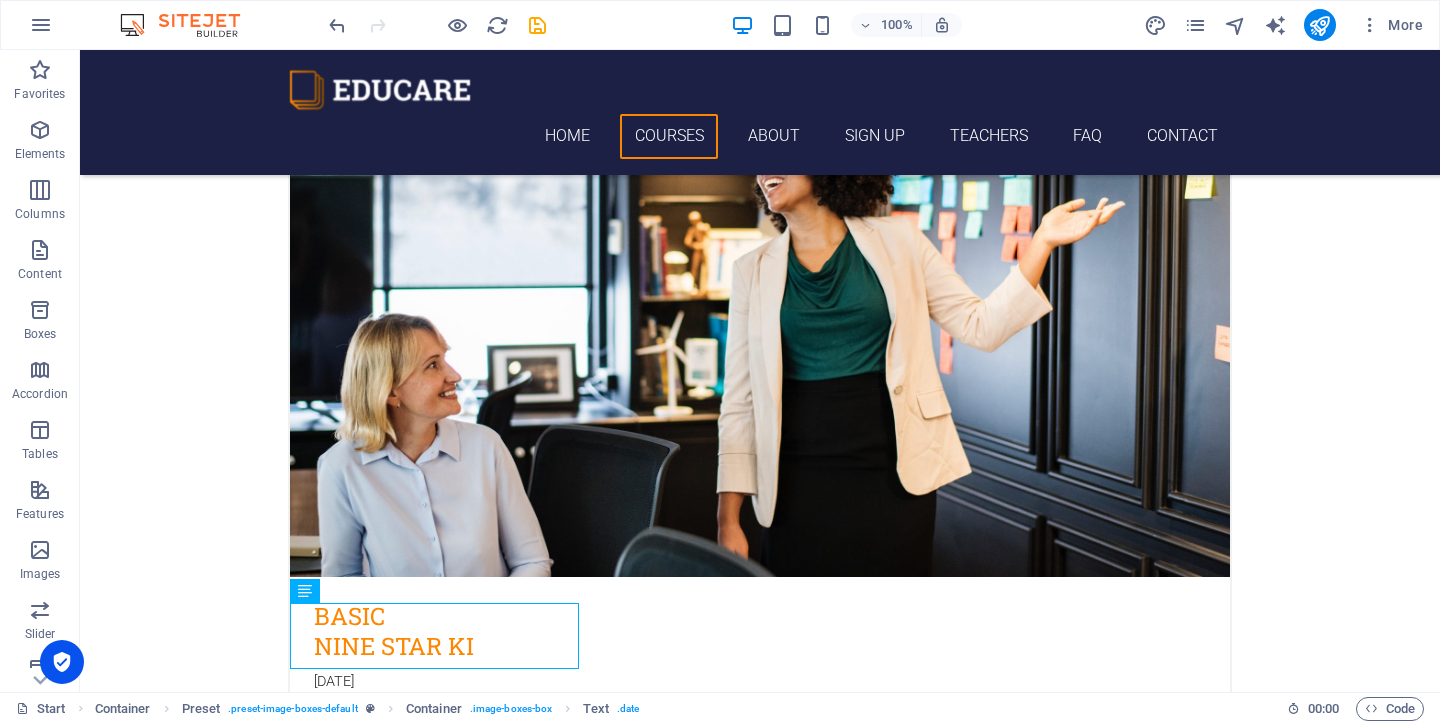 click on "12. September 2019  08:00 am - 04:00 pm" at bounding box center (760, 3138) 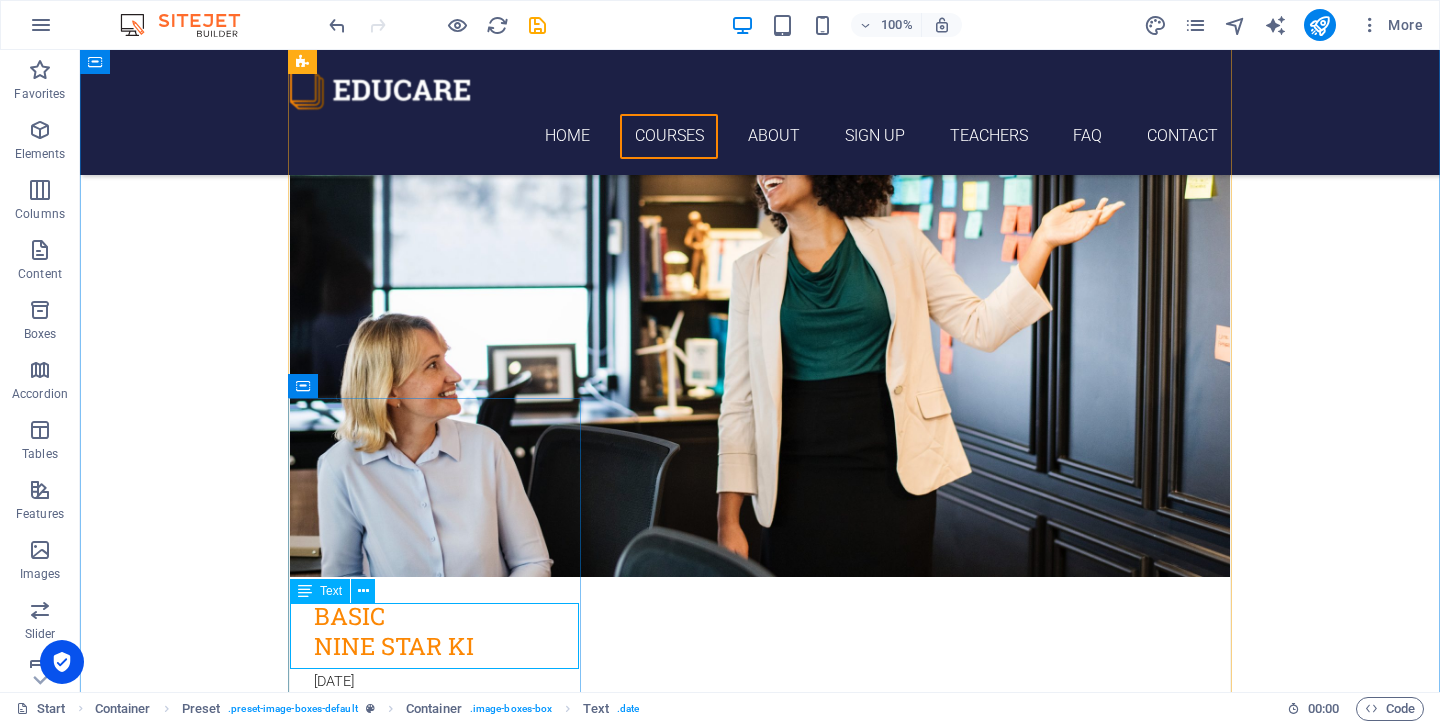 click at bounding box center (305, 591) 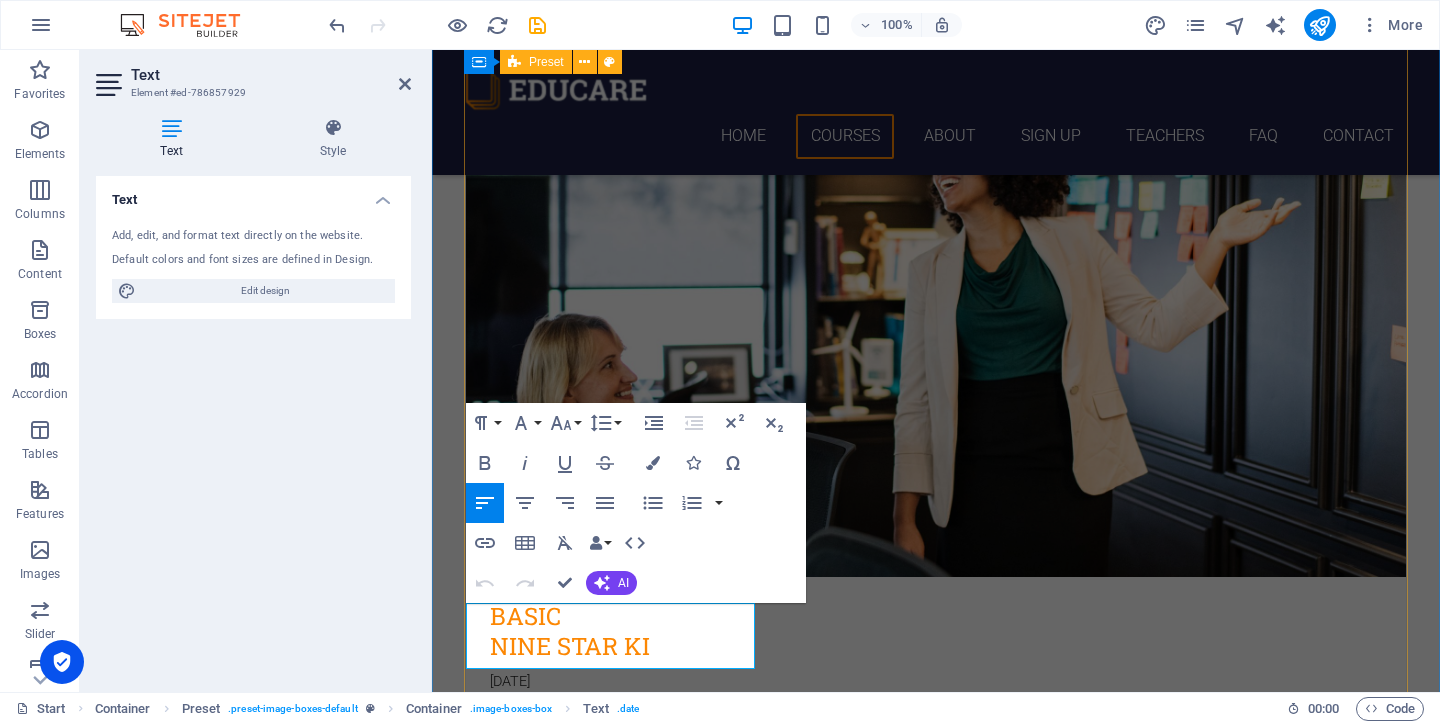 click on "BASIC  NINE STAR KI  12. September 2019  08:00 am - 04:00 pm Lorem ipsum dolor sit amet, consectetur adipisicing elit. Veritatis, dolorem! BASIC  YIJING  12. September 2019  08:00 am - 04:00 pm Lorem ipsum dolor sit amet, consectetur adipisicing elit. Veritatis, dolorem! BASIC  WENWANG GUA  12. September 2019  08:00 am - 04:00 pm Lorem ipsum dolor sit amet, consectetur adipisicing elit. Veritatis, dolorem!  12. September 2019  08:00 am - 04:00 pm Lorem ipsum dolor sit amet, consectetur adipisicing elit. Veritatis, dolorem! French  12. September 2019  08:00 am - 04:00 pm Lorem ipsum dolor sit amet, consectetur adipisicing elit. Veritatis, dolorem! Danish  12. September 2019  08:00 am - 04:00 pm Lorem ipsum dolor sit amet, consectetur adipisicing elit. Veritatis, dolorem!" at bounding box center (936, 2427) 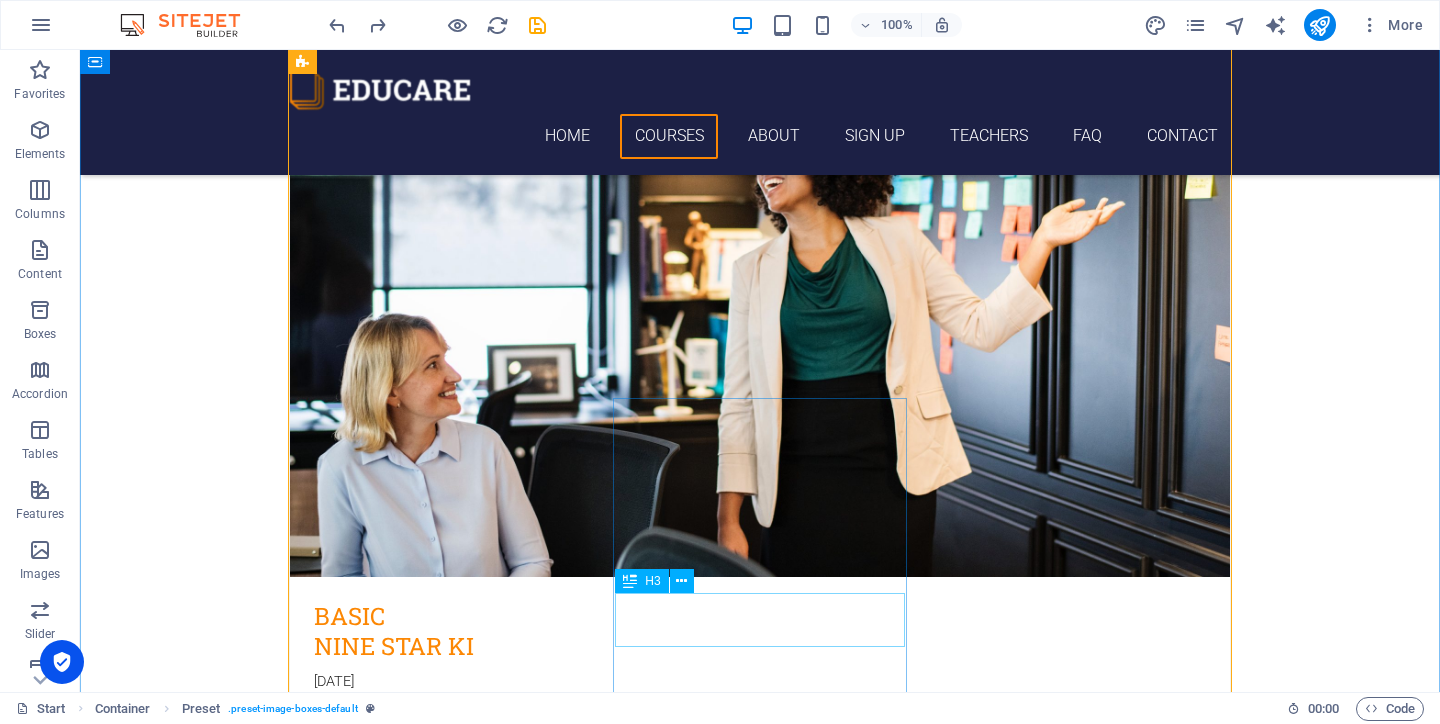 click on "French" at bounding box center [760, 3933] 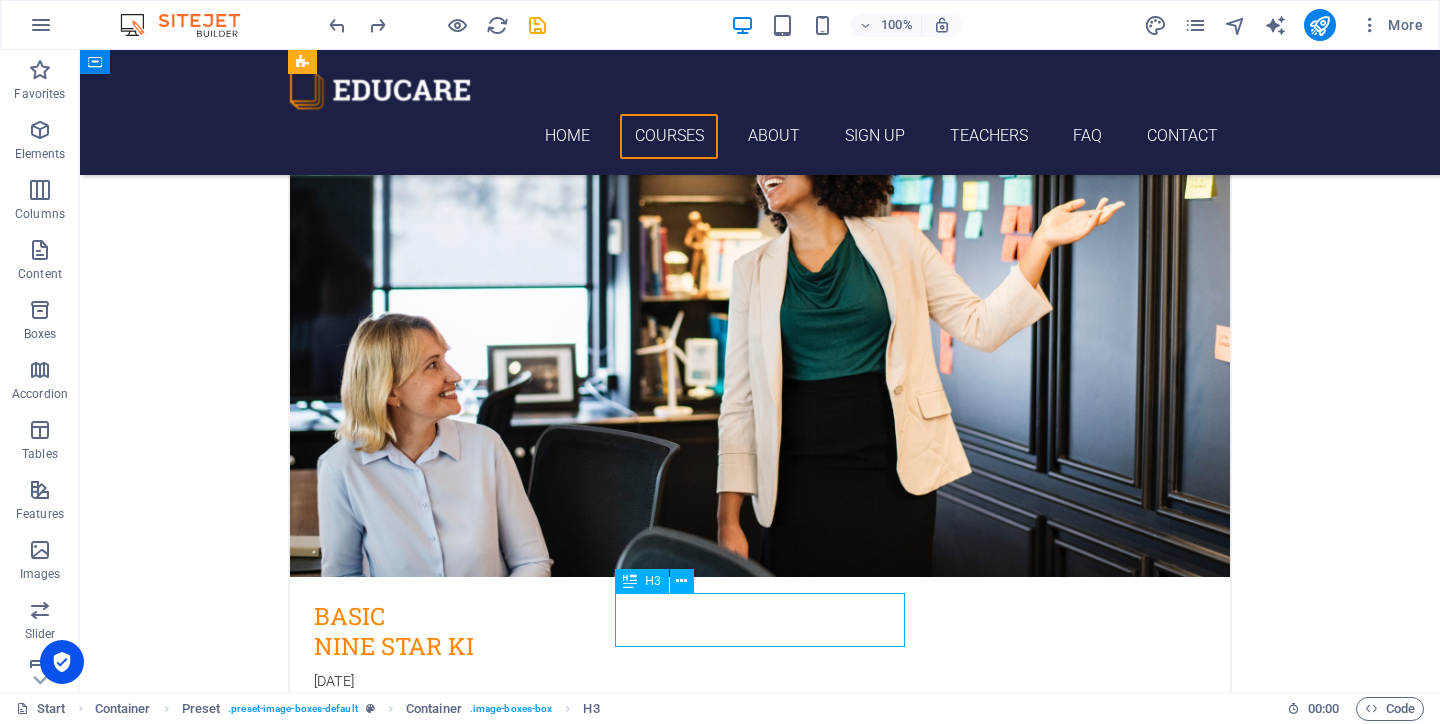 click on "French" at bounding box center [760, 3933] 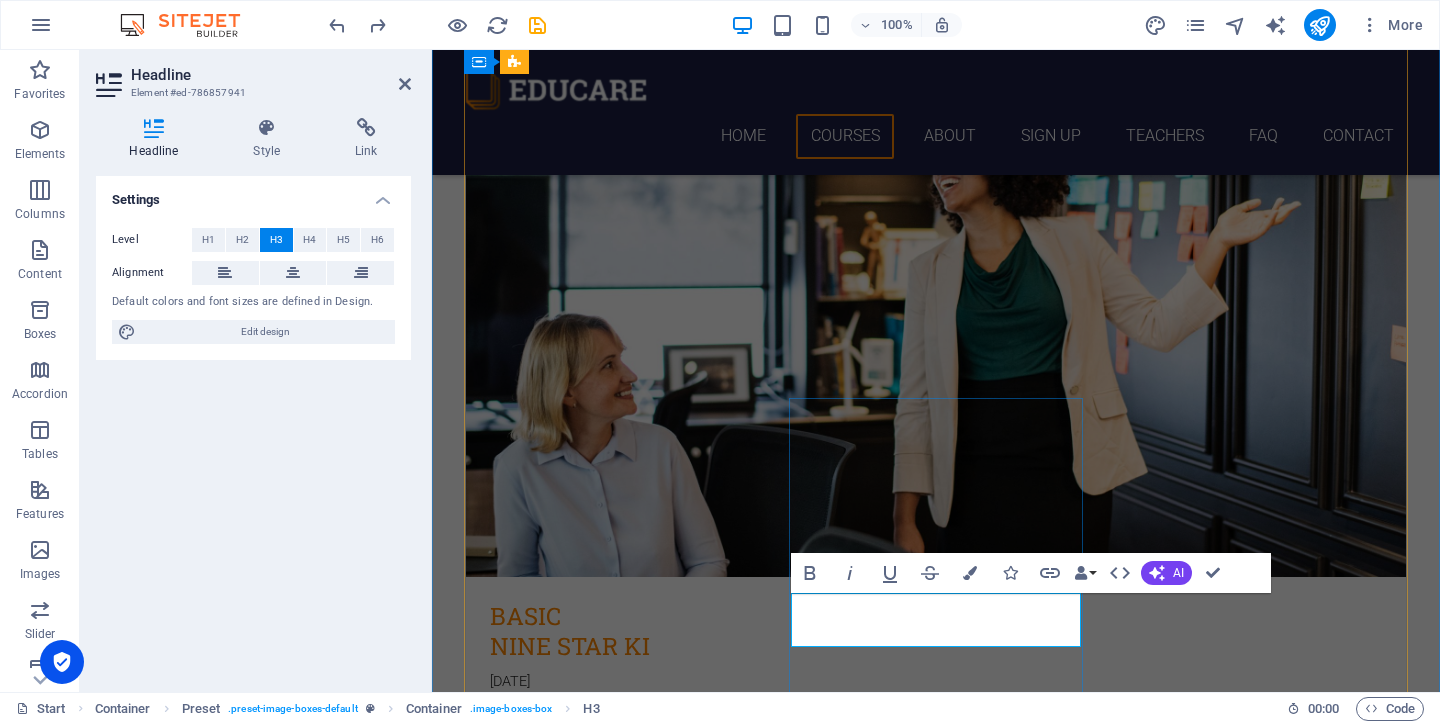 type 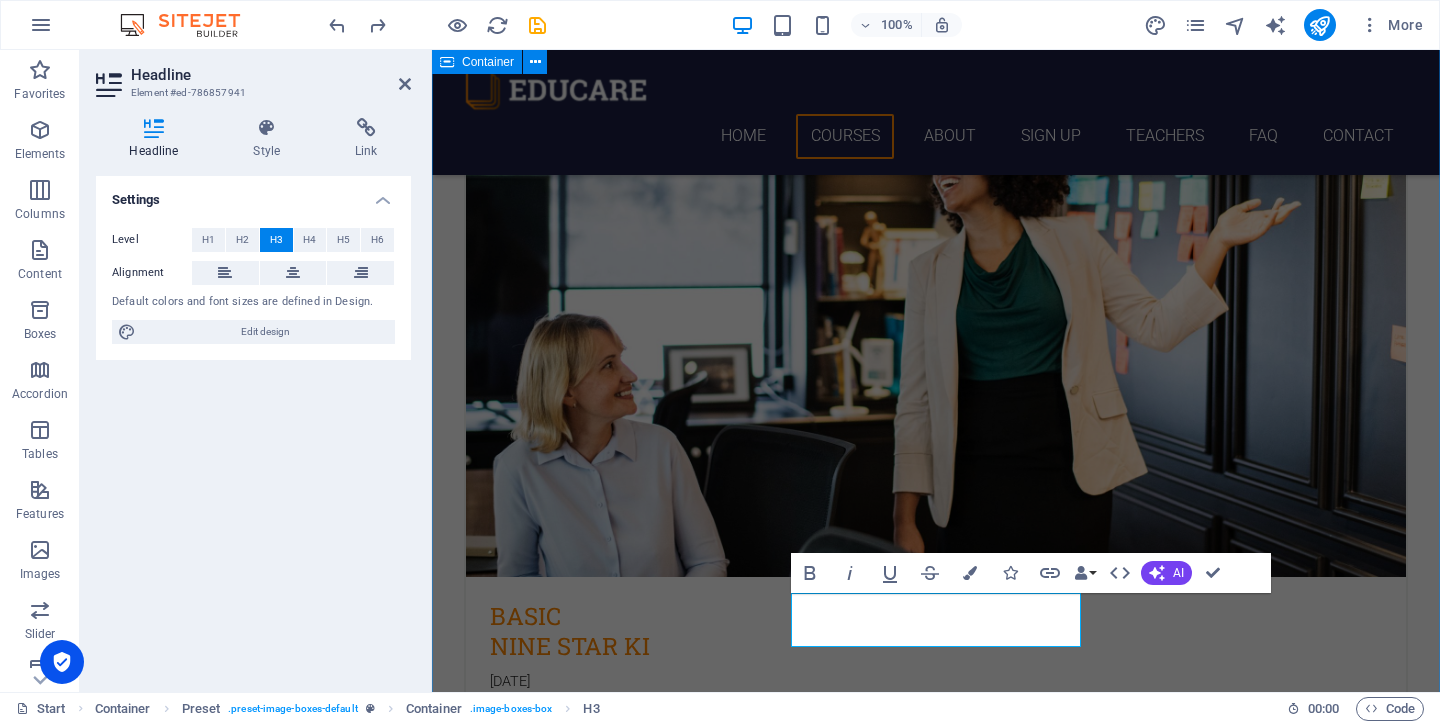 click on "Choose Your Course ND Courses BASIC  NINE STAR KI  12. September 2019  08:00 am - 04:00 pm Lorem ipsum dolor sit amet, consectetur adipisicing elit. Veritatis, dolorem! BASIC  YIJING  12. September 2019  08:00 am - 04:00 pm Lorem ipsum dolor sit amet, consectetur adipisicing elit. Veritatis, dolorem! BASIC  WENWANG GUA  12. September 2019  08:00 am - 04:00 pm Lorem ipsum dolor sit amet, consectetur adipisicing elit. Veritatis, dolorem! ND TRAINING  12. September 2019  08:00 am - 04:00 pm Lorem ipsum dolor sit amet, consectetur adipisicing elit. Veritatis, dolorem! ND   12. September 2019  08:00 am - 04:00 pm Lorem ipsum dolor sit amet, consectetur adipisicing elit. Veritatis, dolorem! Danish  12. September 2019  08:00 am - 04:00 pm Lorem ipsum dolor sit amet, consectetur adipisicing elit. Veritatis, dolorem!" at bounding box center (936, 2384) 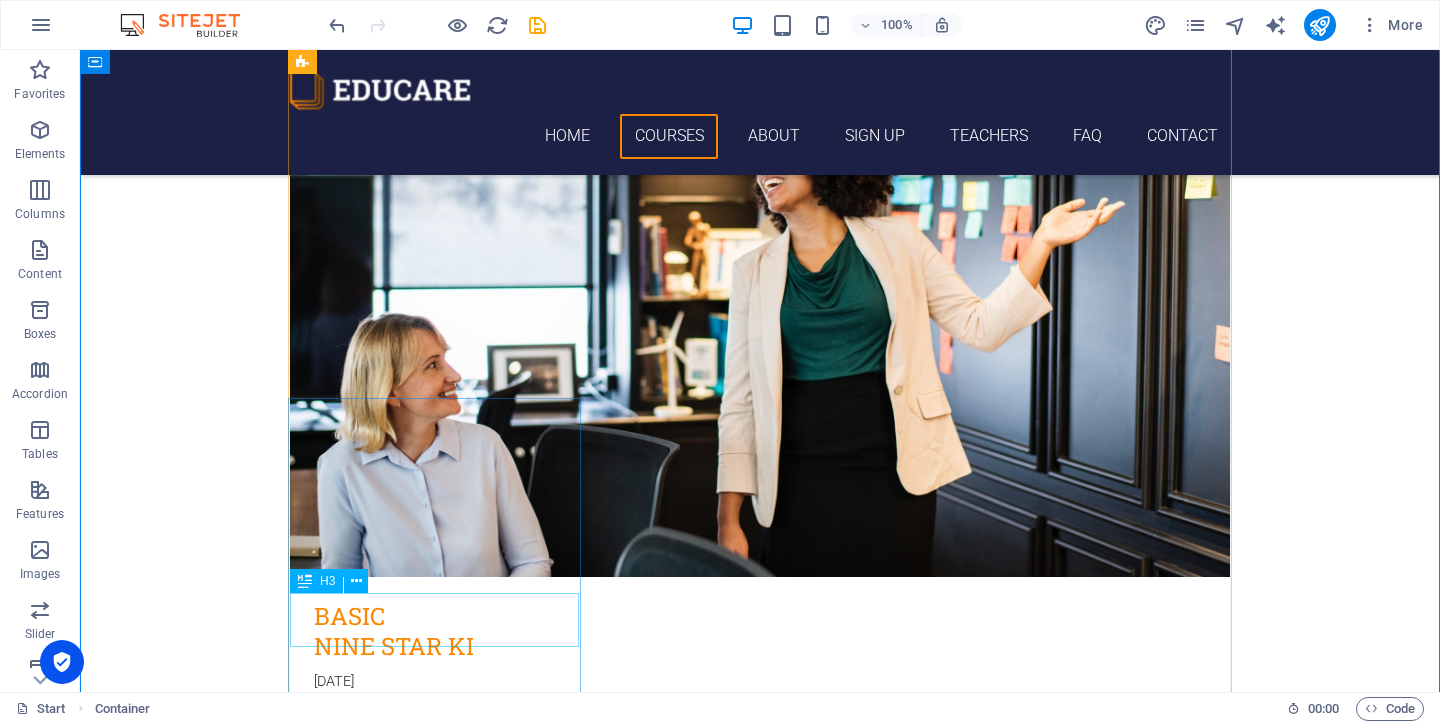 click on "ND TRAINING" at bounding box center [760, 3122] 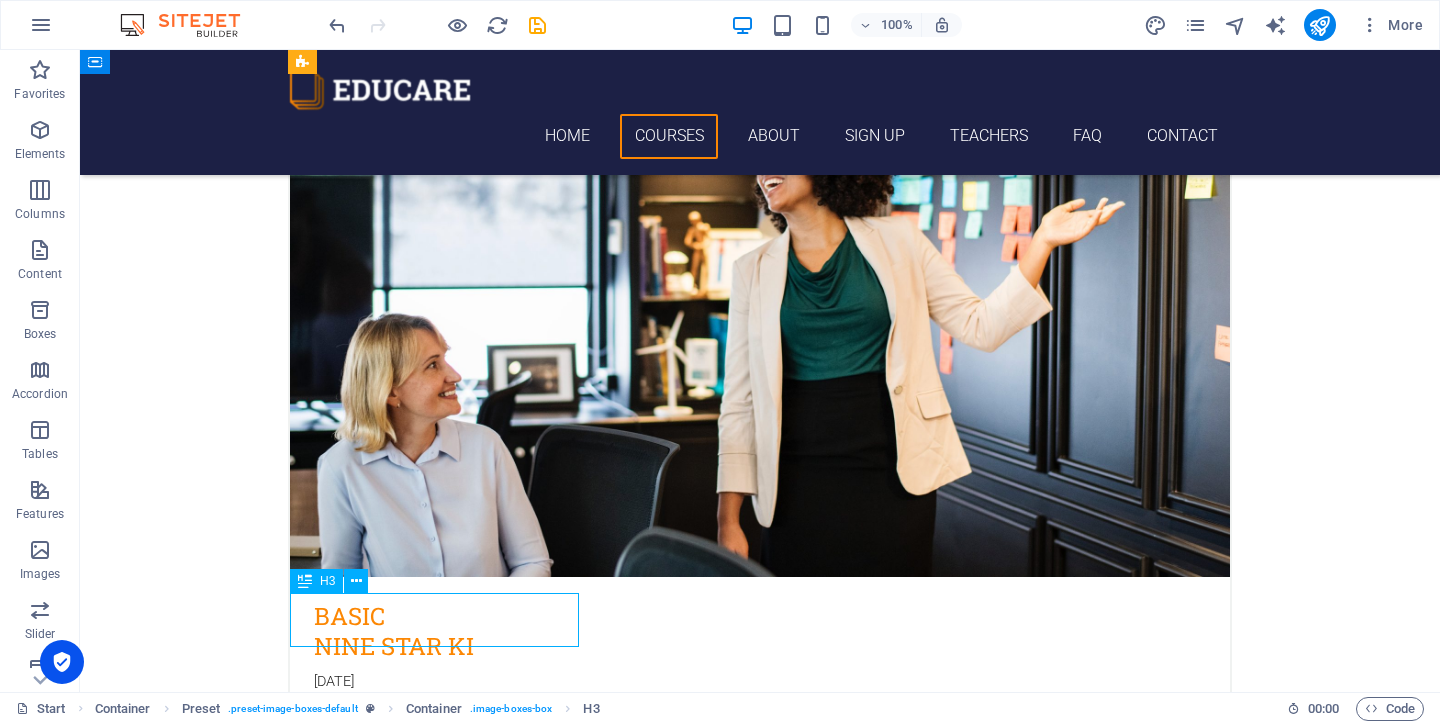 click on "ND TRAINING" at bounding box center [760, 3122] 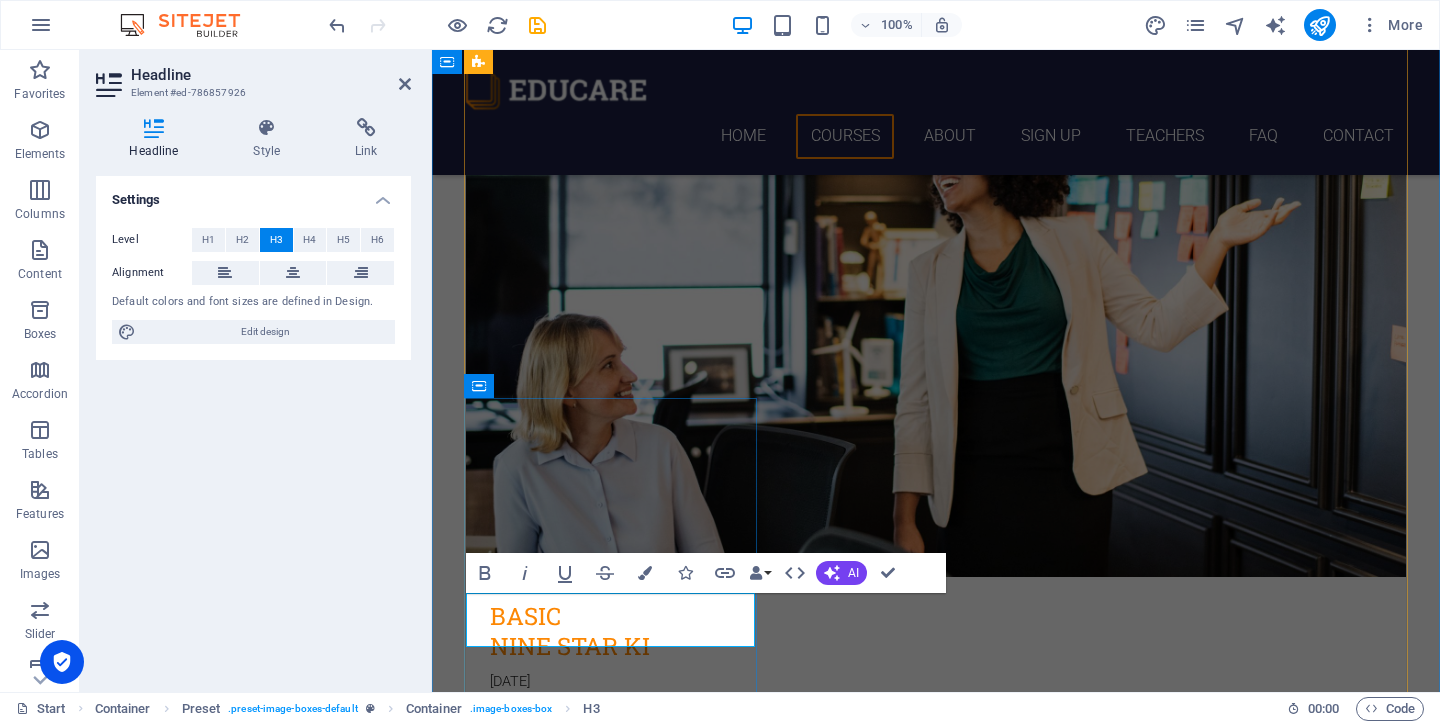 click on "ND TRAINING" at bounding box center [936, 3134] 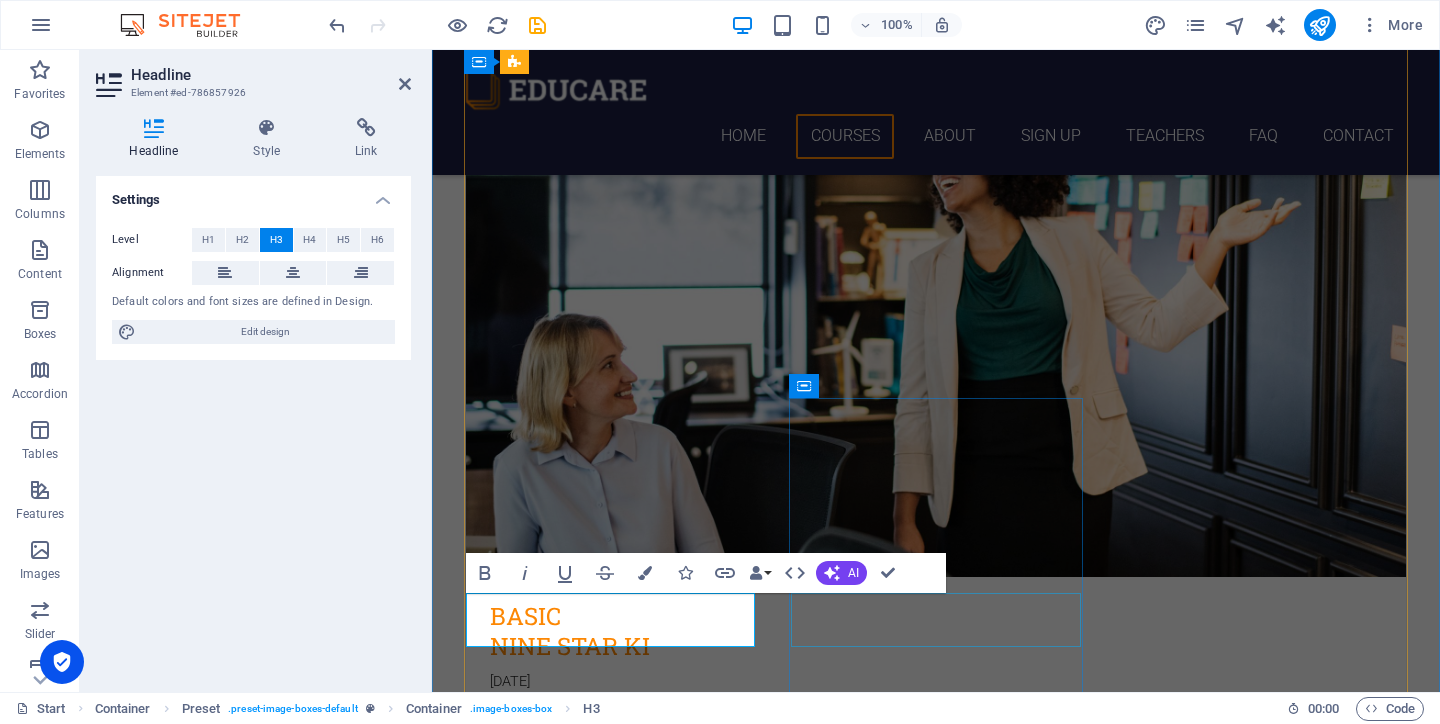 click on "ND" at bounding box center (936, 3933) 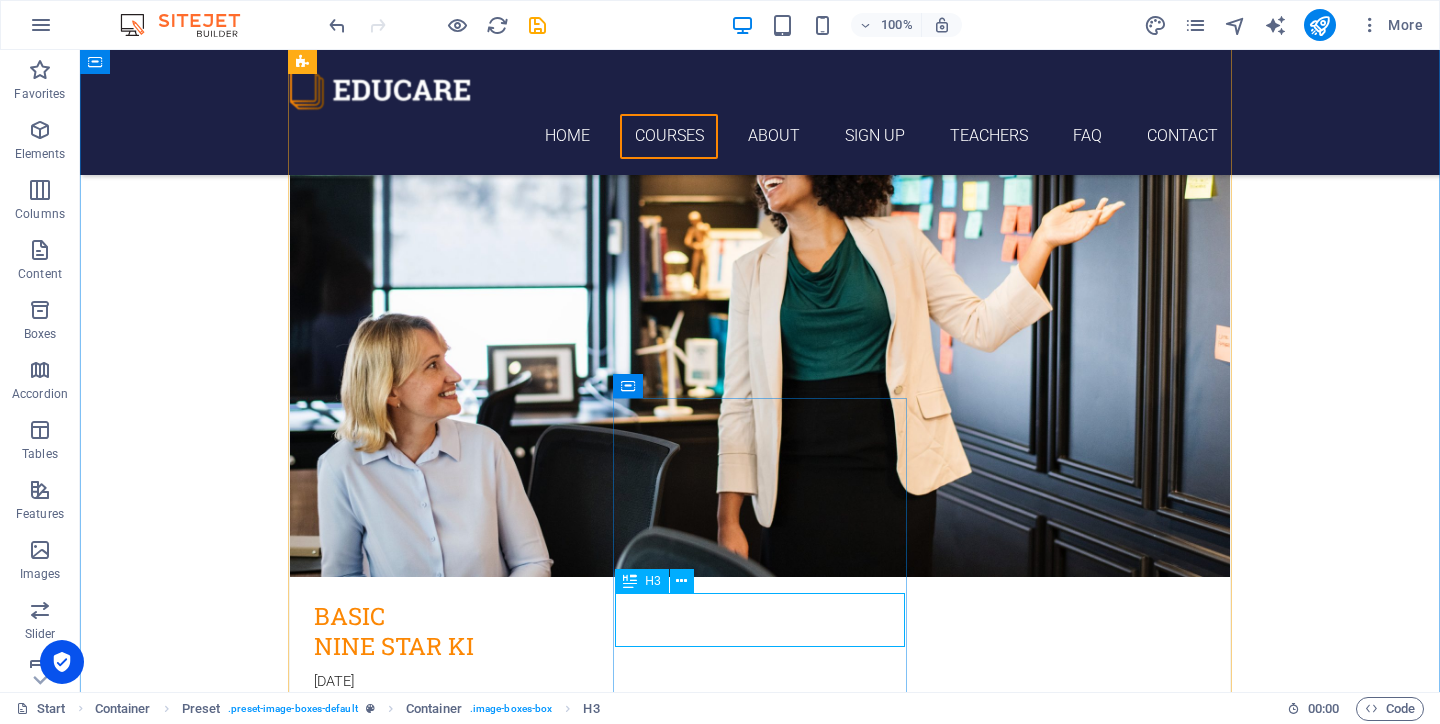 click on "ND" at bounding box center [760, 3933] 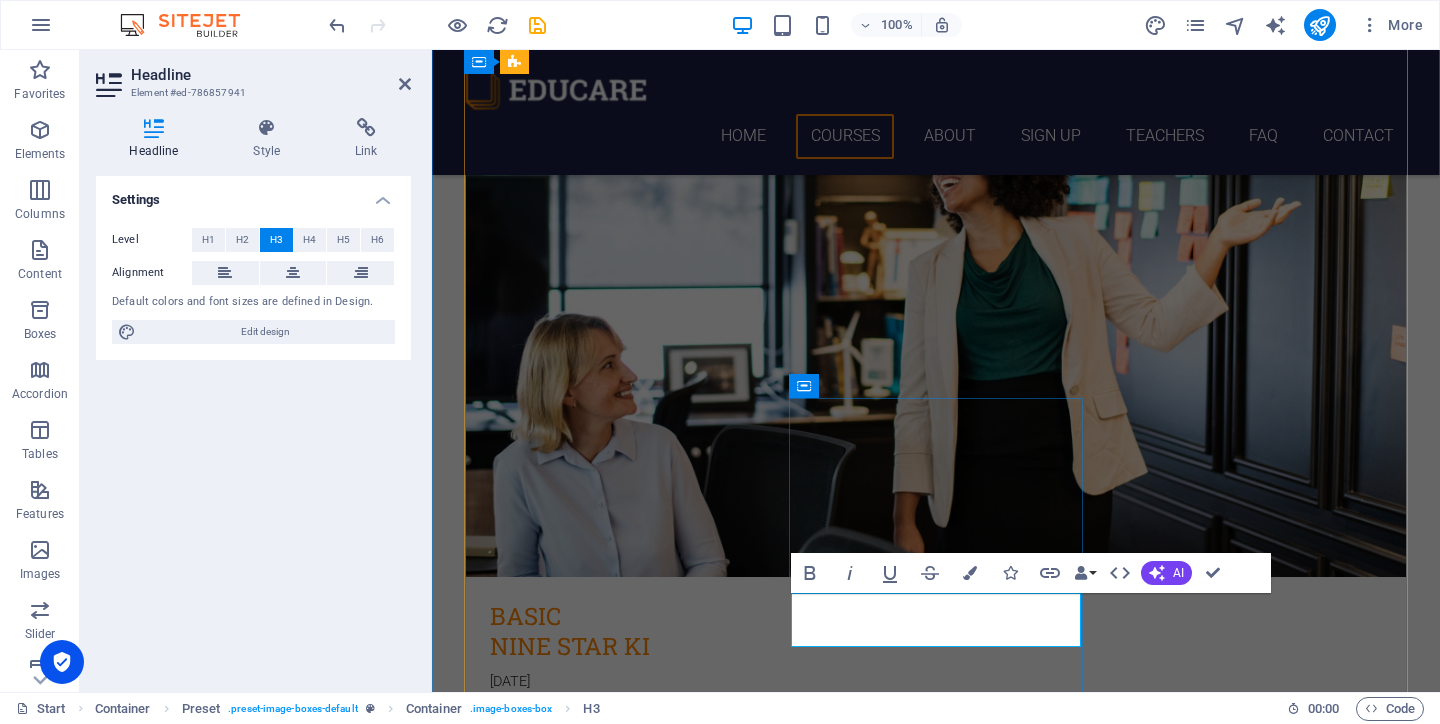 click on "ND" at bounding box center (936, 3945) 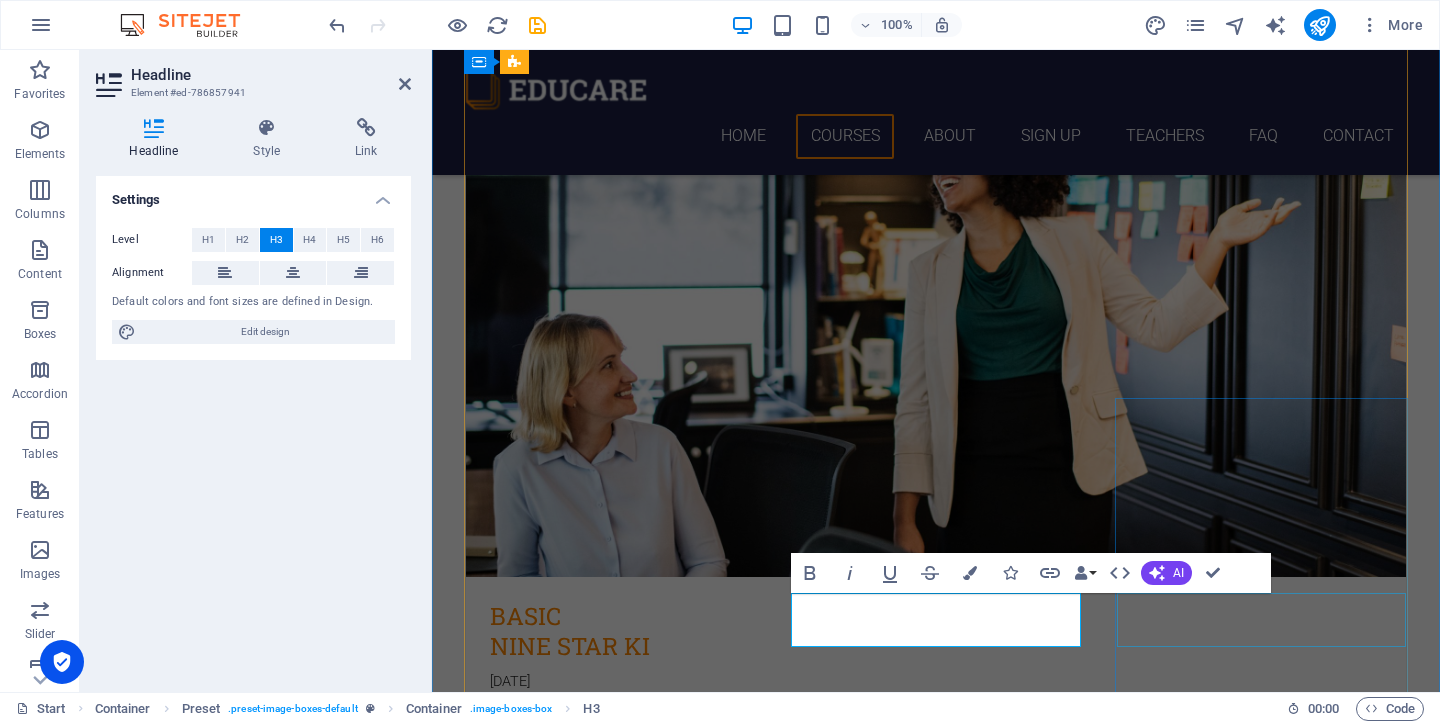 click on "Danish" at bounding box center (936, 4798) 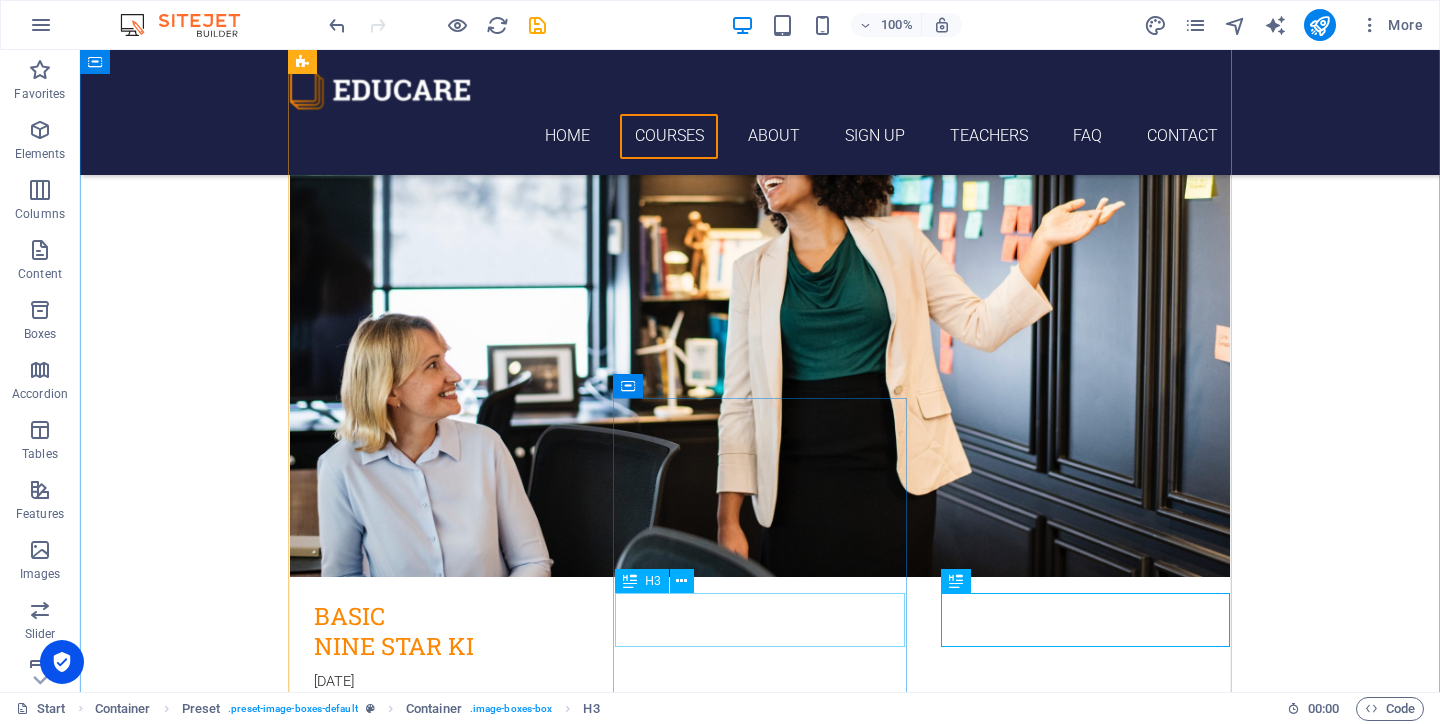 click on "ND KARMA" at bounding box center (760, 3933) 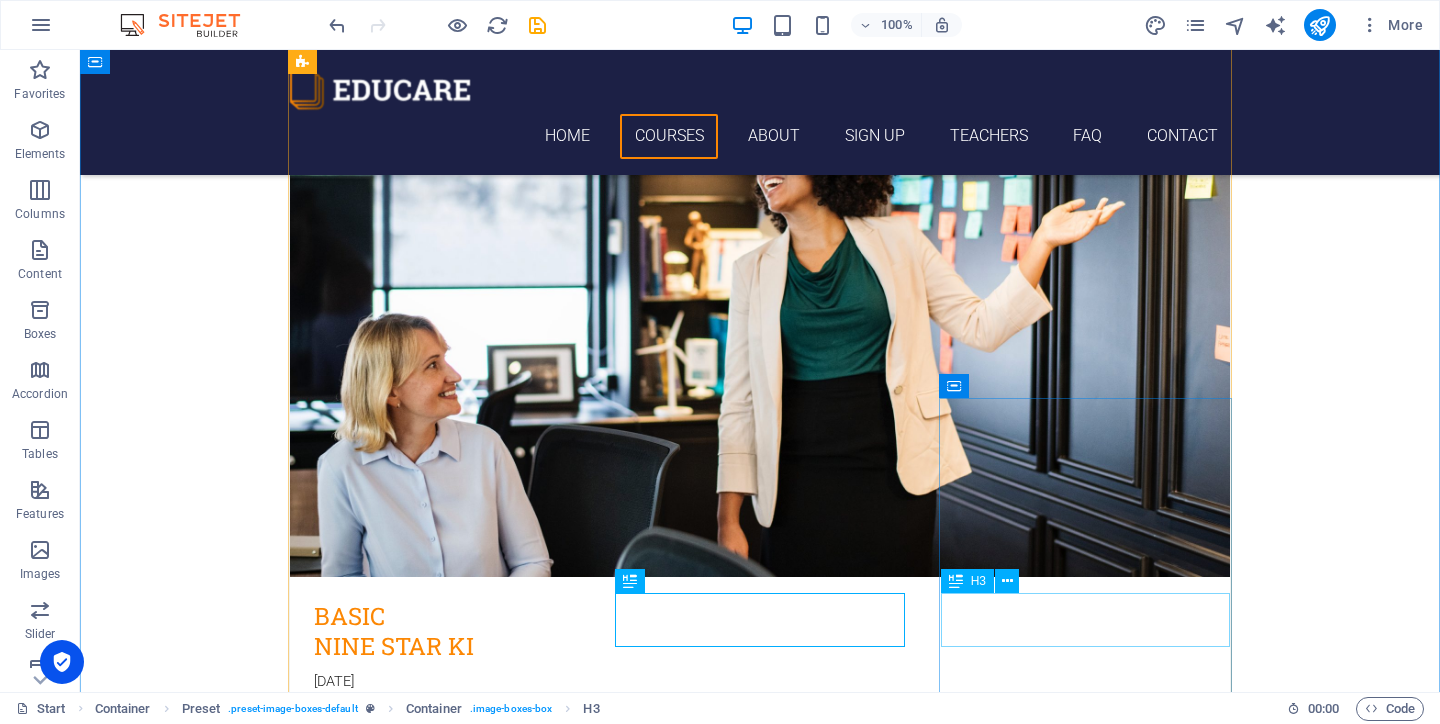 click on "Danish" at bounding box center (760, 4798) 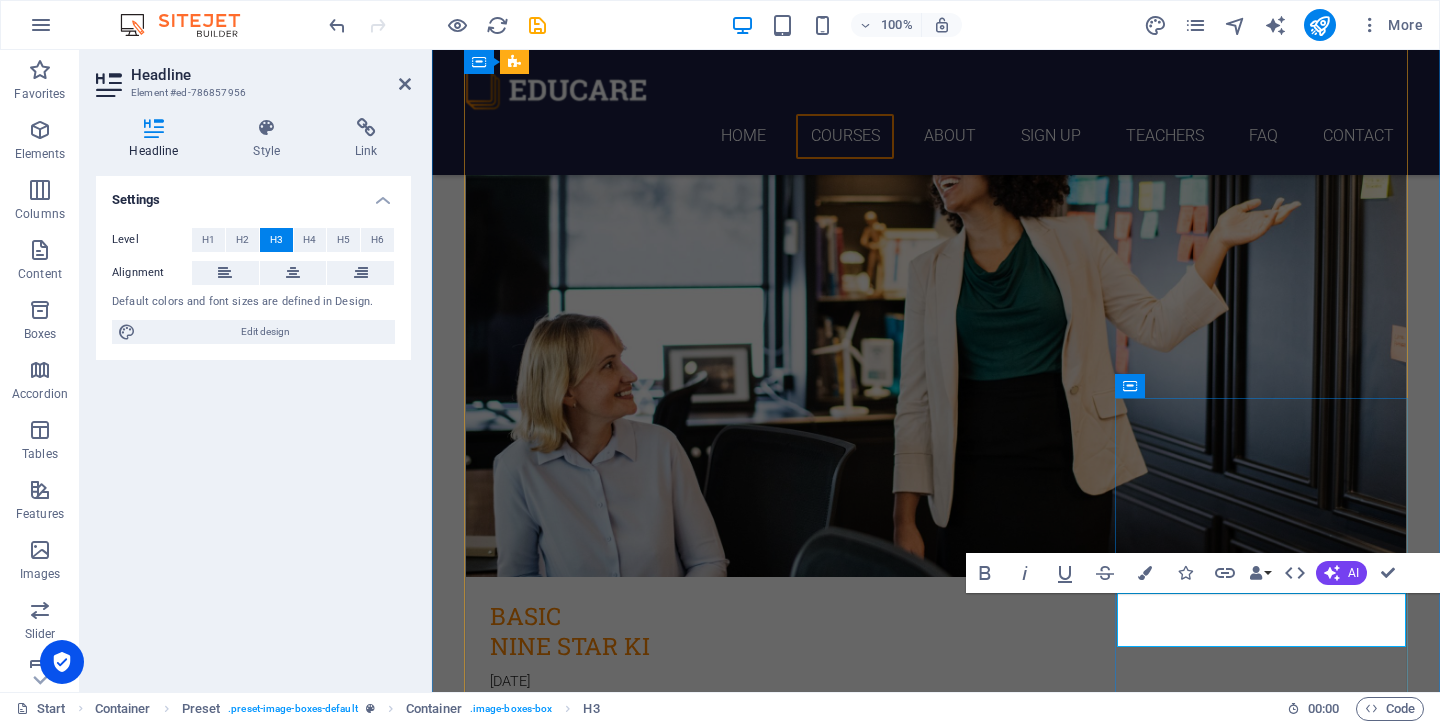 type 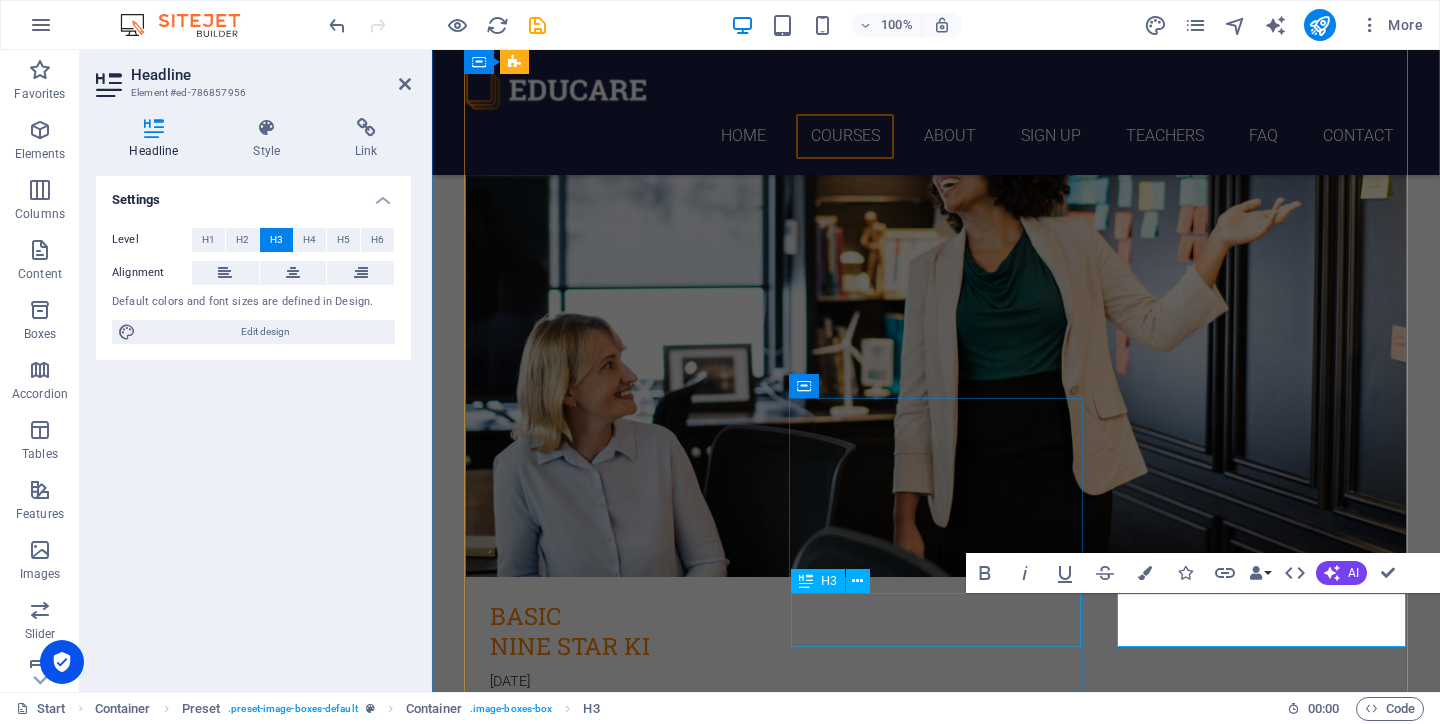 click on "ND KARMA" at bounding box center [936, 3933] 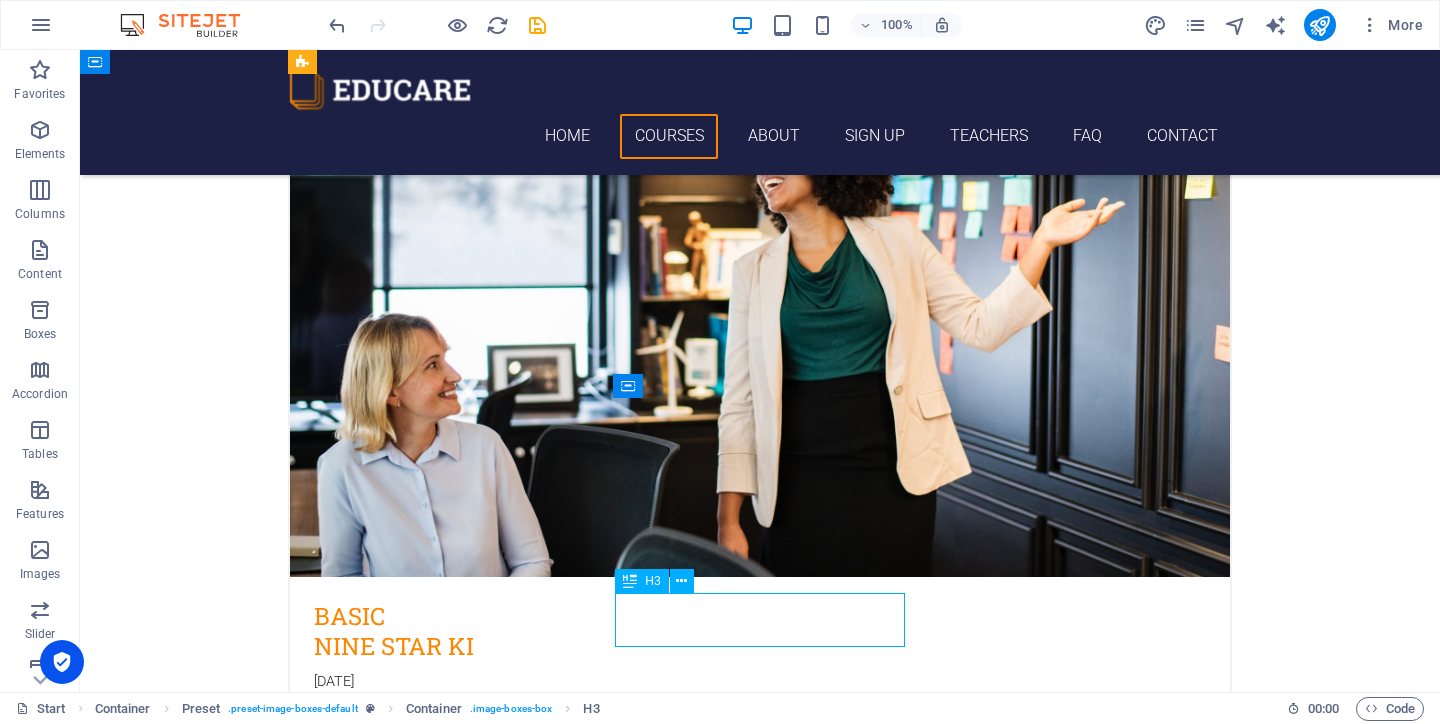 click on "ND KARMA WEKEN" at bounding box center [760, 4798] 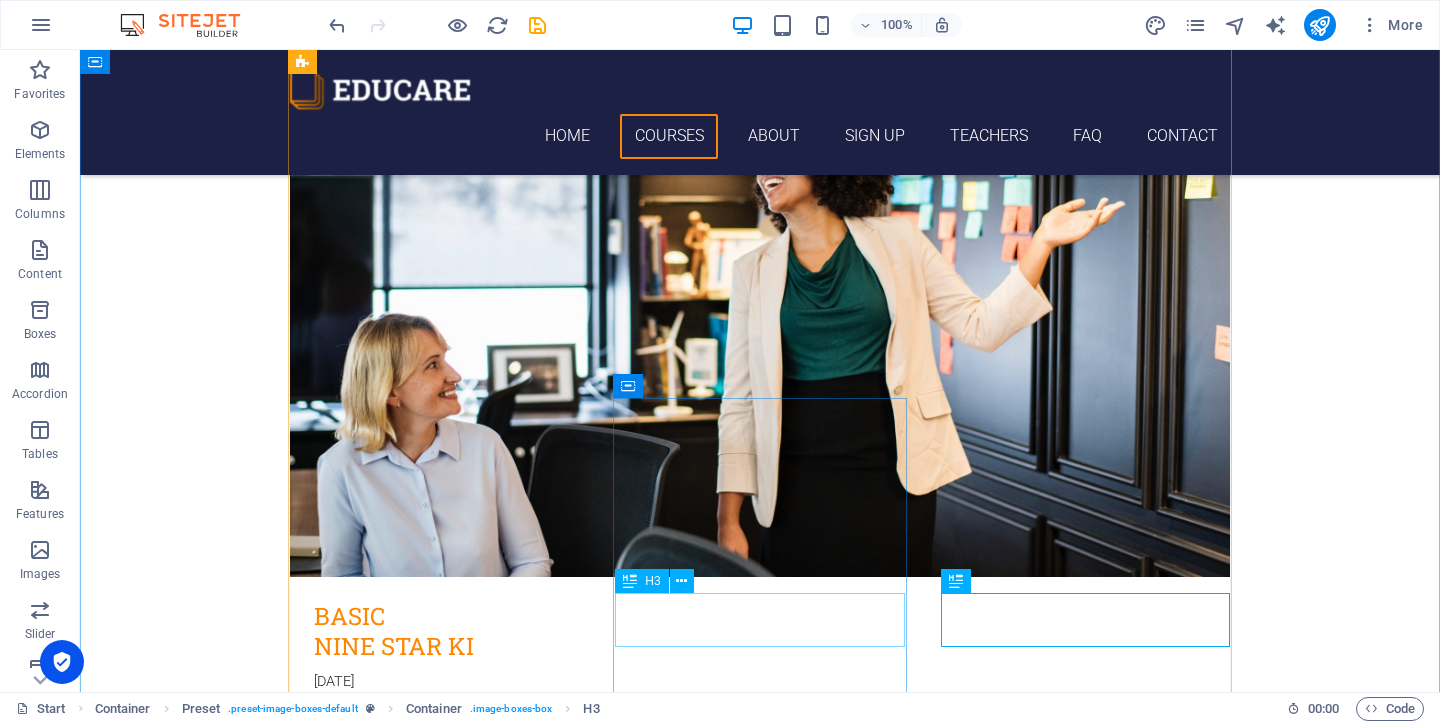 click on "ND KARMA" at bounding box center (760, 3933) 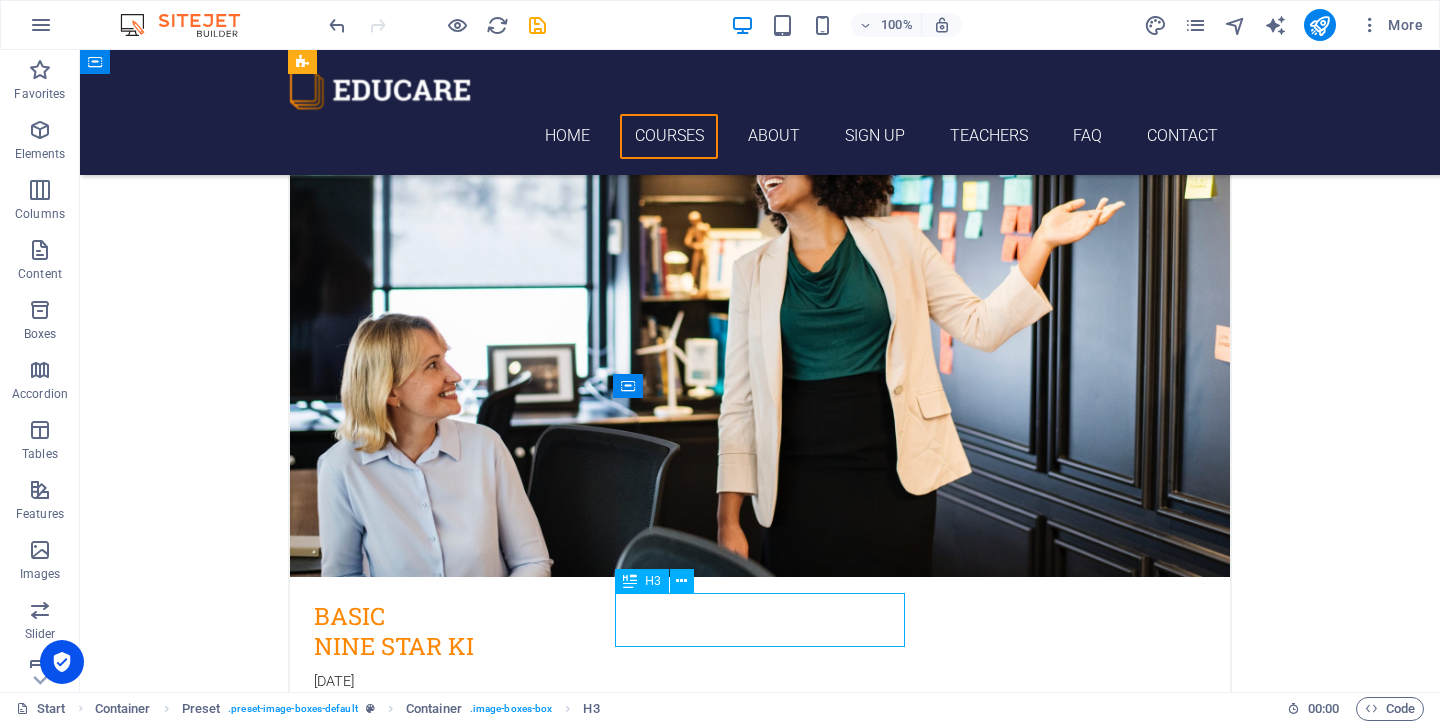 click on "ND KARMA" at bounding box center [760, 3933] 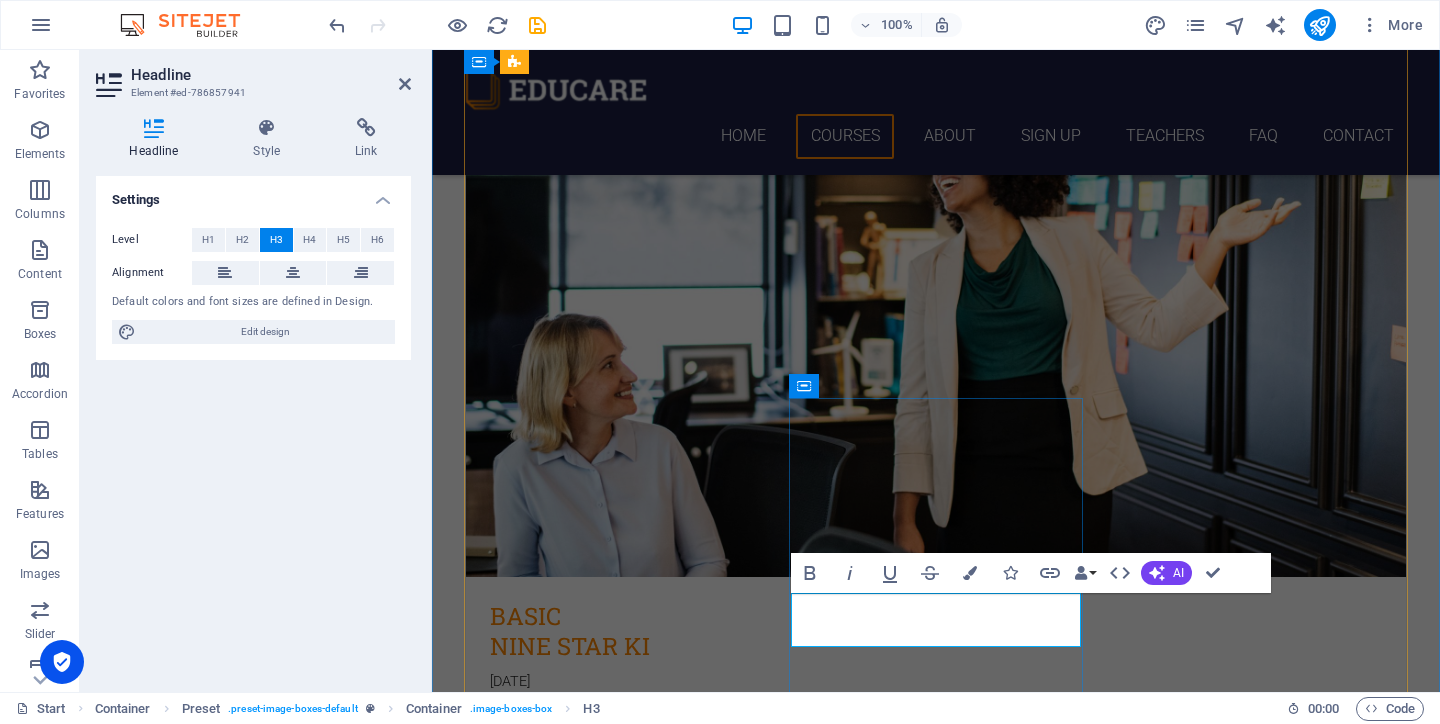 click on "ND KARMA" at bounding box center [936, 3945] 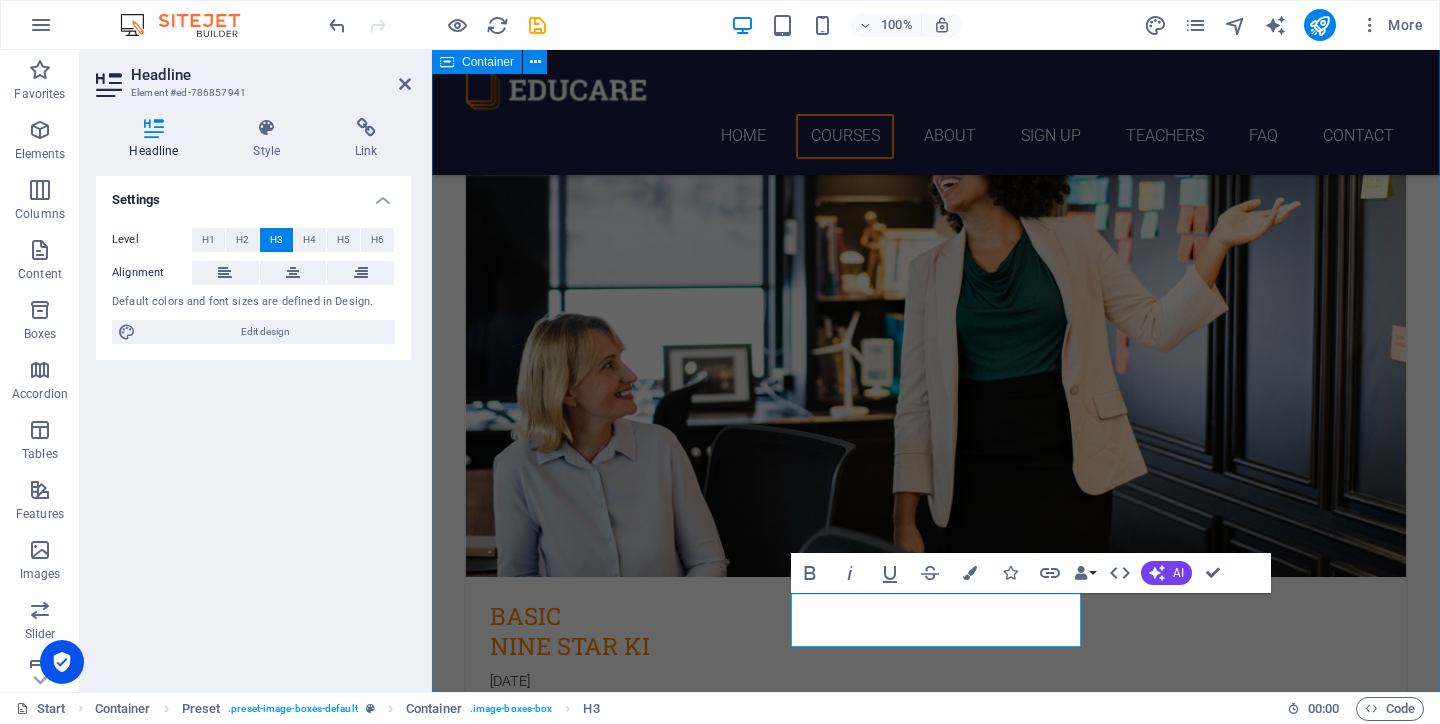 click on "Choose Your Course ND Courses BASIC  NINE STAR KI  12. September 2019  08:00 am - 04:00 pm Lorem ipsum dolor sit amet, consectetur adipisicing elit. Veritatis, dolorem! BASIC  YIJING  12. September 2019  08:00 am - 04:00 pm Lorem ipsum dolor sit amet, consectetur adipisicing elit. Veritatis, dolorem! BASIC  WENWANG GUA  12. September 2019  08:00 am - 04:00 pm Lorem ipsum dolor sit amet, consectetur adipisicing elit. Veritatis, dolorem! ND JAARTRAINING  12. September 2019  08:00 am - 04:00 pm Lorem ipsum dolor sit amet, consectetur adipisicing elit. Veritatis, dolorem! ND KARMA DAGEN  12. September 2019  08:00 am - 04:00 pm Lorem ipsum dolor sit amet, consectetur adipisicing elit. Veritatis, dolorem! ND KARMA WEKEN  12. September 2019  08:00 am - 04:00 pm Lorem ipsum dolor sit amet, consectetur adipisicing elit. Veritatis, dolorem!" at bounding box center (936, 2384) 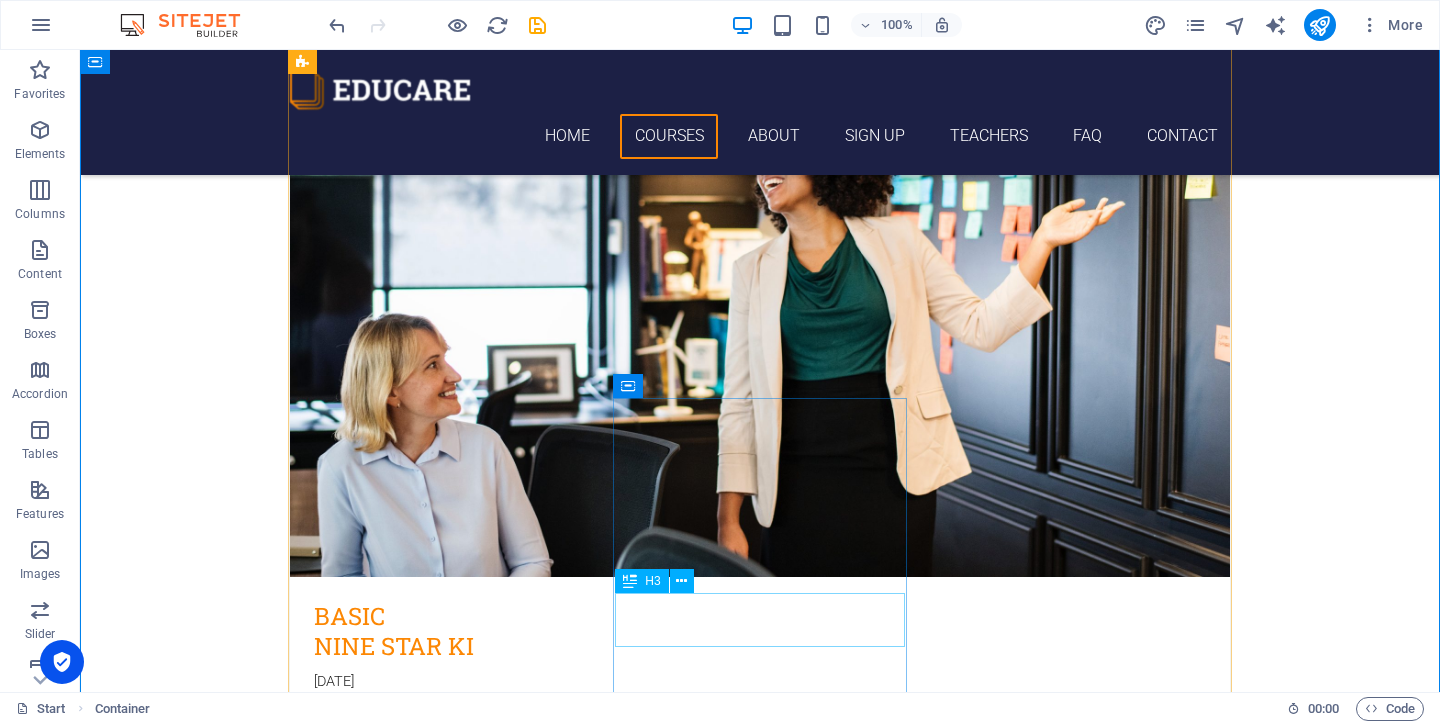 click on "ND KARMA DAGEN" at bounding box center (760, 3933) 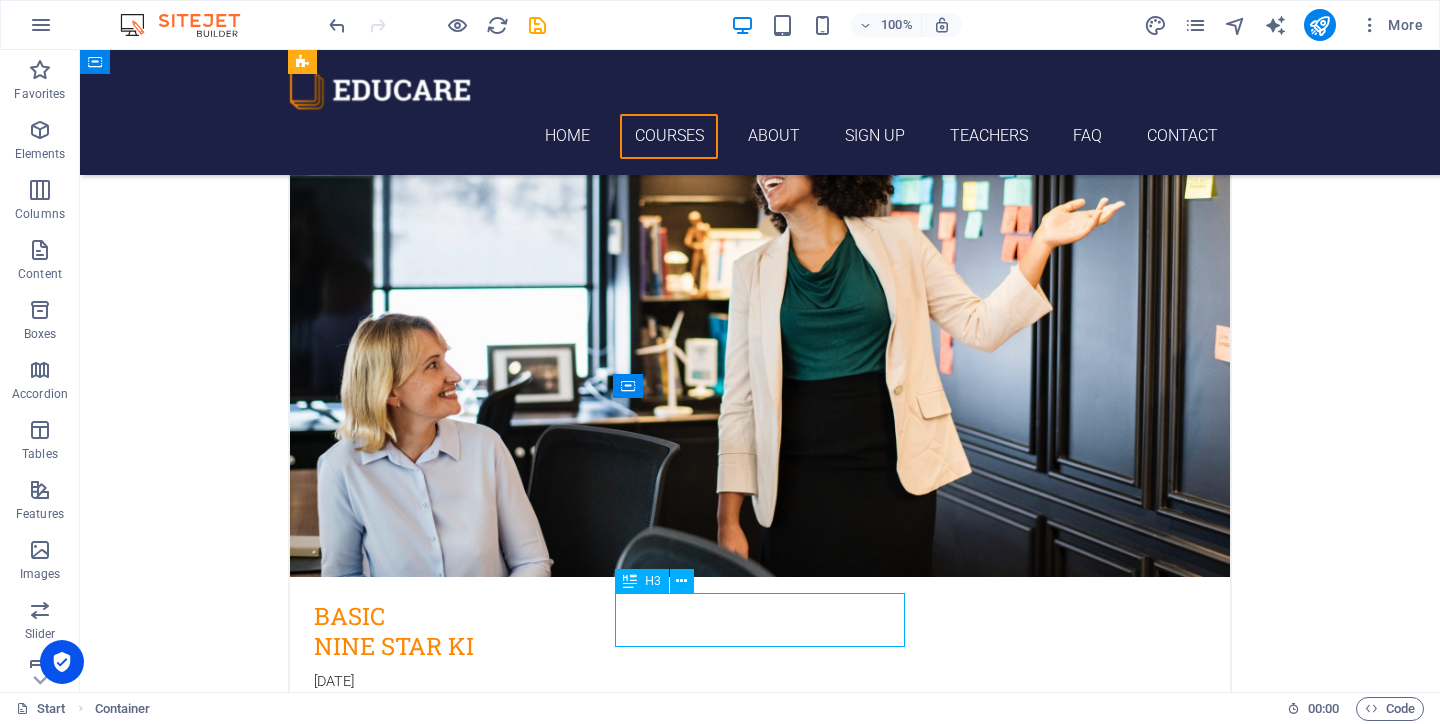 click on "ND KARMA DAGEN" at bounding box center [760, 3933] 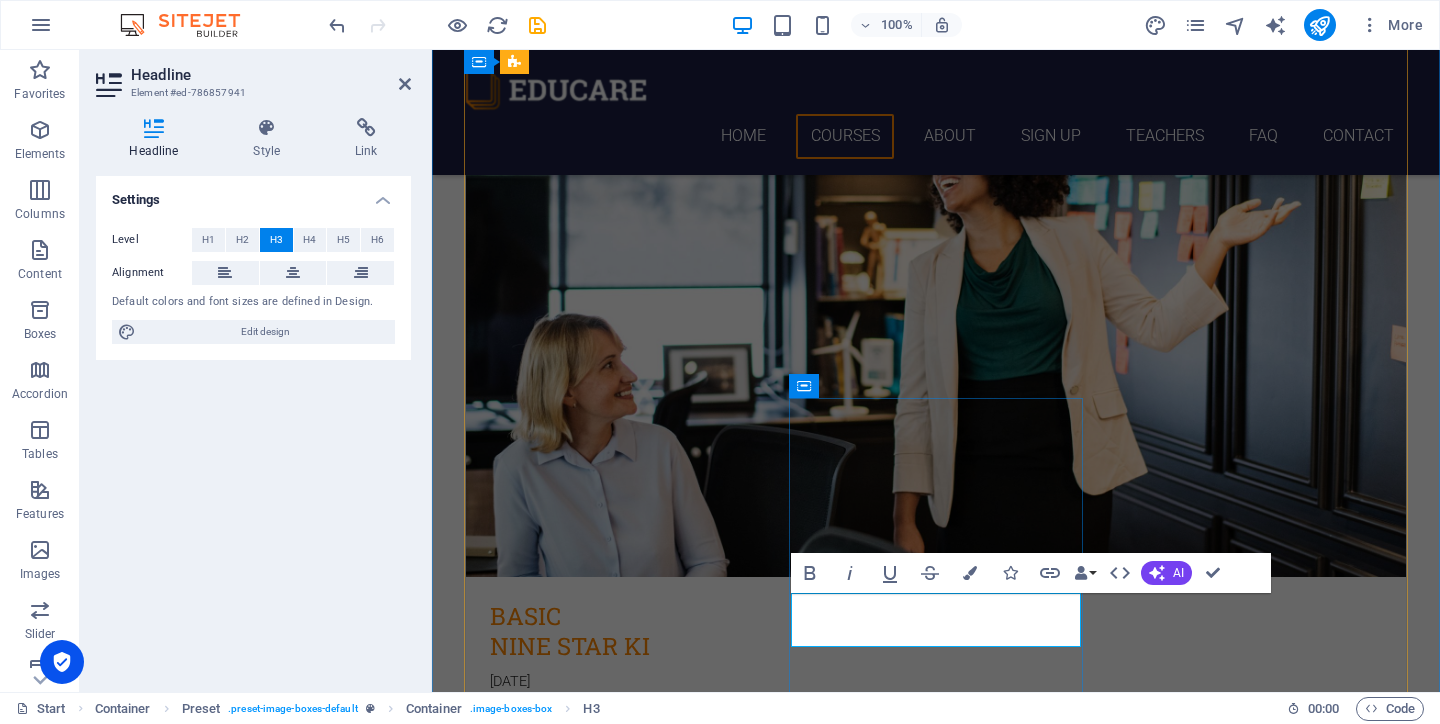 click on "ND KARMA DAGEN" at bounding box center (936, 3945) 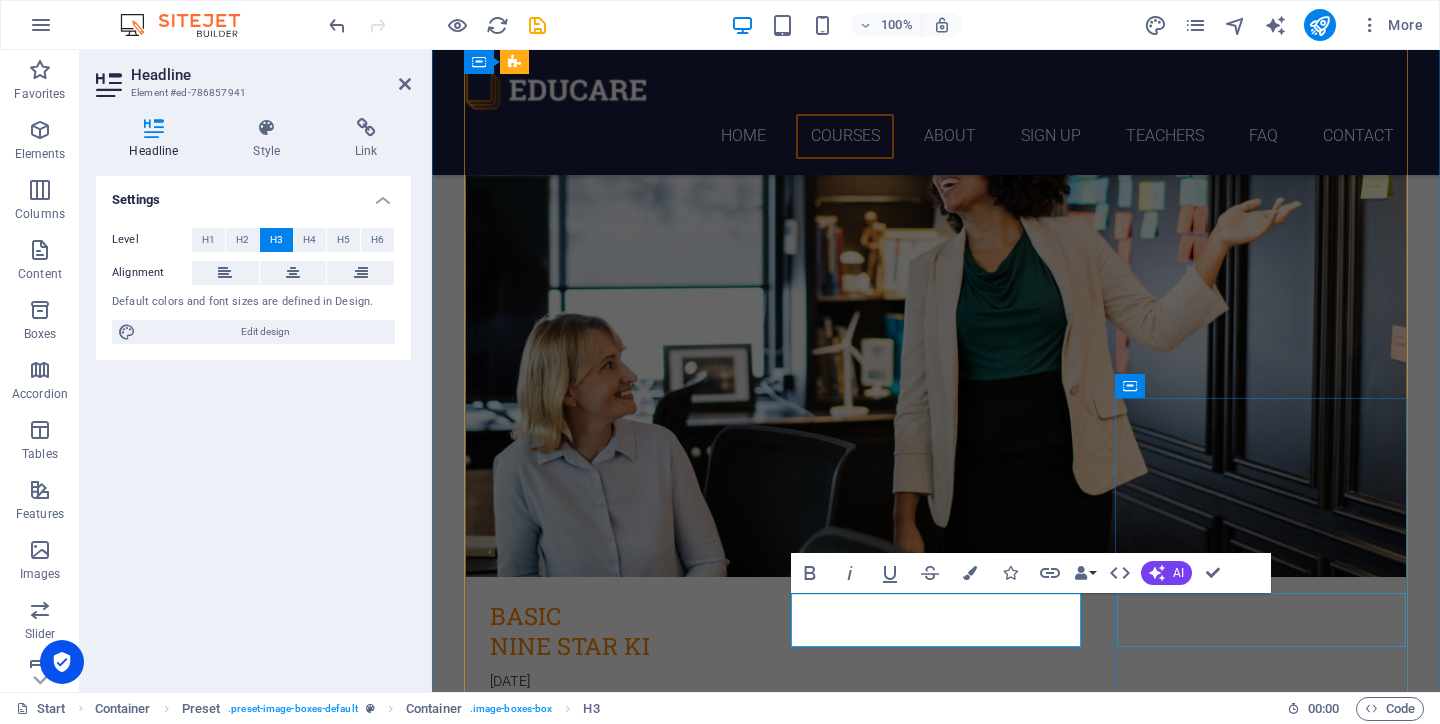 click on "ND KARMA WEKEN" at bounding box center [936, 4798] 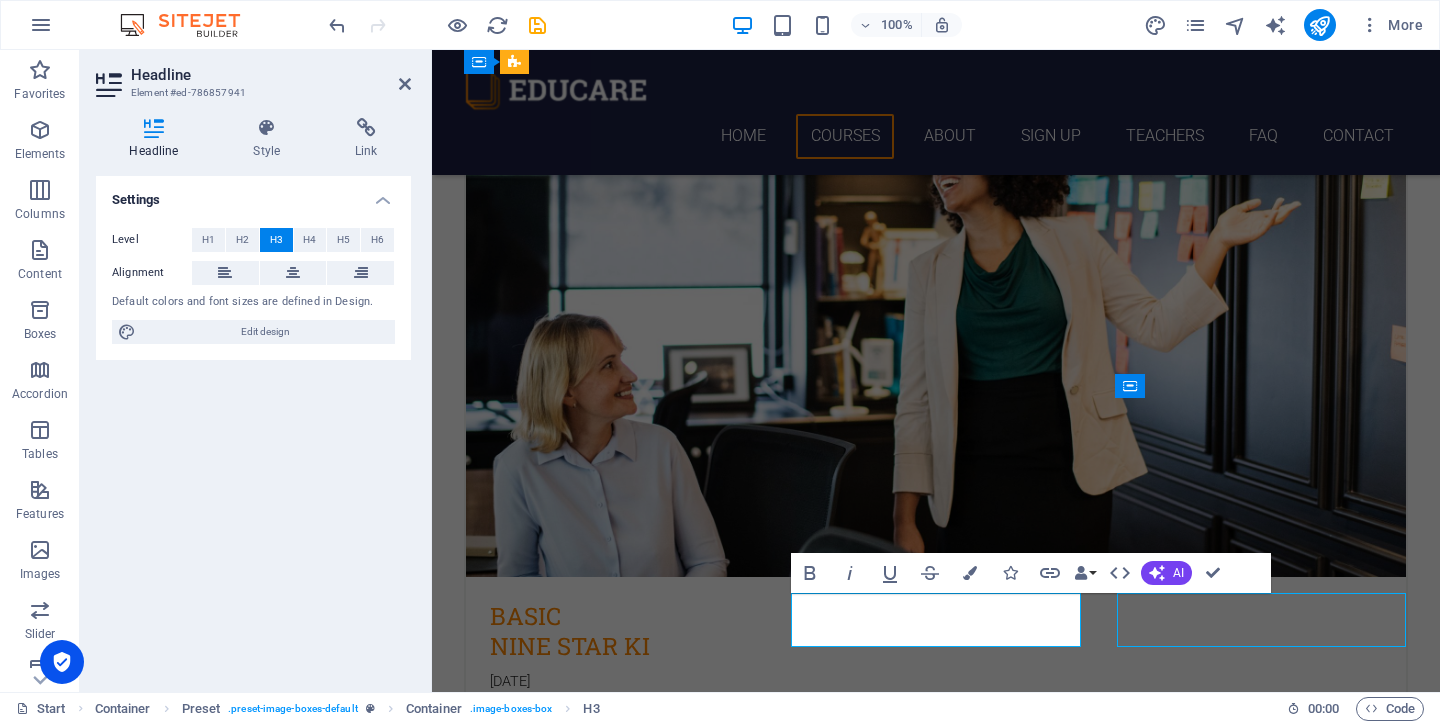 click on "Choose Your Course ND Courses BASIC  NINE STAR KI  12. September 2019  08:00 am - 04:00 pm Lorem ipsum dolor sit amet, consectetur adipisicing elit. Veritatis, dolorem! BASIC  YIJING  12. September 2019  08:00 am - 04:00 pm Lorem ipsum dolor sit amet, consectetur adipisicing elit. Veritatis, dolorem! BASIC  WENWANG GUA  12. September 2019  08:00 am - 04:00 pm Lorem ipsum dolor sit amet, consectetur adipisicing elit. Veritatis, dolorem! ND JAARTRAINING  12. September 2019  08:00 am - 04:00 pm Lorem ipsum dolor sit amet, consectetur adipisicing elit. Veritatis, dolorem! ND KARMA WEKEN  12. September 2019  08:00 am - 04:00 pm Lorem ipsum dolor sit amet, consectetur adipisicing elit. Veritatis, dolorem! ND KARMA WEKEN  12. September 2019  08:00 am - 04:00 pm Lorem ipsum dolor sit amet, consectetur adipisicing elit. Veritatis, dolorem!" at bounding box center (936, 2384) 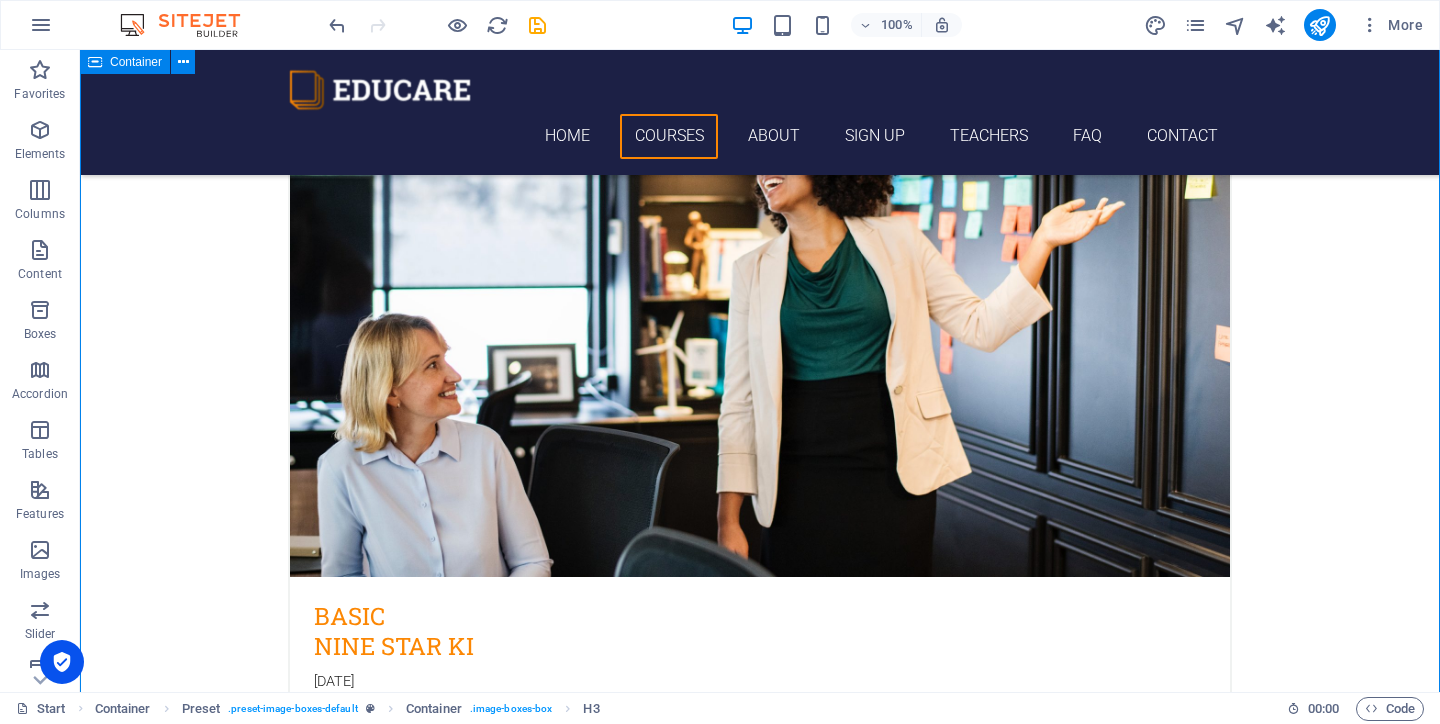 click on "Choose Your Course ND Courses BASIC  NINE STAR KI  12. September 2019  08:00 am - 04:00 pm Lorem ipsum dolor sit amet, consectetur adipisicing elit. Veritatis, dolorem! BASIC  YIJING  12. September 2019  08:00 am - 04:00 pm Lorem ipsum dolor sit amet, consectetur adipisicing elit. Veritatis, dolorem! BASIC  WENWANG GUA  12. September 2019  08:00 am - 04:00 pm Lorem ipsum dolor sit amet, consectetur adipisicing elit. Veritatis, dolorem! ND JAARTRAINING  12. September 2019  08:00 am - 04:00 pm Lorem ipsum dolor sit amet, consectetur adipisicing elit. Veritatis, dolorem! ND KARMA WEKEN  12. September 2019  08:00 am - 04:00 pm Lorem ipsum dolor sit amet, consectetur adipisicing elit. Veritatis, dolorem! ND KARMA WEKEN  12. September 2019  08:00 am - 04:00 pm Lorem ipsum dolor sit amet, consectetur adipisicing elit. Veritatis, dolorem!" at bounding box center (760, 2384) 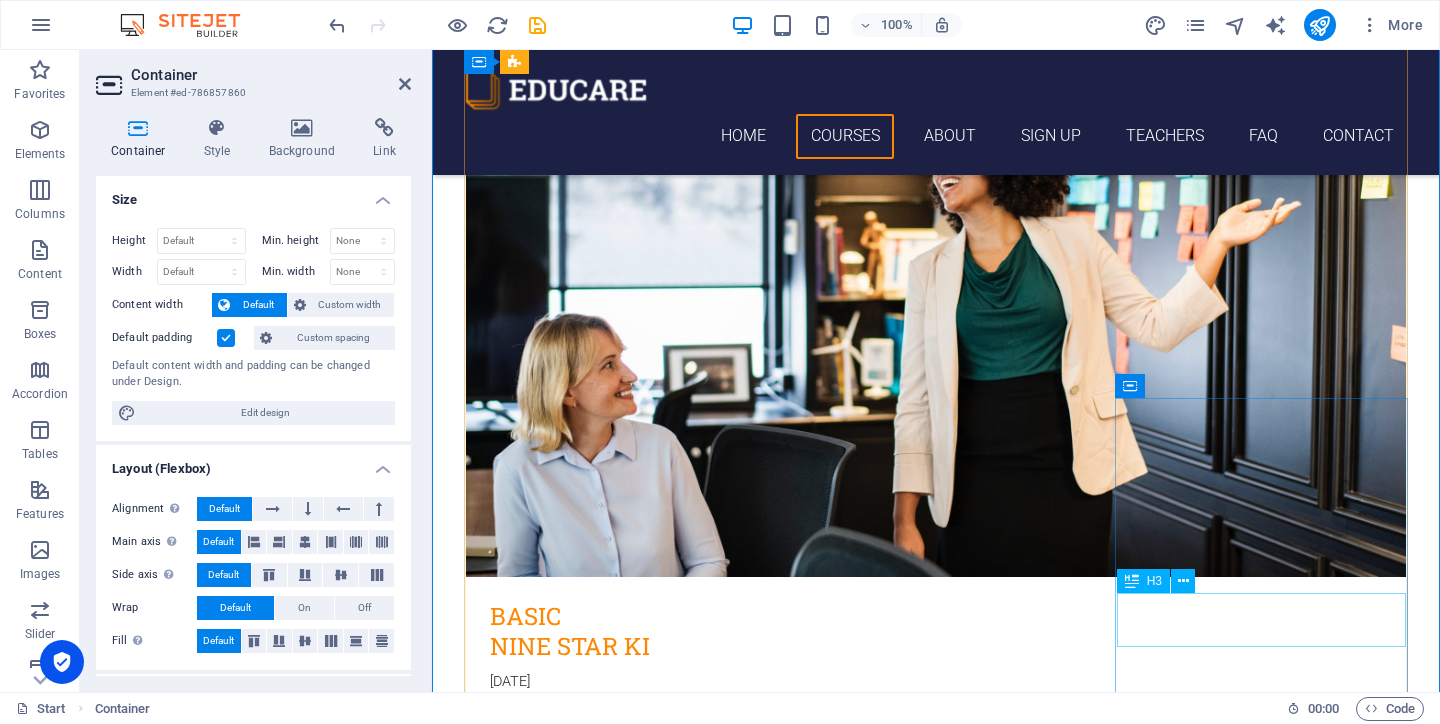 click on "ND KARMA WEKEN" at bounding box center [936, 4798] 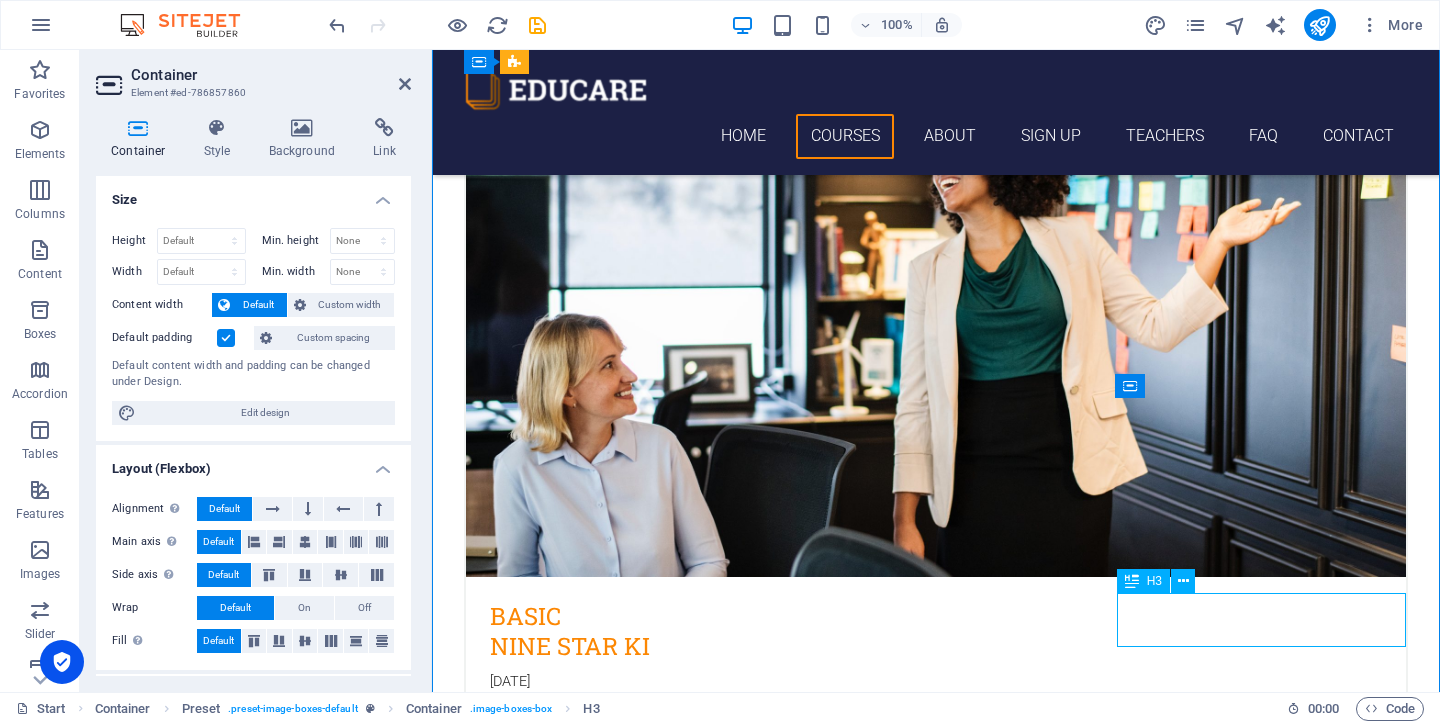 click on "ND KARMA WEKEN" at bounding box center (936, 4798) 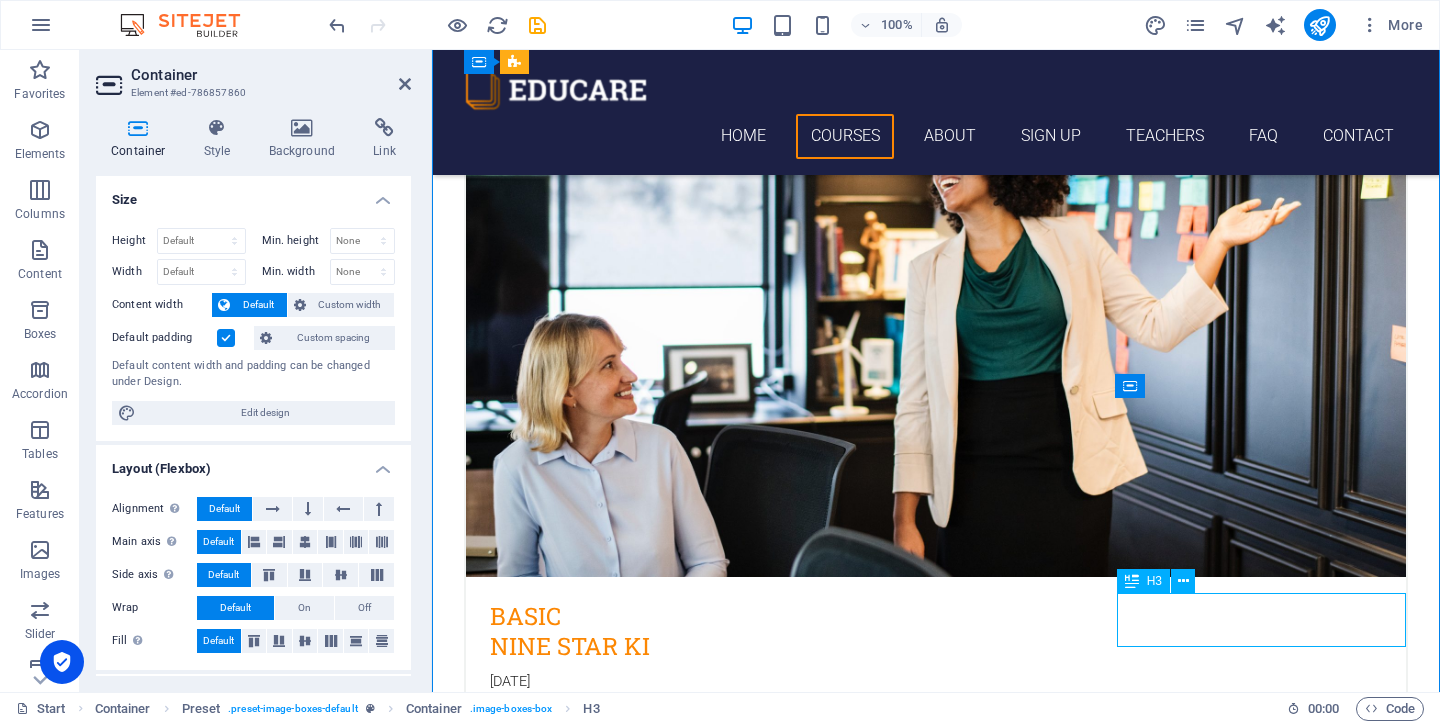 click on "ND KARMA WEKEN" at bounding box center [936, 4798] 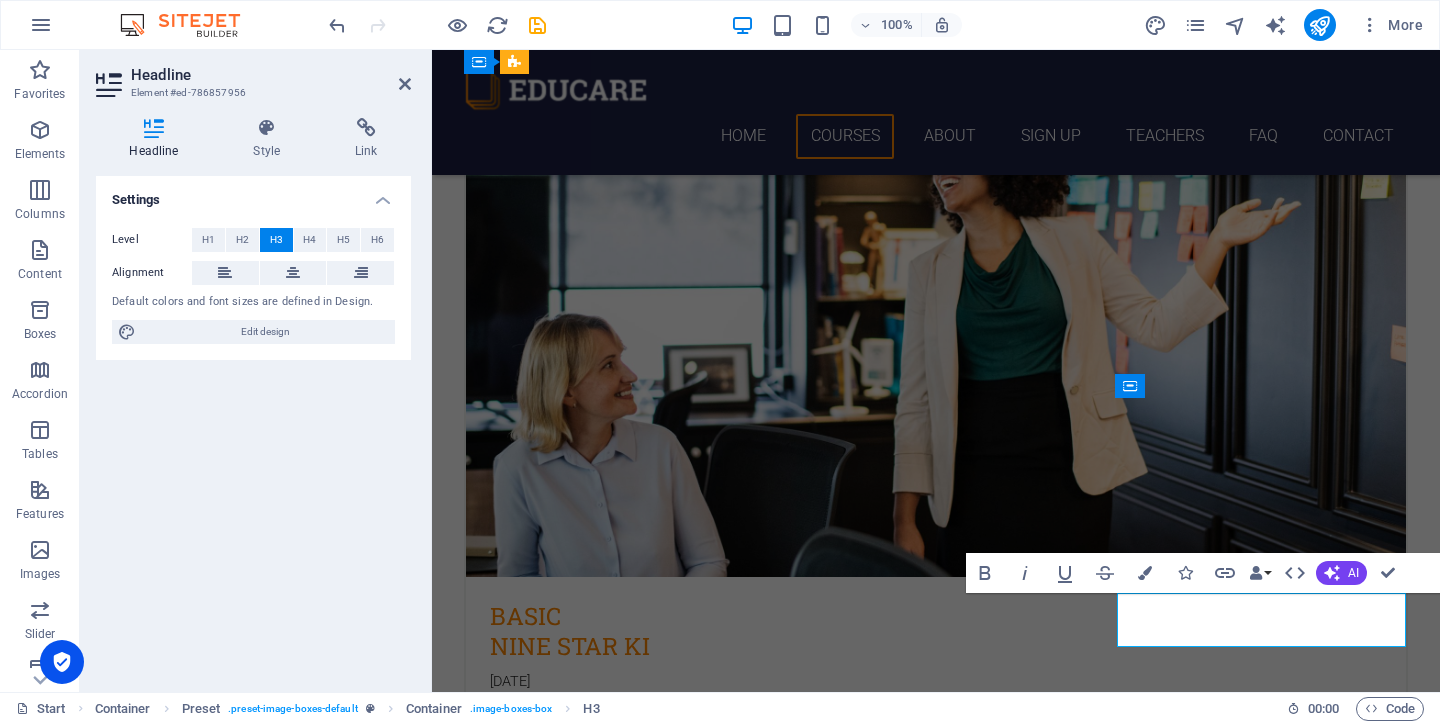 click on "ND KARMA WEKEN" at bounding box center (936, 4810) 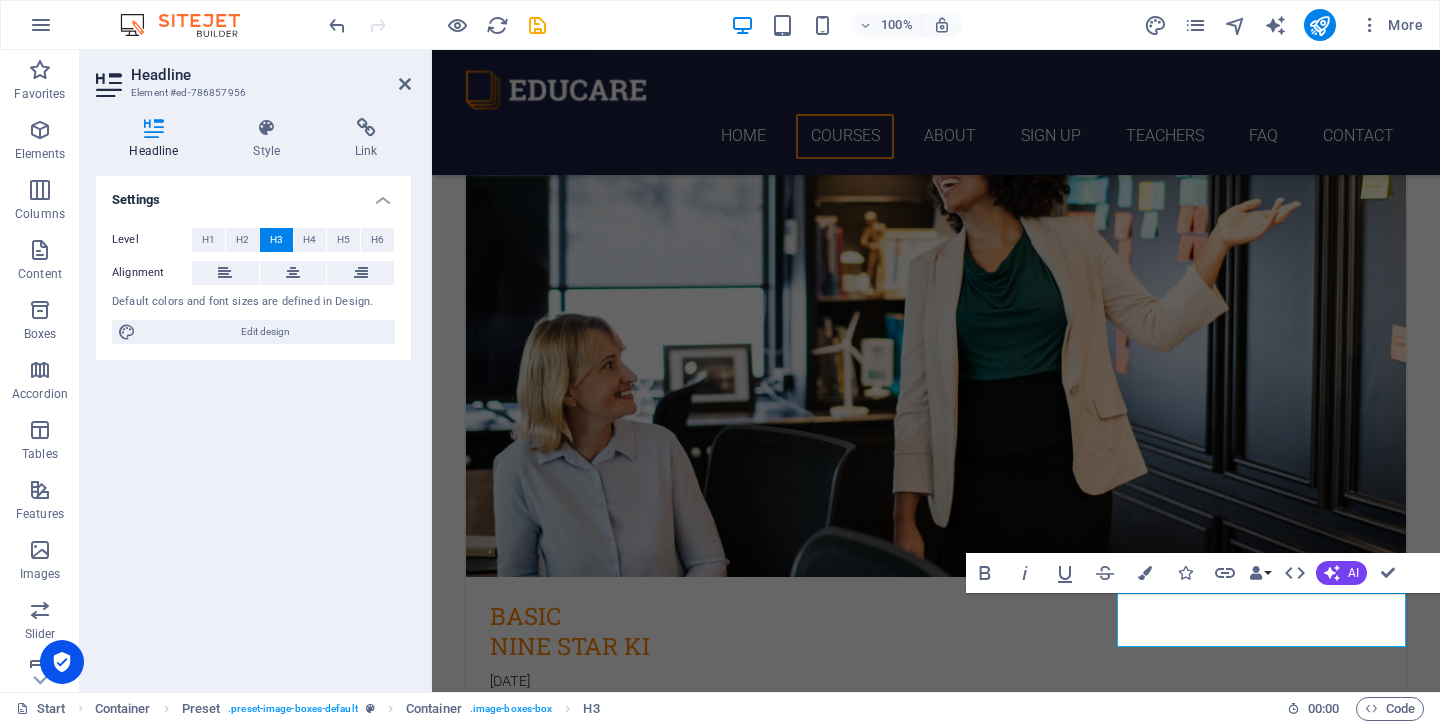 click on "Settings Level H1 H2 H3 H4 H5 H6 Alignment Default colors and font sizes are defined in Design. Edit design" at bounding box center [253, 426] 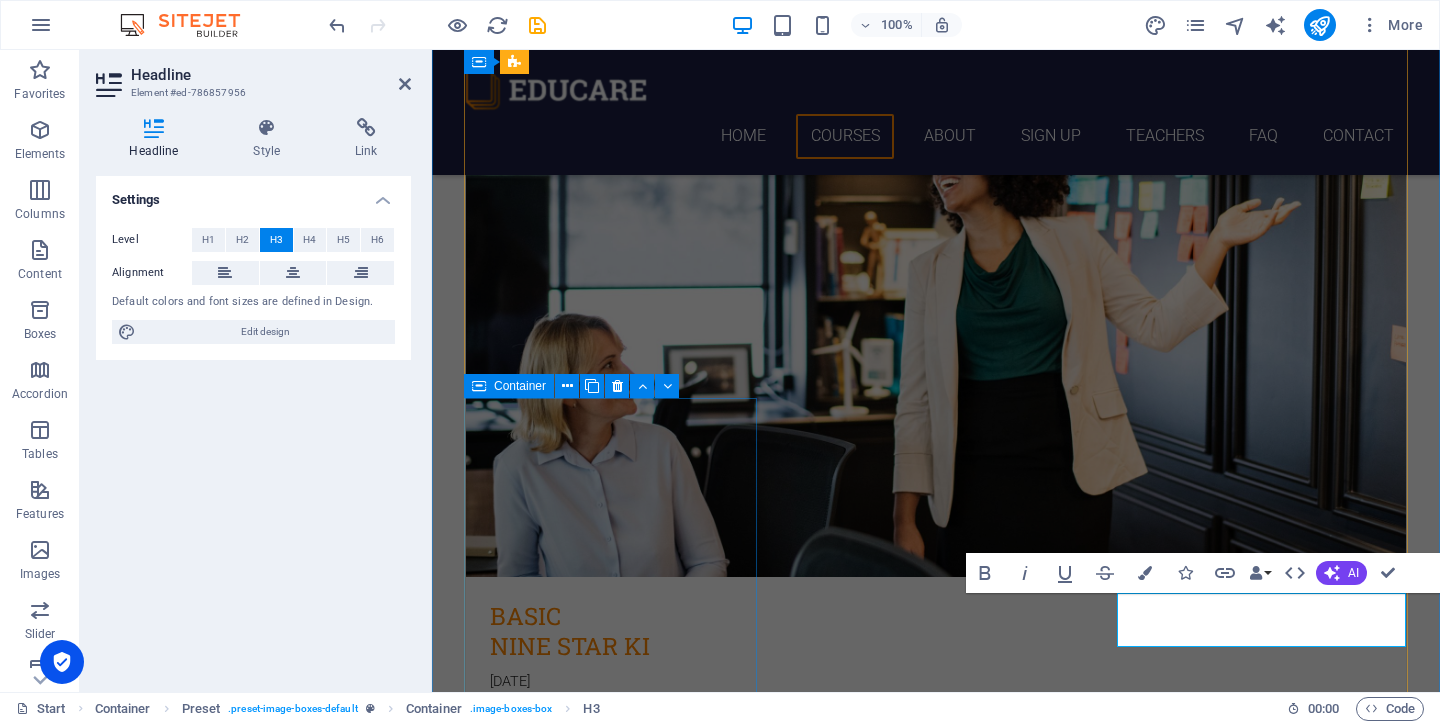 click on "Container" at bounding box center [509, 386] 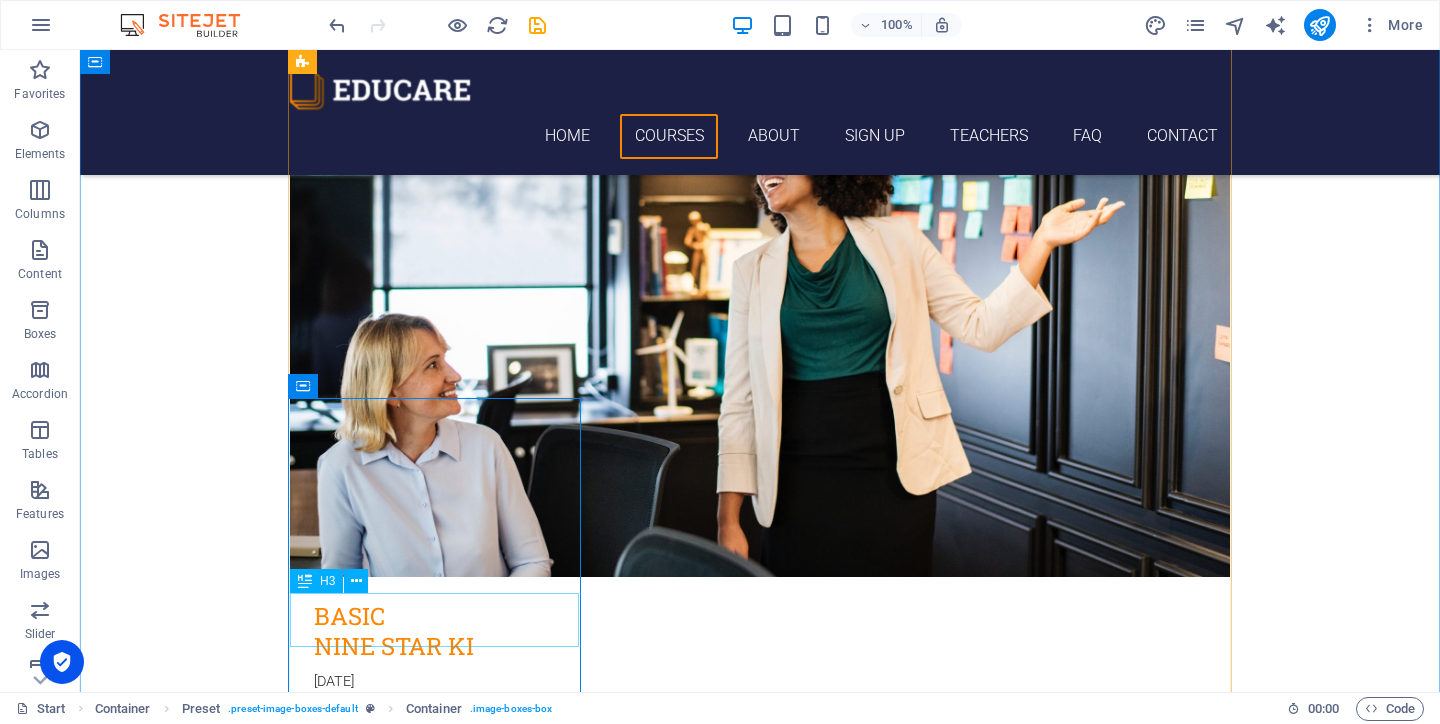 click on "ND JAARTRAINING" at bounding box center [760, 3122] 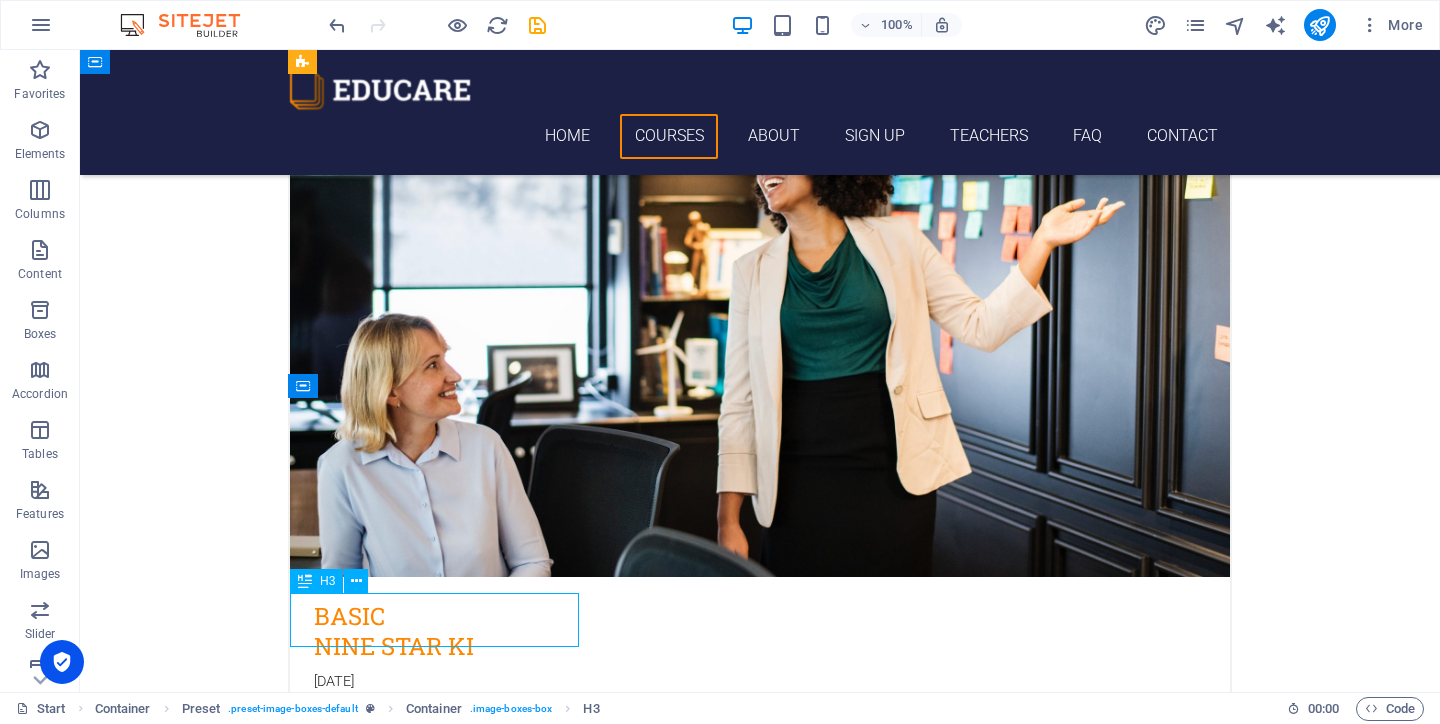 click on "ND JAARTRAINING" at bounding box center [760, 3122] 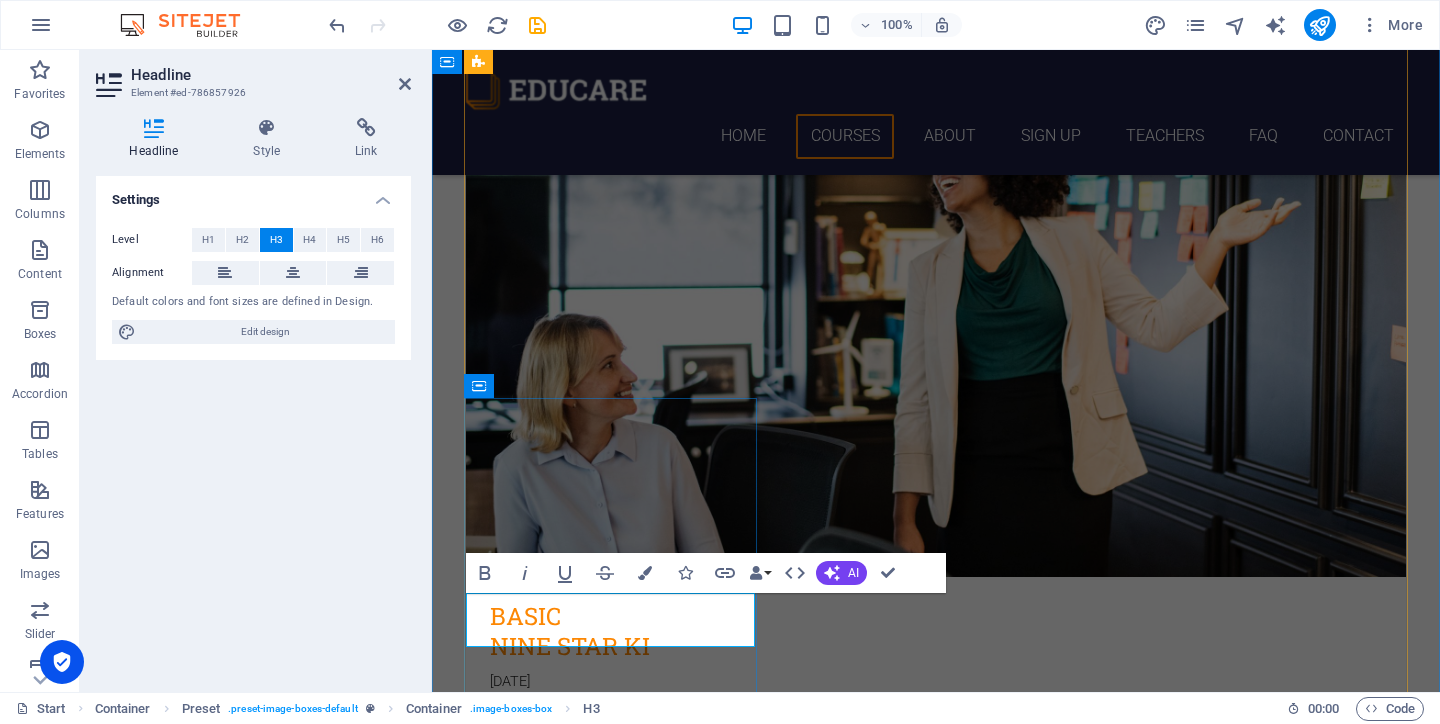 click on "ND JAARTRAINING" at bounding box center [936, 3134] 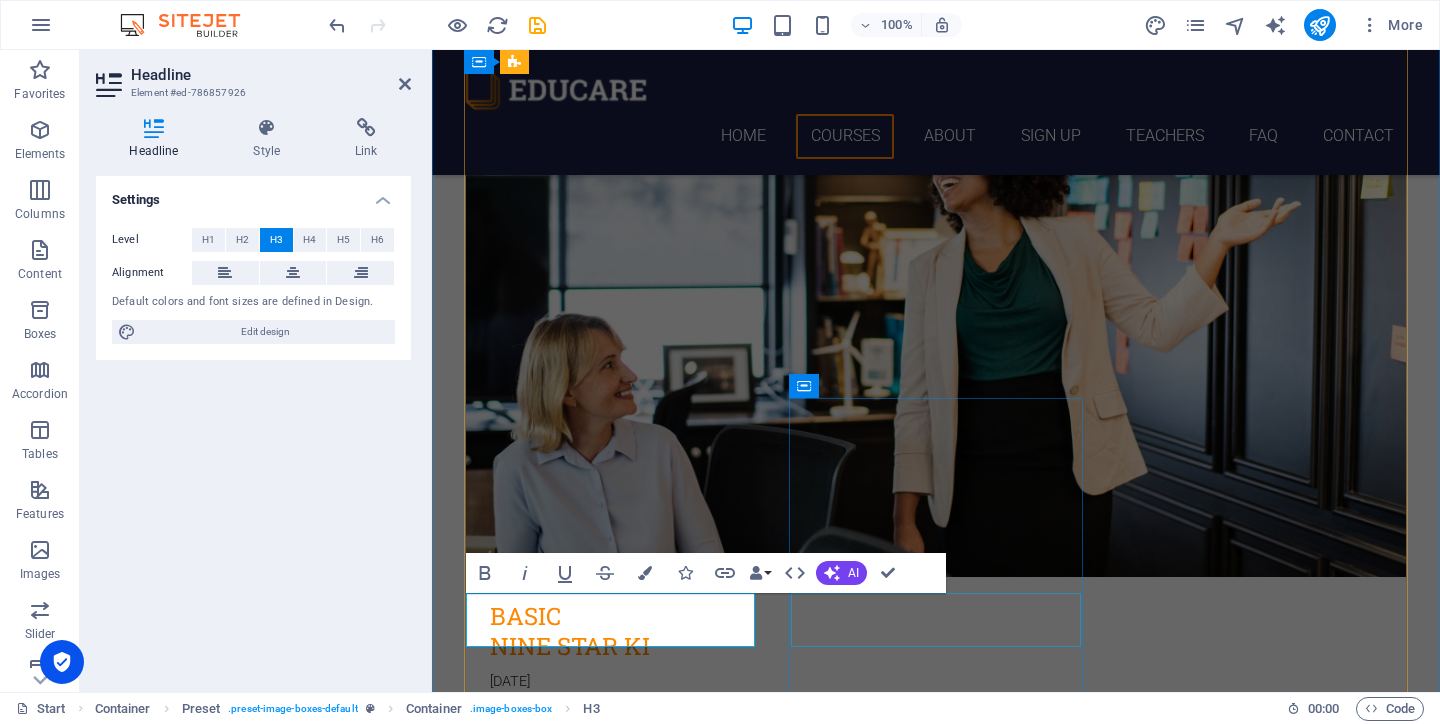 click on "ND KARMA WEKEN" at bounding box center [936, 3933] 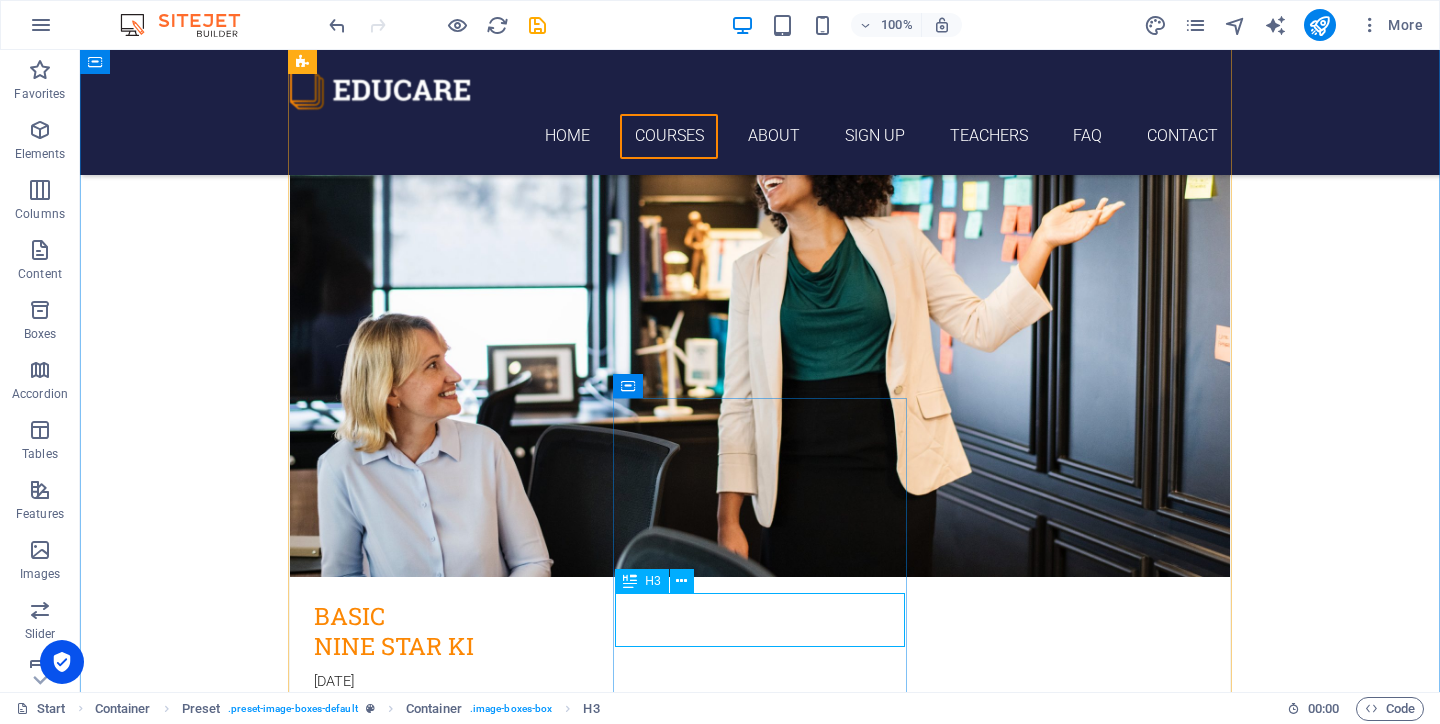 click on "ND KARMA WEKEN" at bounding box center [760, 3933] 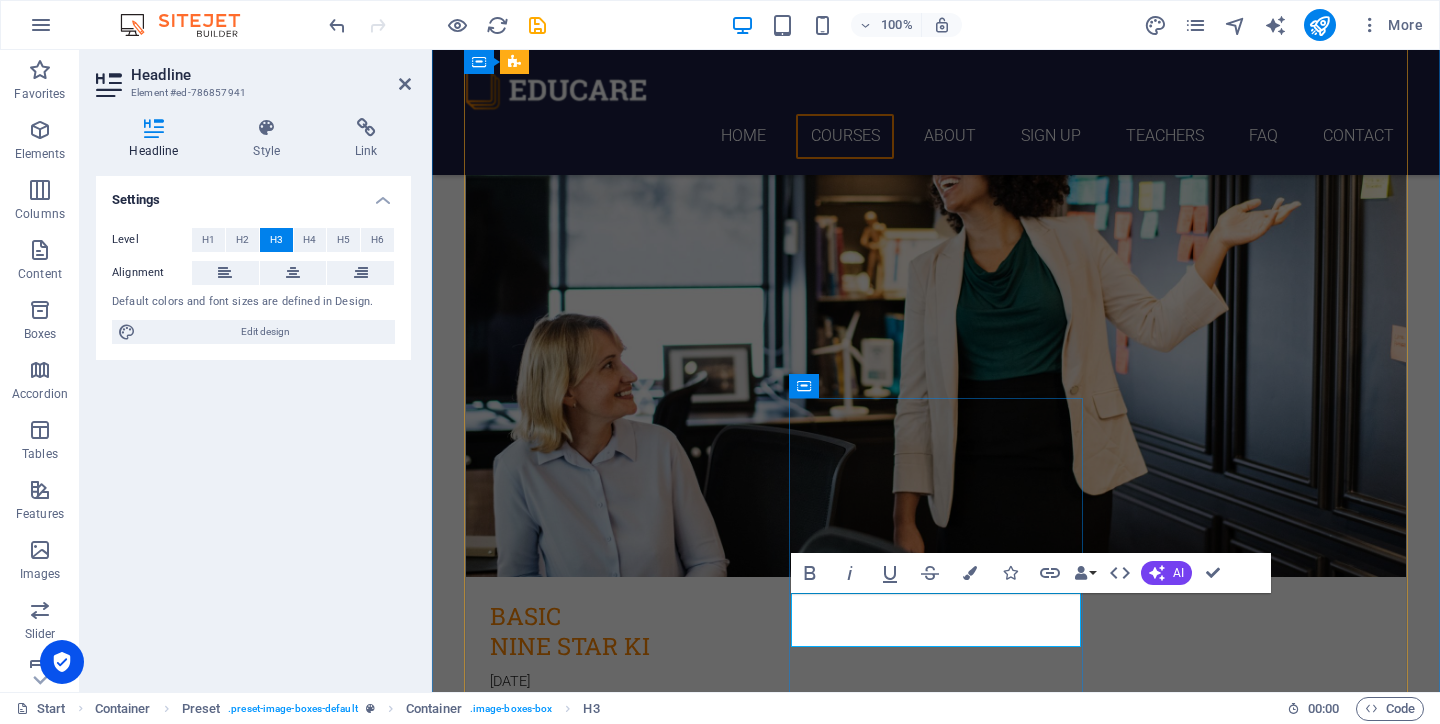 type 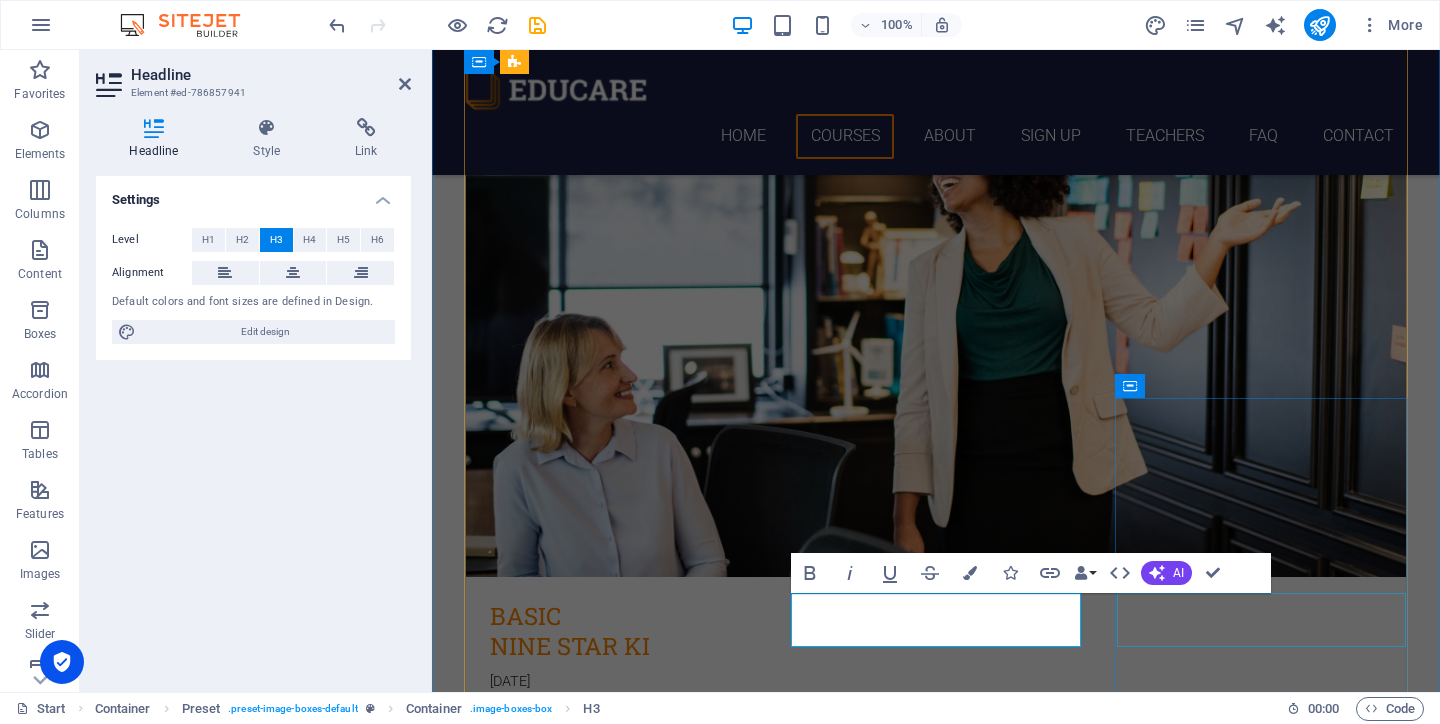 click on "ND KARMA DAGEN" at bounding box center [936, 4798] 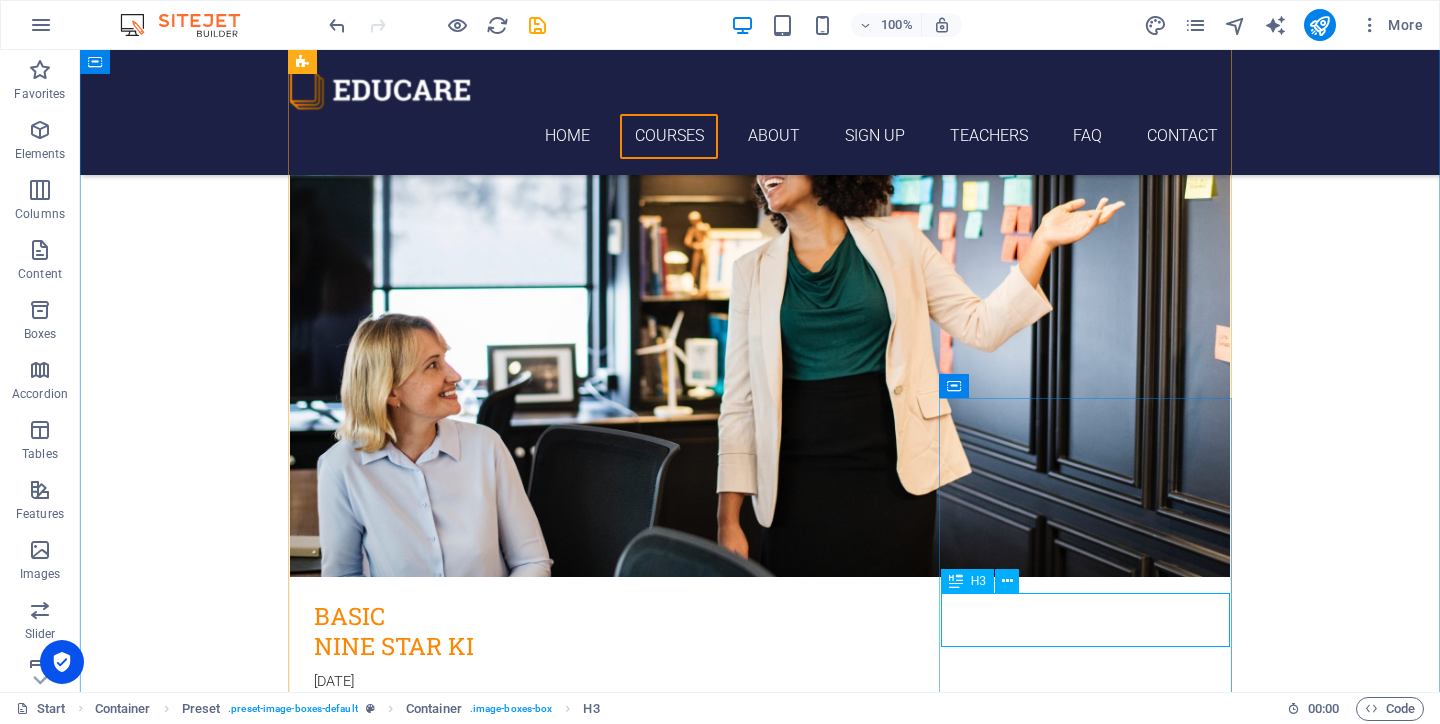 click on "ND KARMA DAGEN" at bounding box center [760, 4798] 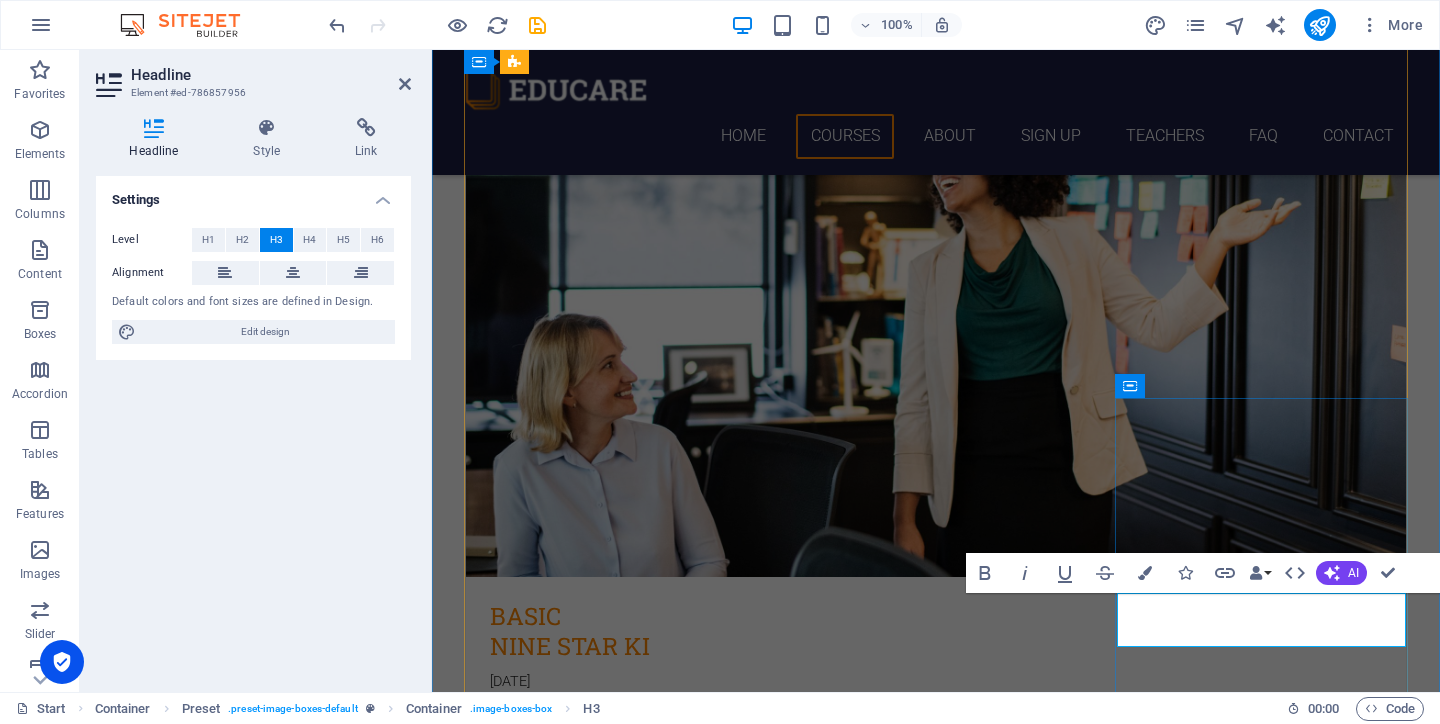 type 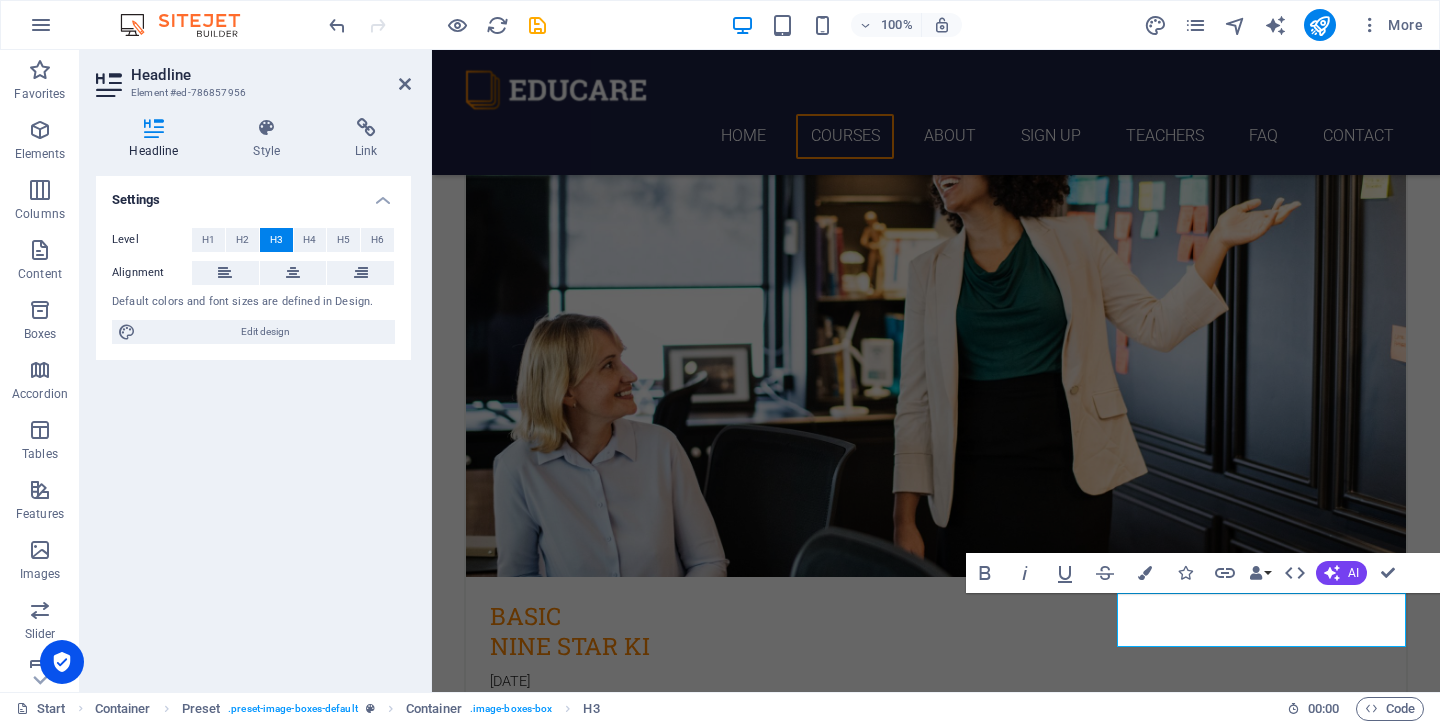 click on "Settings Level H1 H2 H3 H4 H5 H6 Alignment Default colors and font sizes are defined in Design. Edit design" at bounding box center [253, 426] 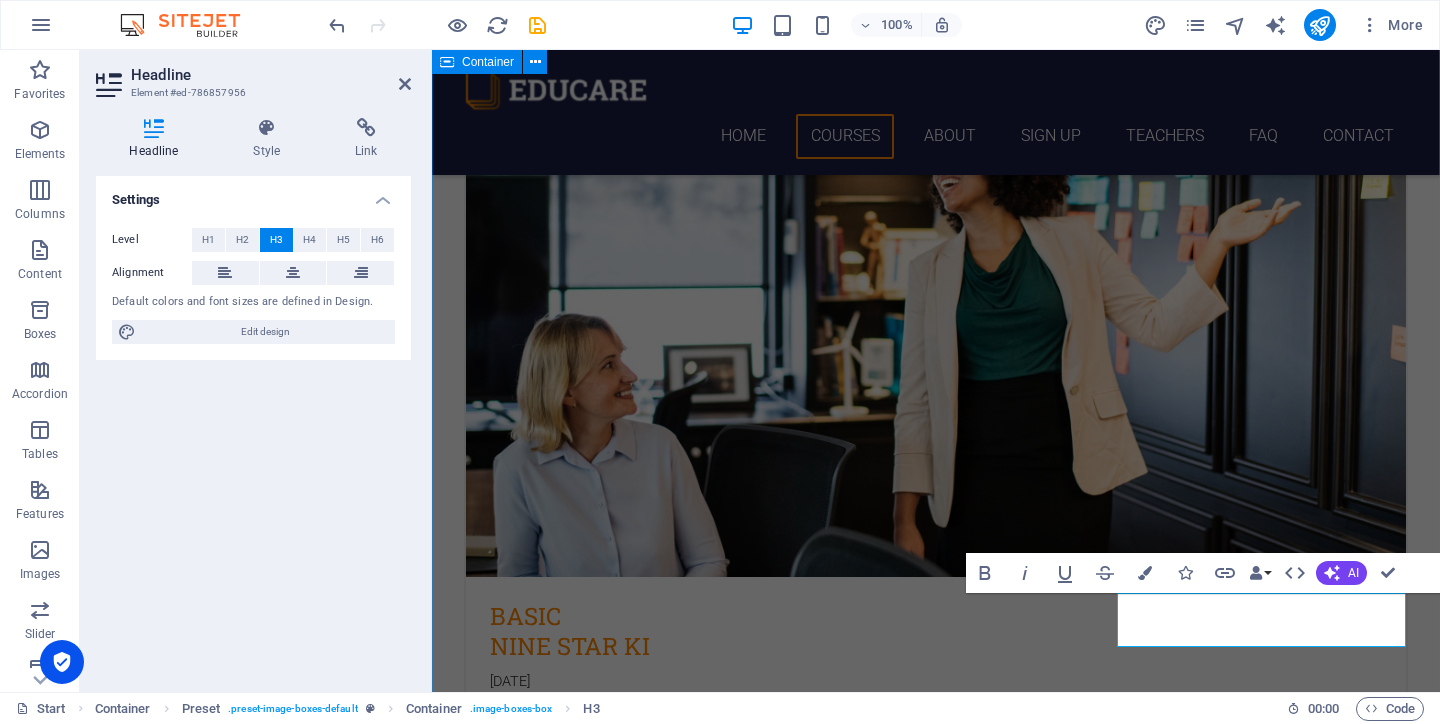 click on "Choose Your Course ND Courses BASIC  NINE STAR KI  12. September 2019  08:00 am - 04:00 pm Lorem ipsum dolor sit amet, consectetur adipisicing elit. Veritatis, dolorem! BASIC  YIJING  12. September 2019  08:00 am - 04:00 pm Lorem ipsum dolor sit amet, consectetur adipisicing elit. Veritatis, dolorem! BASIC  WENWANG GUA  12. September 2019  08:00 am - 04:00 pm Lorem ipsum dolor sit amet, consectetur adipisicing elit. Veritatis, dolorem! JAARTRAINING  12. September 2019  08:00 am - 04:00 pm Lorem ipsum dolor sit amet, consectetur adipisicing elit. Veritatis, dolorem! RETREATS  12. September 2019  08:00 am - 04:00 pm Lorem ipsum dolor sit amet, consectetur adipisicing elit. Veritatis, dolorem! WORKSHOPS  12. September 2019  08:00 am - 04:00 pm Lorem ipsum dolor sit amet, consectetur adipisicing elit. Veritatis, dolorem!" at bounding box center [936, 2384] 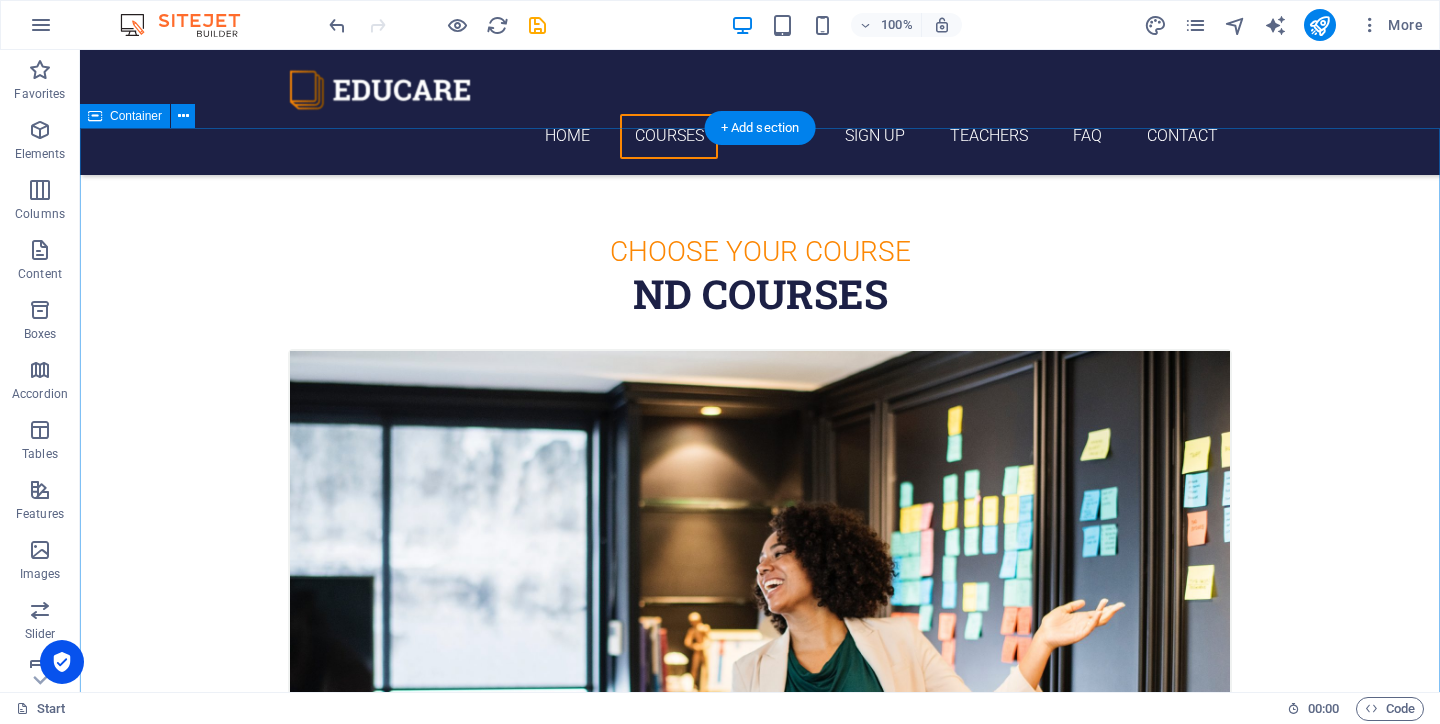 scroll, scrollTop: 568, scrollLeft: 0, axis: vertical 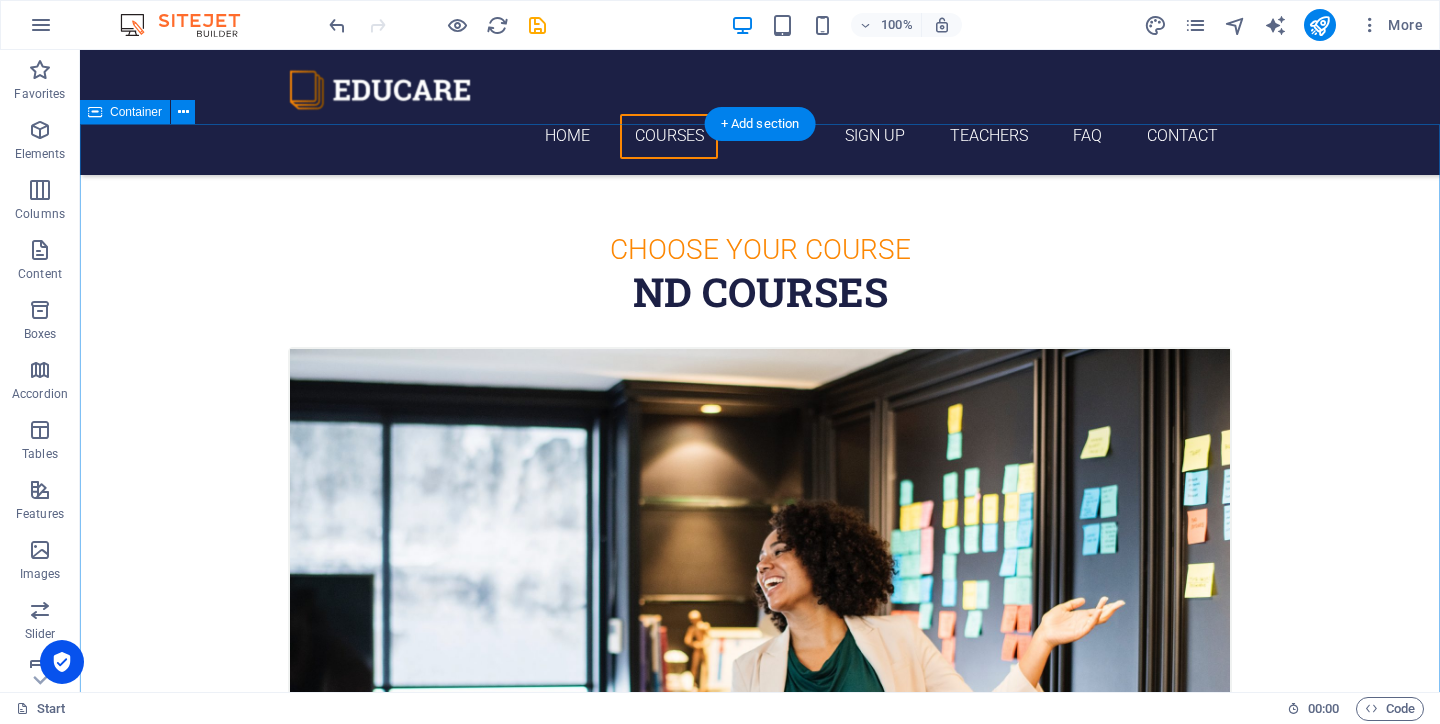 click on "Choose Your Course ND Courses BASIC  NINE STAR KI  12. September 2019  08:00 am - 04:00 pm Lorem ipsum dolor sit amet, consectetur adipisicing elit. Veritatis, dolorem! BASIC  YIJING  12. September 2019  08:00 am - 04:00 pm Lorem ipsum dolor sit amet, consectetur adipisicing elit. Veritatis, dolorem! BASIC  WENWANG GUA  12. September 2019  08:00 am - 04:00 pm Lorem ipsum dolor sit amet, consectetur adipisicing elit. Veritatis, dolorem! JAARTRAINING  12. September 2019  08:00 am - 04:00 pm Lorem ipsum dolor sit amet, consectetur adipisicing elit. Veritatis, dolorem! RETREATS  12. September 2019  08:00 am - 04:00 pm Lorem ipsum dolor sit amet, consectetur adipisicing elit. Veritatis, dolorem! WORKSHOPS  12. September 2019  08:00 am - 04:00 pm Lorem ipsum dolor sit amet, consectetur adipisicing elit. Veritatis, dolorem!" at bounding box center [760, 2783] 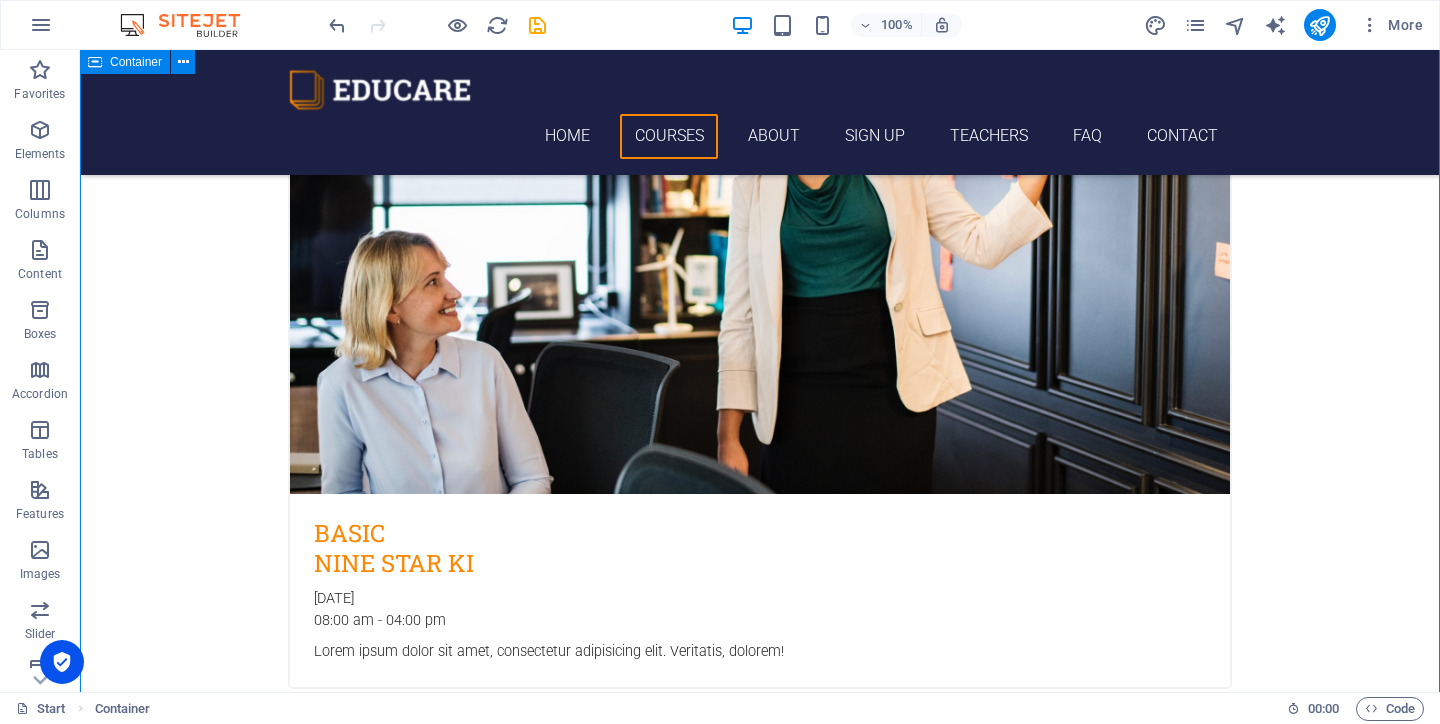 scroll, scrollTop: 1053, scrollLeft: 0, axis: vertical 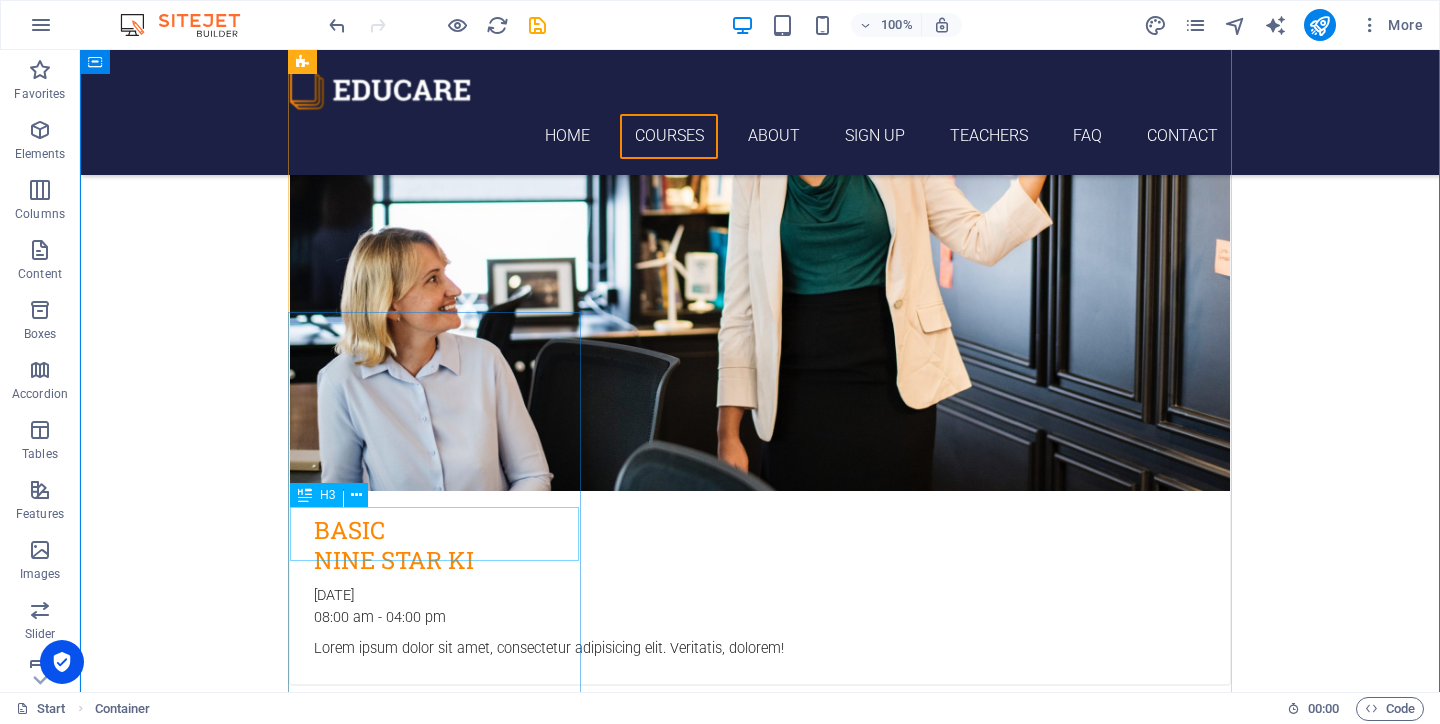 click on "JAARTRAINING" at bounding box center [760, 3036] 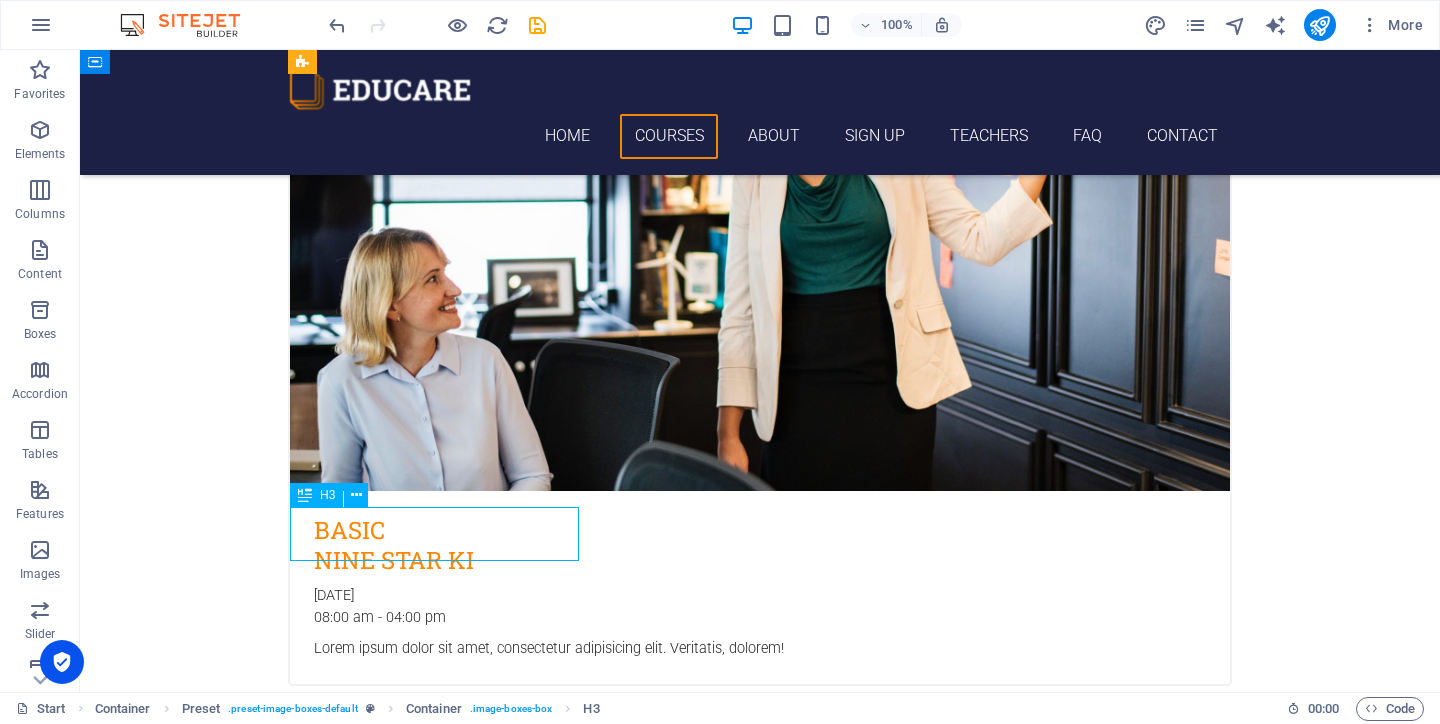 click on "JAARTRAINING" at bounding box center [760, 3036] 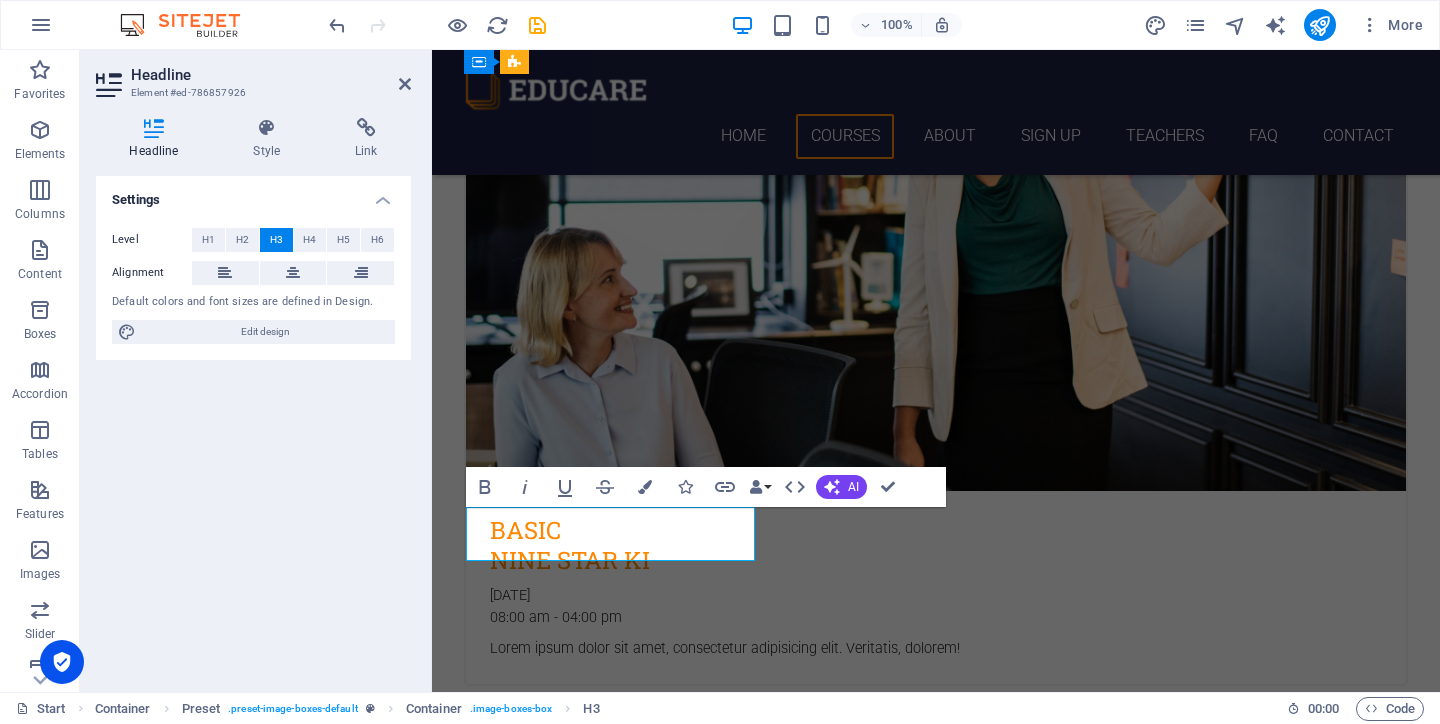 type 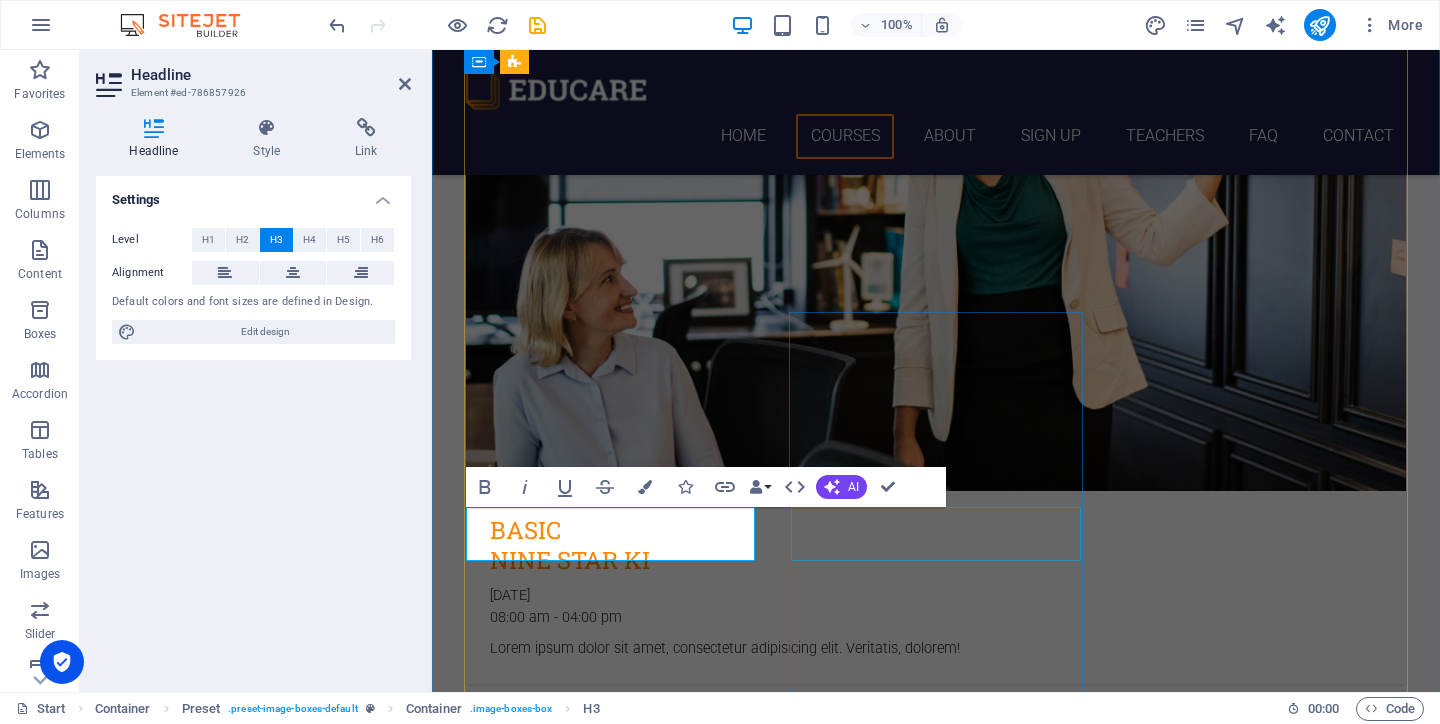click on "RETREATS" at bounding box center [936, 3847] 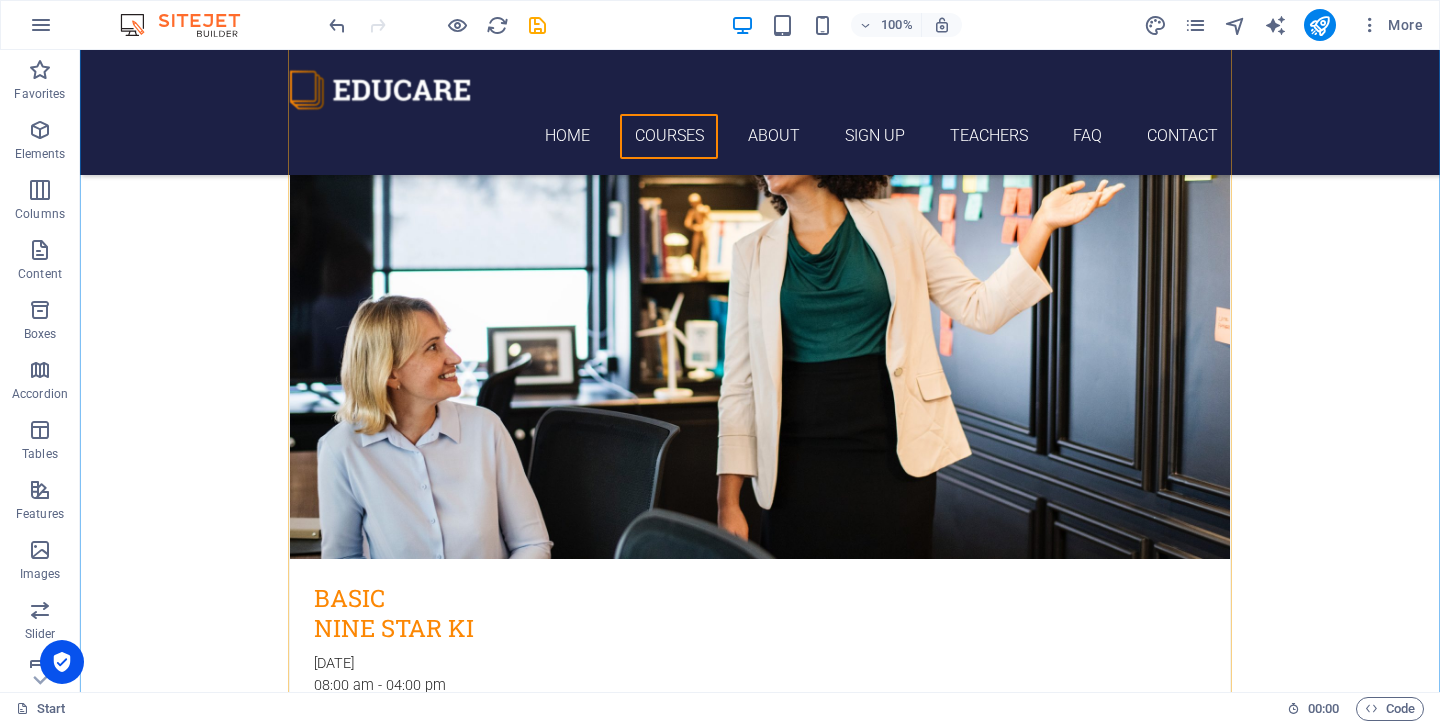 scroll, scrollTop: 987, scrollLeft: 0, axis: vertical 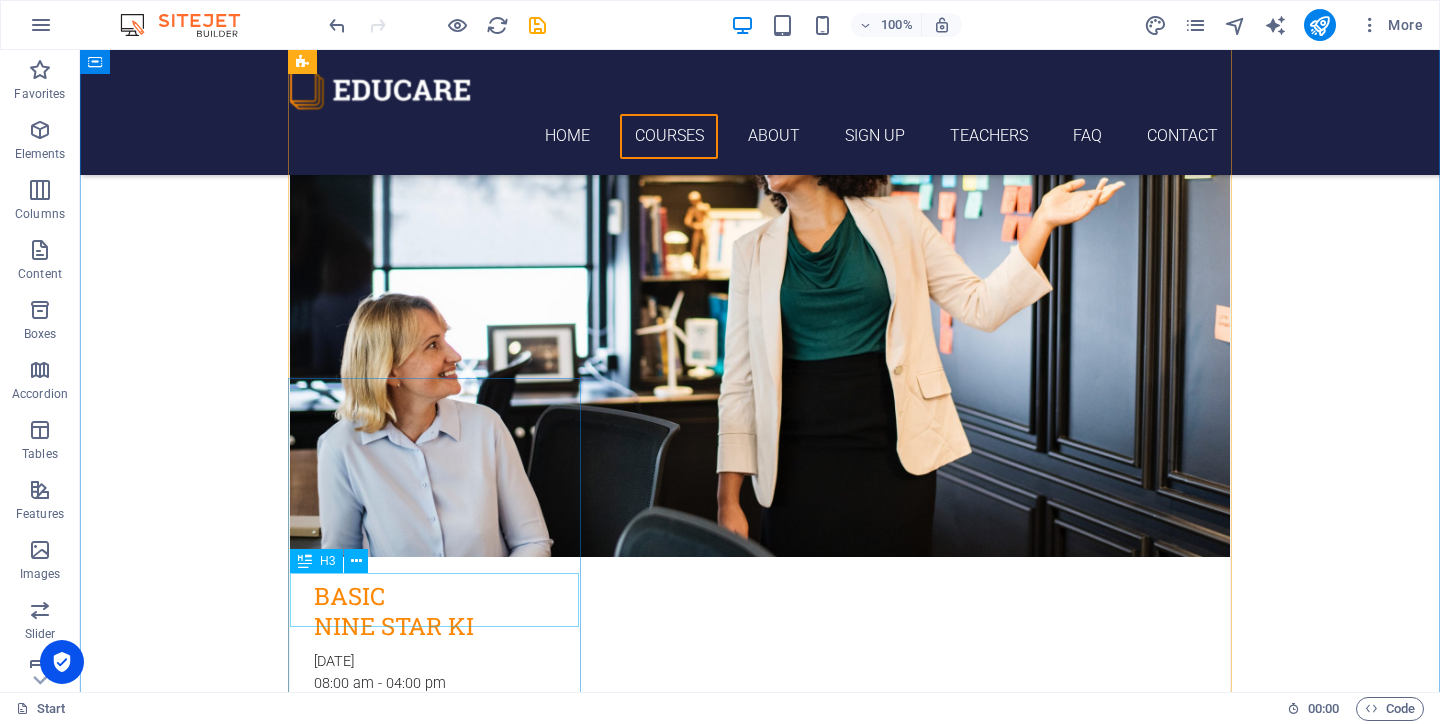click on "TRAINEESHIPS" at bounding box center (760, 3102) 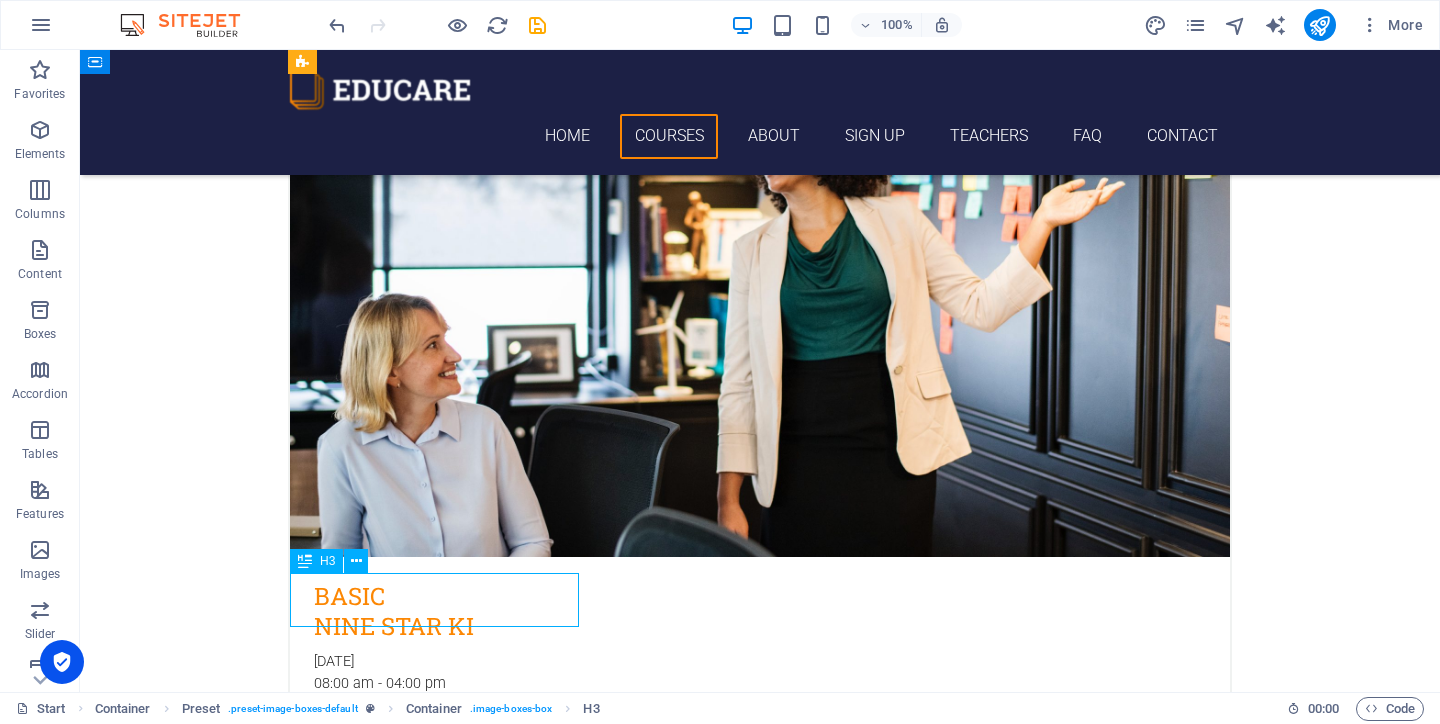 click on "TRAINEESHIPS" at bounding box center [760, 3102] 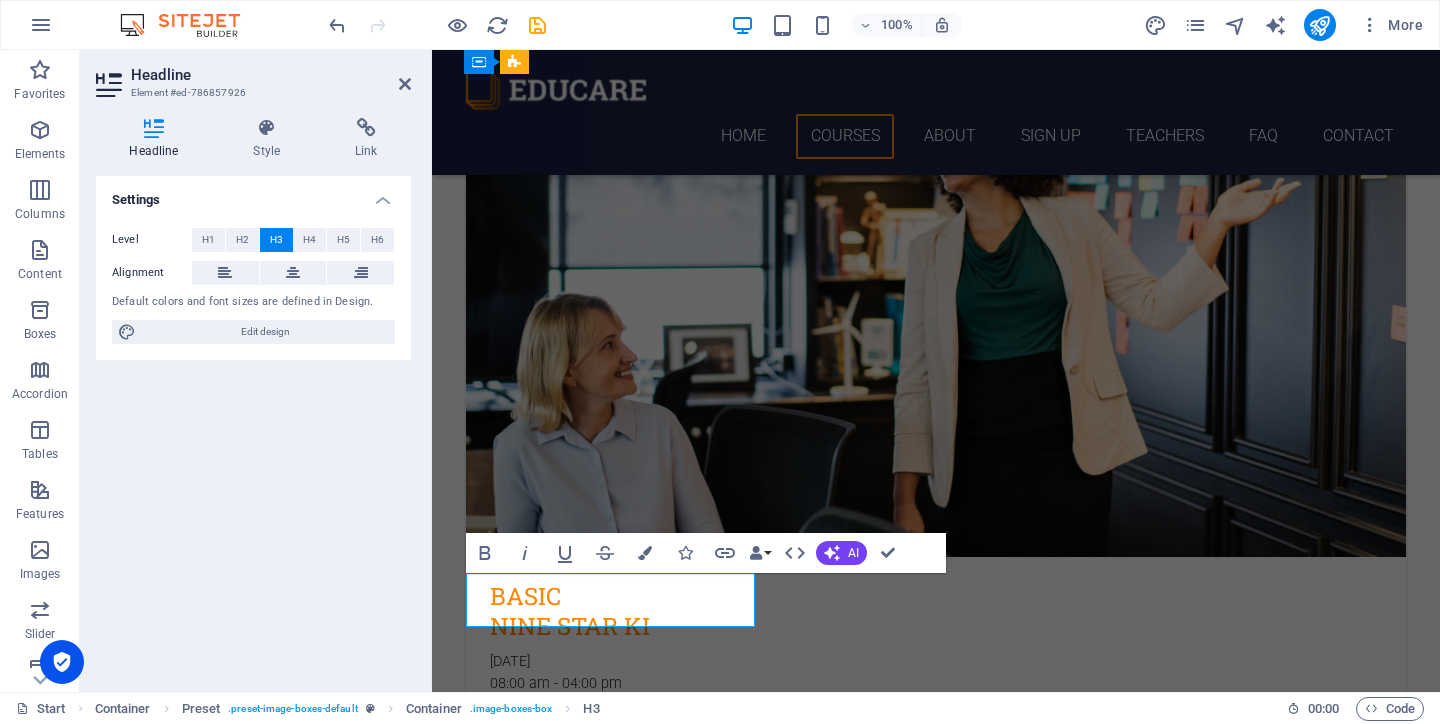 type 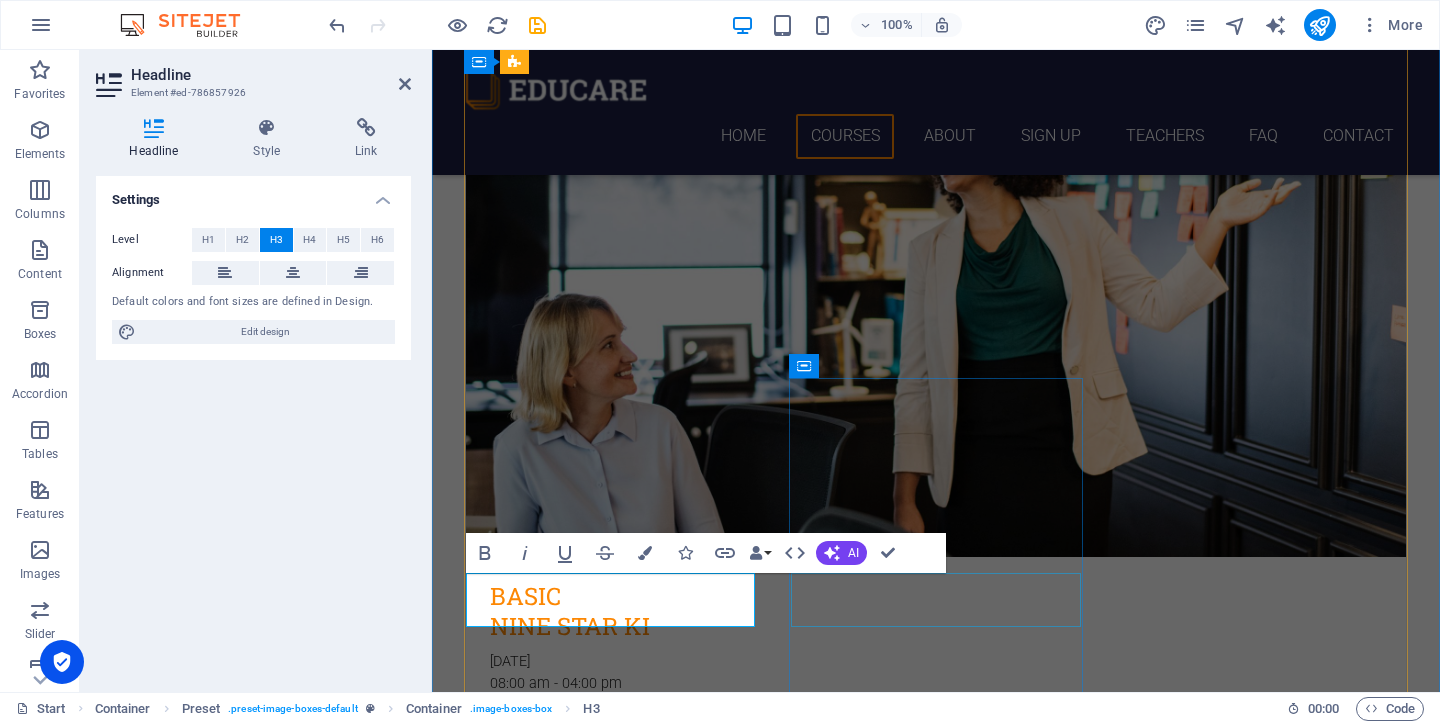 click on "RETREATS" at bounding box center [936, 3913] 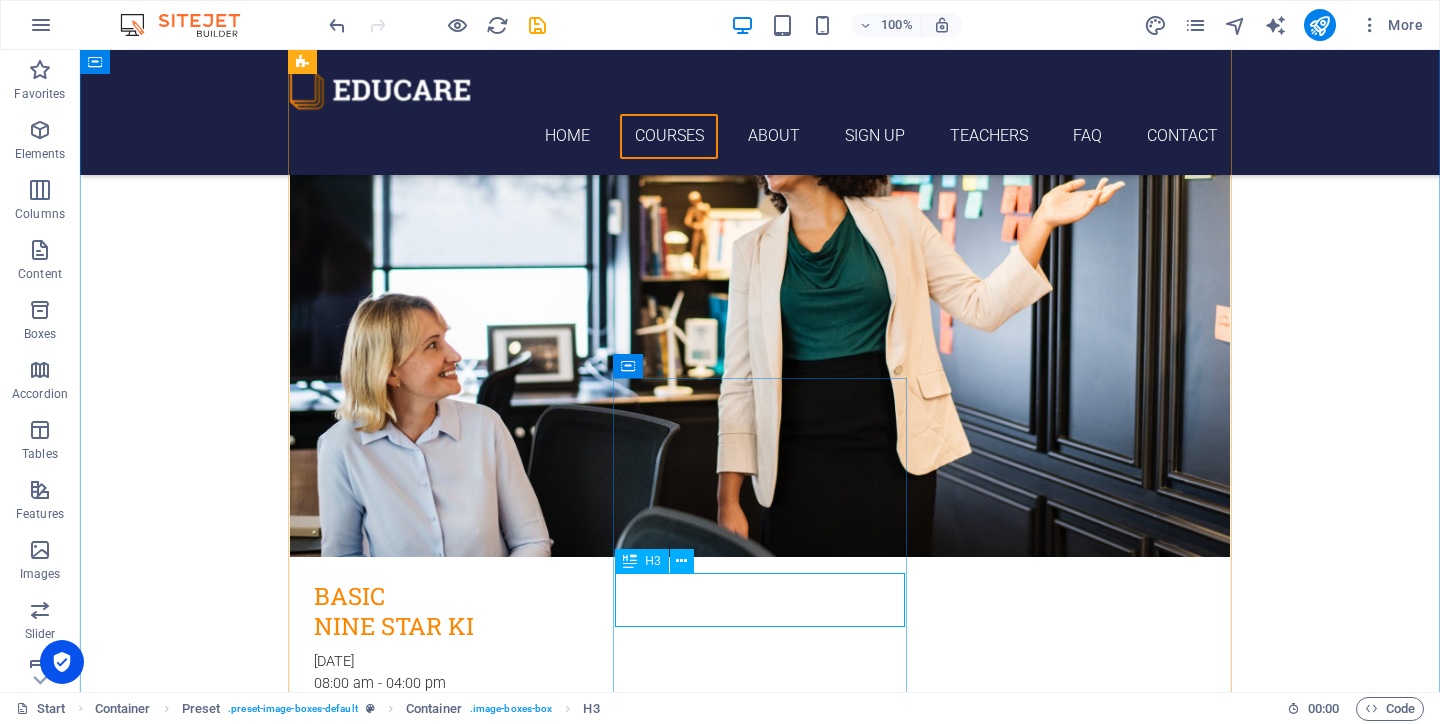 click on "RETREATS" at bounding box center (760, 3913) 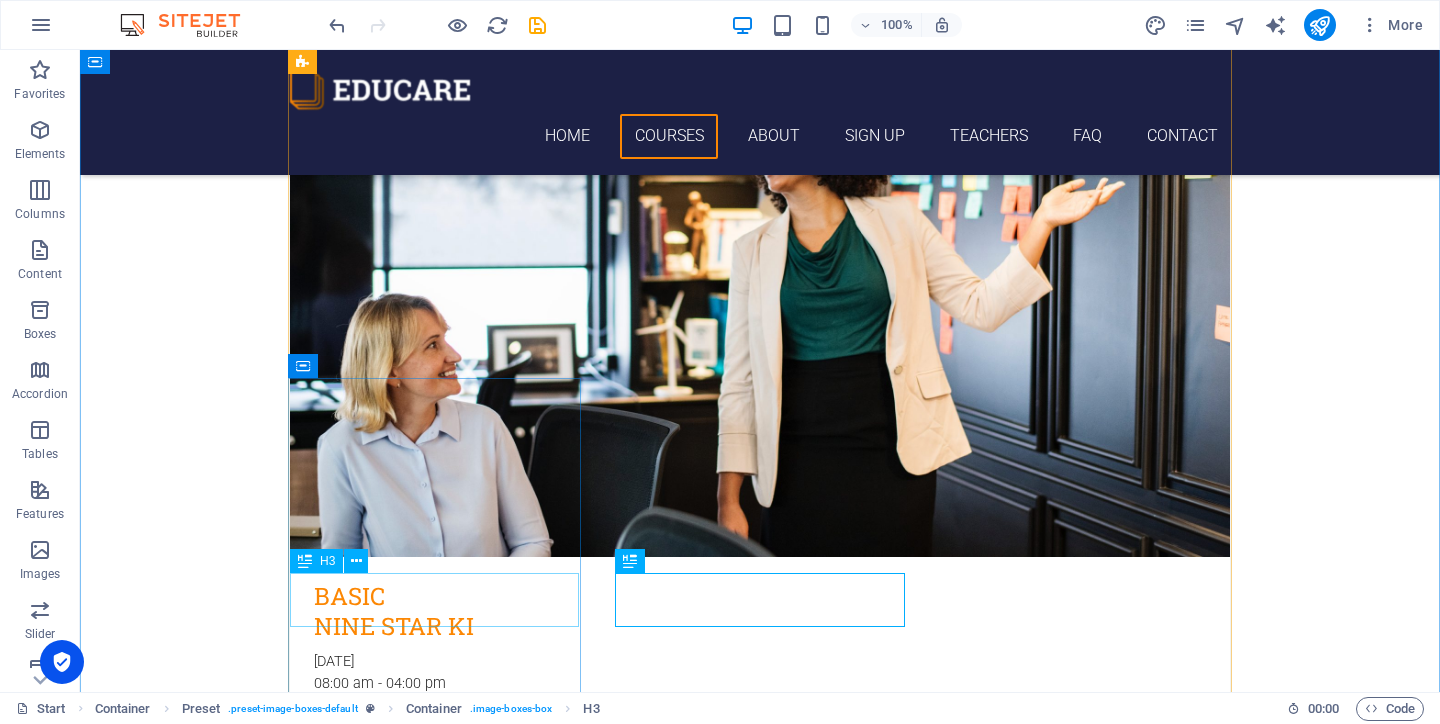 click on "ND TRAINEESHIP" at bounding box center [760, 3102] 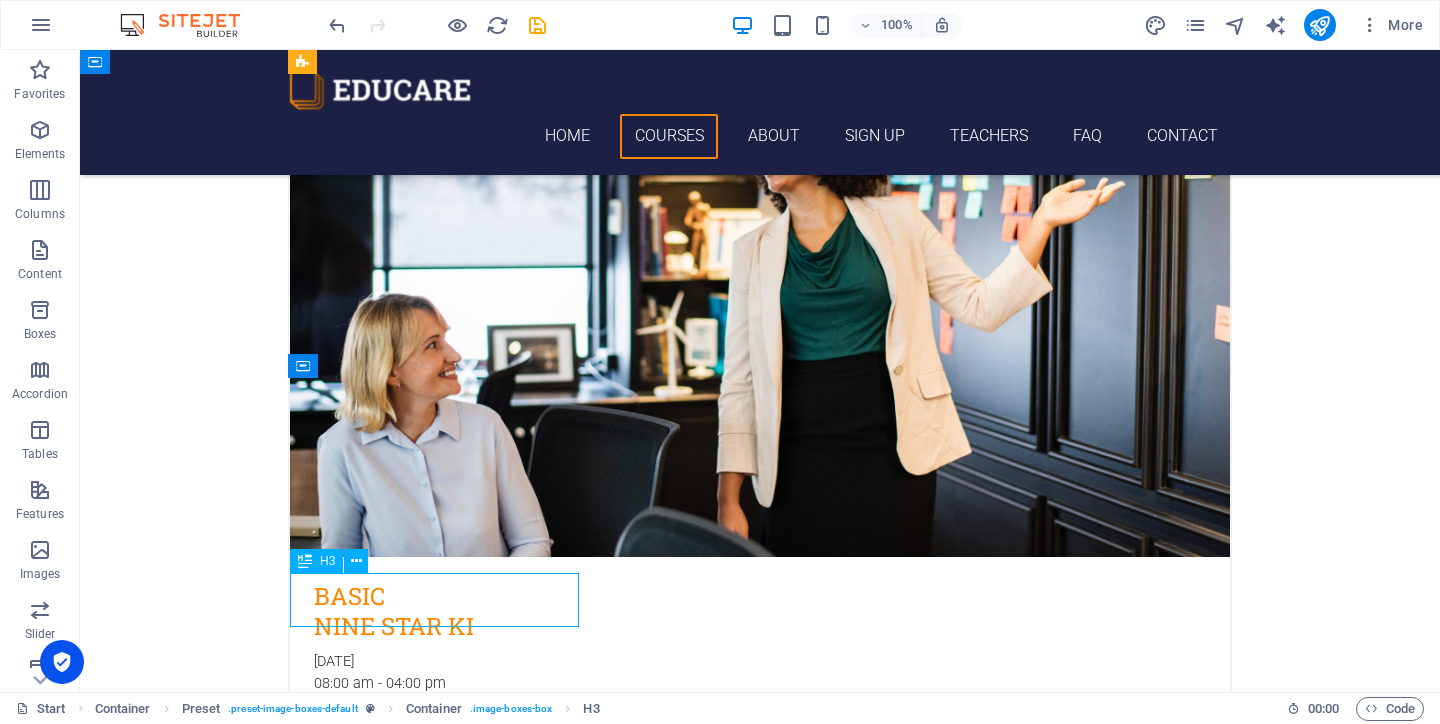 click on "ND TRAINEESHIP" at bounding box center [760, 3102] 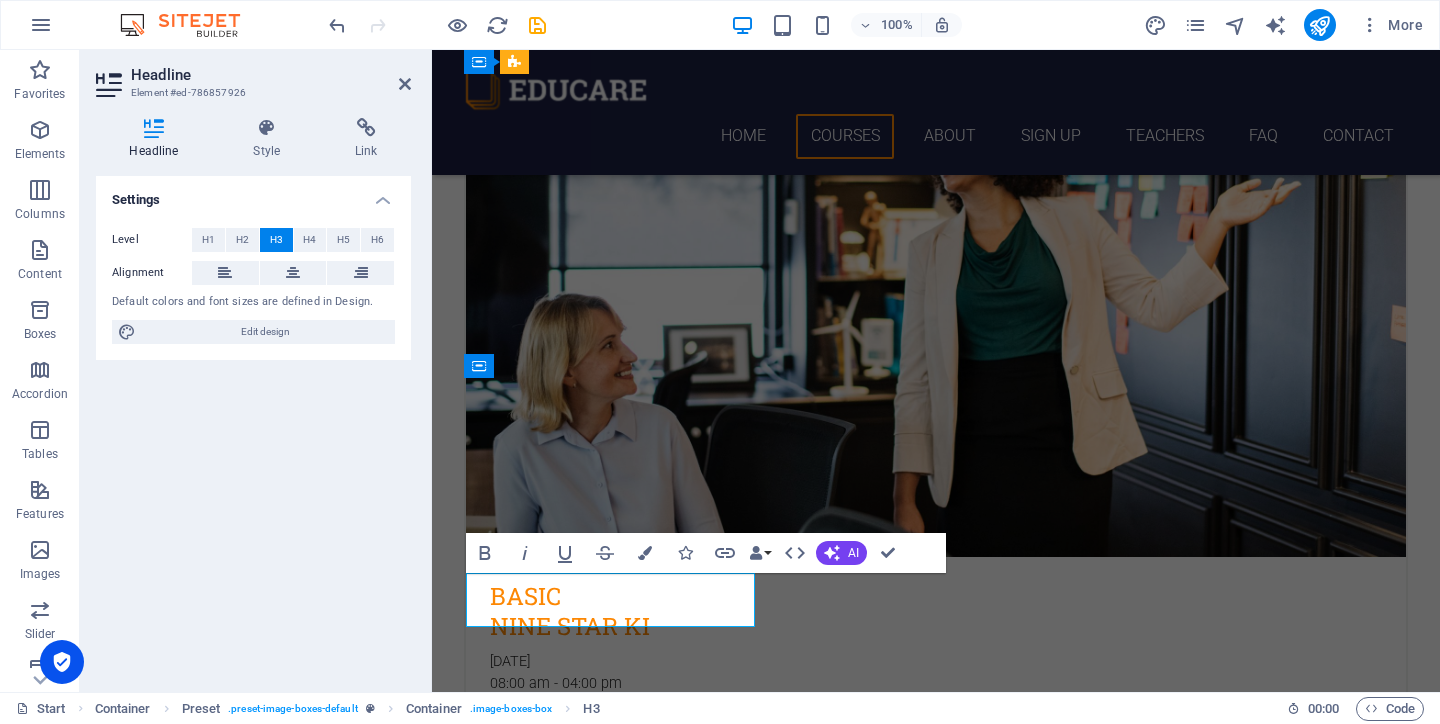 click on "ND TRAINEESHIP" at bounding box center (936, 3114) 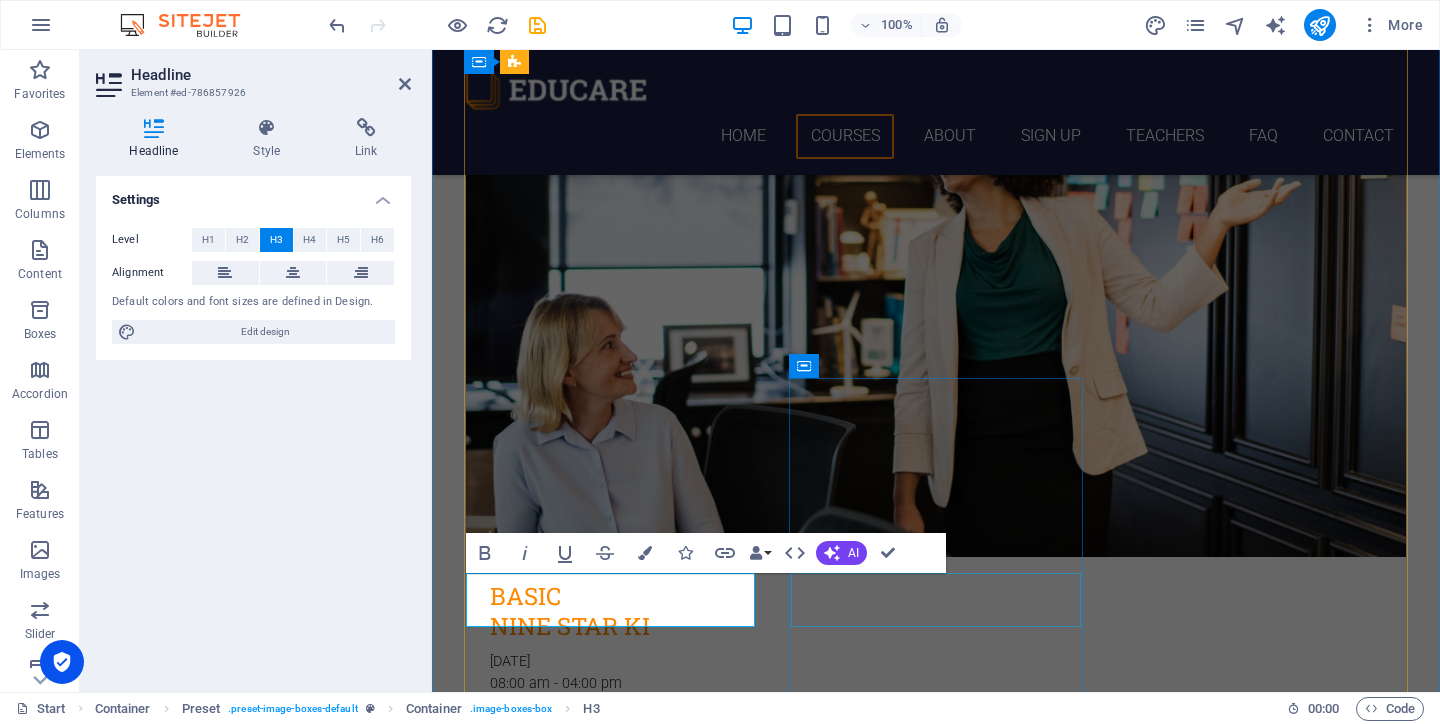 click on "RETREATS" at bounding box center [936, 3913] 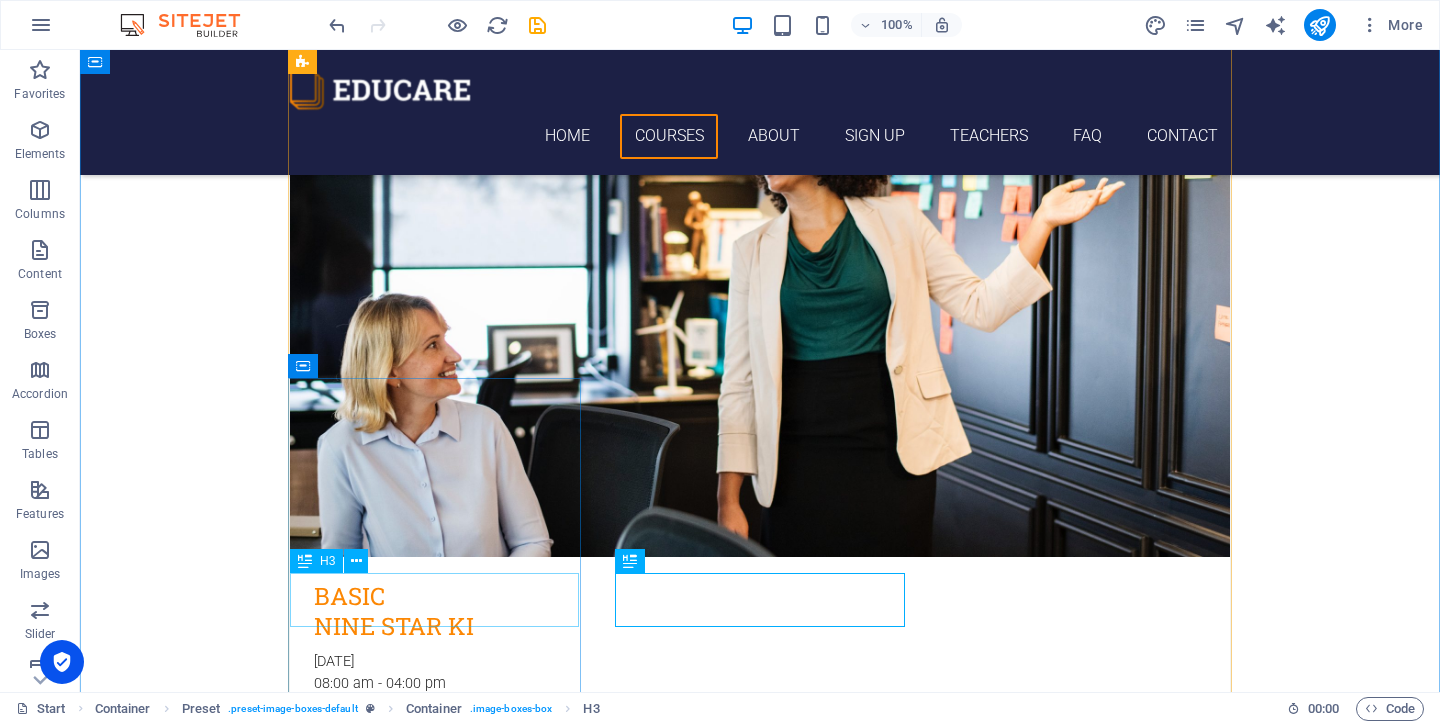 click on "ND COURSE" at bounding box center (760, 3102) 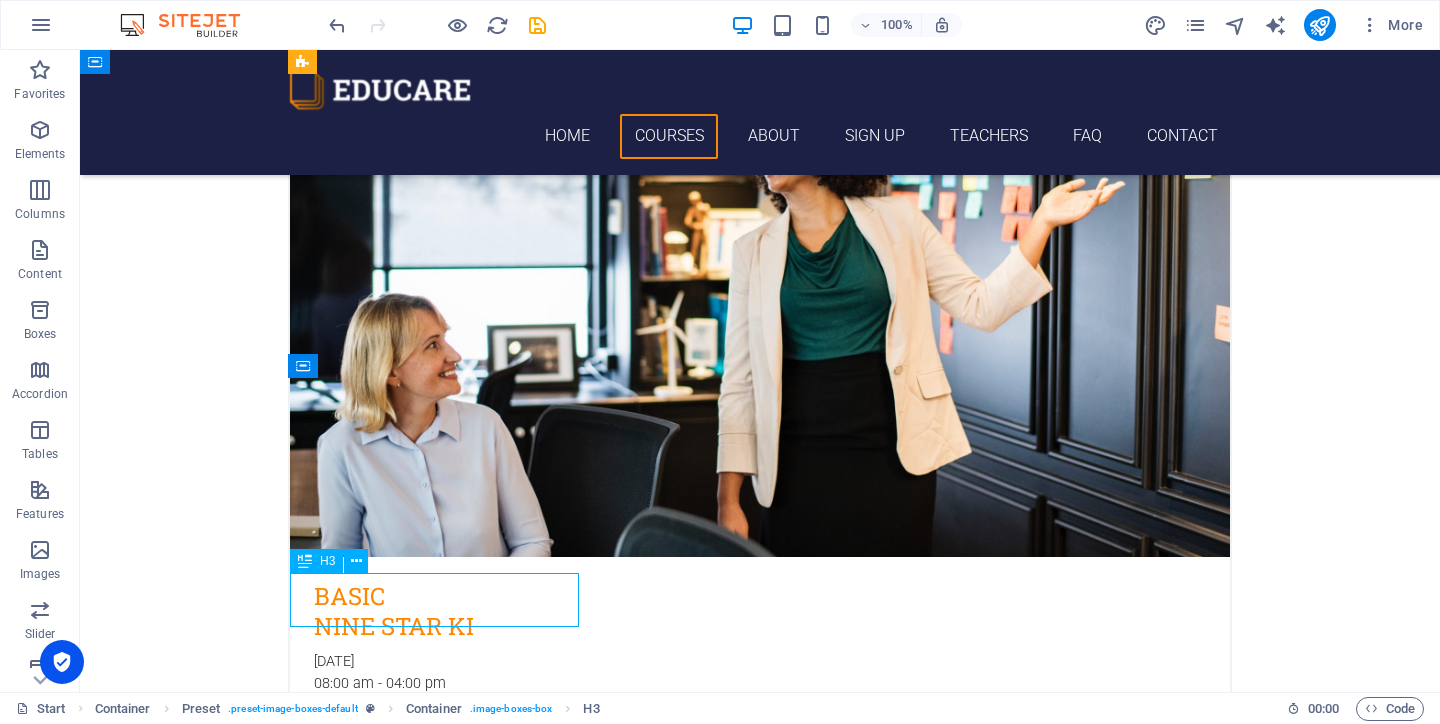 click on "ND COURSE" at bounding box center (760, 3102) 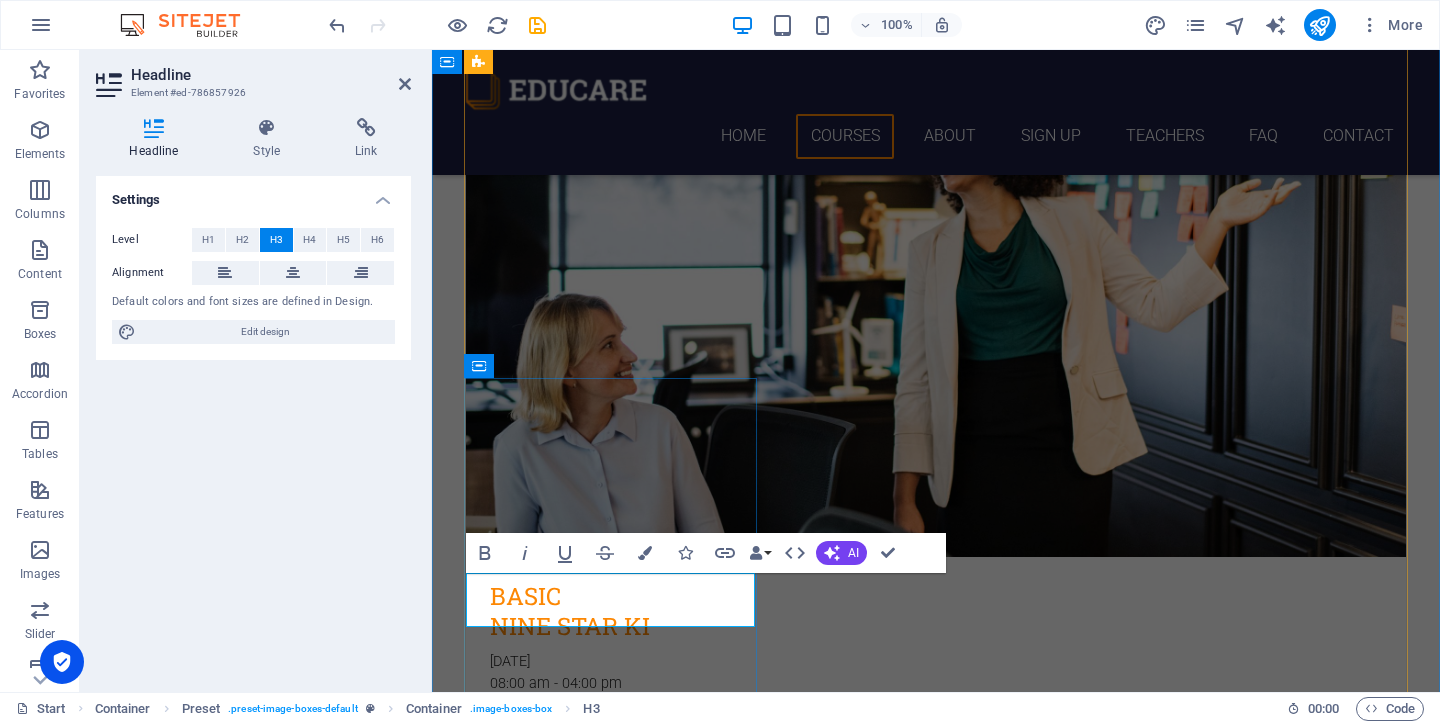 type 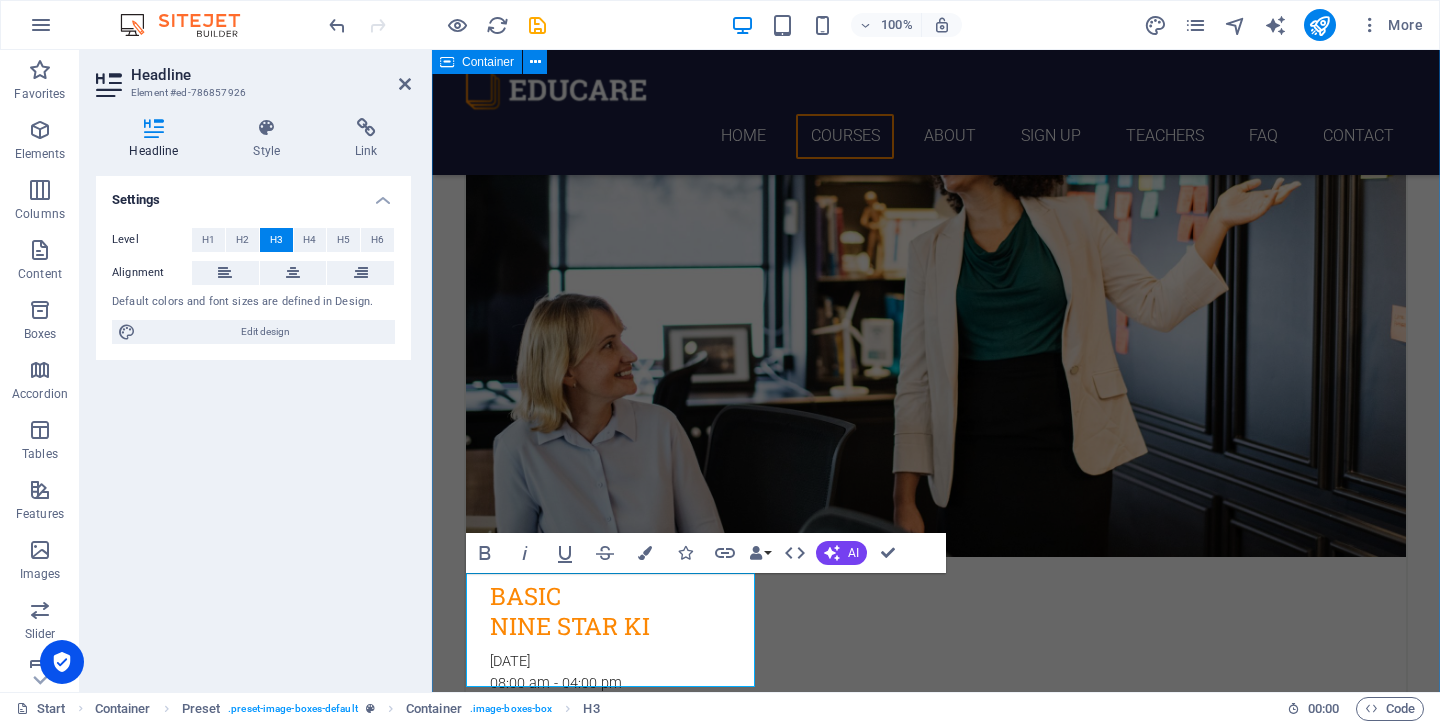 click on "Choose Your Course ND Courses BASIC  NINE STAR KI  12. September 2019  08:00 am - 04:00 pm Lorem ipsum dolor sit amet, consectetur adipisicing elit. Veritatis, dolorem! BASIC  YIJING  12. September 2019  08:00 am - 04:00 pm Lorem ipsum dolor sit amet, consectetur adipisicing elit. Veritatis, dolorem! BASIC  WENWANG GUA  12. September 2019  08:00 am - 04:00 pm Lorem ipsum dolor sit amet, consectetur adipisicing elit. Veritatis, dolorem! PRO  ‌NOURISHING DESTINY   12. September 2019  08:00 am - 04:00 pm Lorem ipsum dolor sit amet, consectetur adipisicing elit. Veritatis, dolorem! RETREATS  12. September 2019  08:00 am - 04:00 pm Lorem ipsum dolor sit amet, consectetur adipisicing elit. Veritatis, dolorem! WORKSHOPS  12. September 2019  08:00 am - 04:00 pm Lorem ipsum dolor sit amet, consectetur adipisicing elit. Veritatis, dolorem!" at bounding box center [936, 2379] 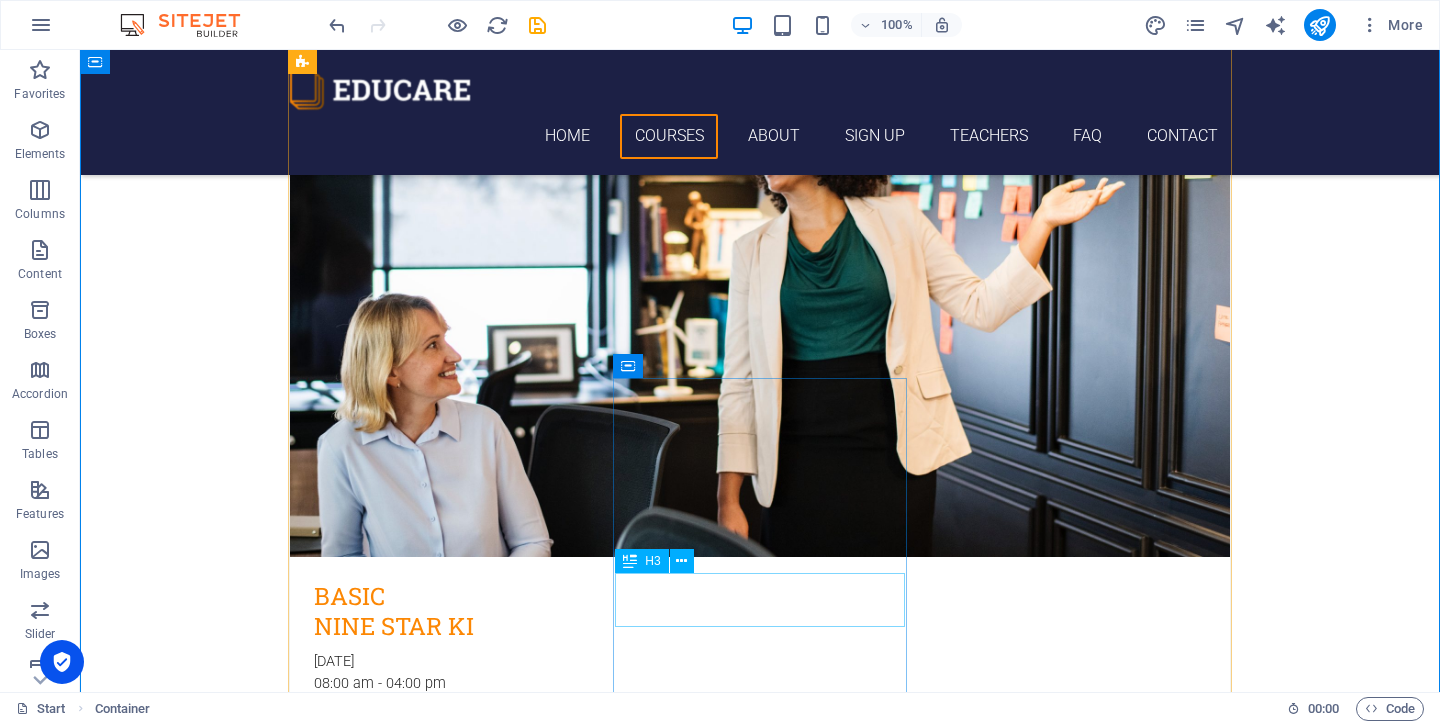 click on "RETREATS" at bounding box center [760, 3943] 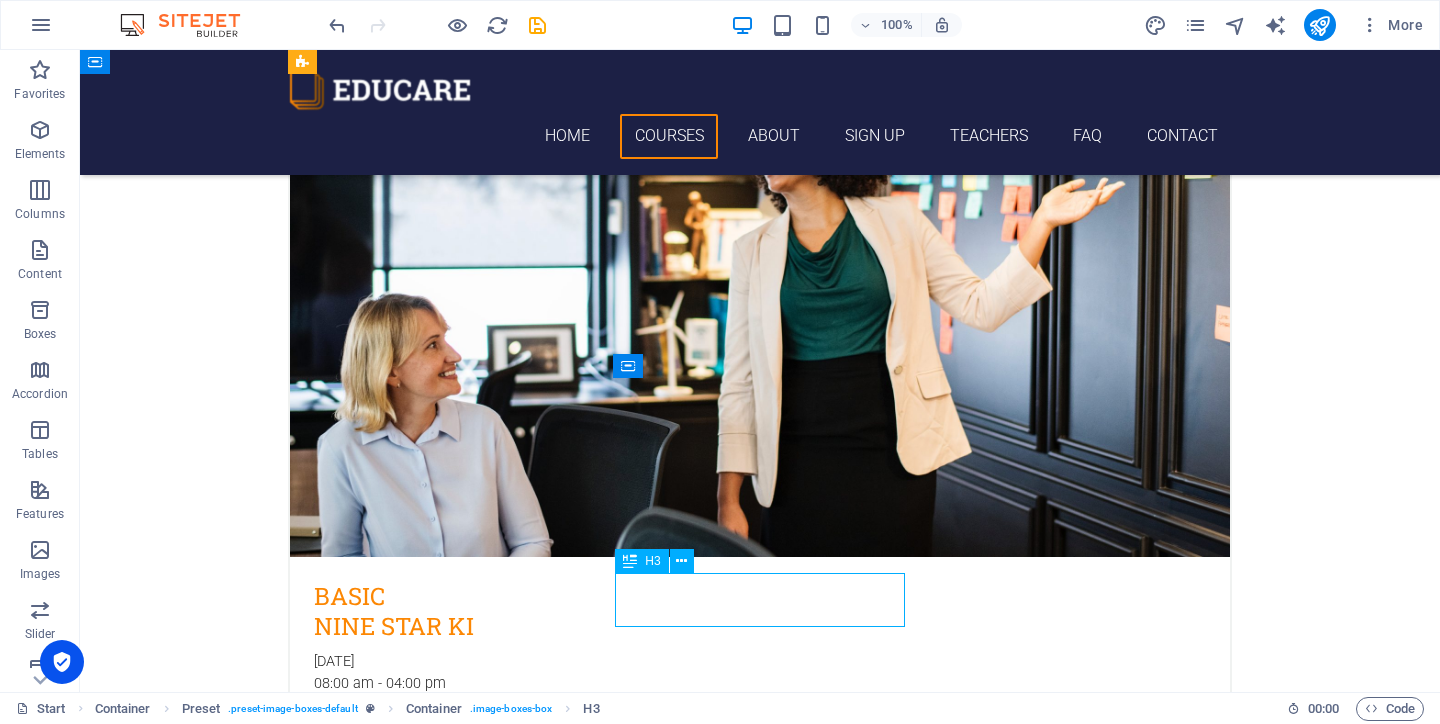 click on "RETREATS" at bounding box center (760, 3943) 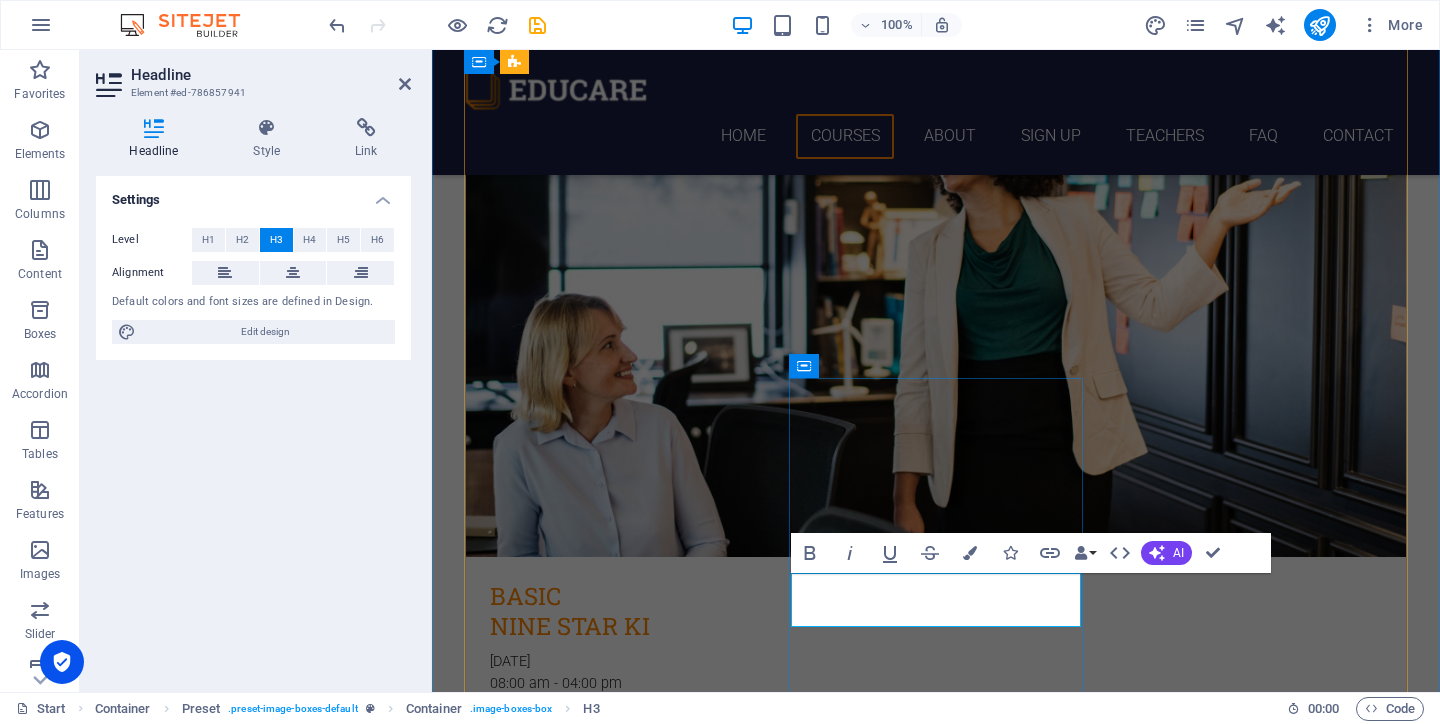 click on "RETREATS" at bounding box center (936, 3955) 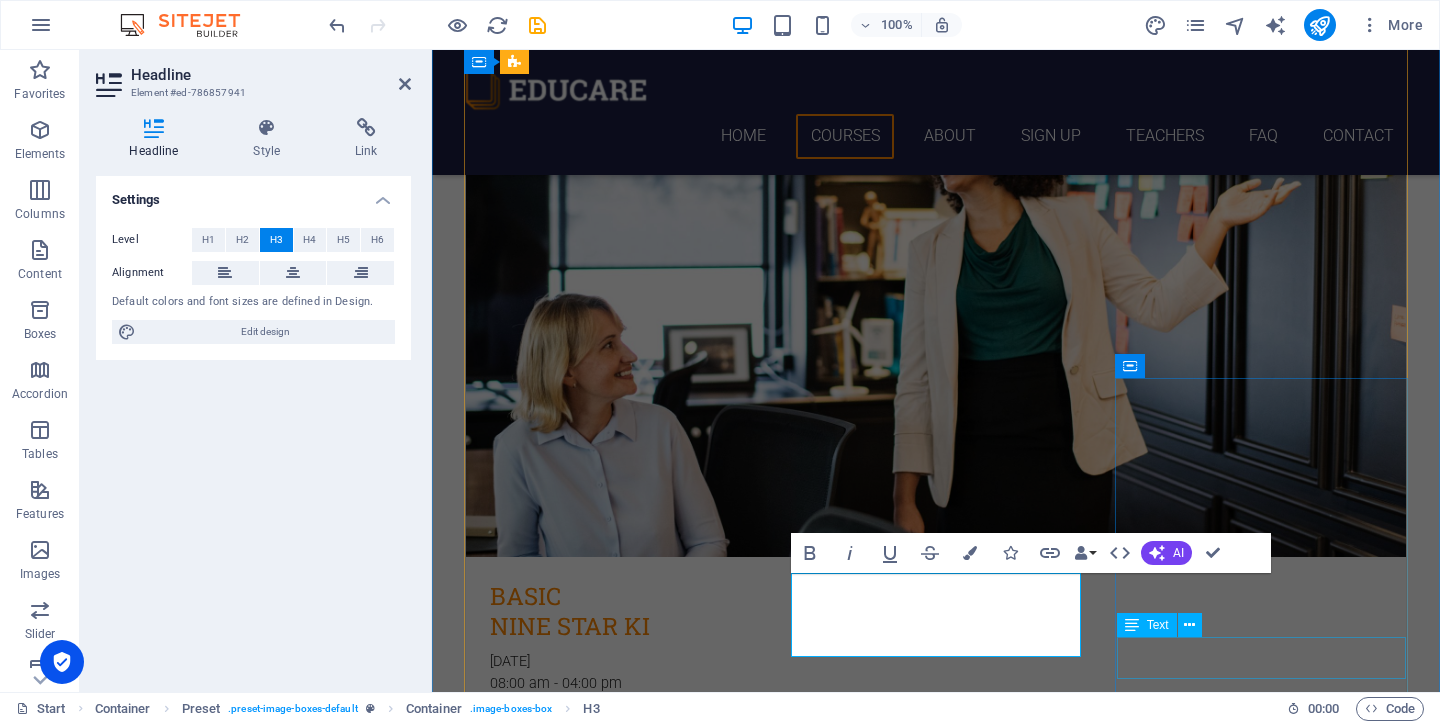 click on "12. September 2019  08:00 am - 04:00 pm" at bounding box center [936, 4896] 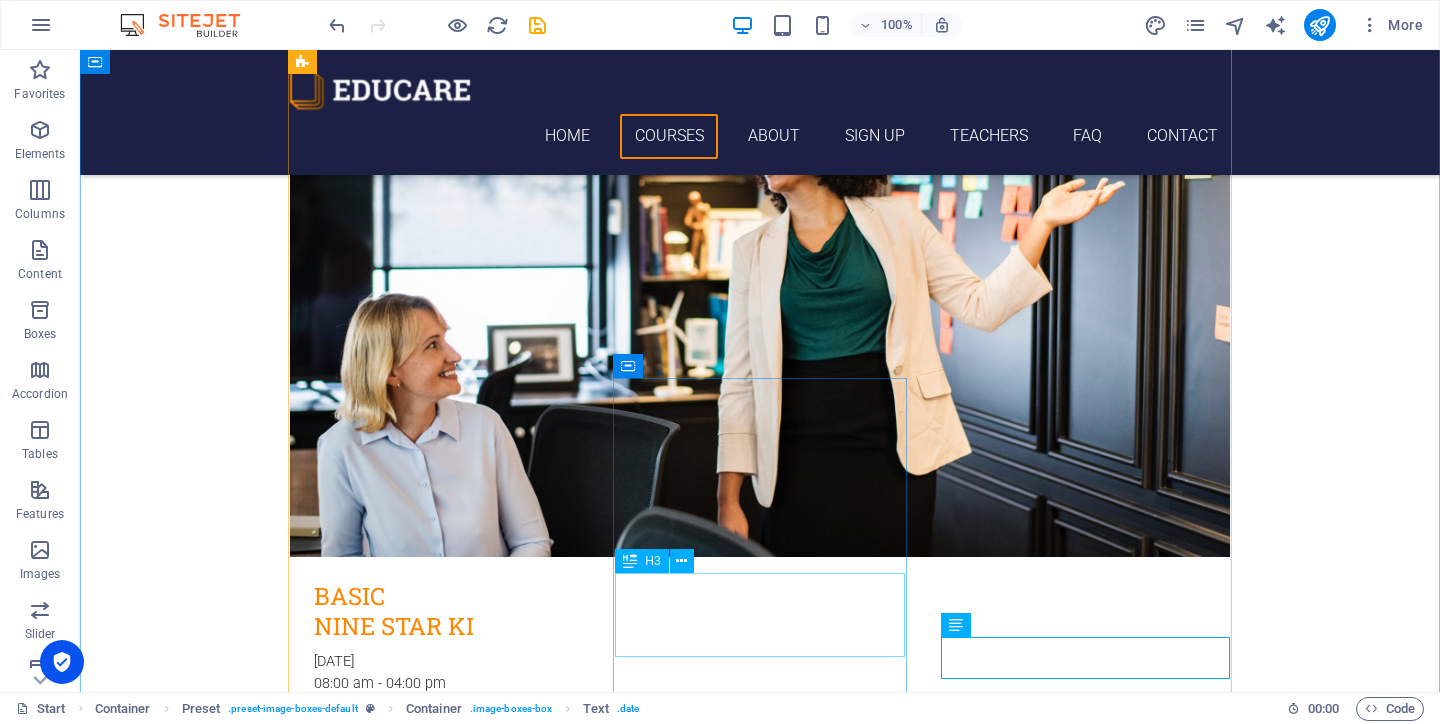 click on "PRO CHINESE MEDICINE" at bounding box center [760, 3958] 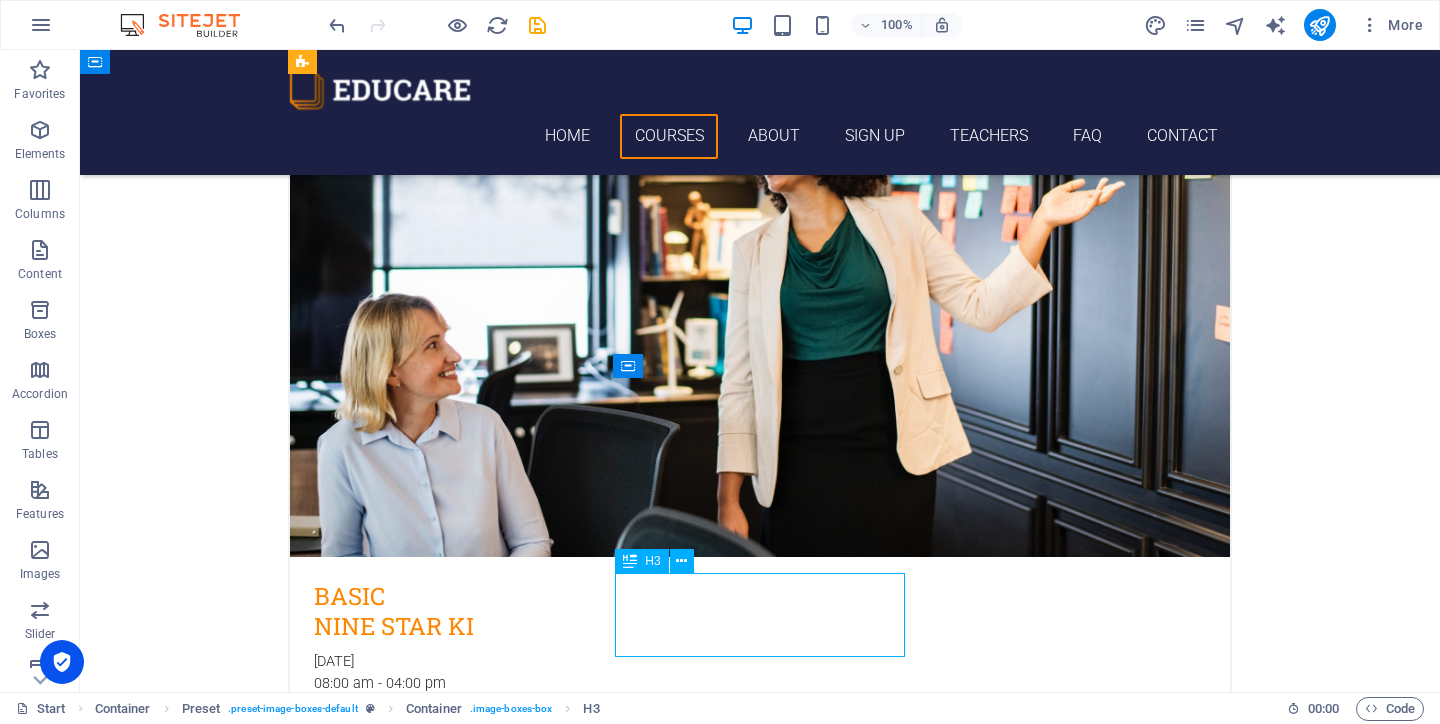 click on "PRO CHINESE MEDICINE" at bounding box center [760, 3958] 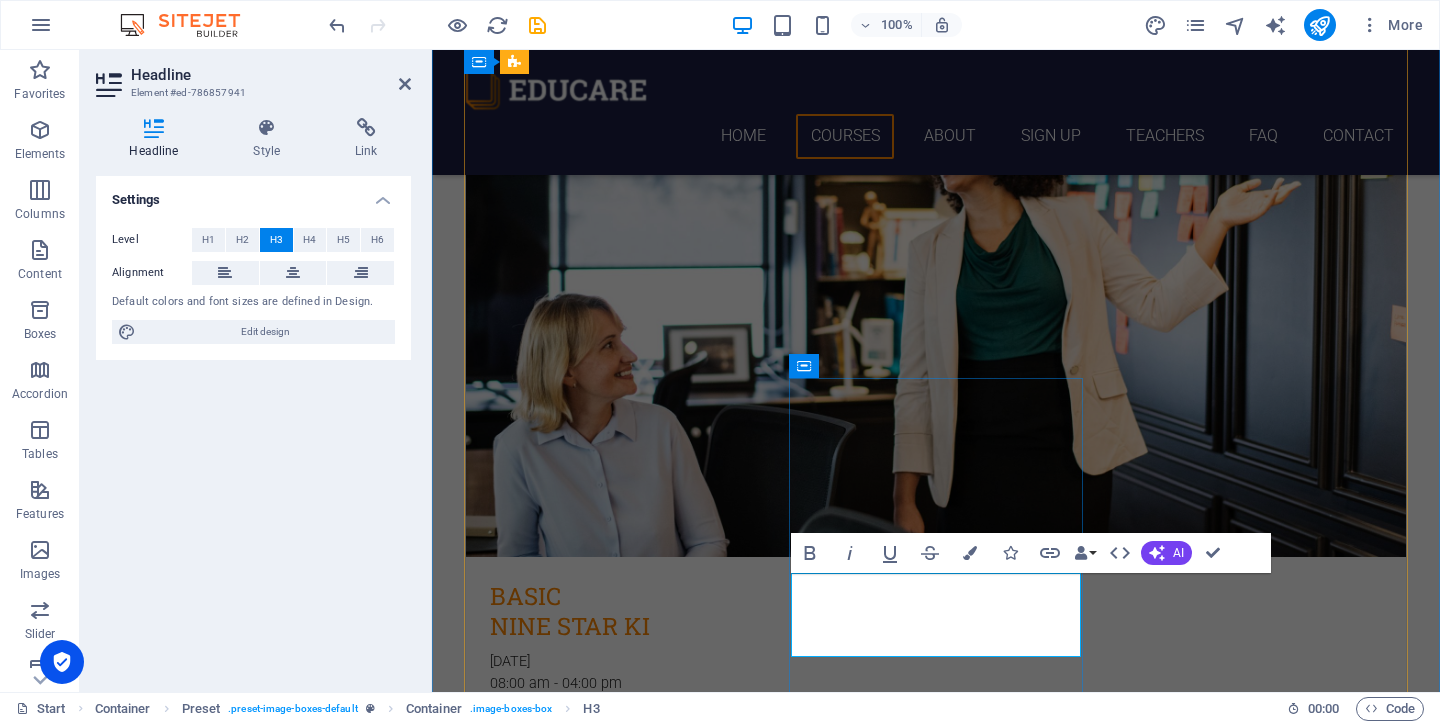 click on "PRO CHINESE MEDICINE" at bounding box center (936, 3970) 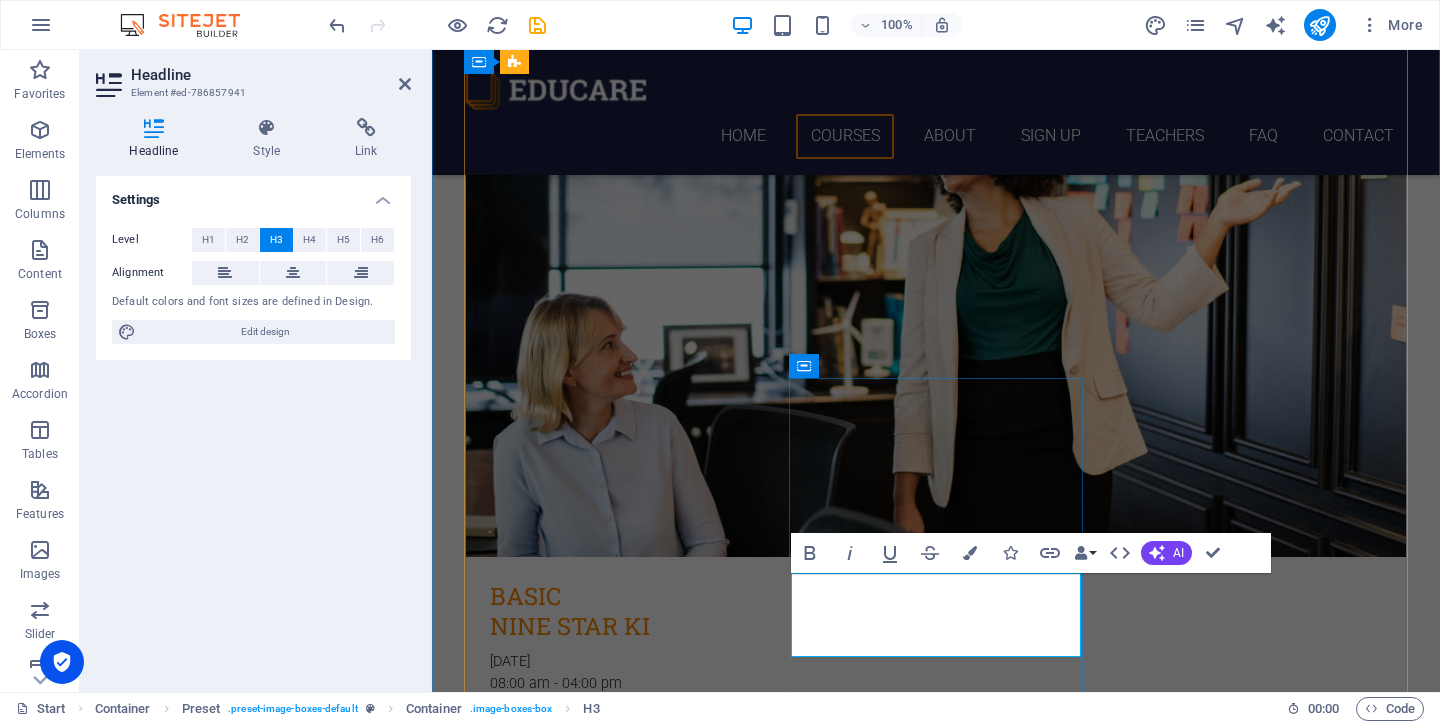 click on "PRO CHINESE MEDICINE" at bounding box center [936, 3970] 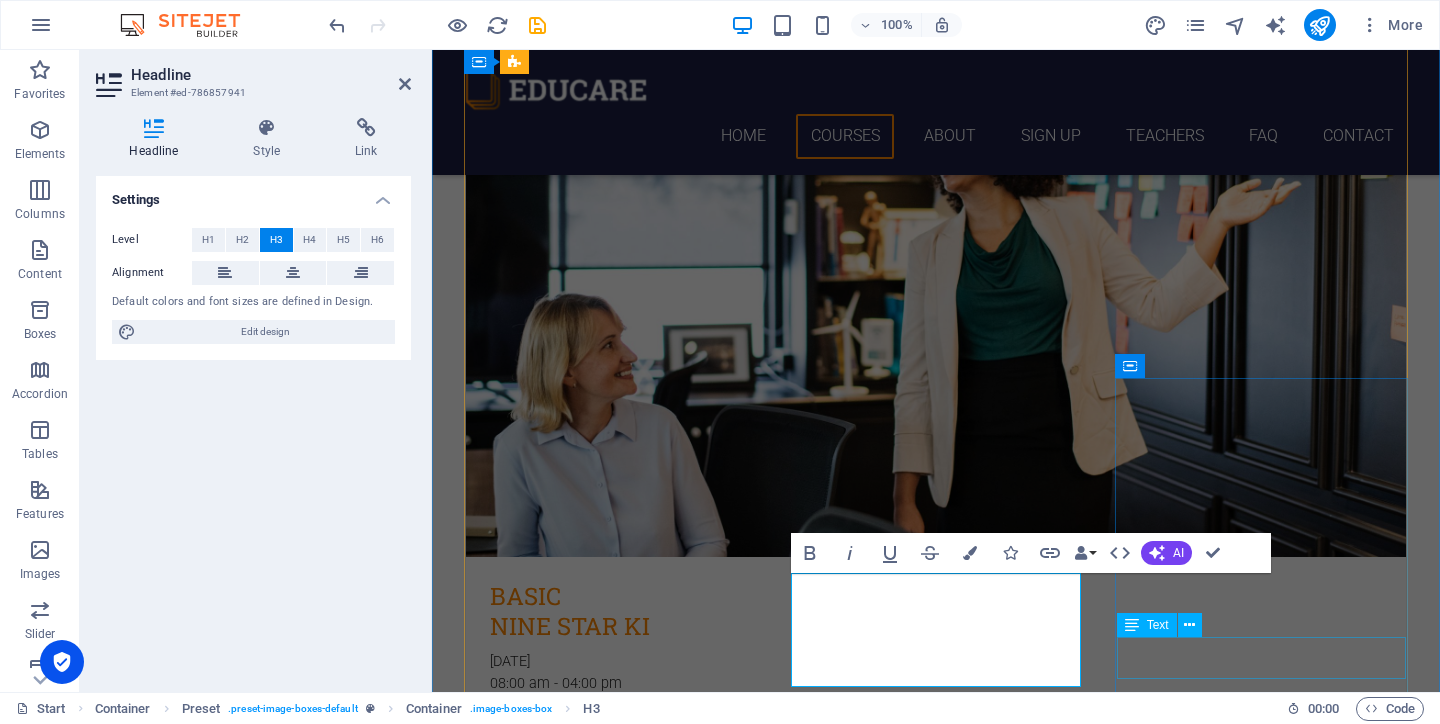 click on "12. September 2019  08:00 am - 04:00 pm" at bounding box center (936, 4896) 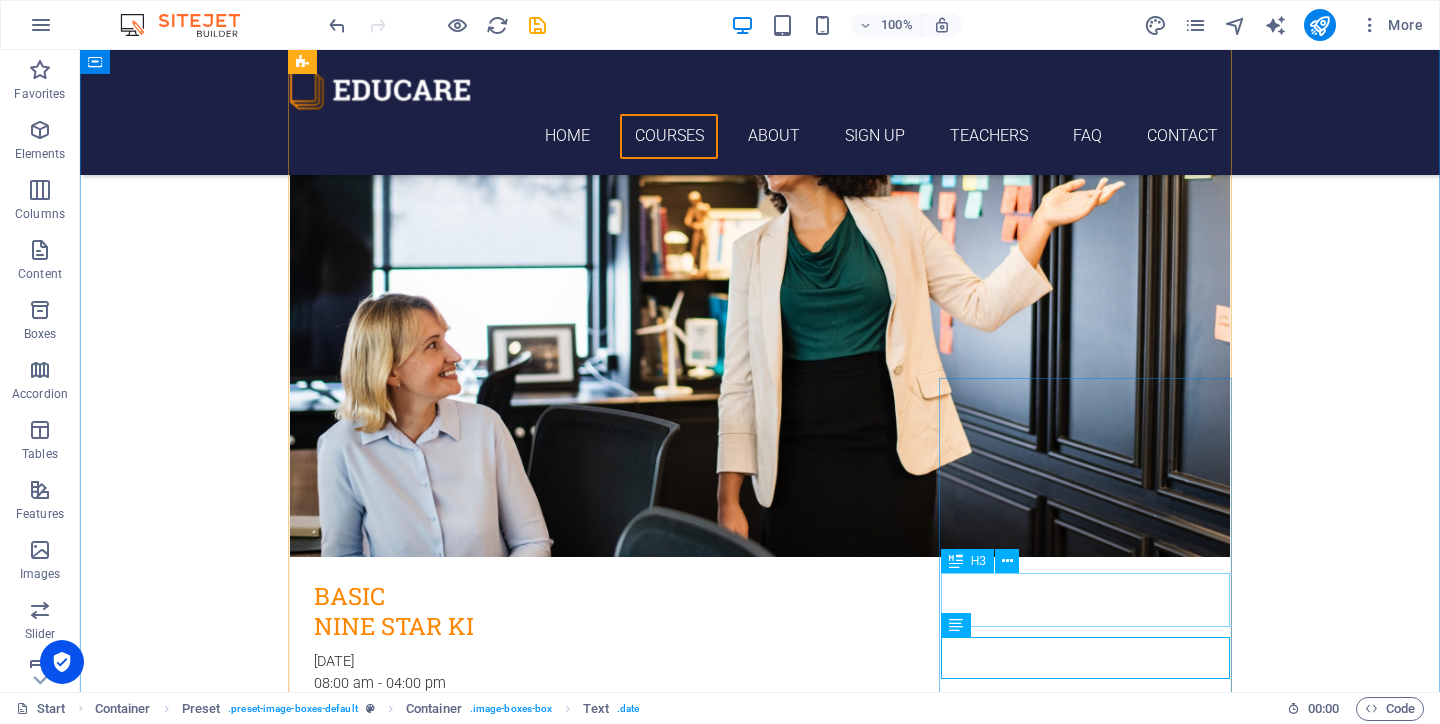 click on "WORKSHOPS" at bounding box center (760, 4838) 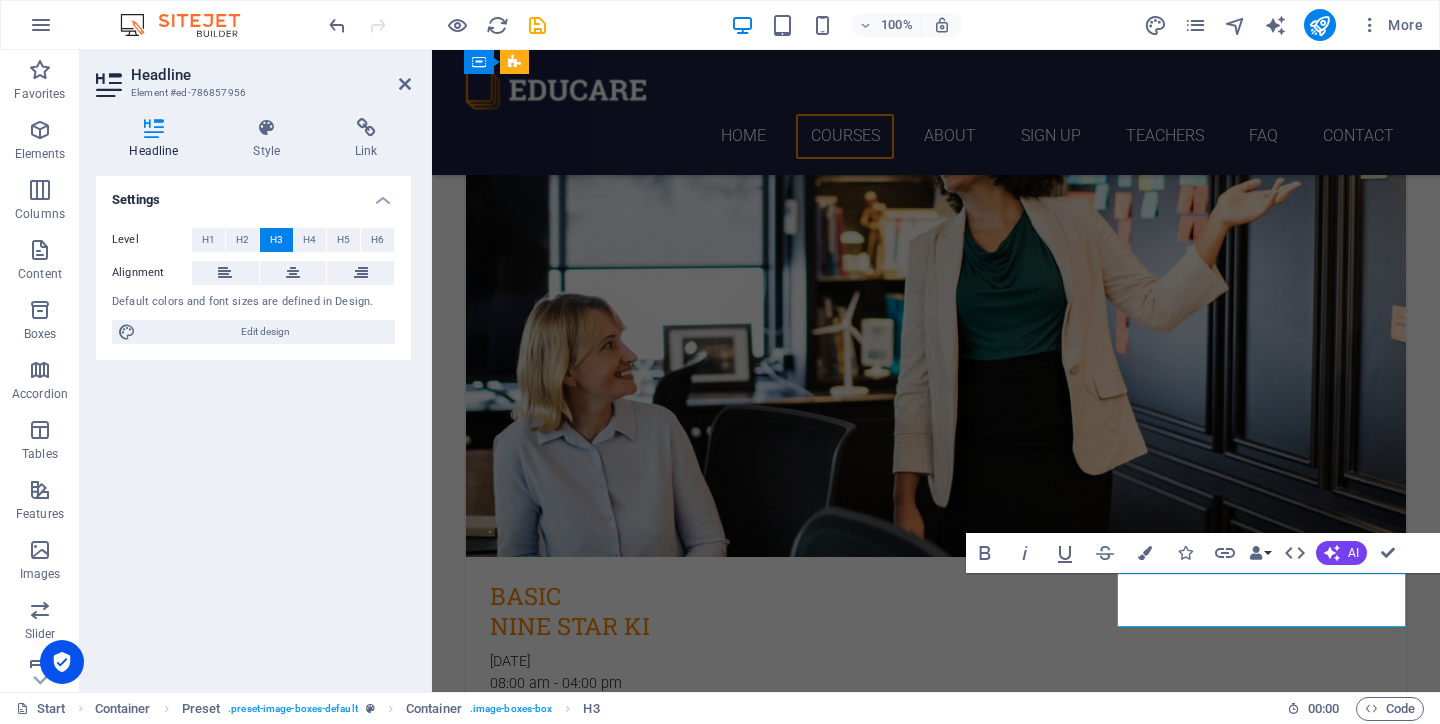type 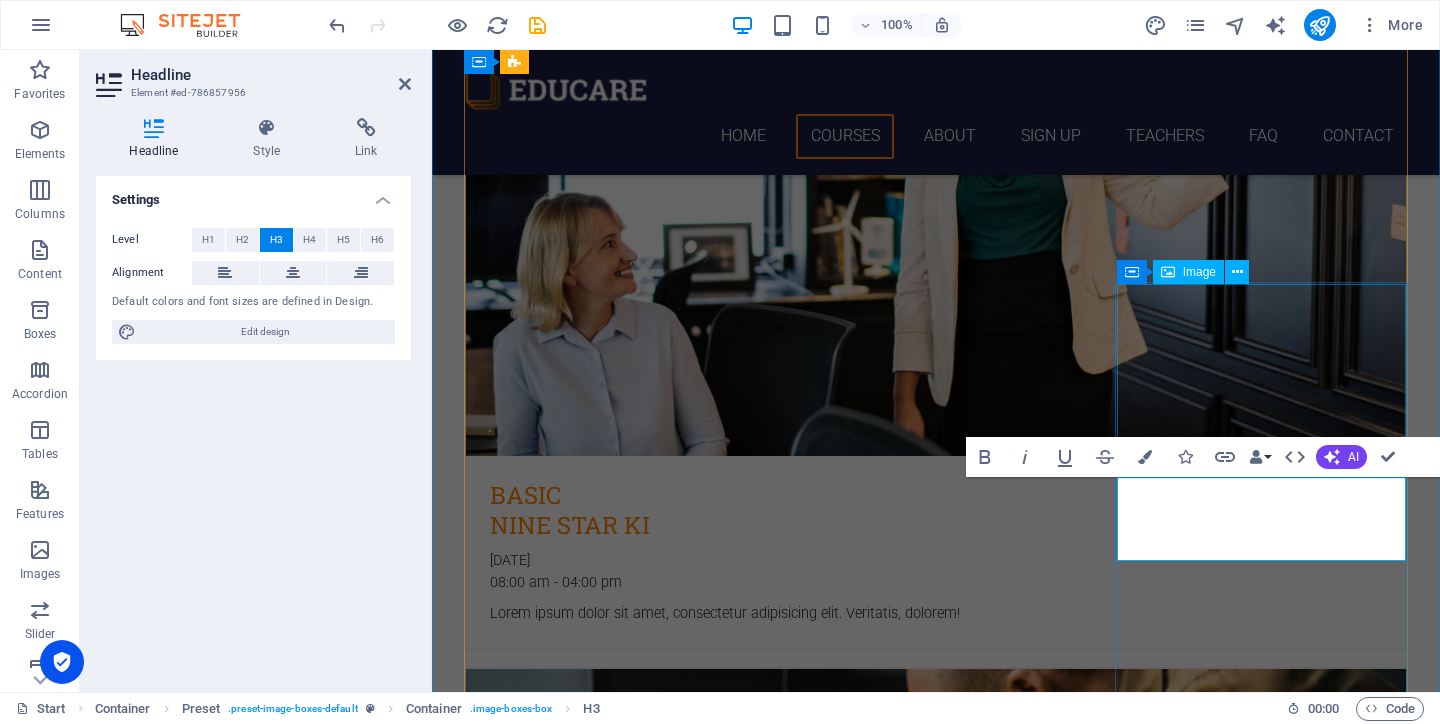 scroll, scrollTop: 1090, scrollLeft: 0, axis: vertical 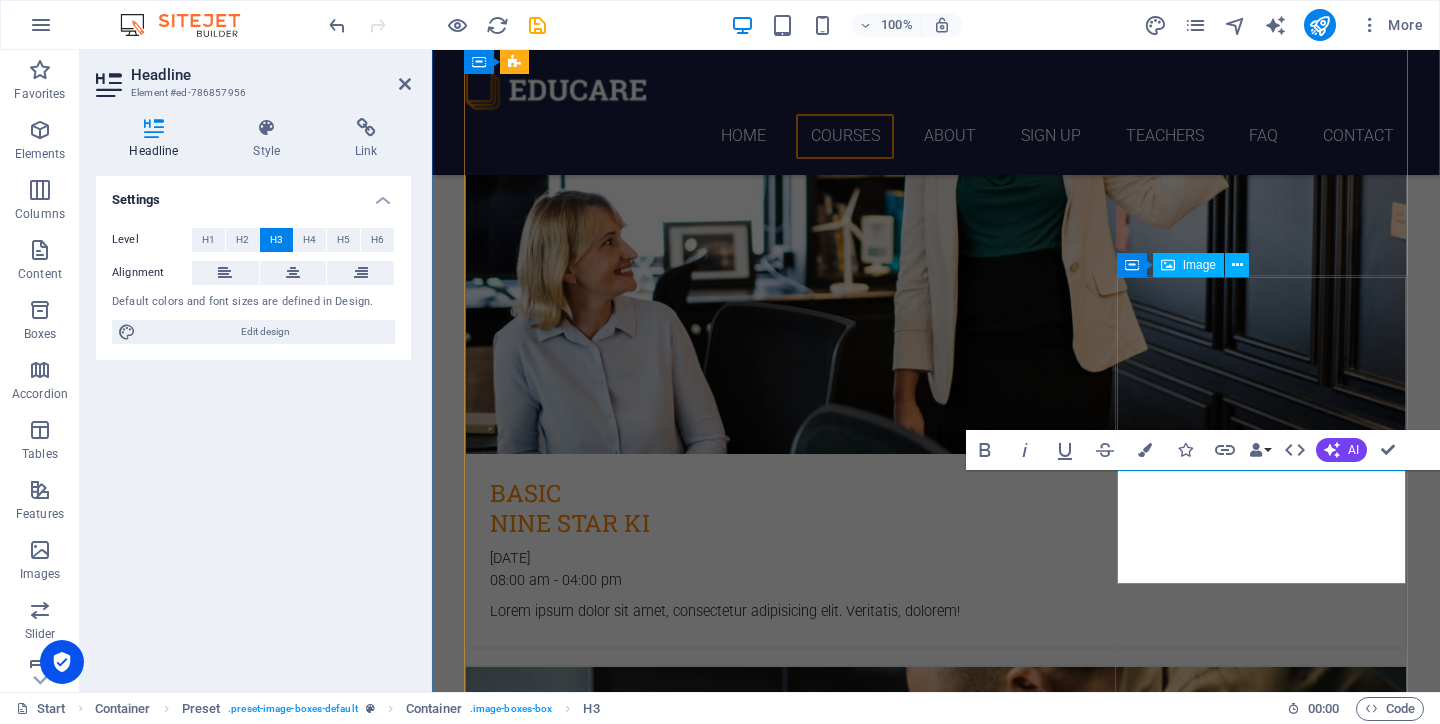 click at bounding box center [936, 4367] 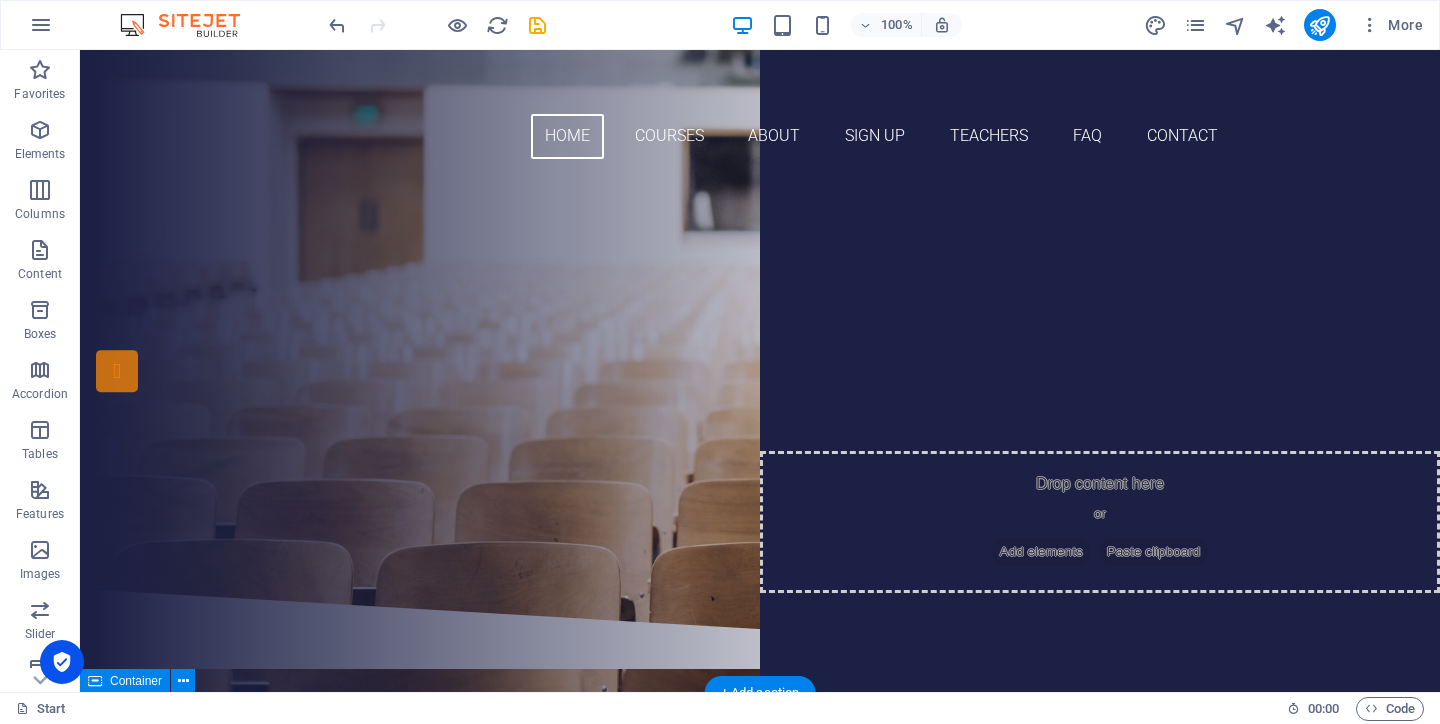 scroll, scrollTop: 0, scrollLeft: 0, axis: both 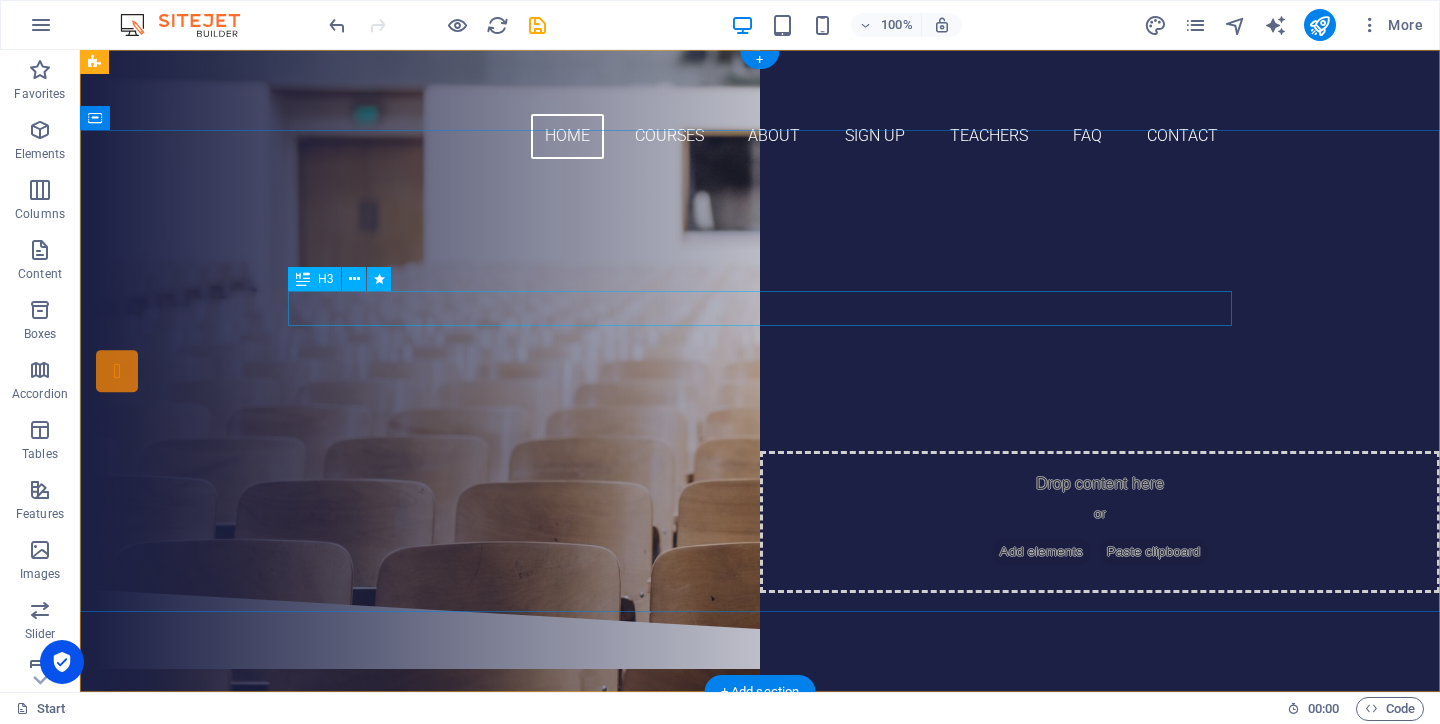 click on "Are you ready to learn YIJING?" at bounding box center (760, 288) 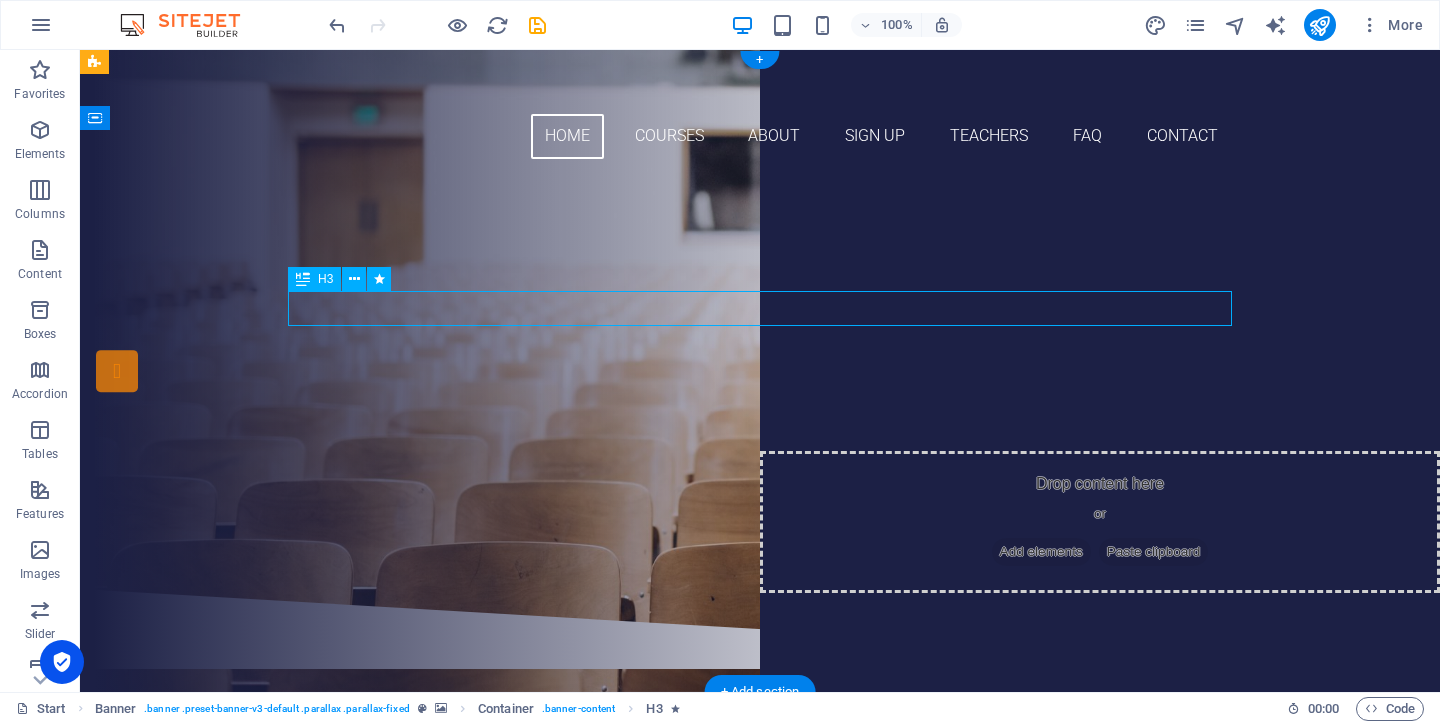 click on "Are you ready to learn YIJING?" at bounding box center (760, 288) 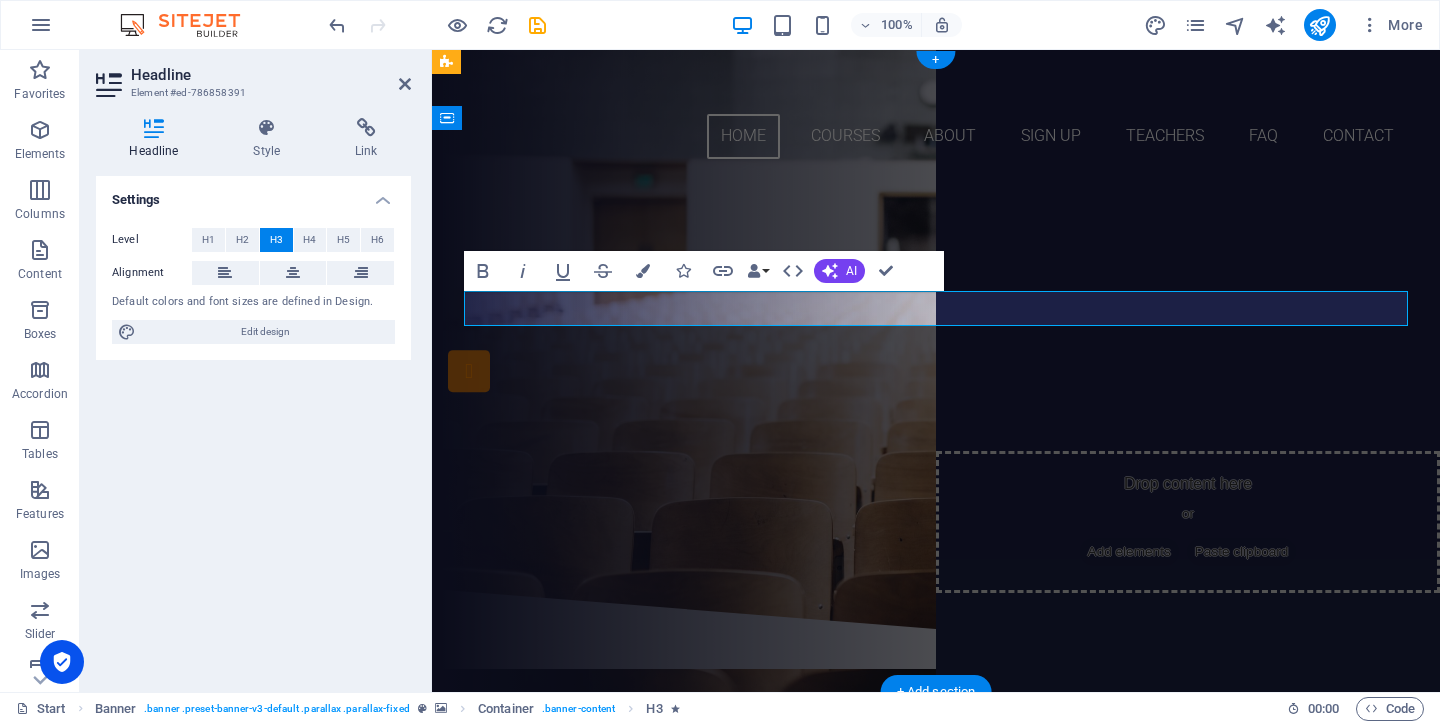 click on "Are you ready to learn YIJING?" at bounding box center (936, 288) 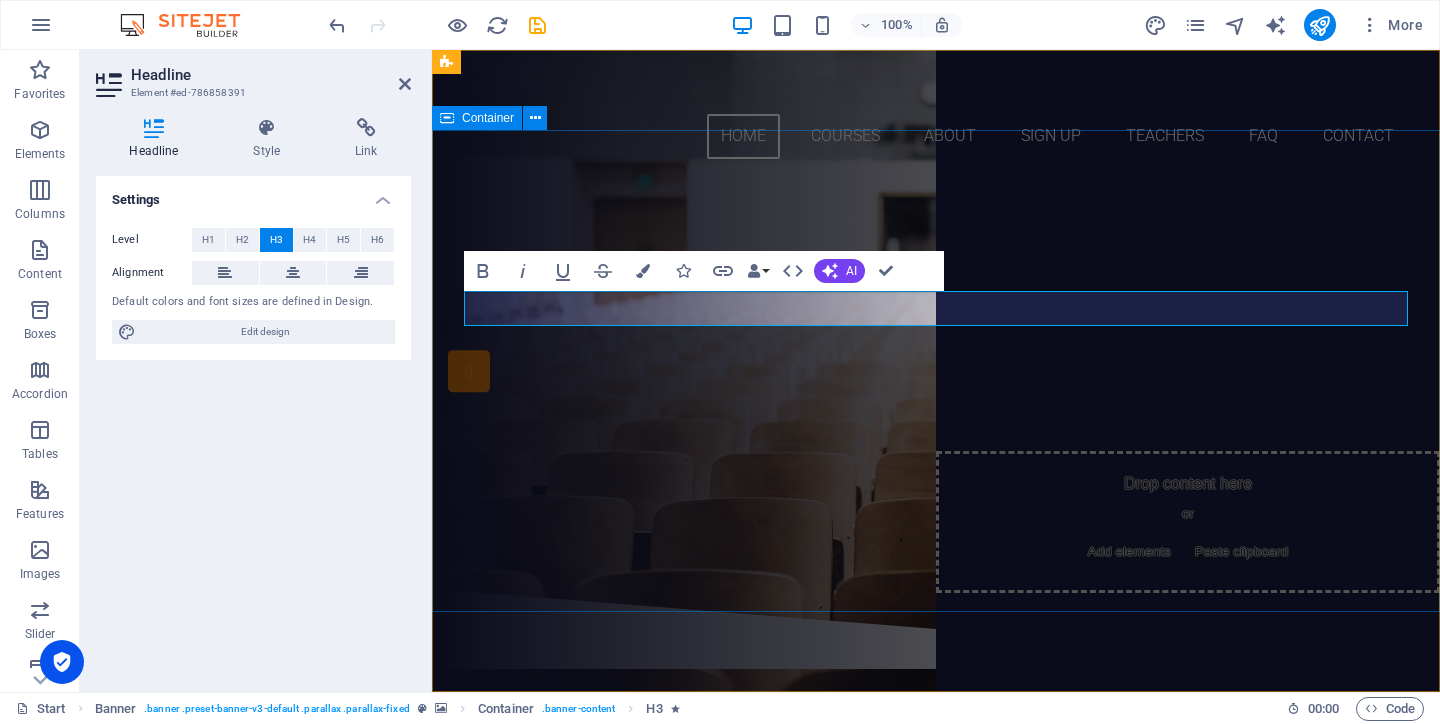 click on "Are you ready to NOURISH YOUR DESTINY? Join our ACADEMY Our Courses Sign up now" at bounding box center [936, 382] 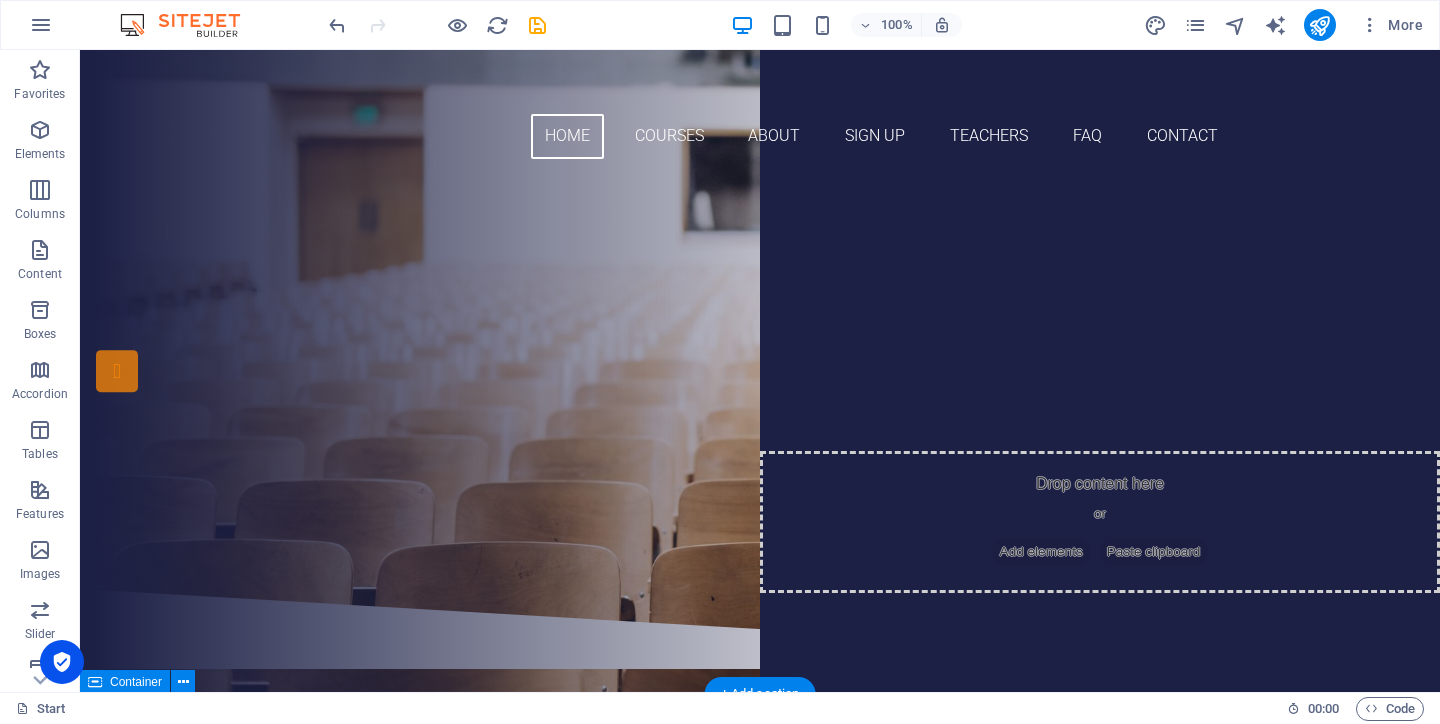 scroll, scrollTop: 0, scrollLeft: 0, axis: both 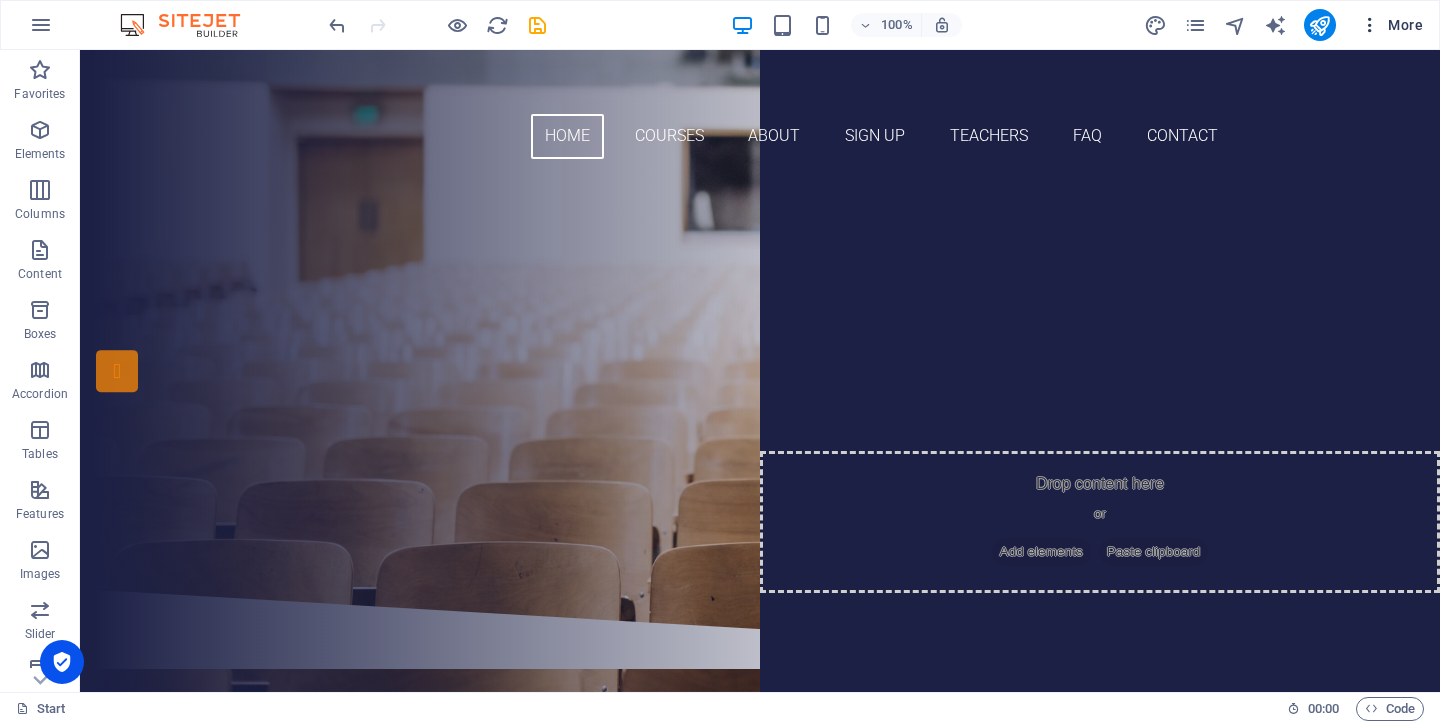 click at bounding box center [1370, 25] 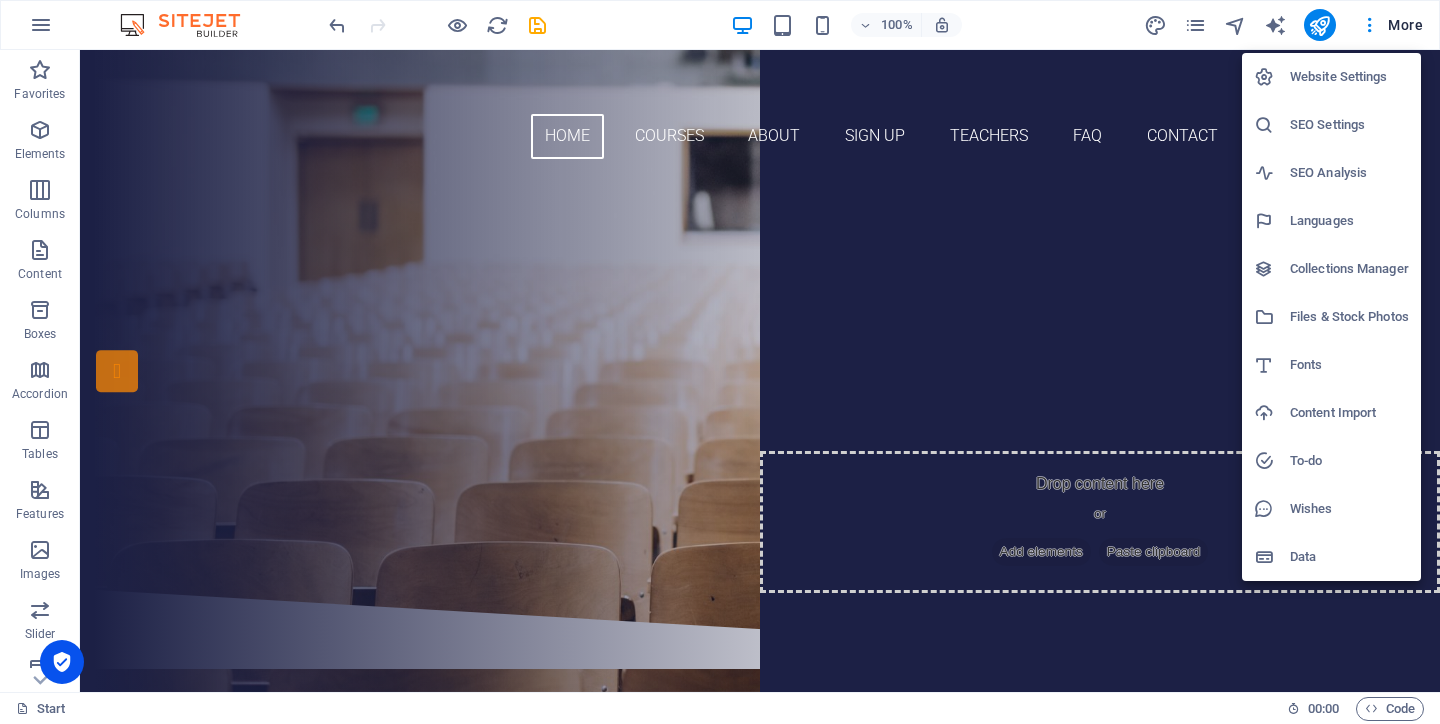 click at bounding box center [720, 362] 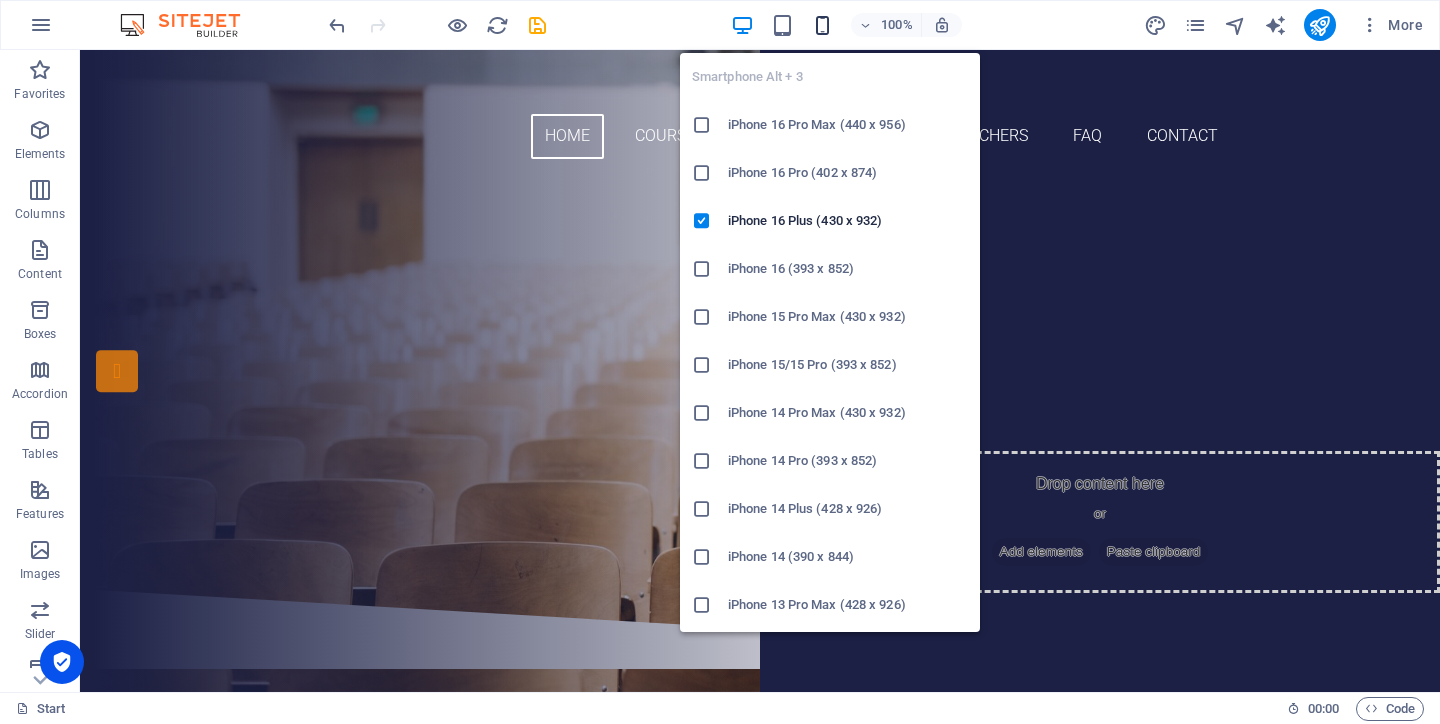 click at bounding box center [822, 25] 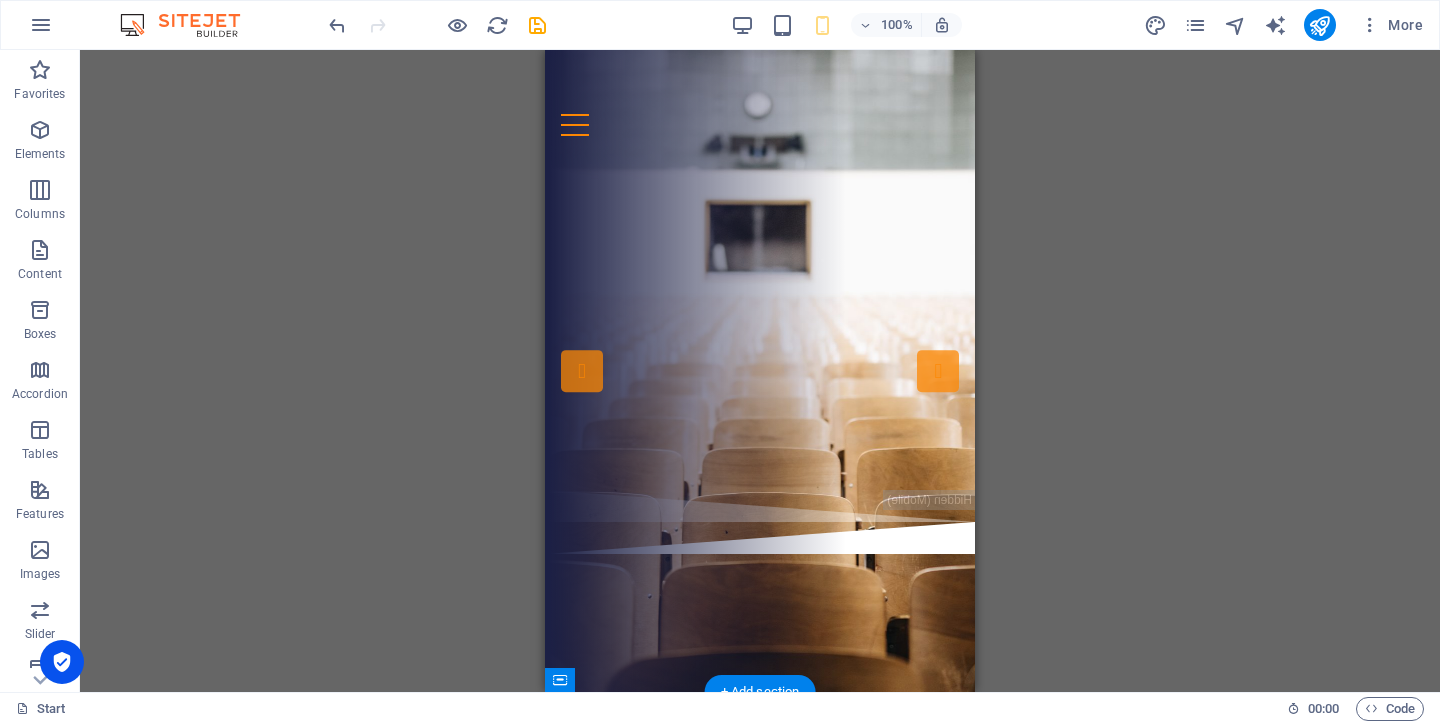 scroll, scrollTop: 0, scrollLeft: 0, axis: both 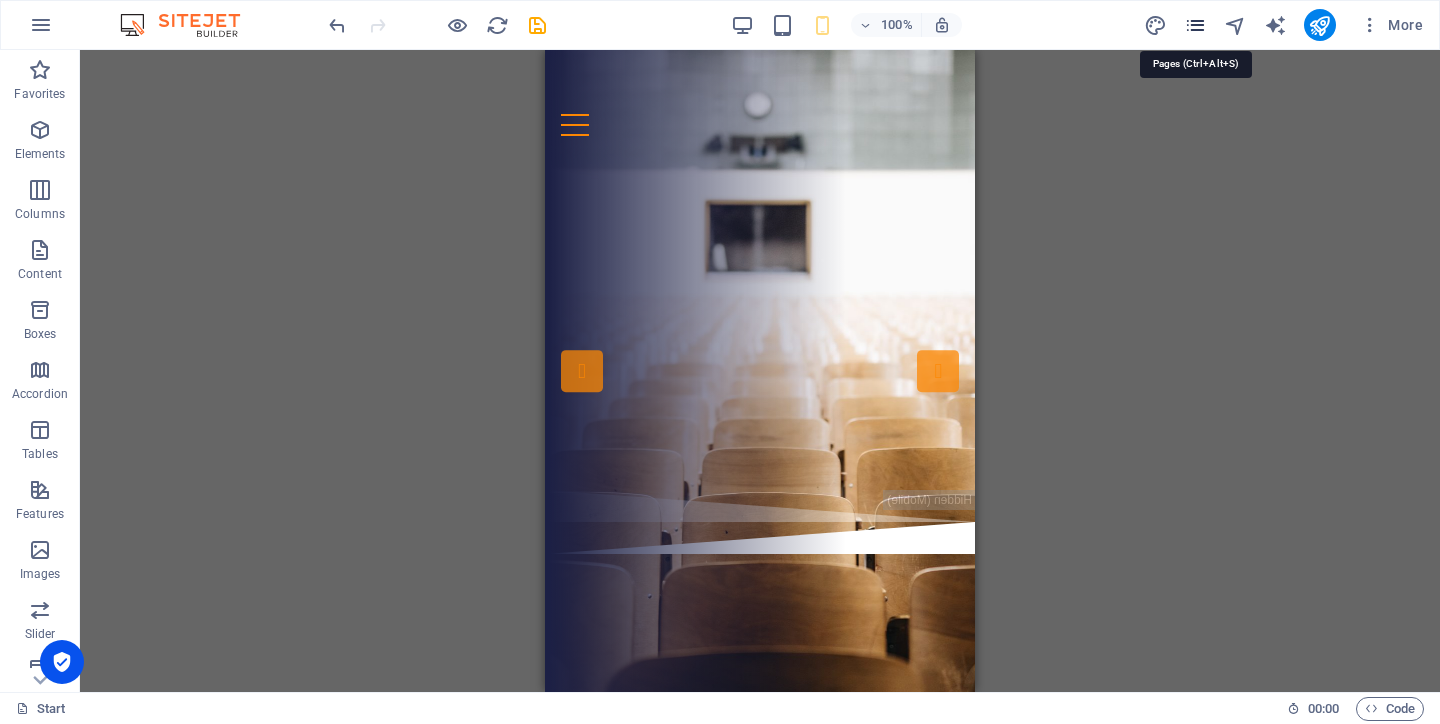 click at bounding box center (1195, 25) 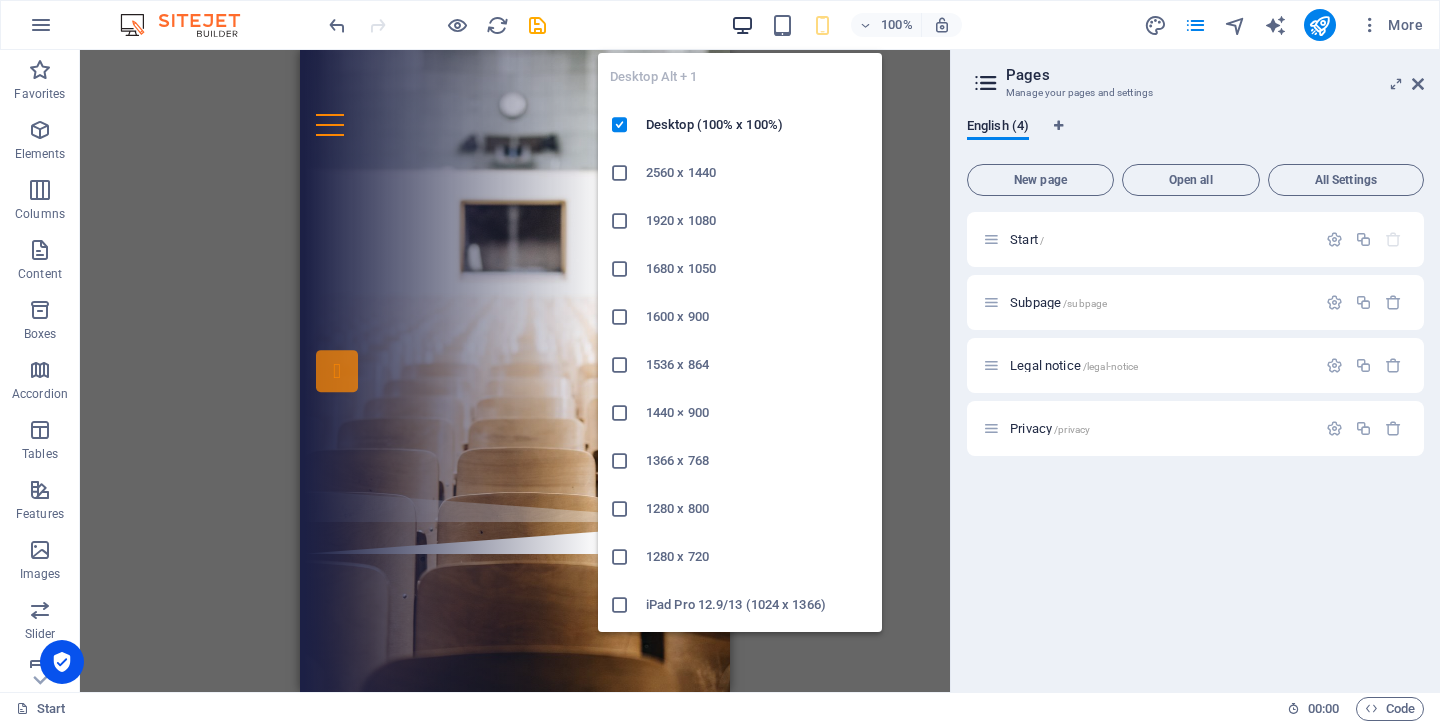 click at bounding box center [742, 25] 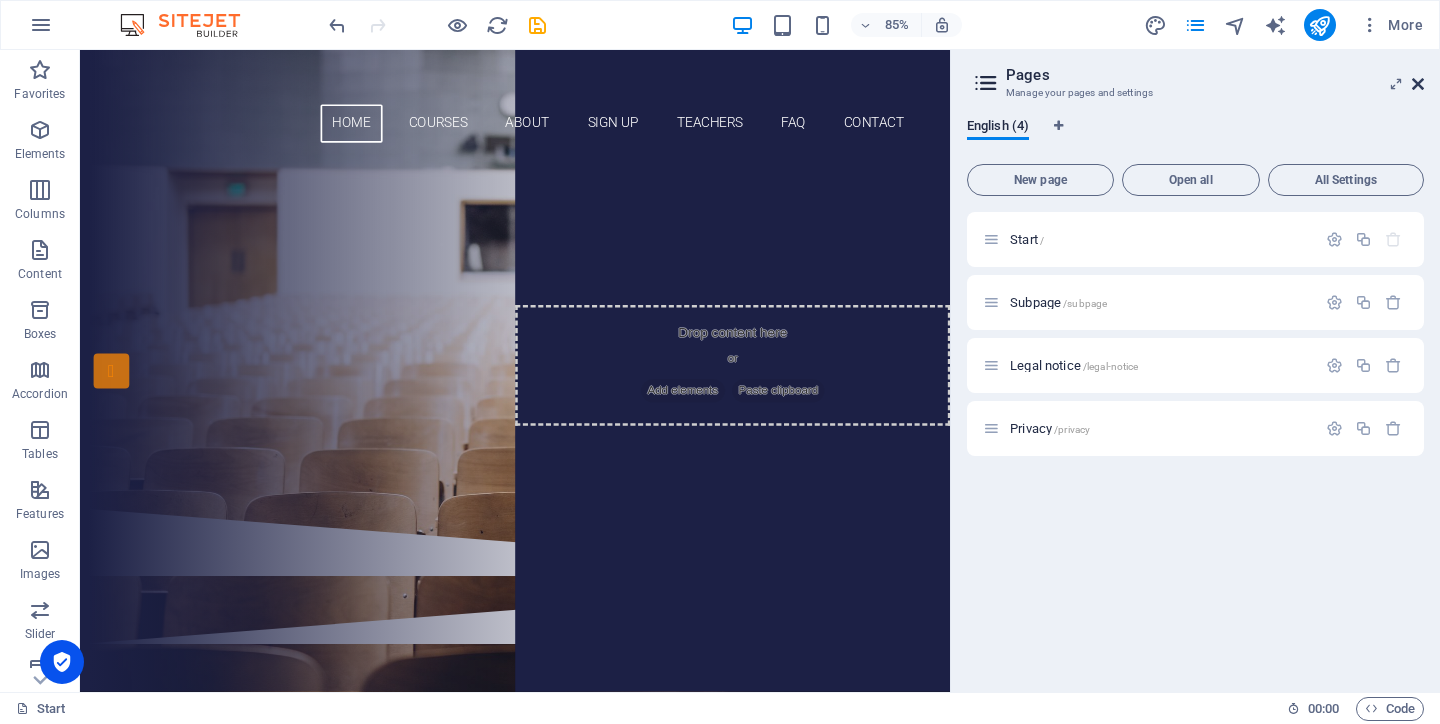 click at bounding box center (1418, 84) 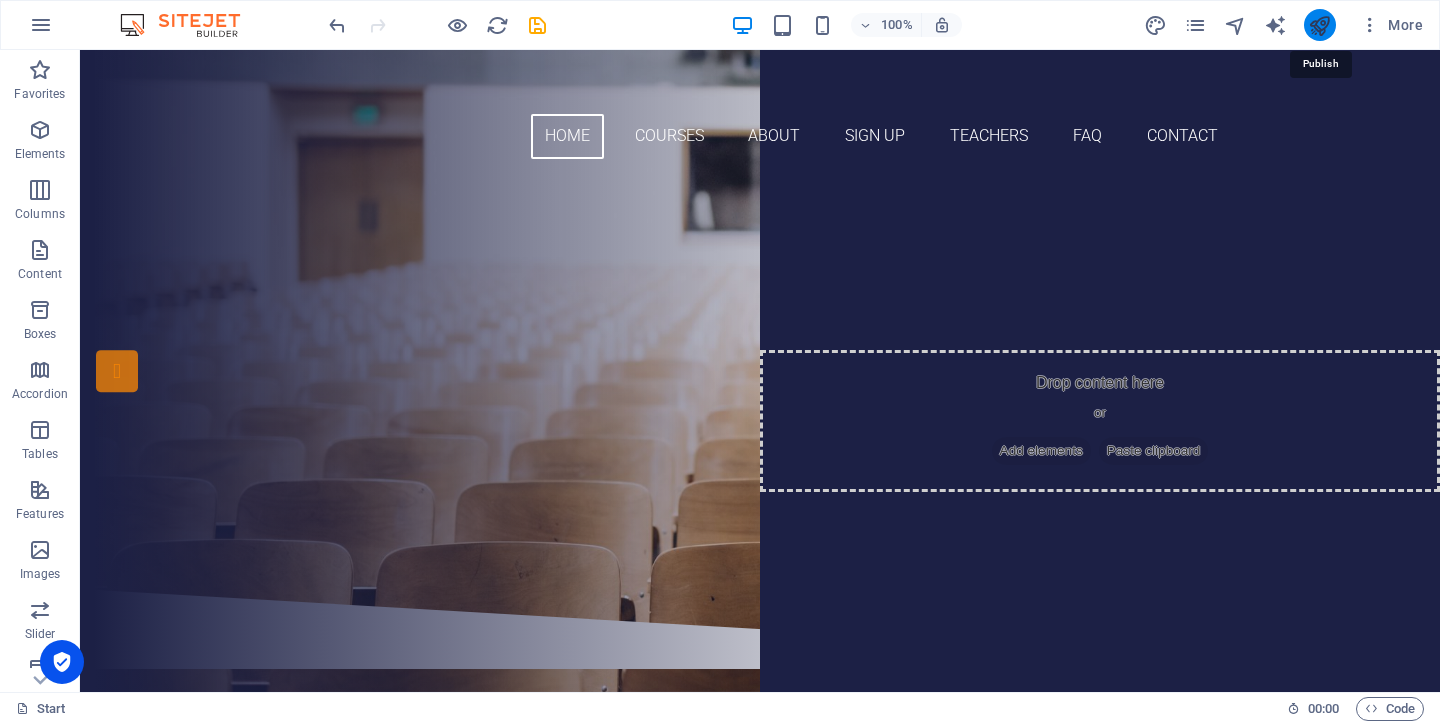 click at bounding box center [1319, 25] 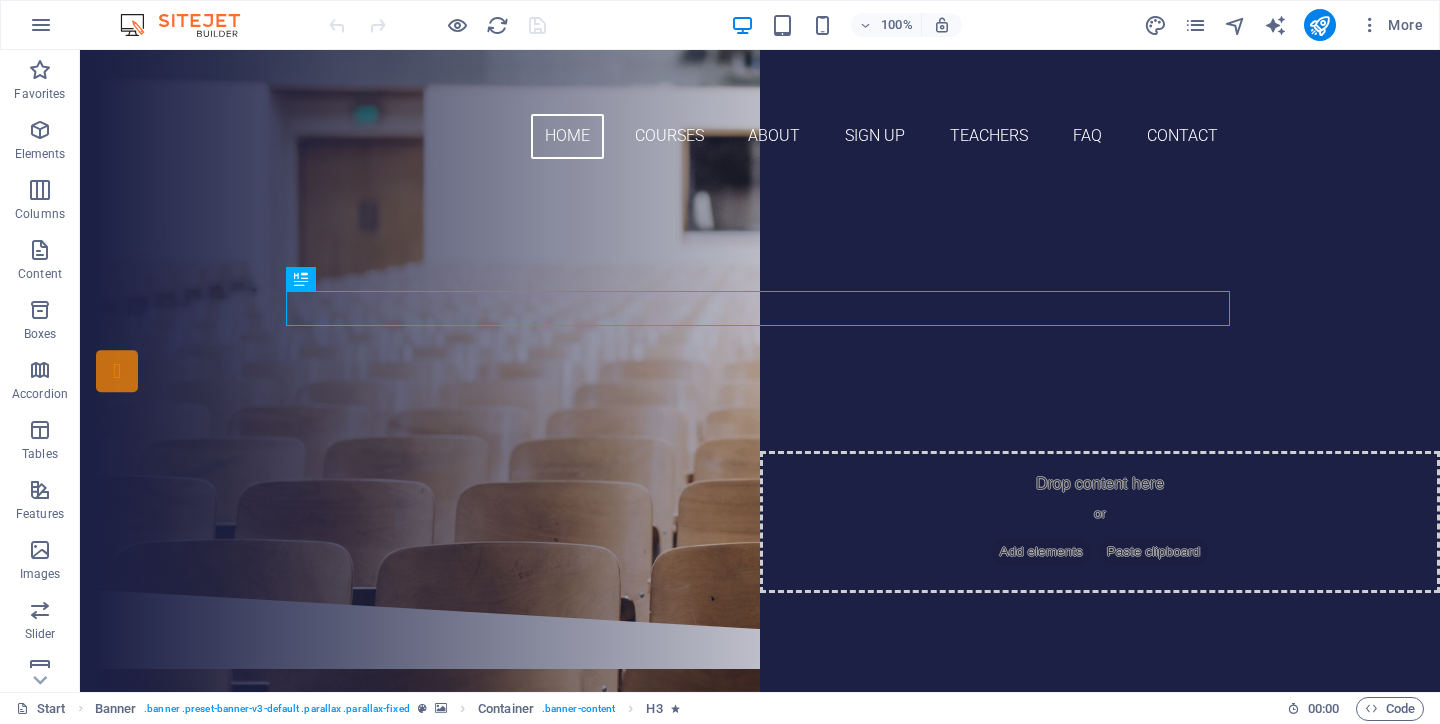 scroll, scrollTop: 0, scrollLeft: 0, axis: both 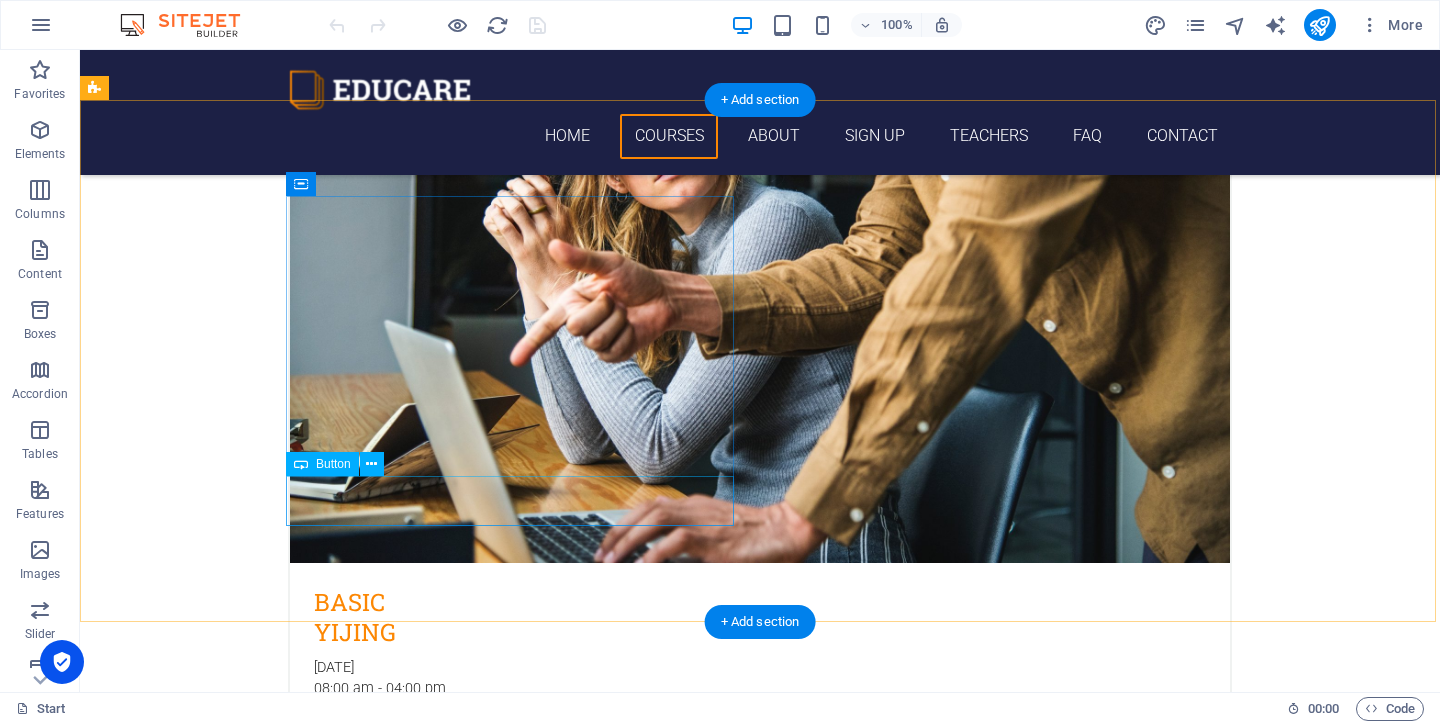 click on "Learn more" at bounding box center [568, 4519] 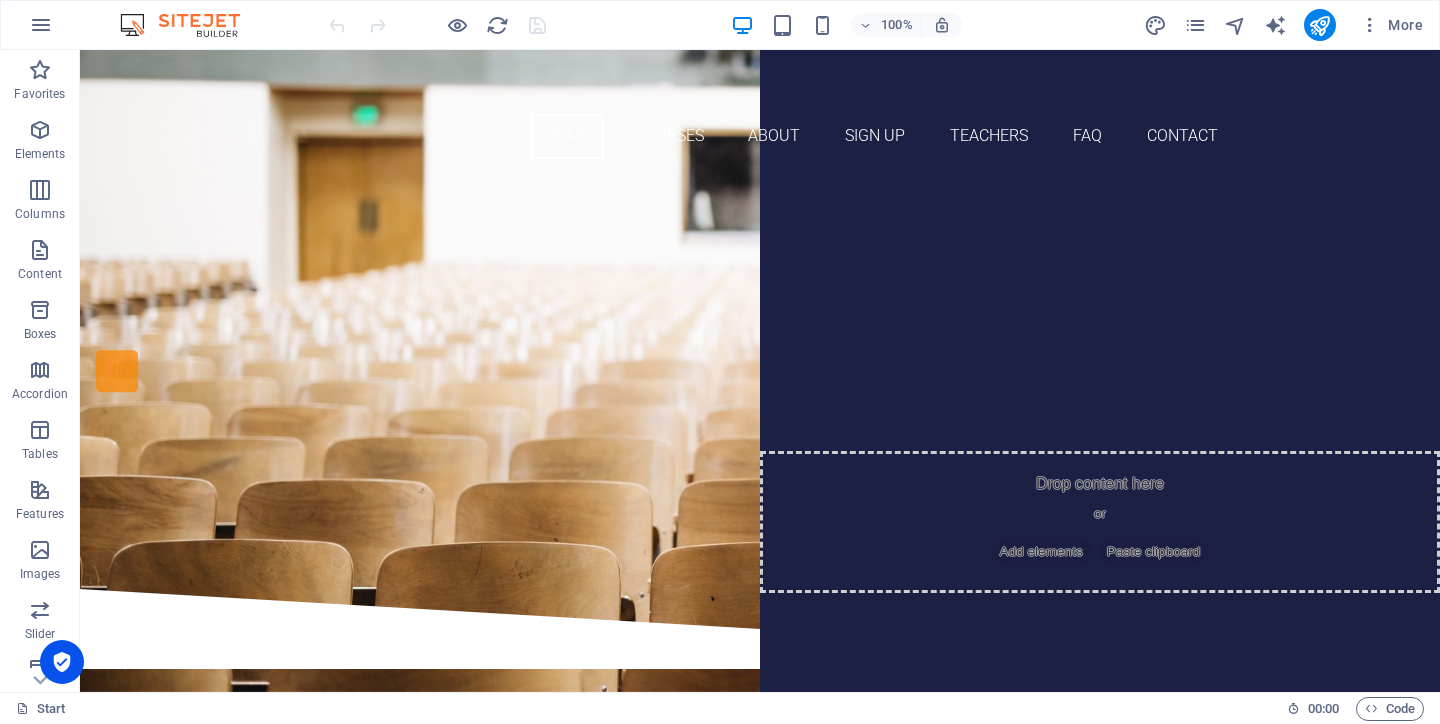 scroll, scrollTop: 0, scrollLeft: 0, axis: both 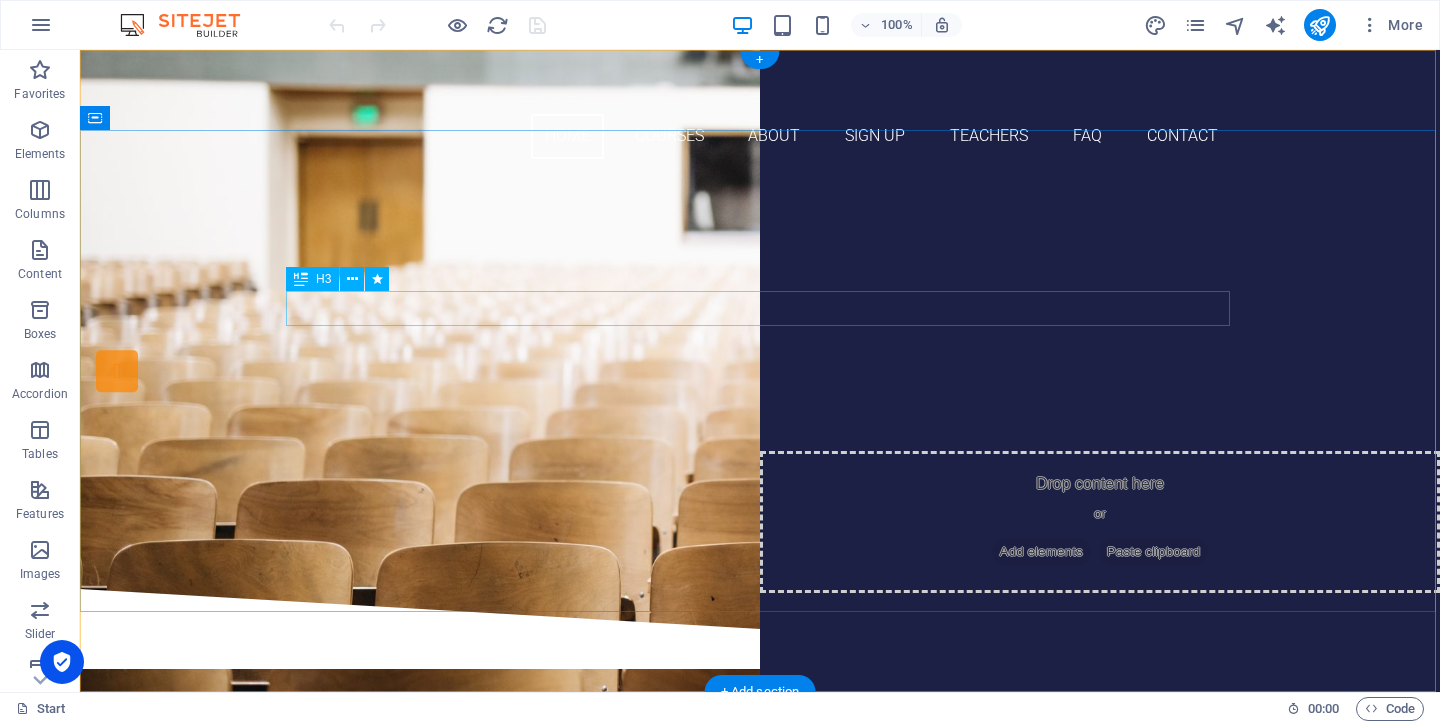 click on "Are you ready to NOURISH YOUR DESTINY?" at bounding box center (760, 288) 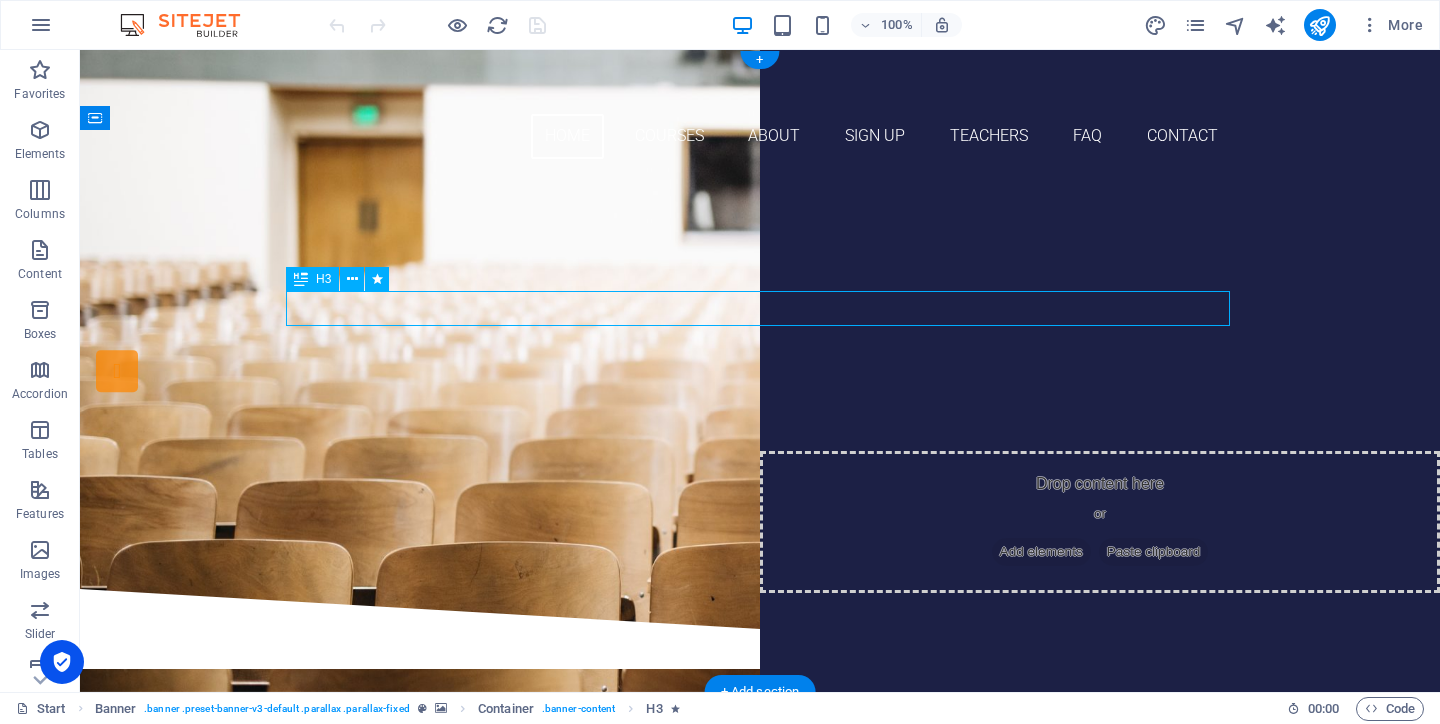 click on "Are you ready to NOURISH YOUR DESTINY?" at bounding box center [760, 288] 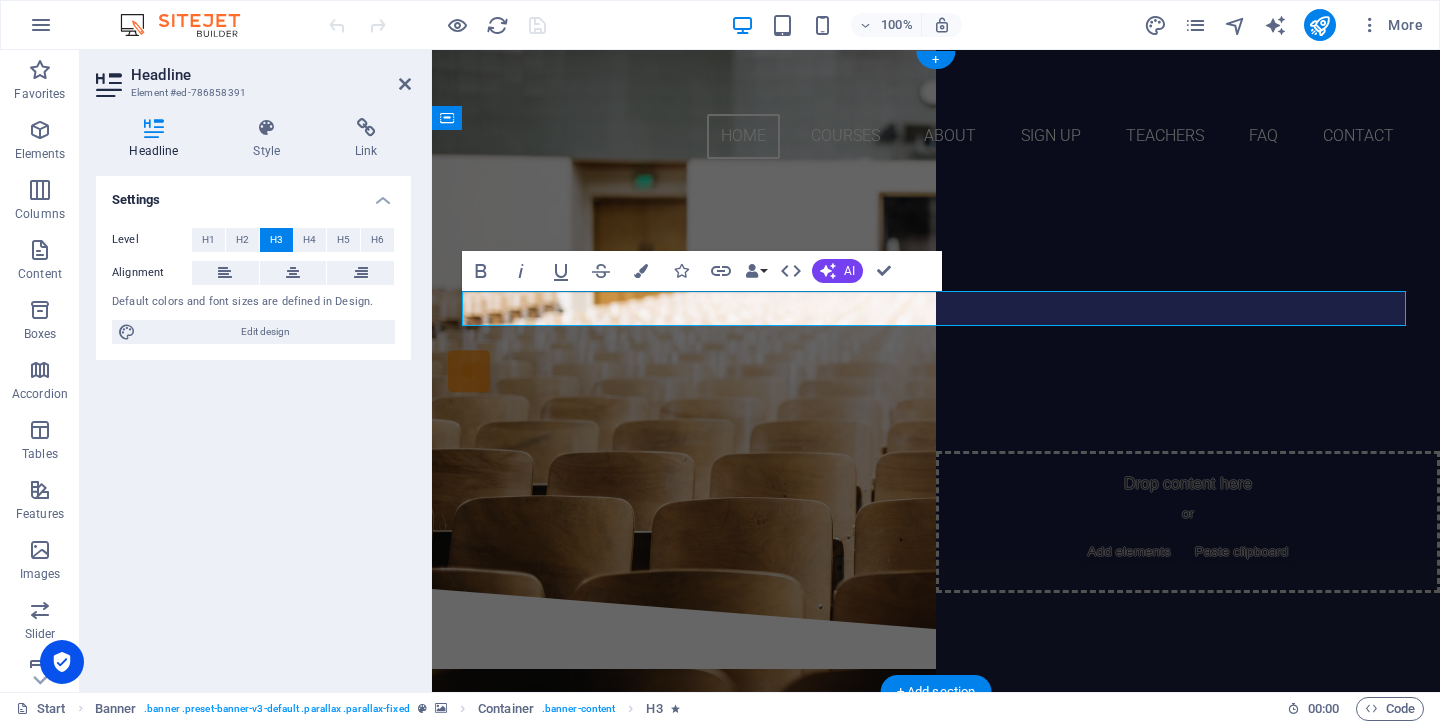 click on "Are you ready to NOURISH YOUR DESTINY?" at bounding box center [936, 288] 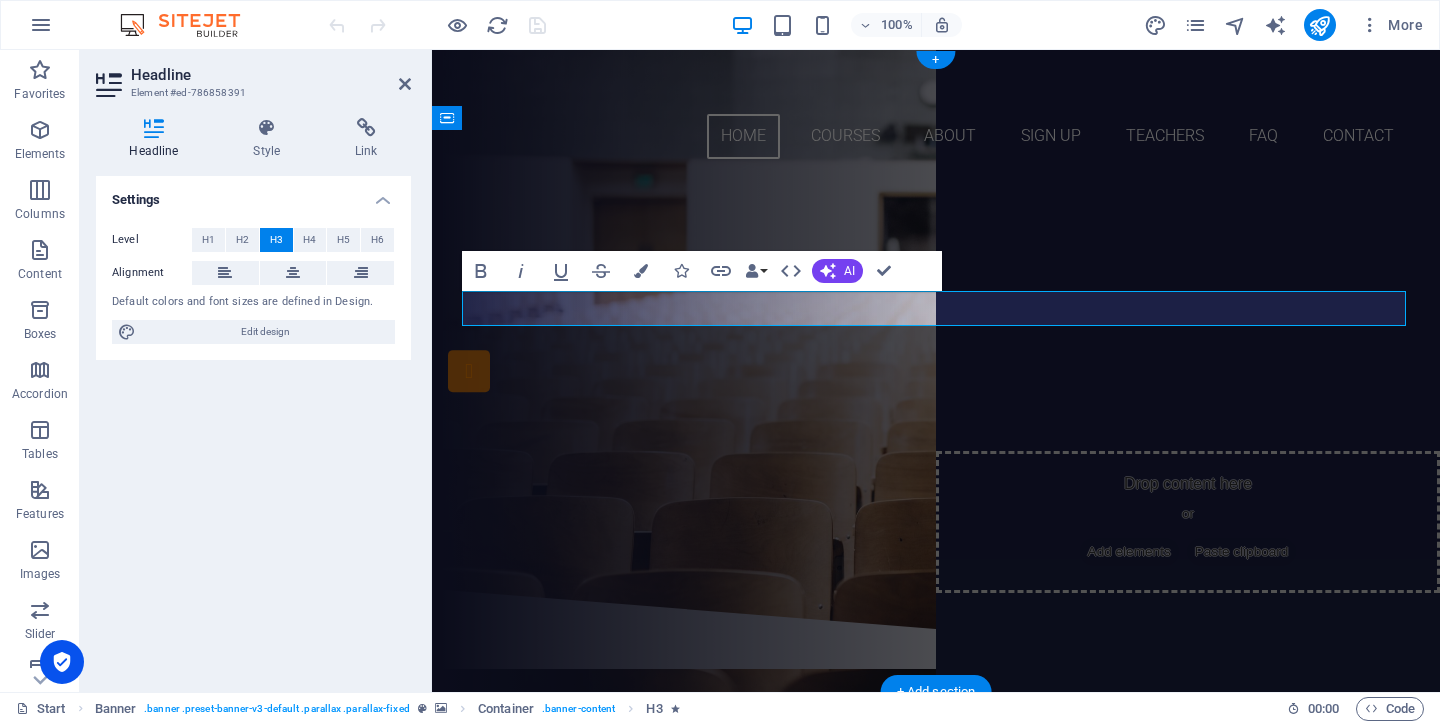 type 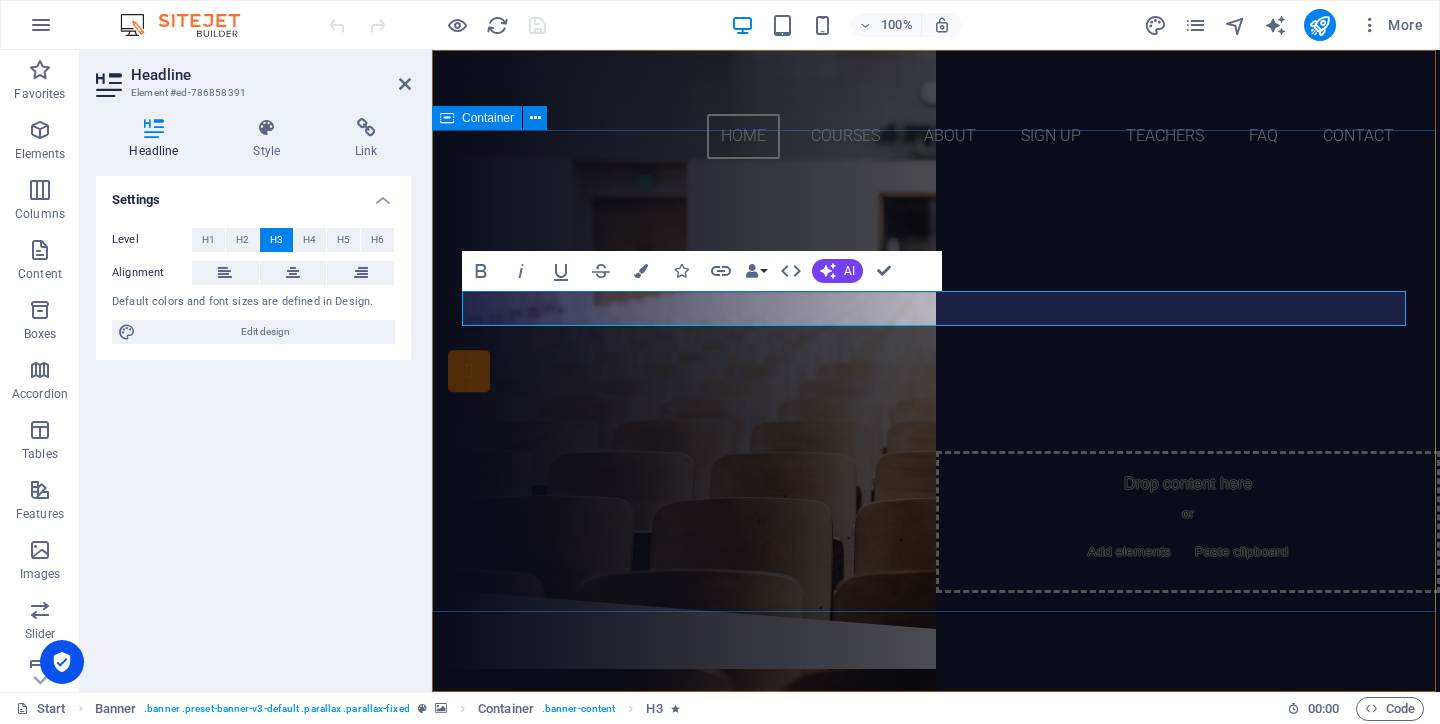 click on "Are you ready to learn YIJING? Join our ACADEMY Our Courses Sign up now" at bounding box center (936, 382) 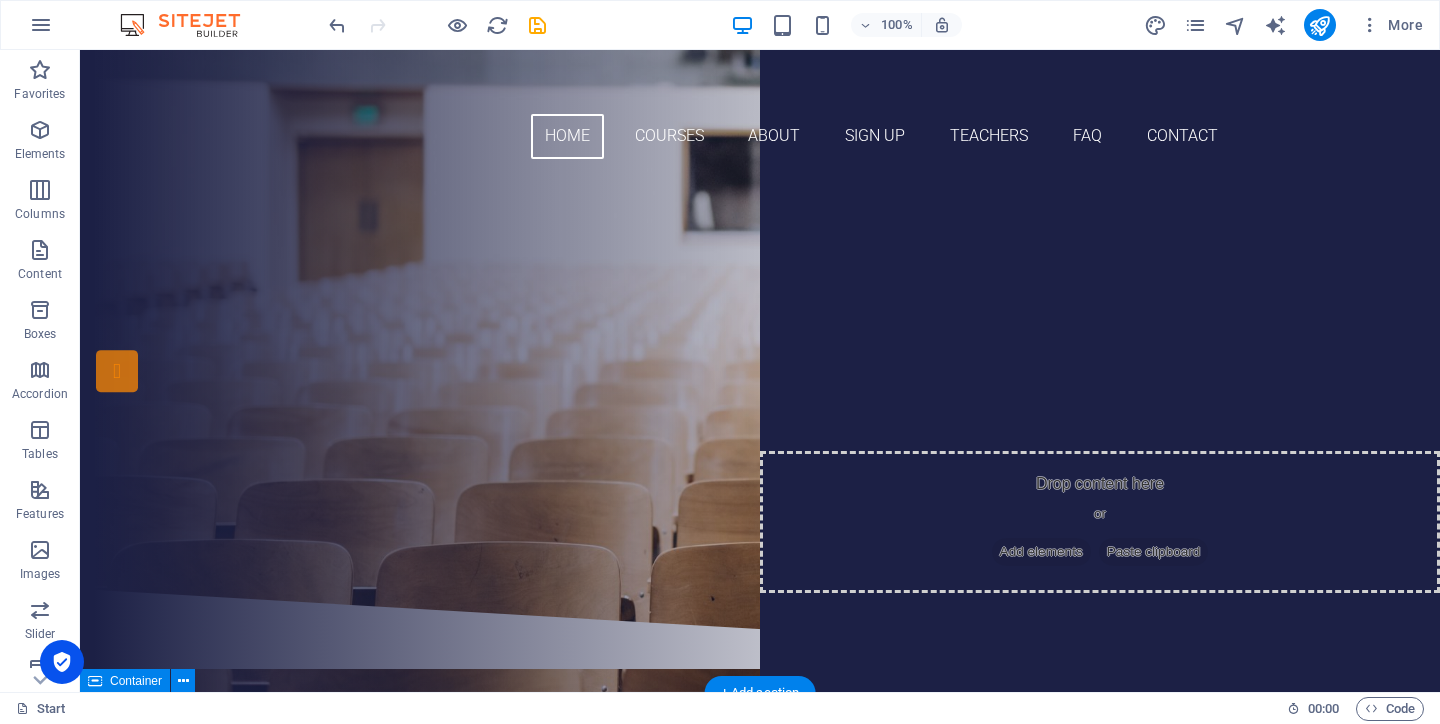 scroll, scrollTop: 0, scrollLeft: 0, axis: both 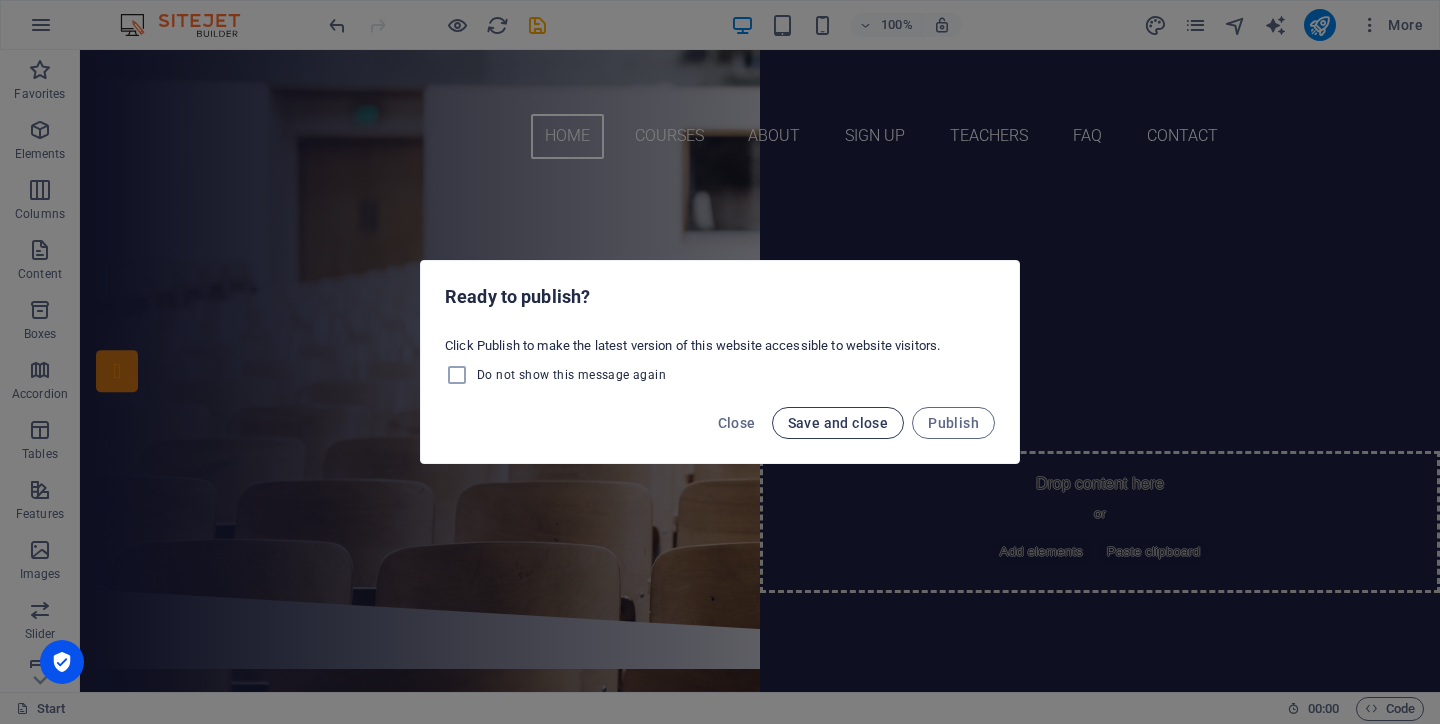 click on "Save and close" at bounding box center (838, 423) 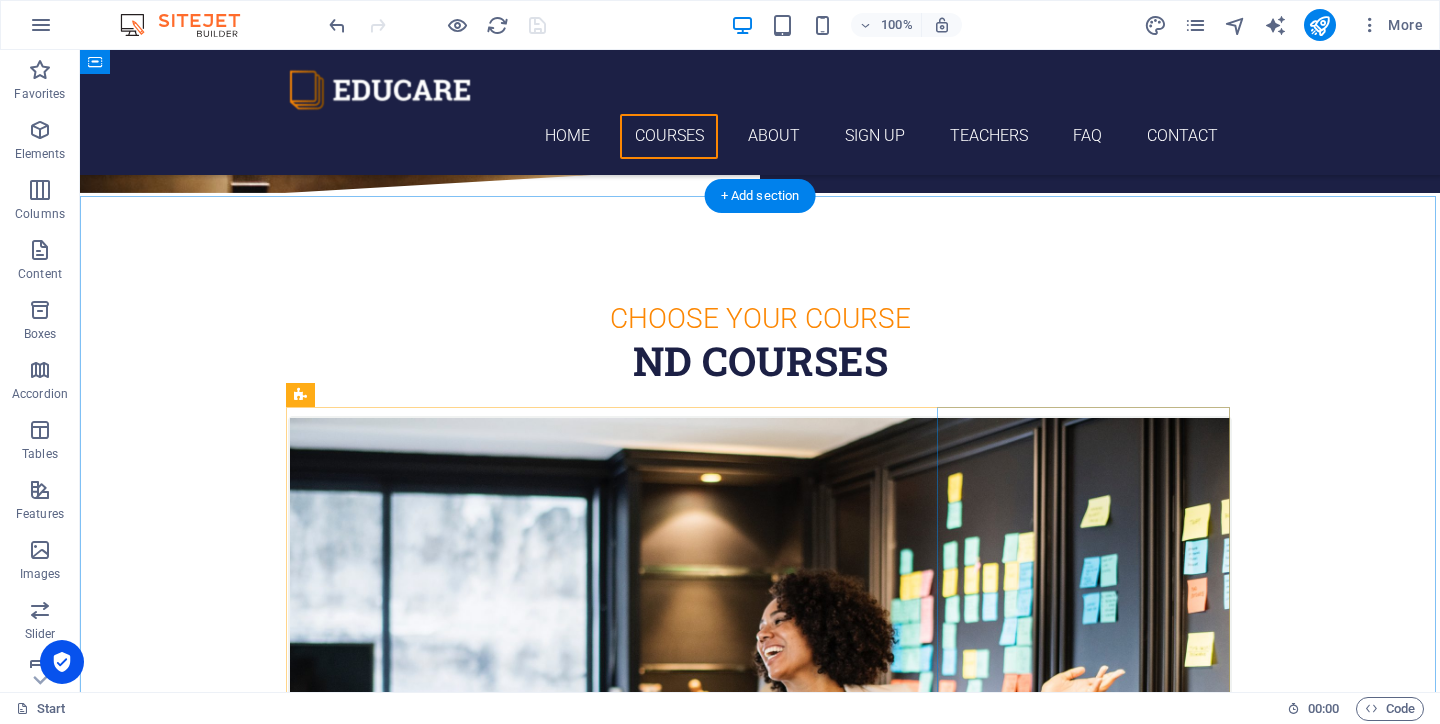 scroll, scrollTop: 495, scrollLeft: 0, axis: vertical 